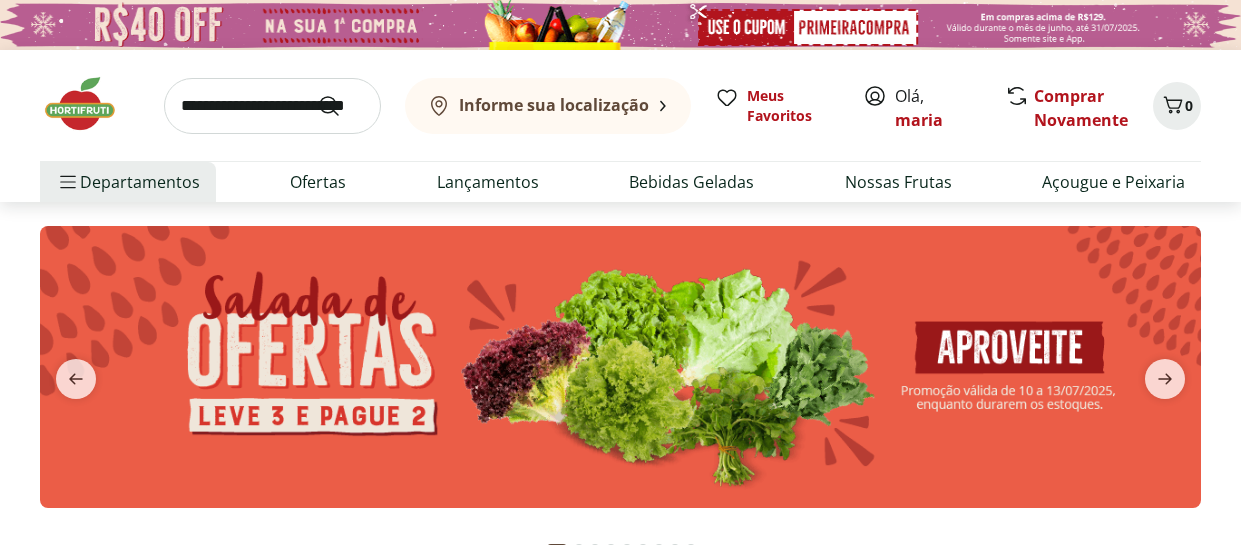scroll, scrollTop: 0, scrollLeft: 0, axis: both 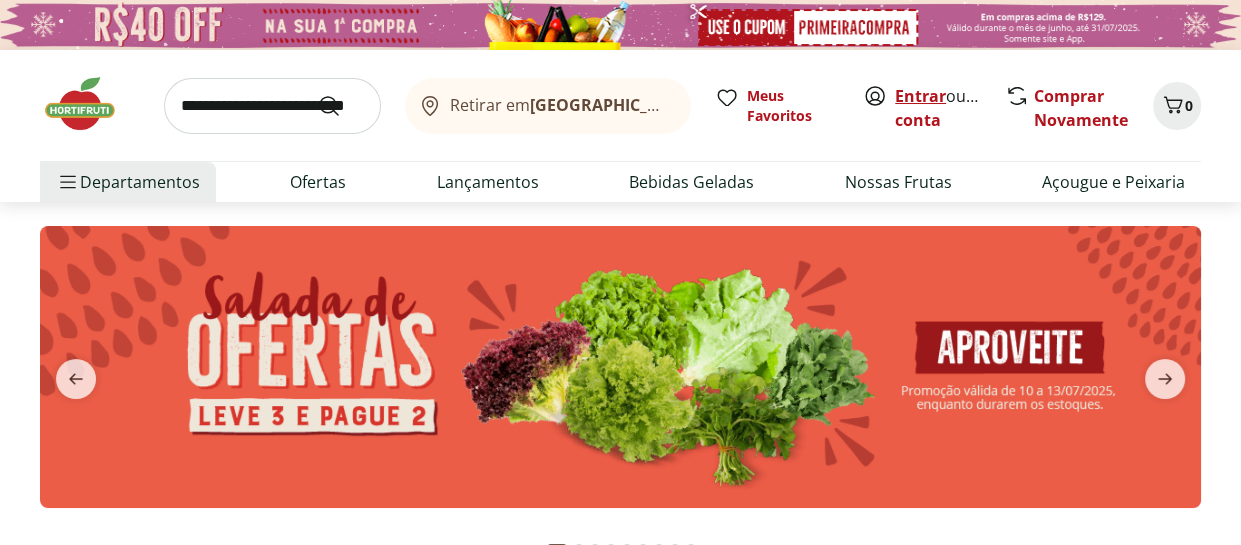 click on "Entrar" at bounding box center [920, 96] 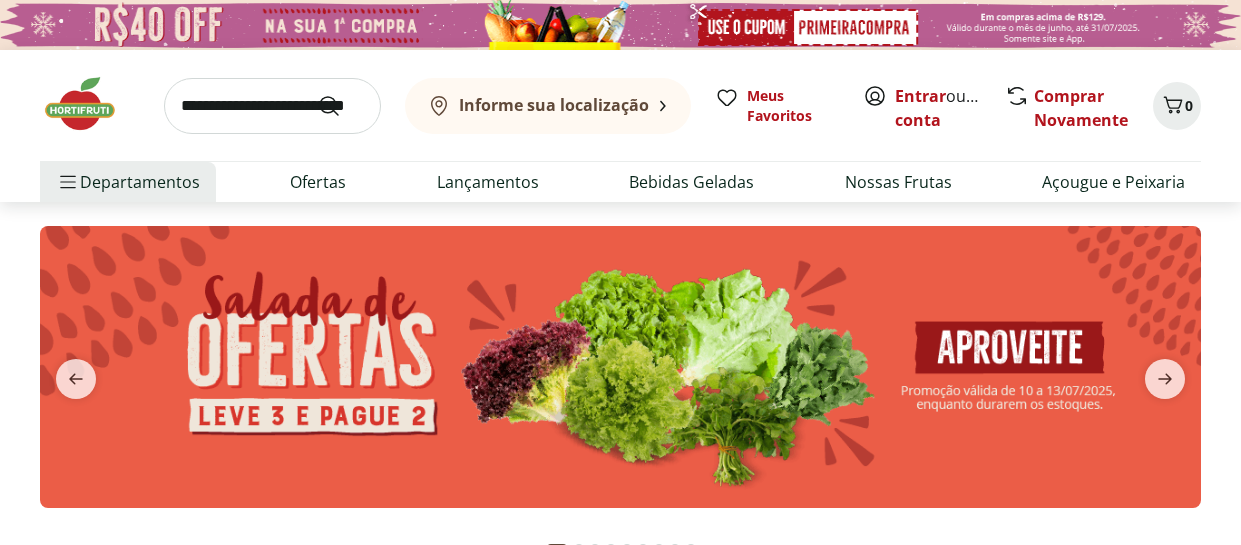 scroll, scrollTop: 0, scrollLeft: 0, axis: both 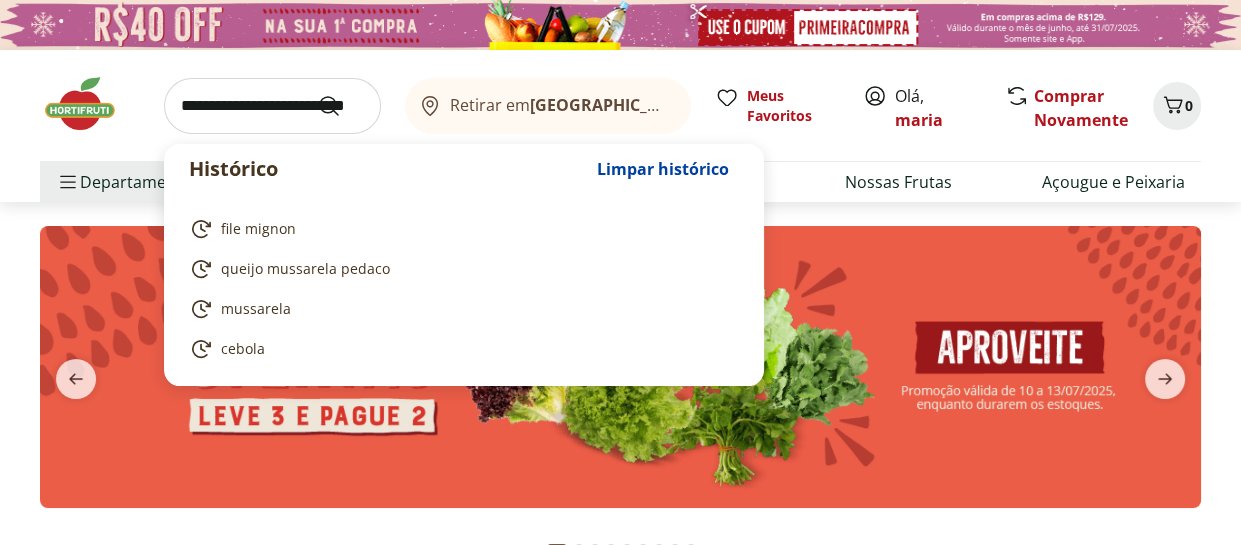 click at bounding box center (272, 106) 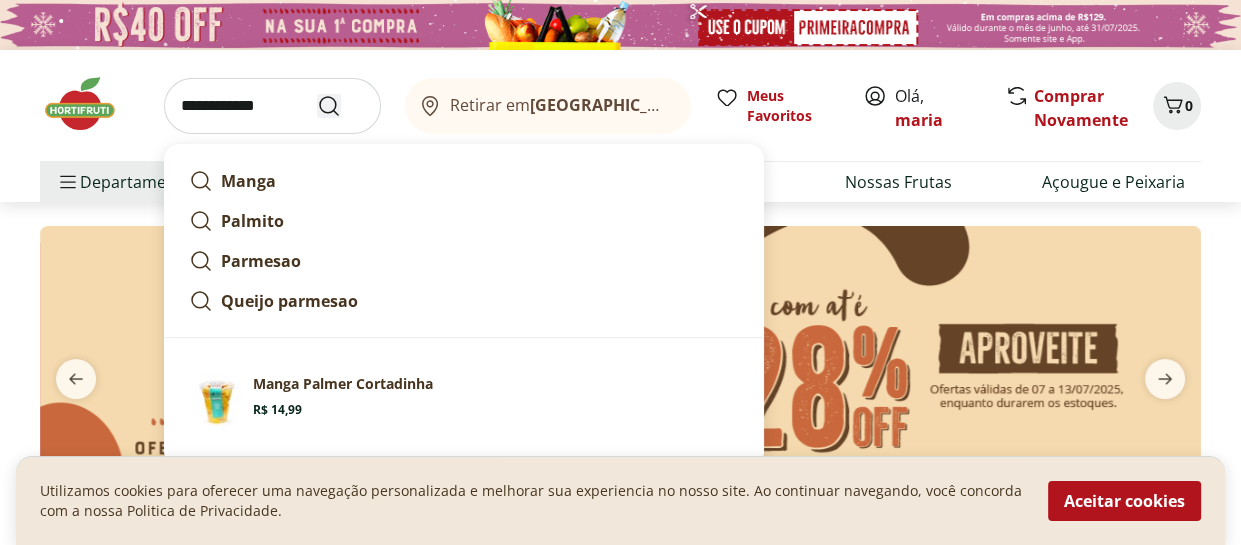 type on "**********" 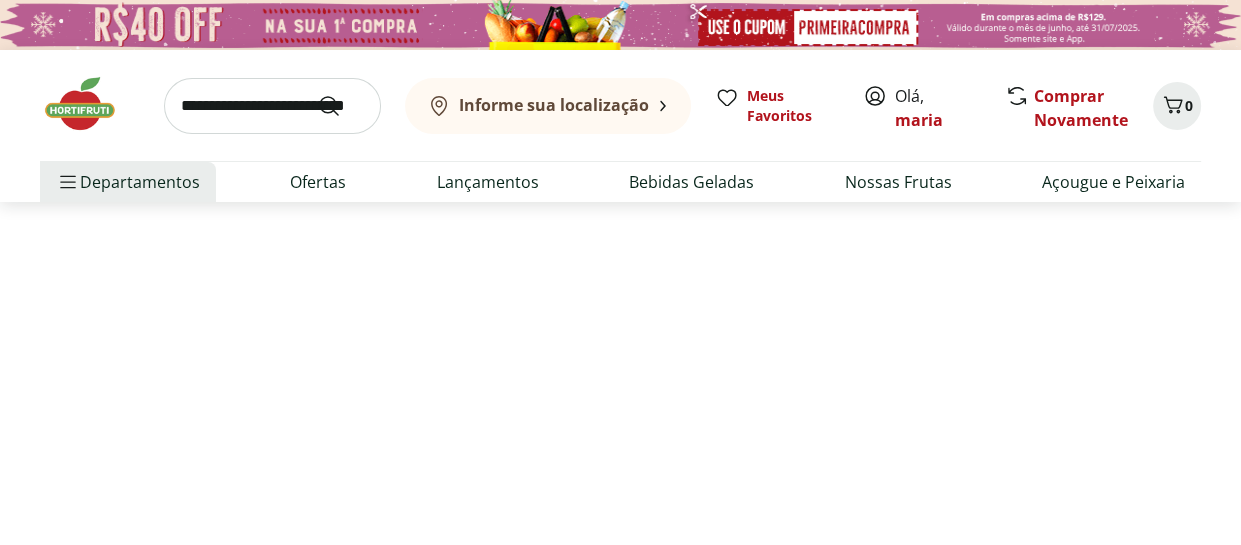 select on "**********" 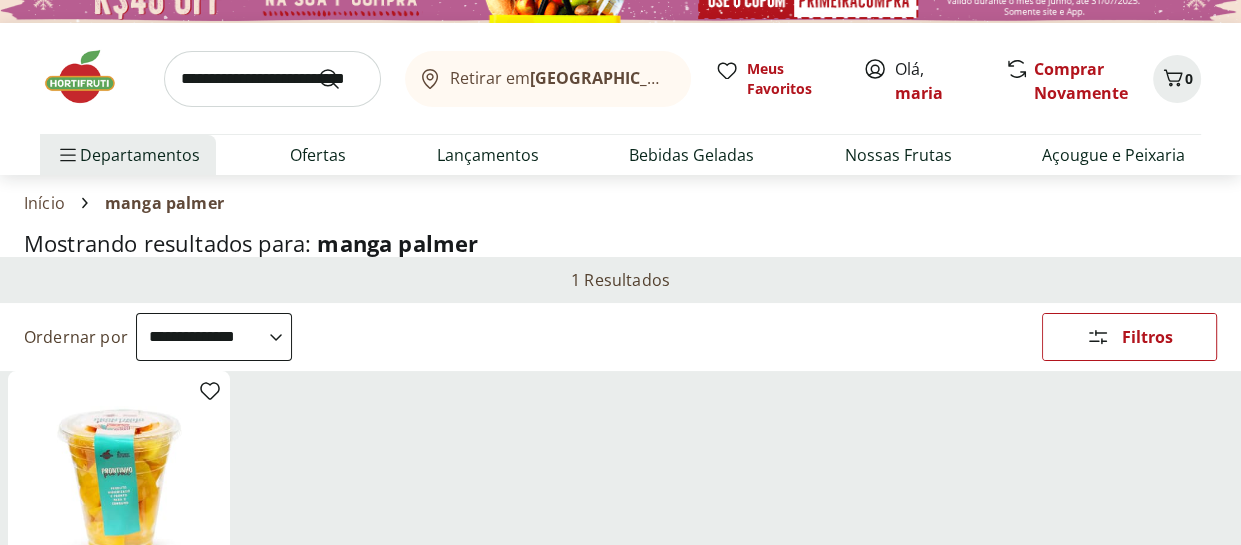scroll, scrollTop: 0, scrollLeft: 0, axis: both 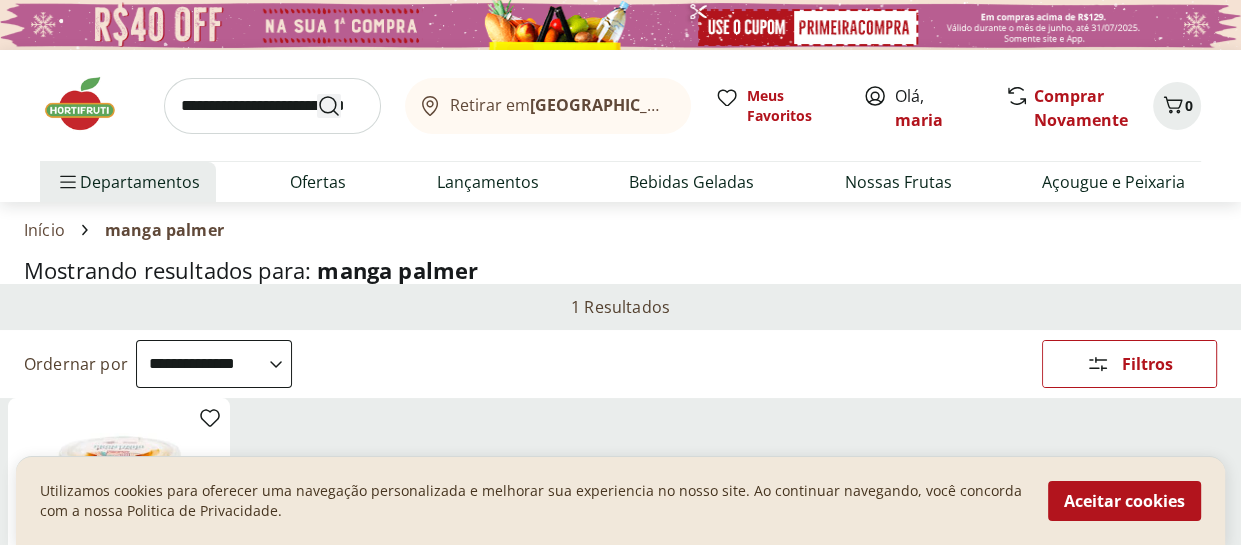 click 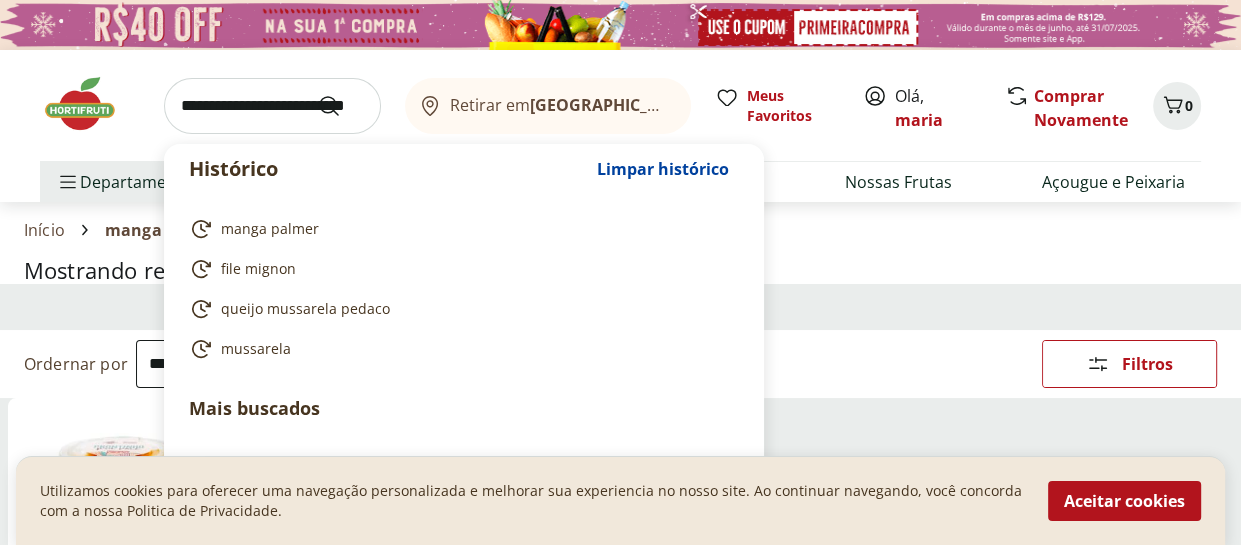 click at bounding box center (272, 106) 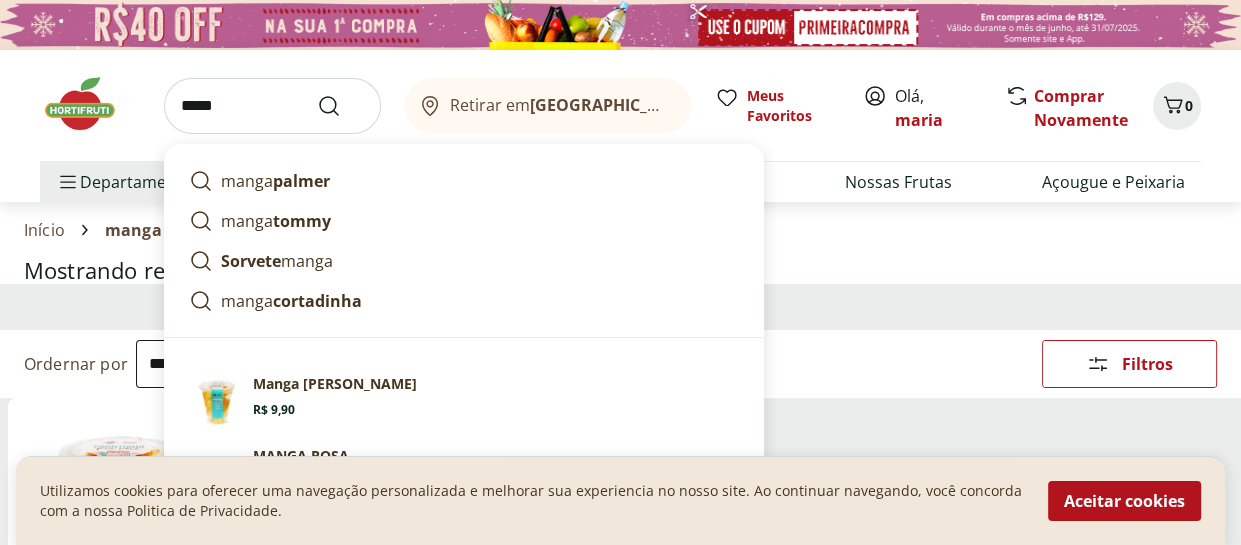 type on "*****" 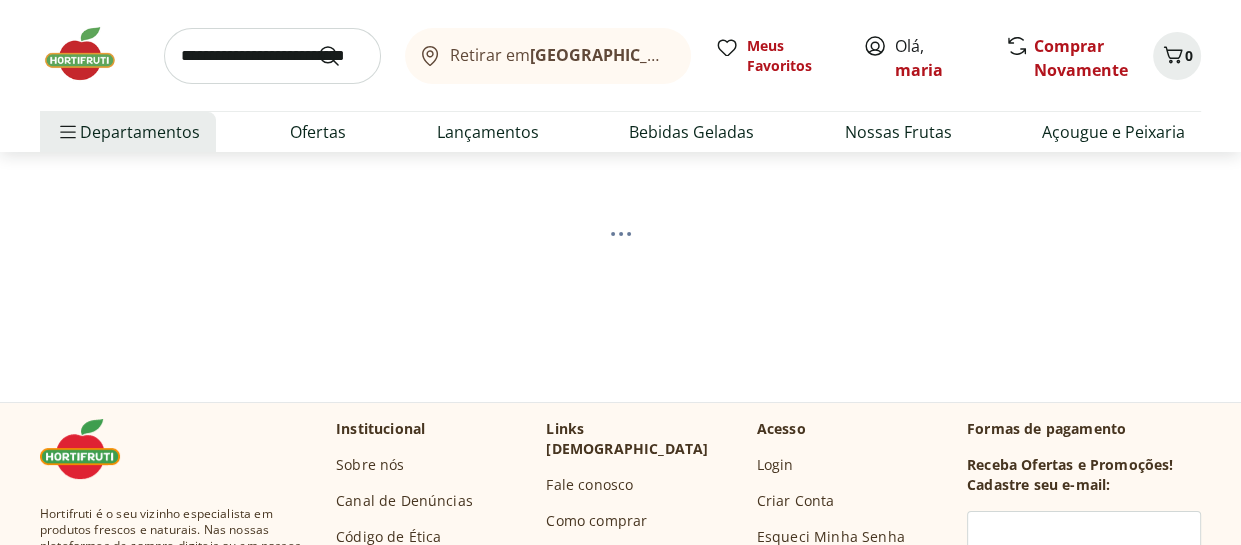 scroll, scrollTop: 200, scrollLeft: 0, axis: vertical 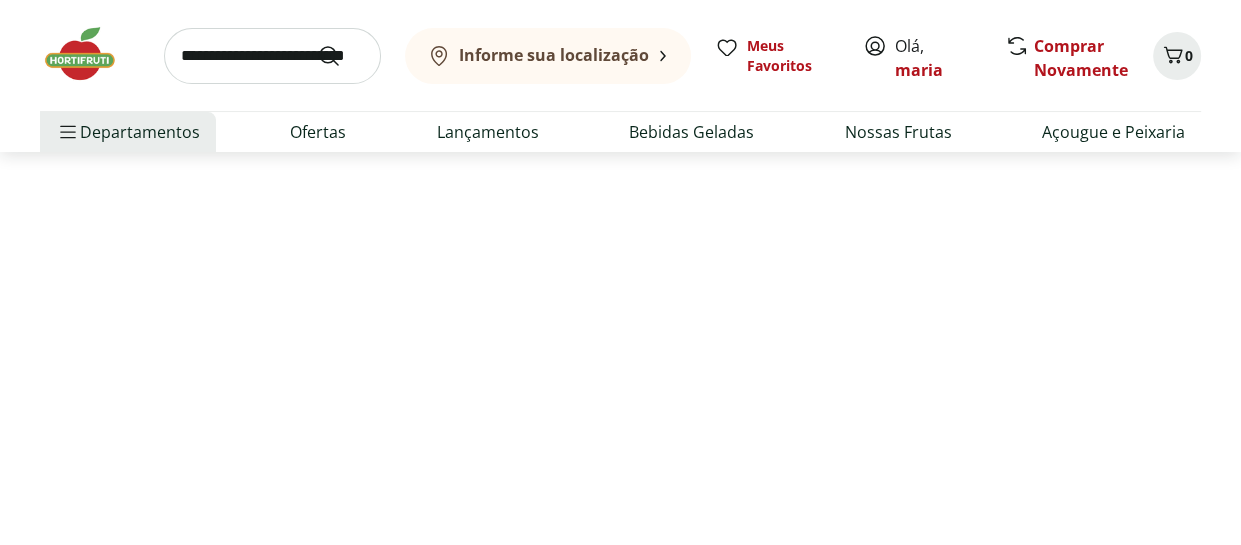 select on "**********" 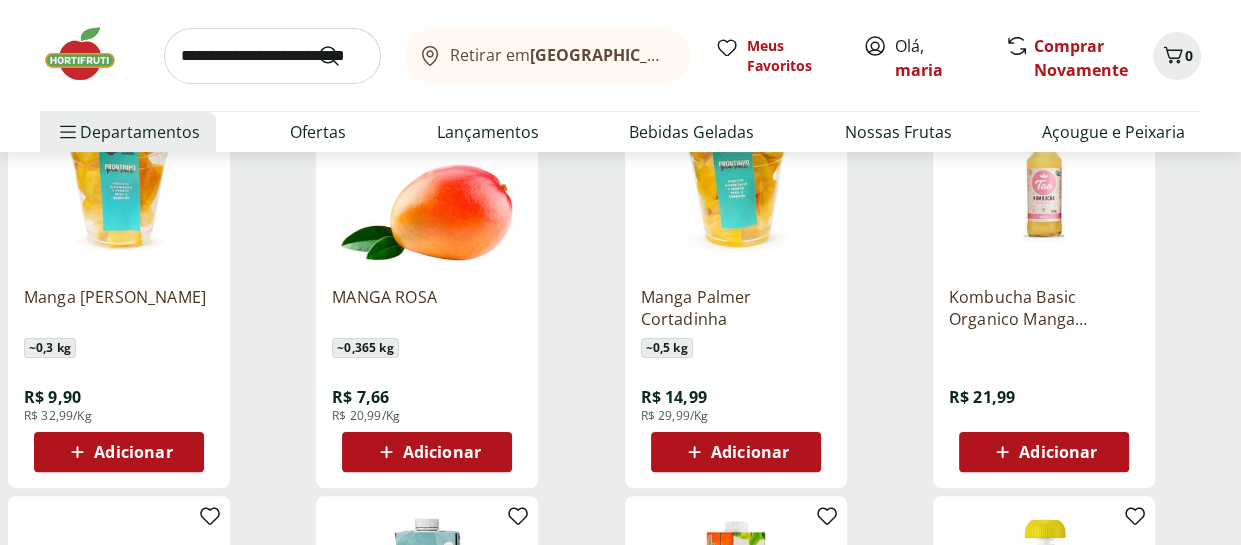 scroll, scrollTop: 0, scrollLeft: 0, axis: both 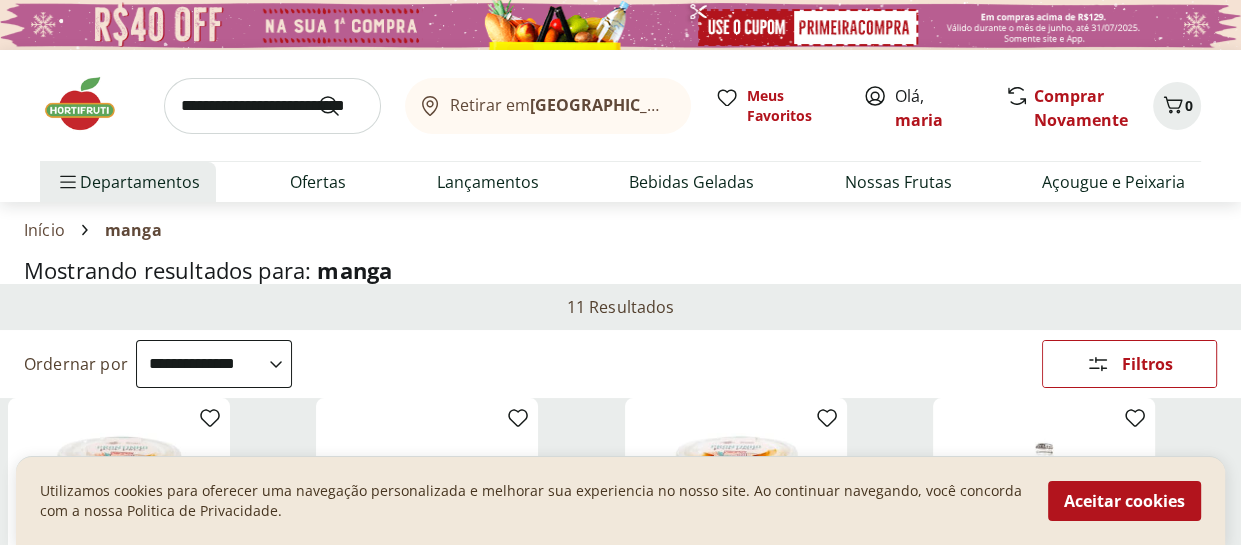 click on "Aceitar cookies" at bounding box center [1124, 501] 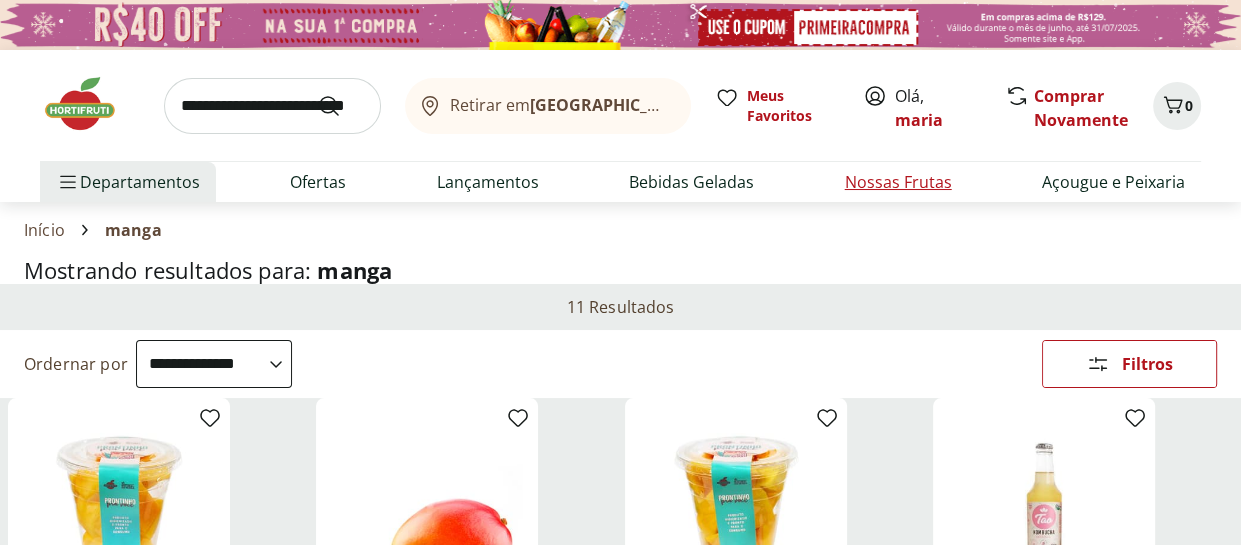 click on "Nossas Frutas" at bounding box center (898, 182) 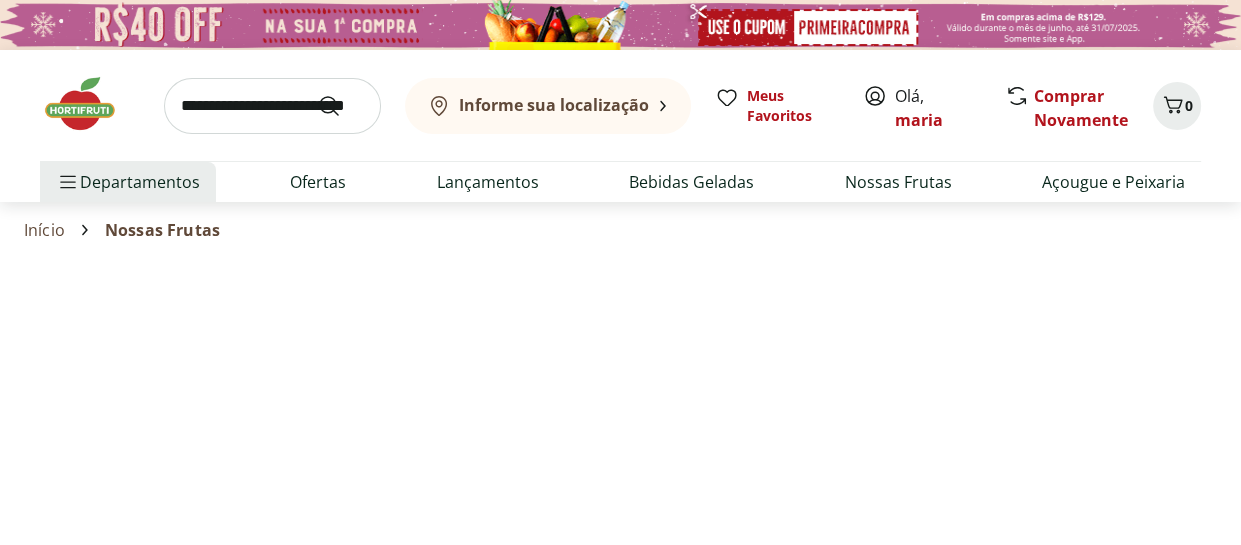 select on "**********" 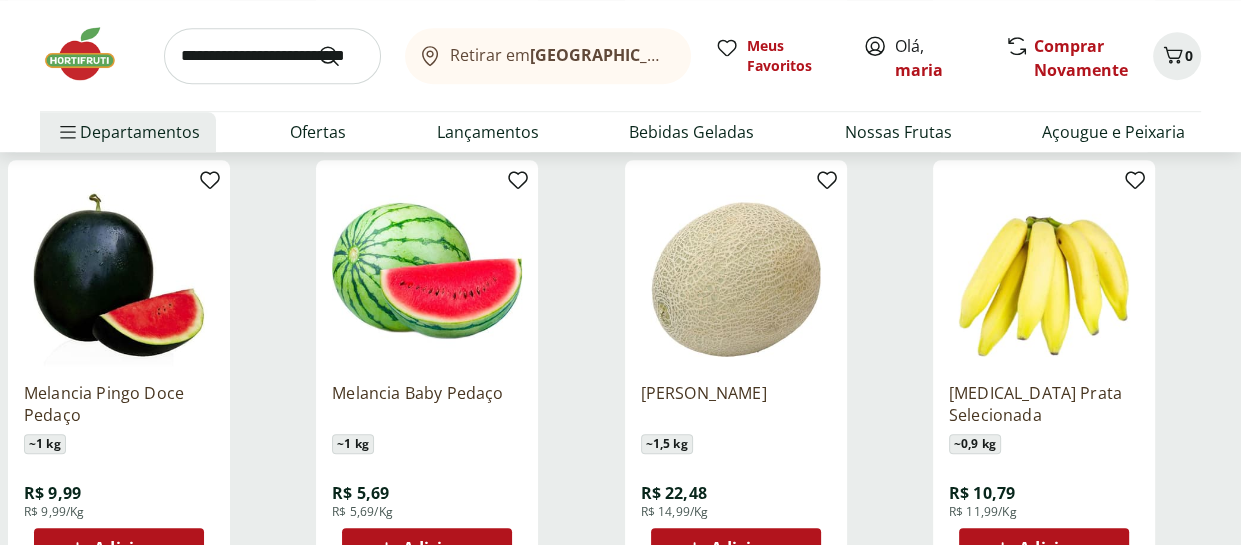 scroll, scrollTop: 1400, scrollLeft: 0, axis: vertical 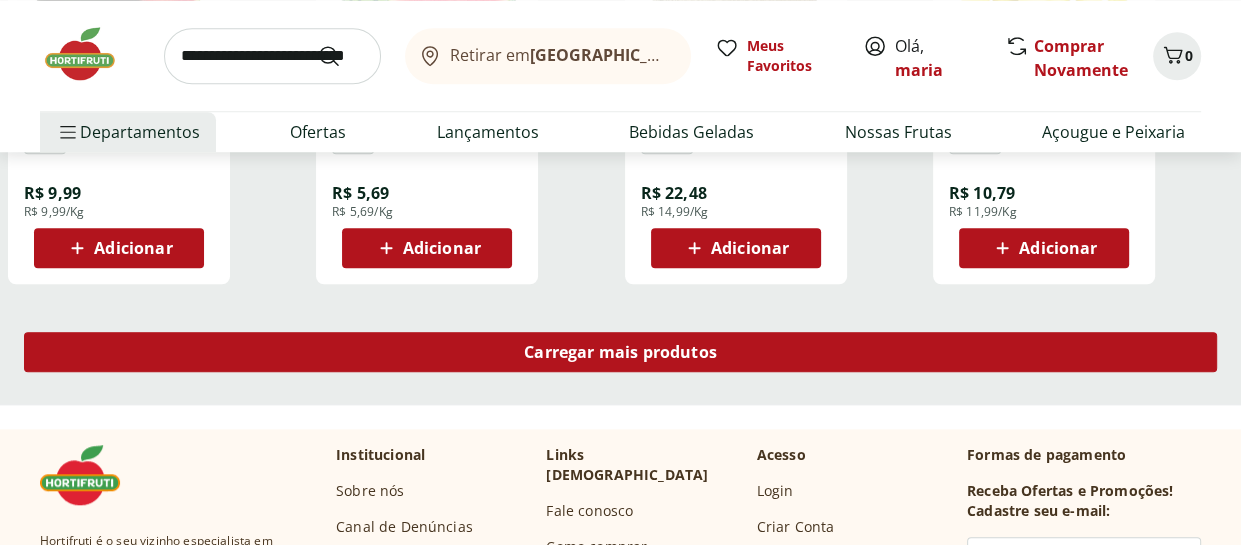 click on "Carregar mais produtos" at bounding box center [620, 352] 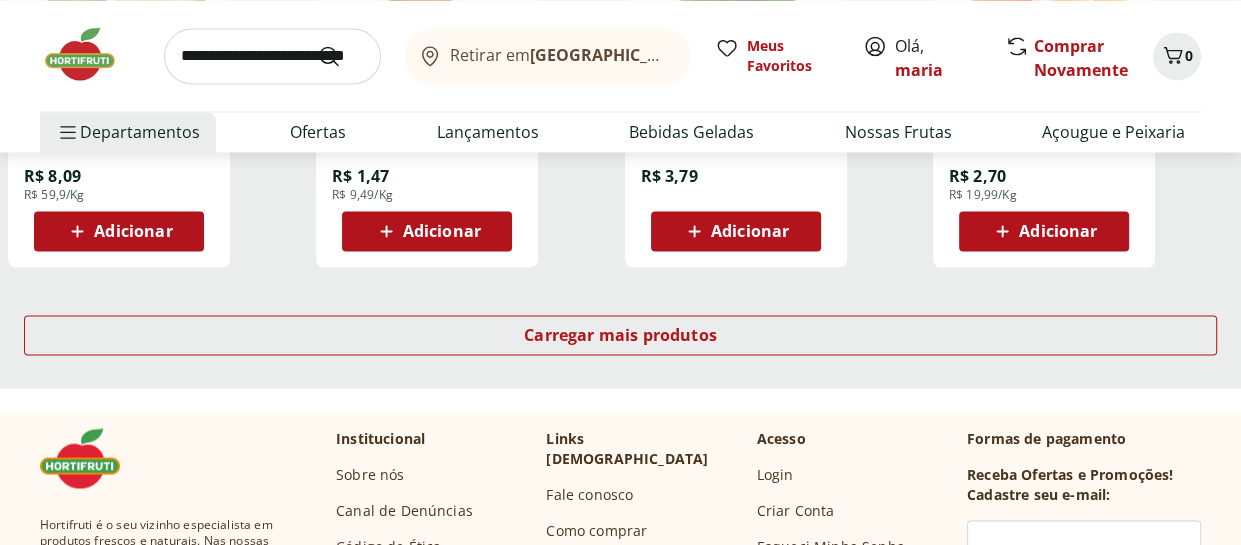 scroll, scrollTop: 2800, scrollLeft: 0, axis: vertical 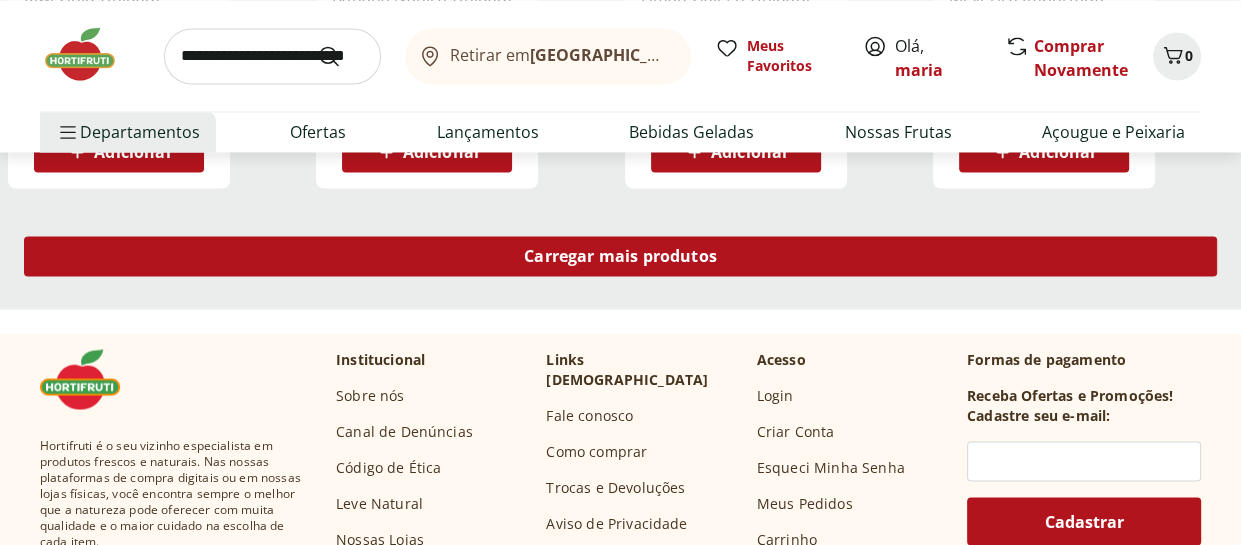 click on "Carregar mais produtos" at bounding box center (620, 256) 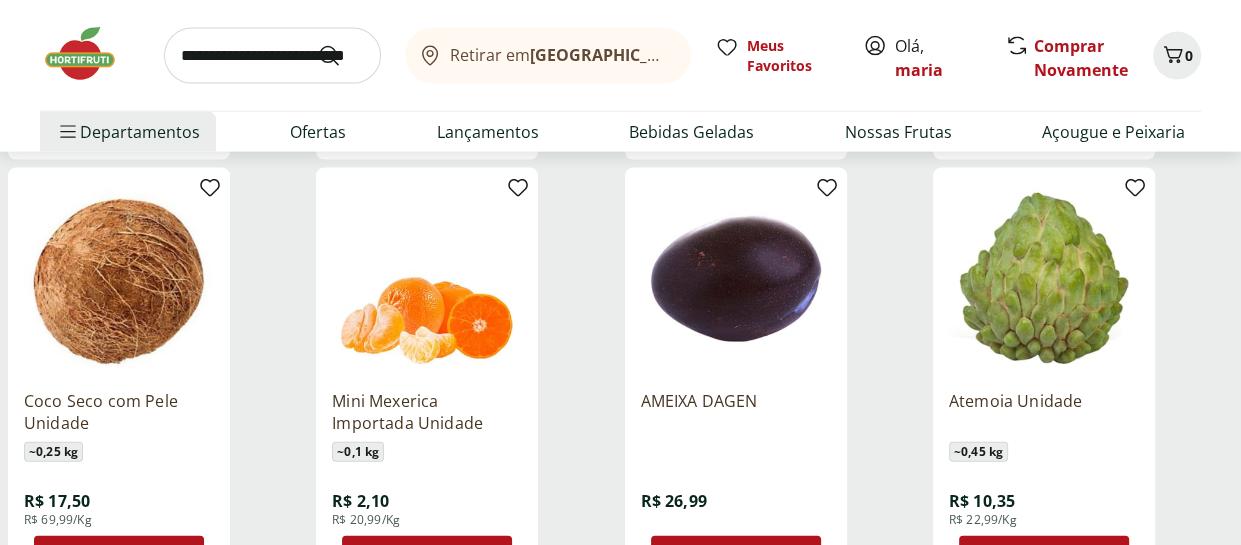 scroll, scrollTop: 3900, scrollLeft: 0, axis: vertical 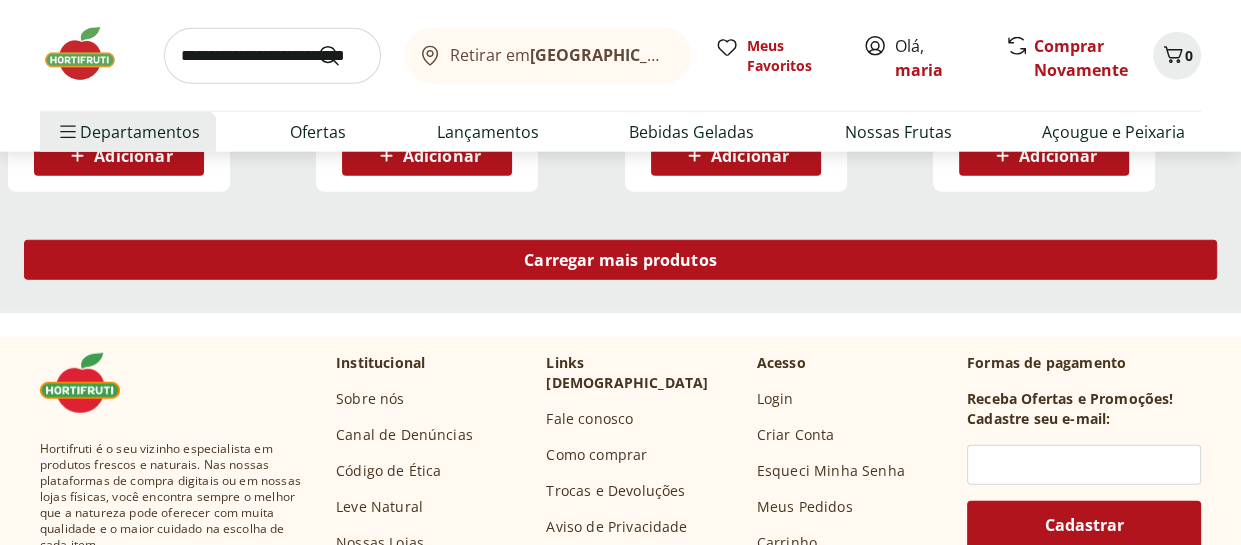 click on "Carregar mais produtos" at bounding box center (620, 260) 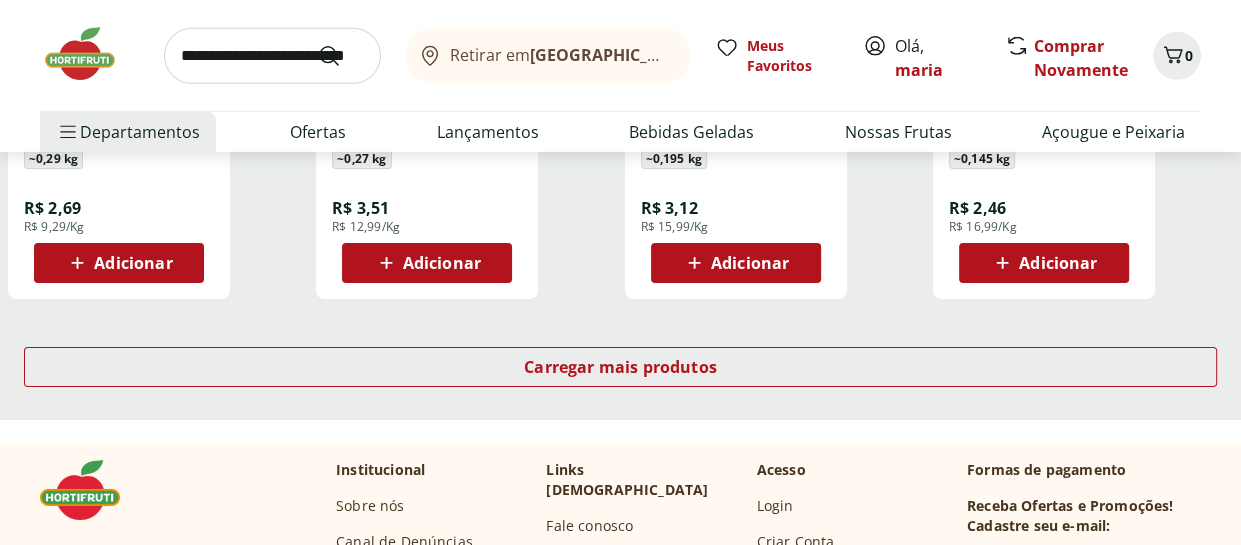 scroll, scrollTop: 5400, scrollLeft: 0, axis: vertical 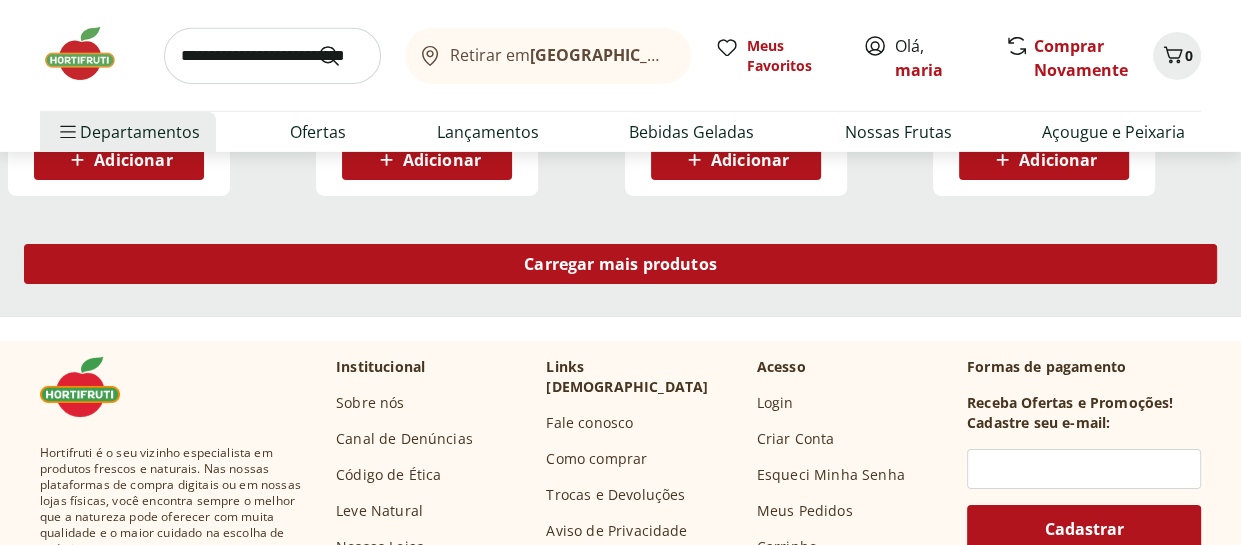 click on "Carregar mais produtos" at bounding box center (620, 264) 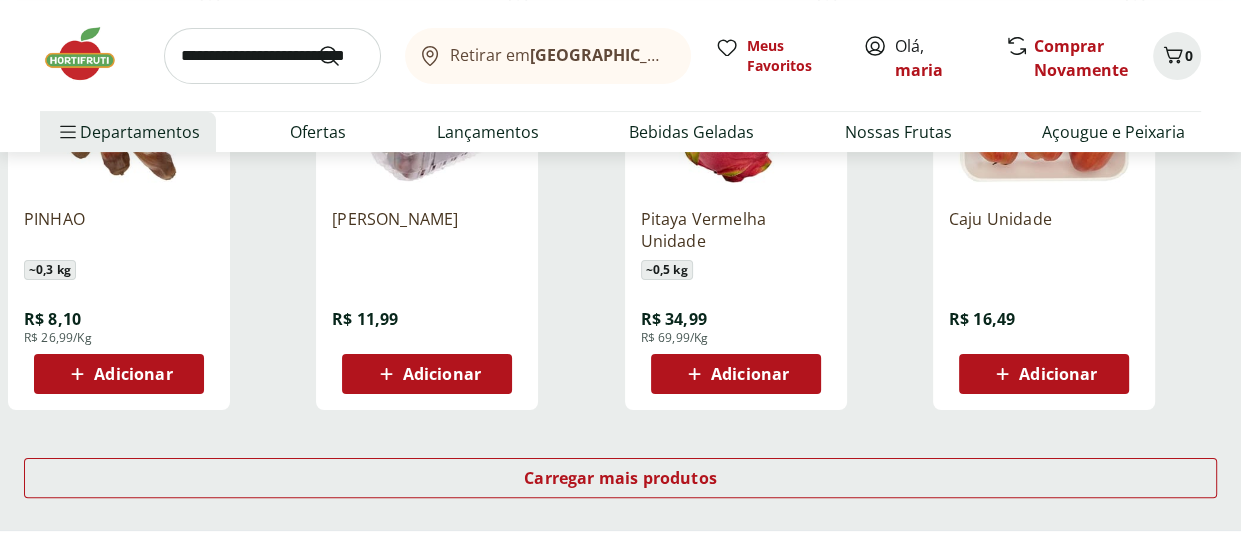 scroll, scrollTop: 6500, scrollLeft: 0, axis: vertical 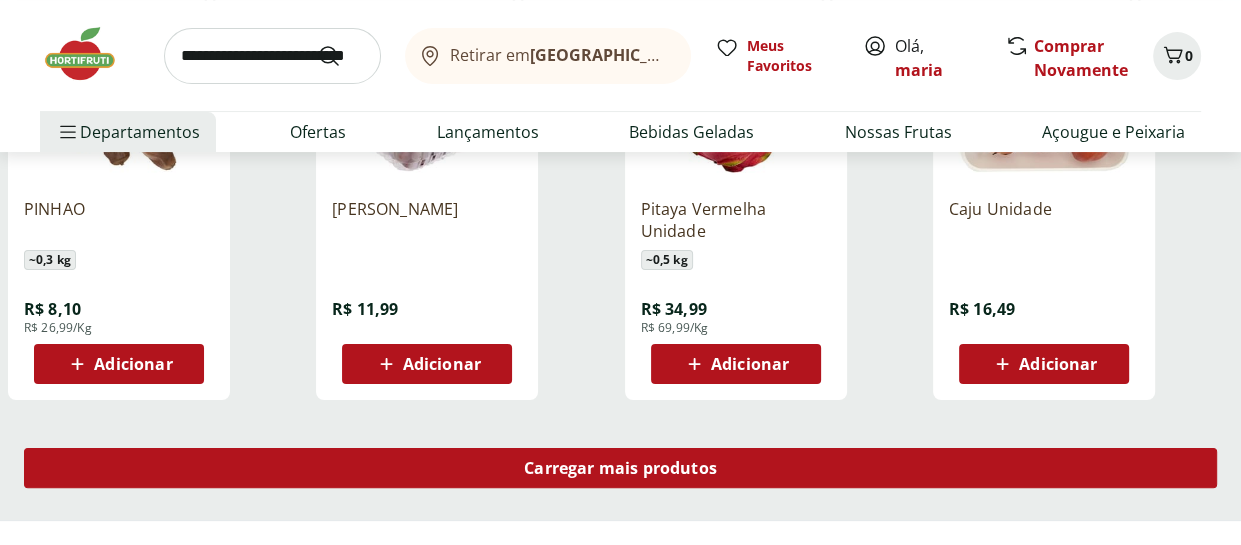 click on "Carregar mais produtos" at bounding box center [620, 468] 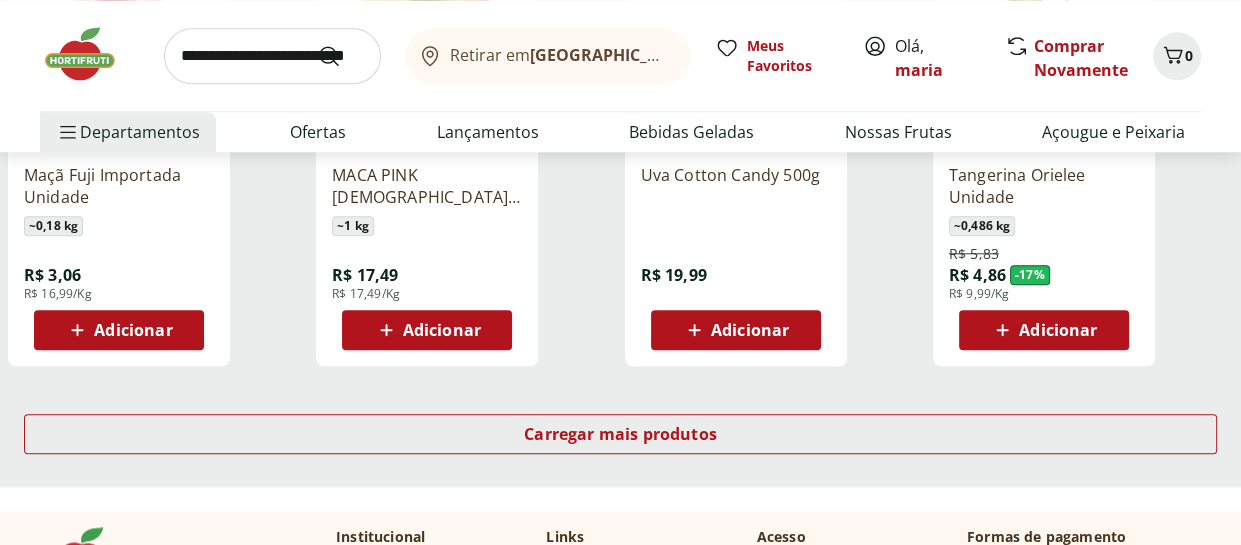 scroll, scrollTop: 7900, scrollLeft: 0, axis: vertical 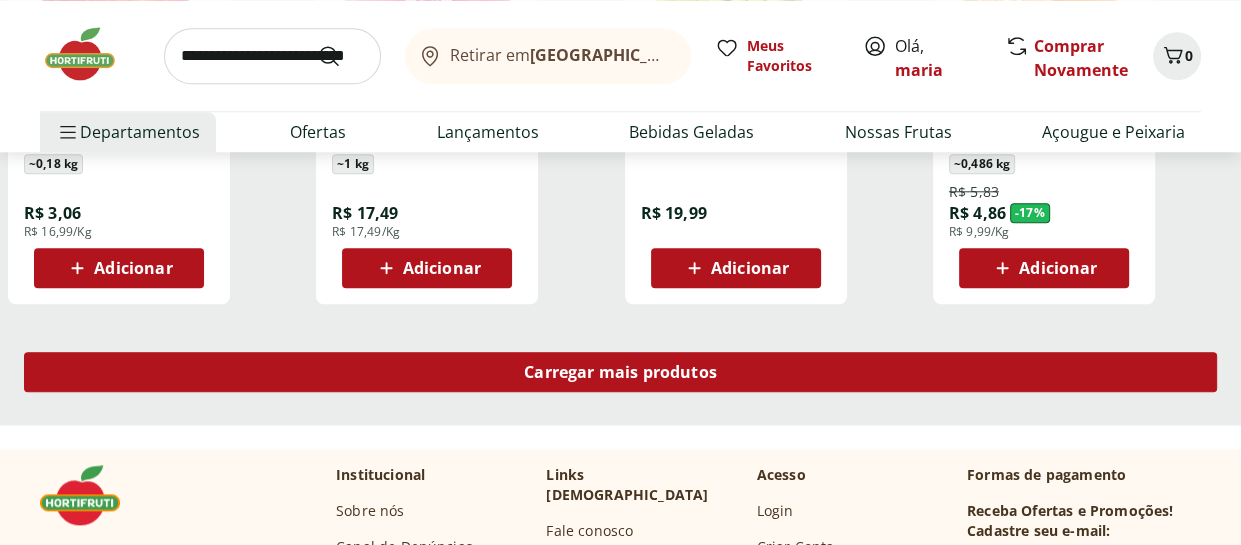 click on "Carregar mais produtos" at bounding box center [620, 372] 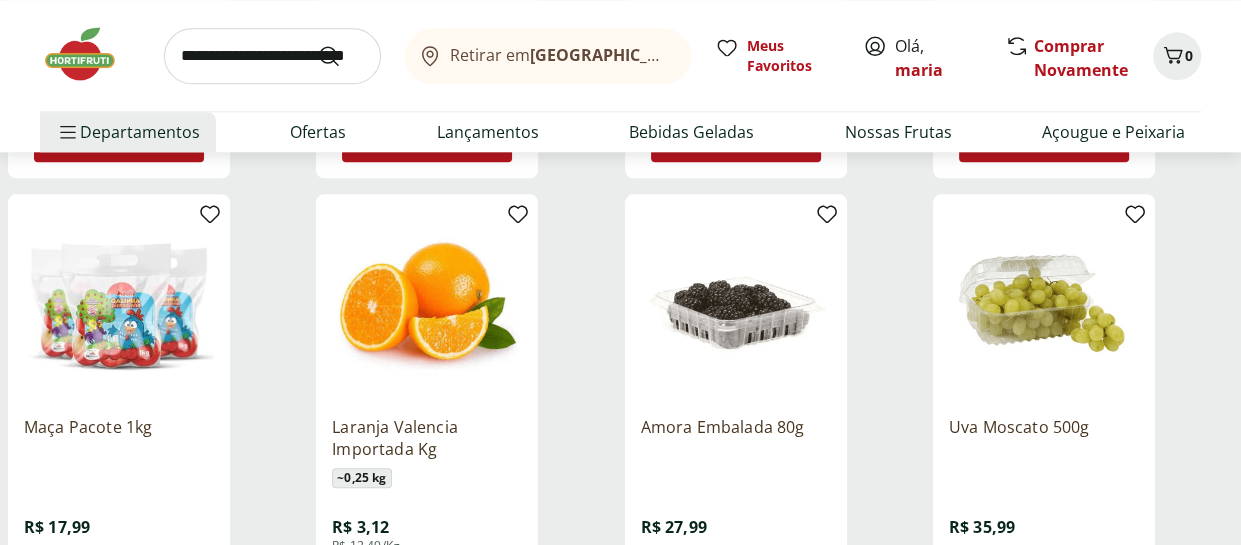 scroll, scrollTop: 8000, scrollLeft: 0, axis: vertical 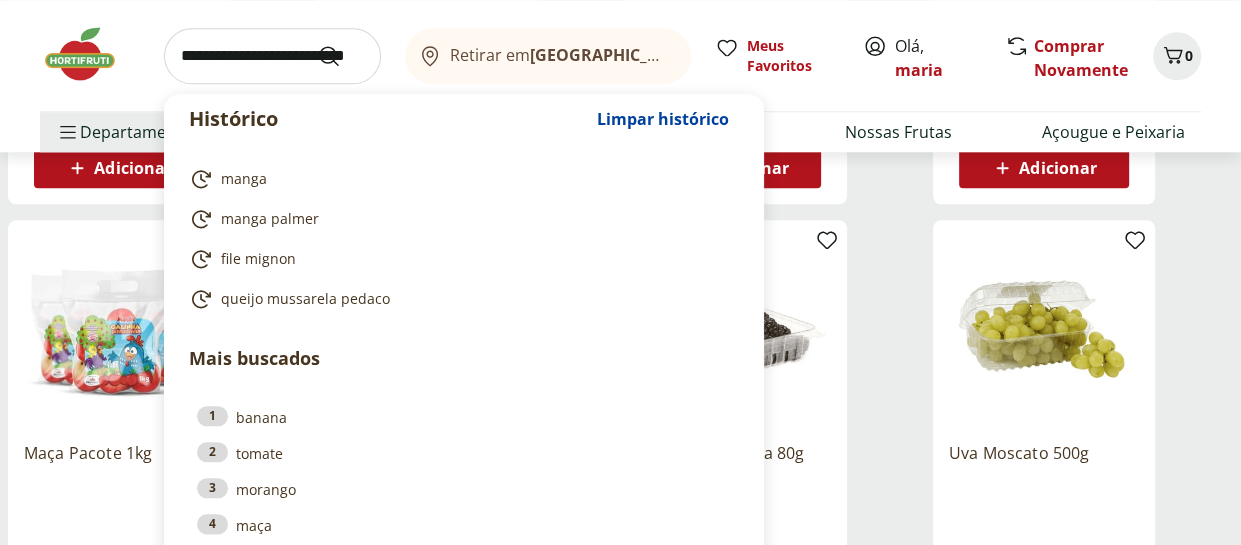 click at bounding box center (272, 56) 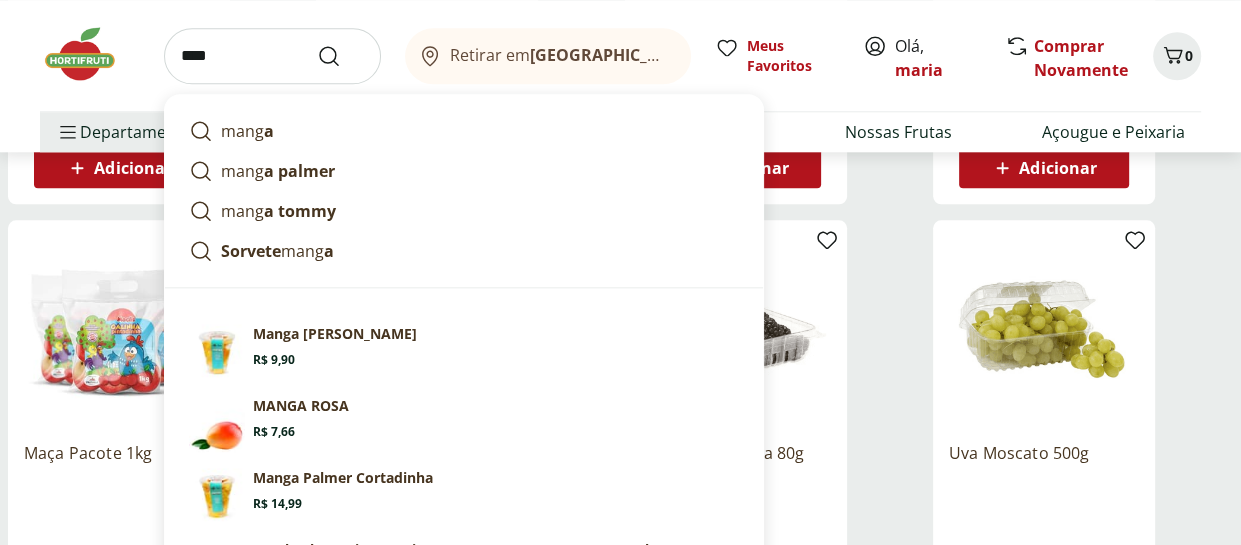 type on "*****" 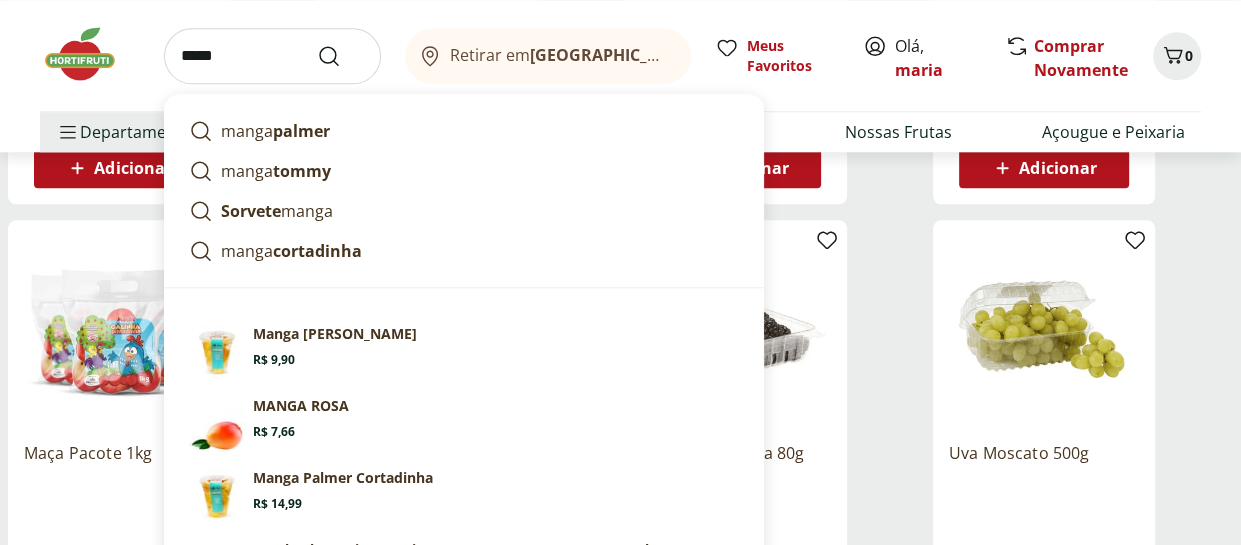 click at bounding box center (341, 56) 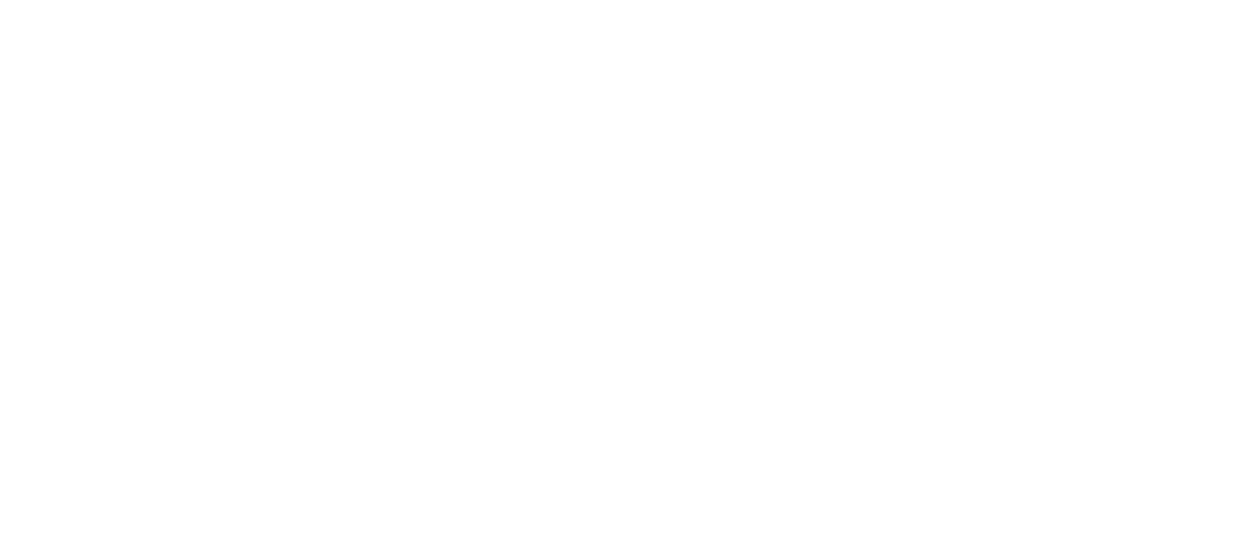 scroll, scrollTop: 0, scrollLeft: 0, axis: both 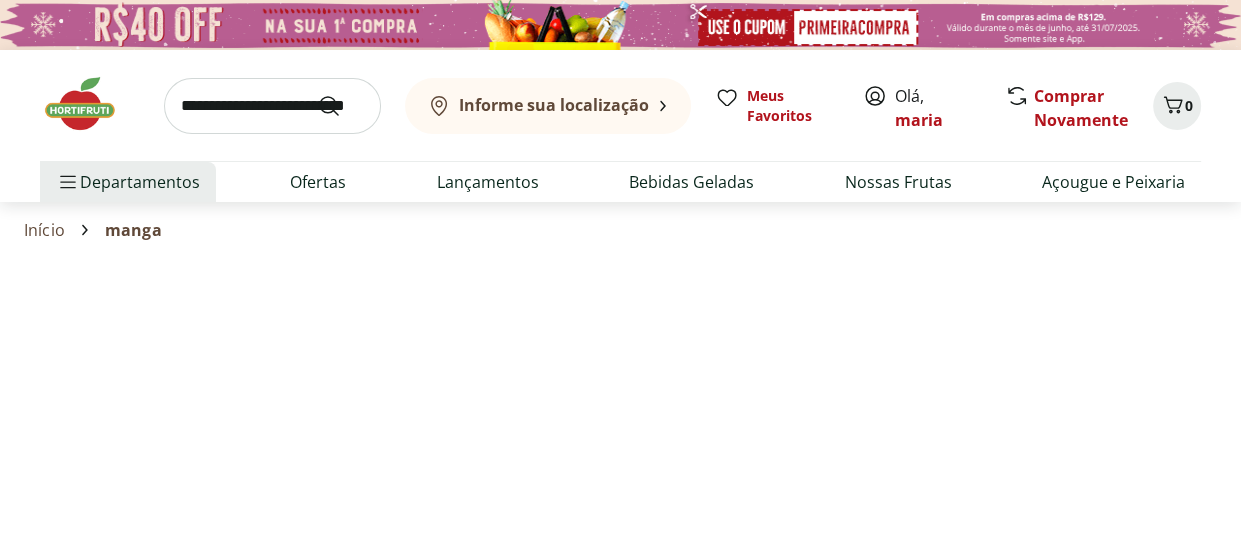 select on "**********" 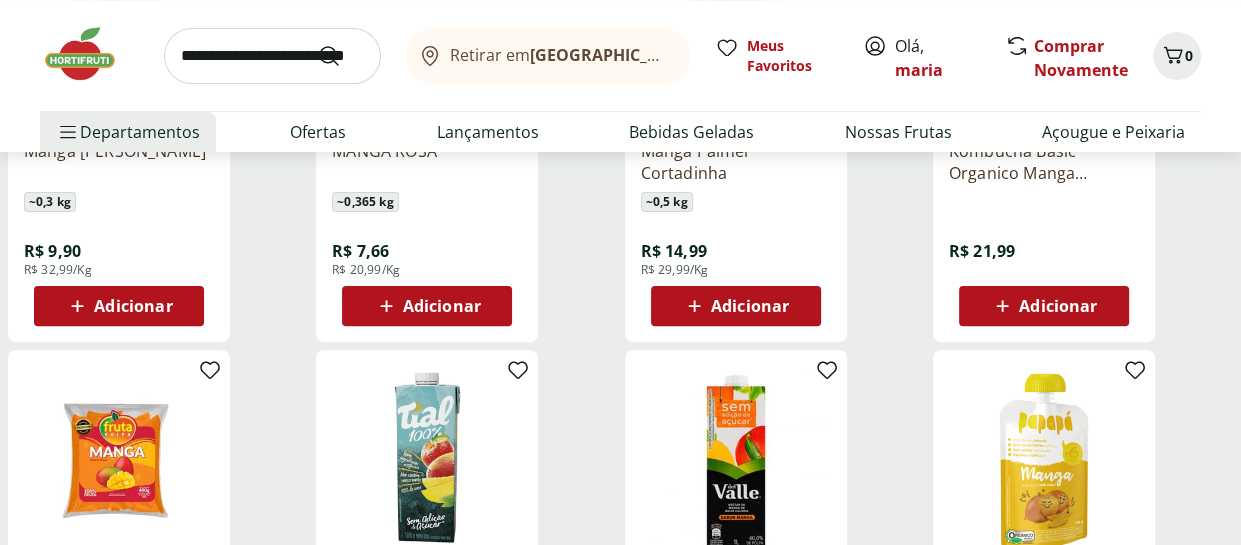 scroll, scrollTop: 500, scrollLeft: 0, axis: vertical 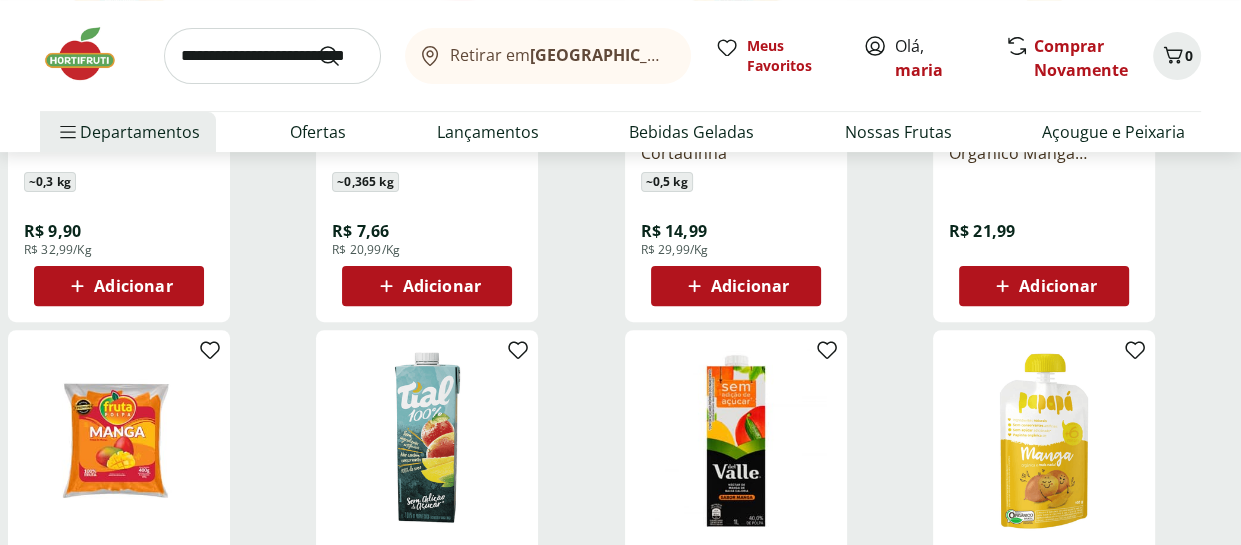 click on "Adicionar" at bounding box center (442, 286) 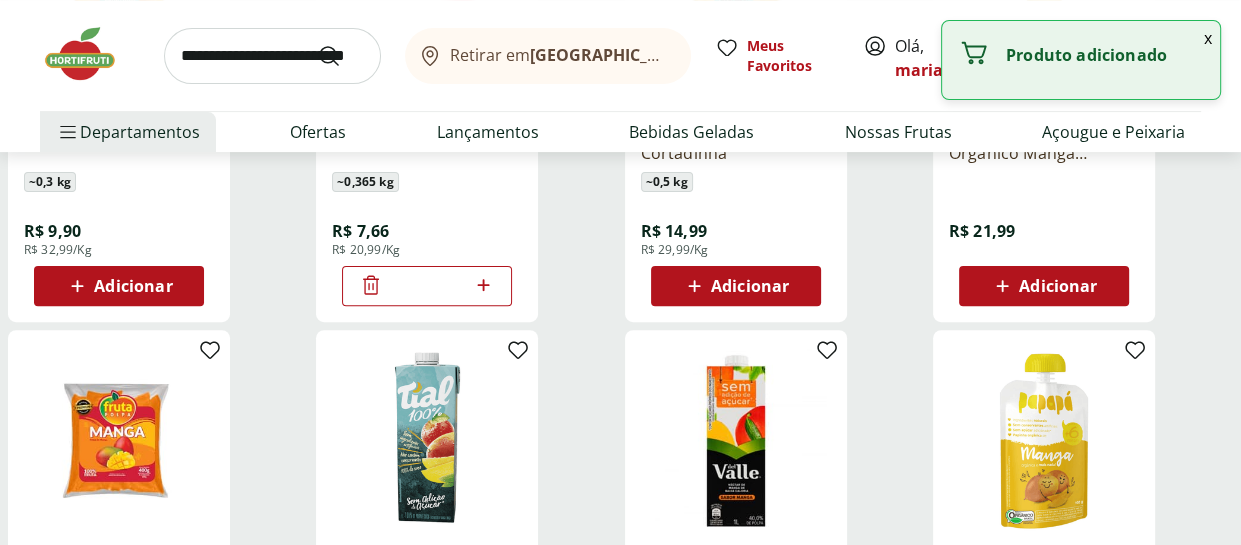 click 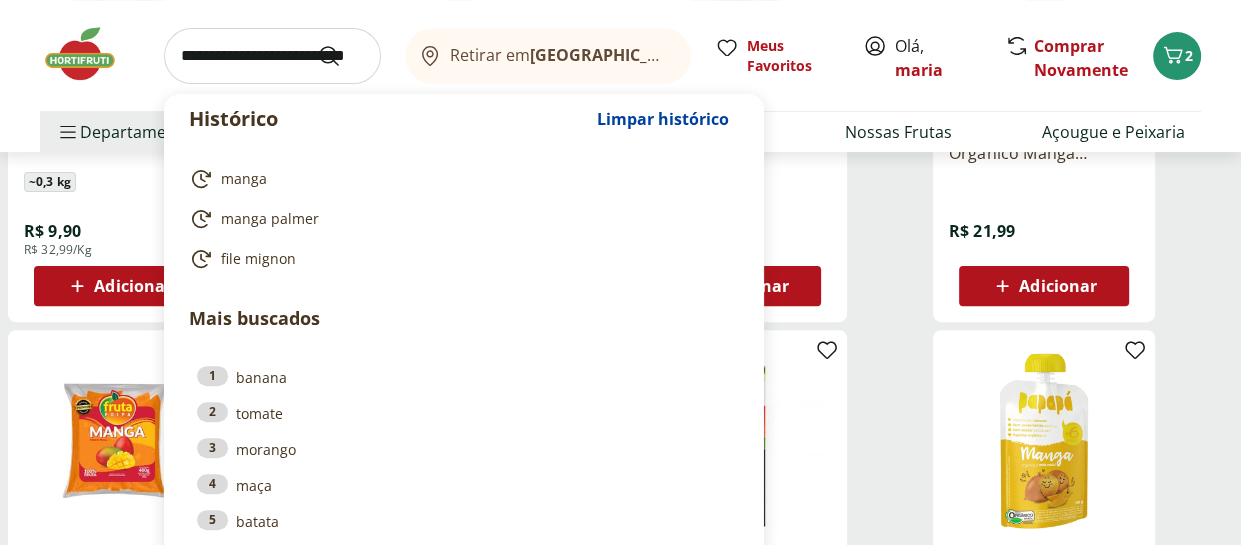 click at bounding box center (272, 56) 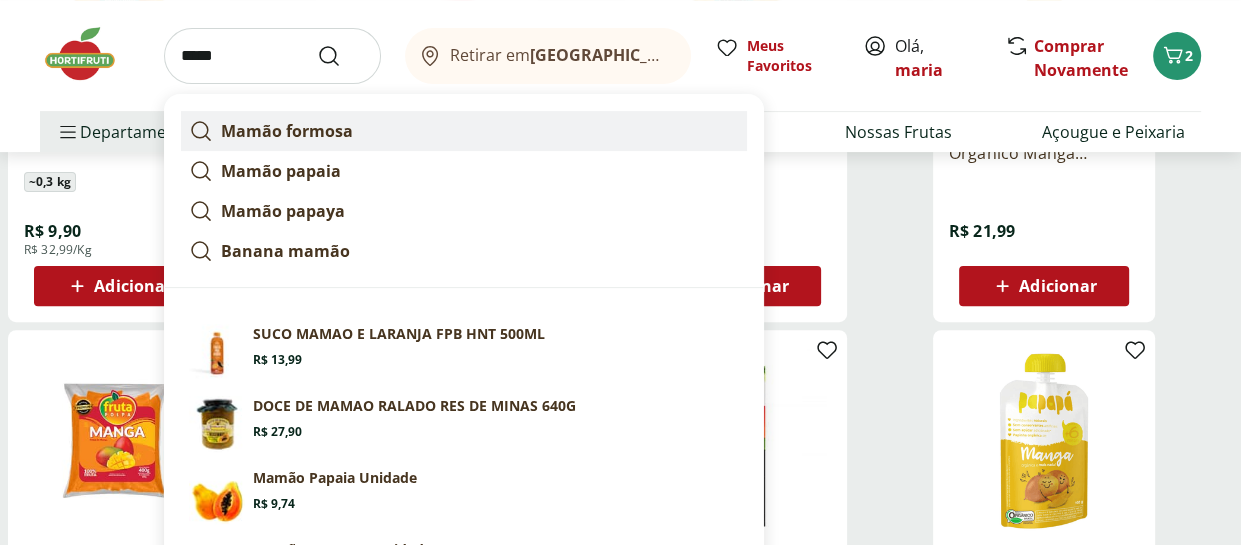 click on "Mamão formosa" at bounding box center [287, 131] 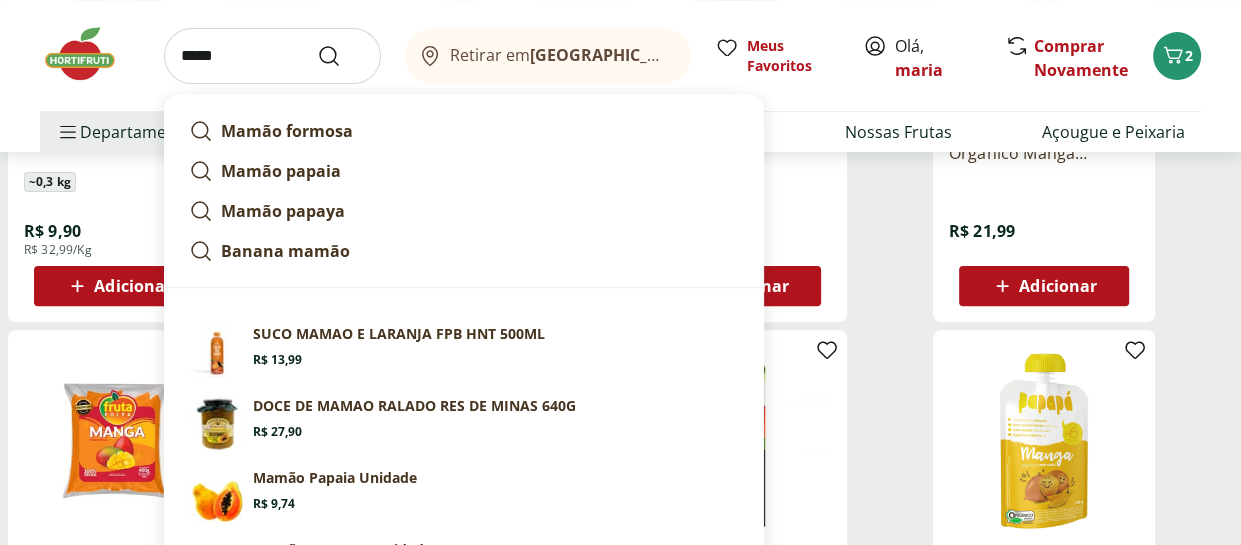 type on "**********" 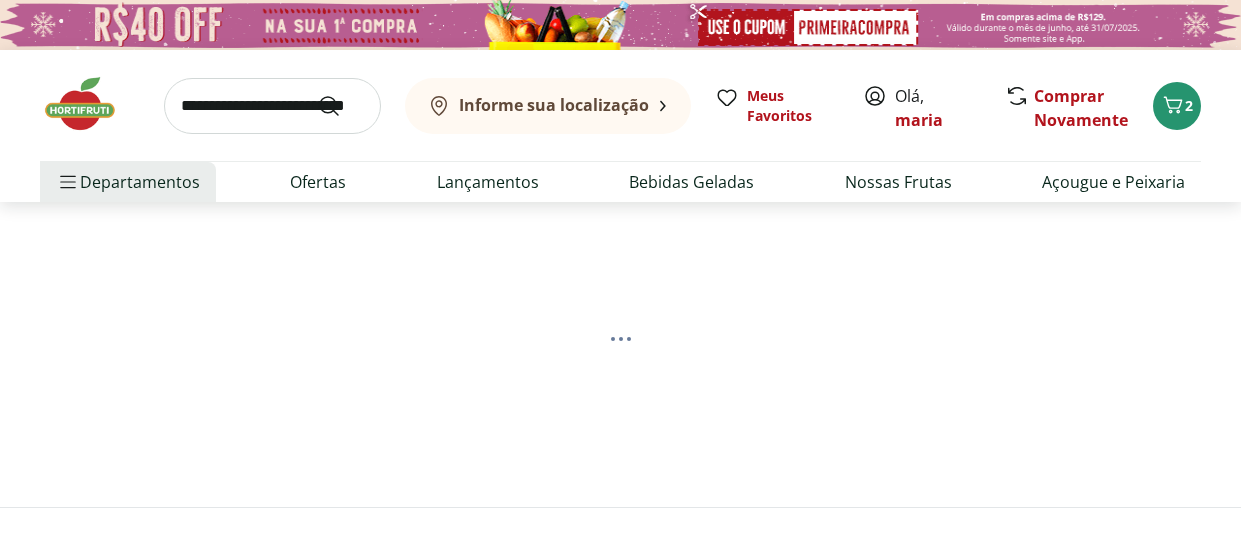 scroll, scrollTop: 0, scrollLeft: 0, axis: both 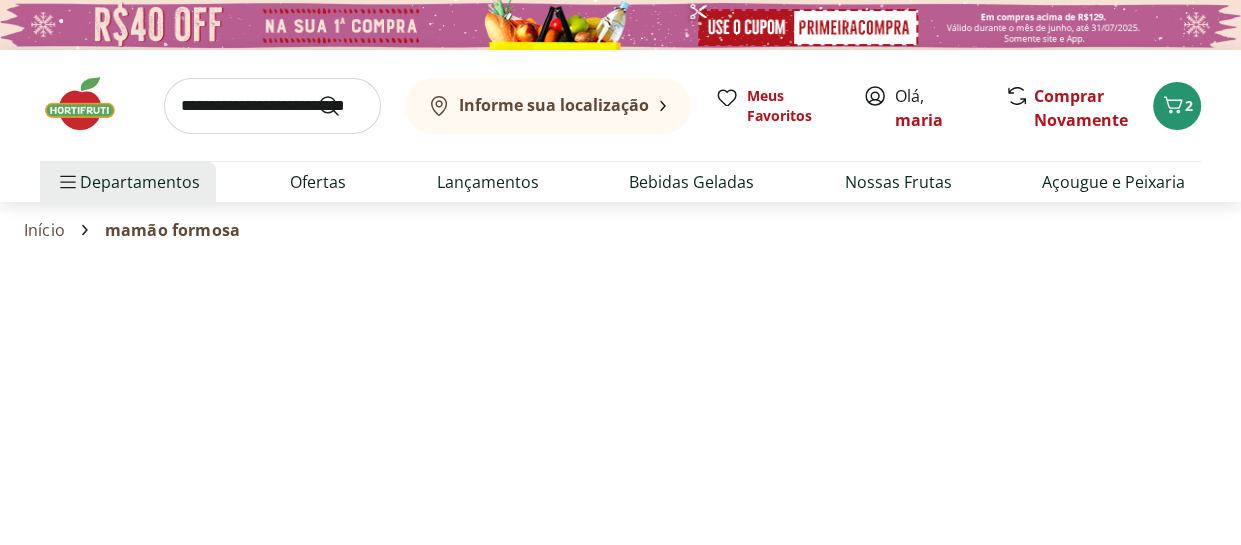 select on "**********" 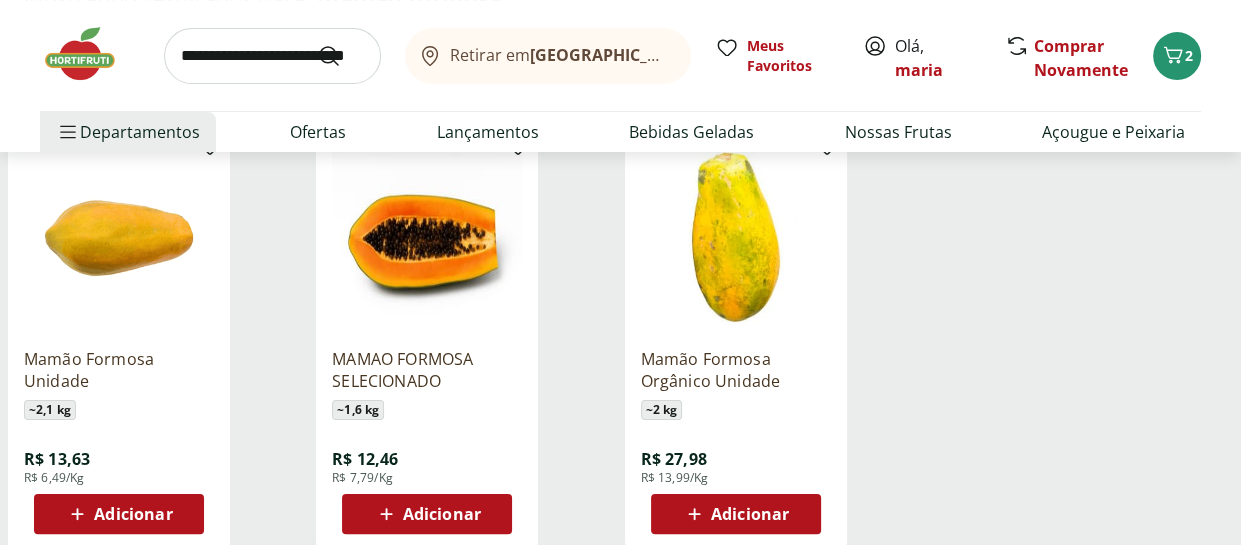 scroll, scrollTop: 300, scrollLeft: 0, axis: vertical 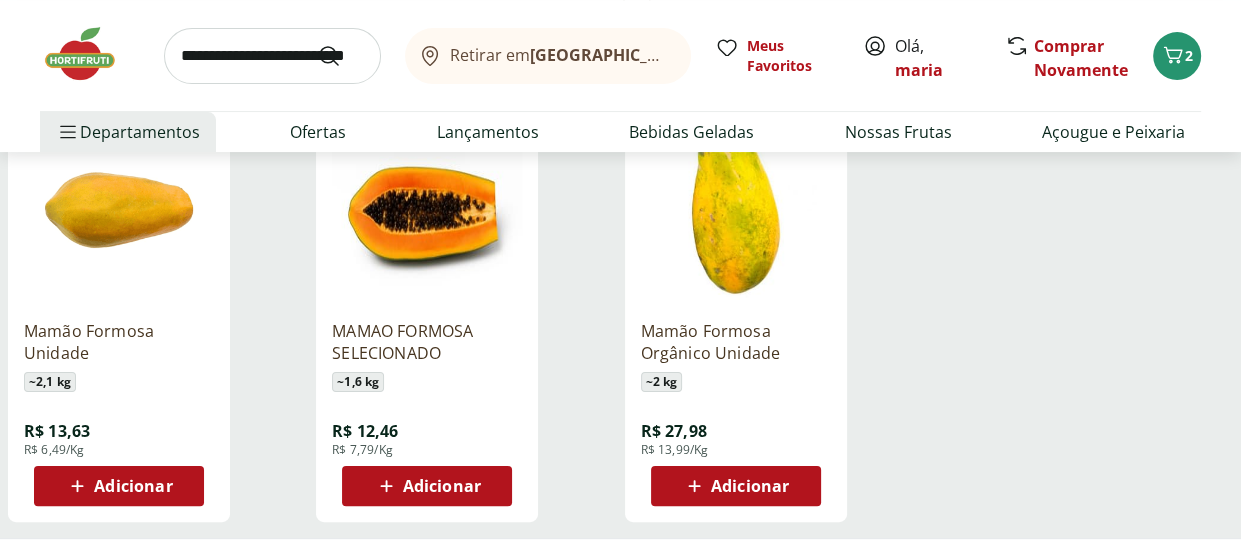 click on "Adicionar" at bounding box center (133, 486) 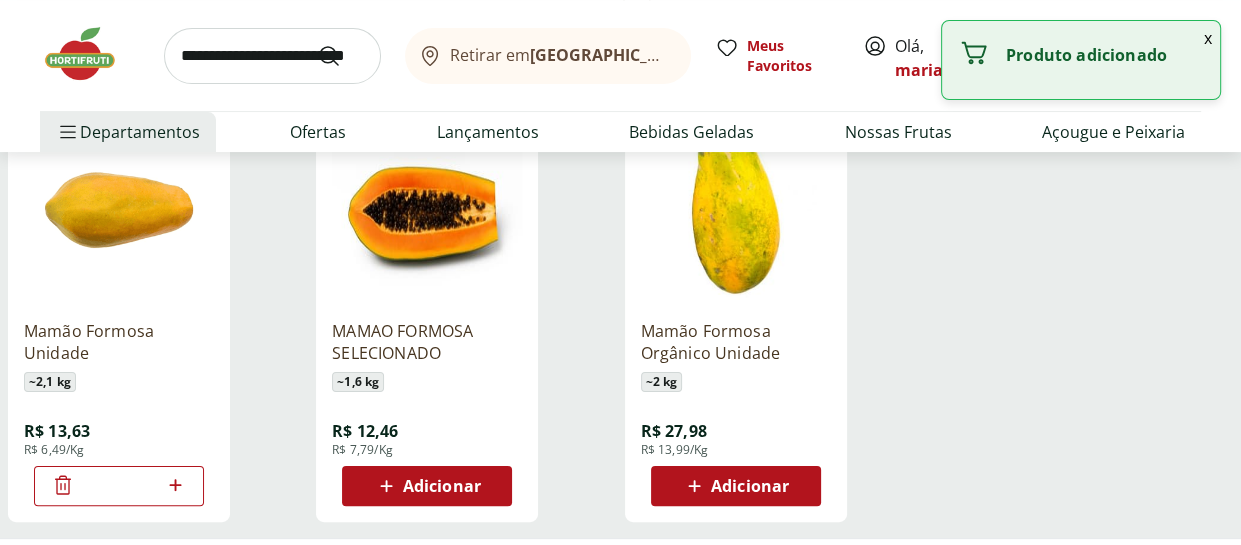 click 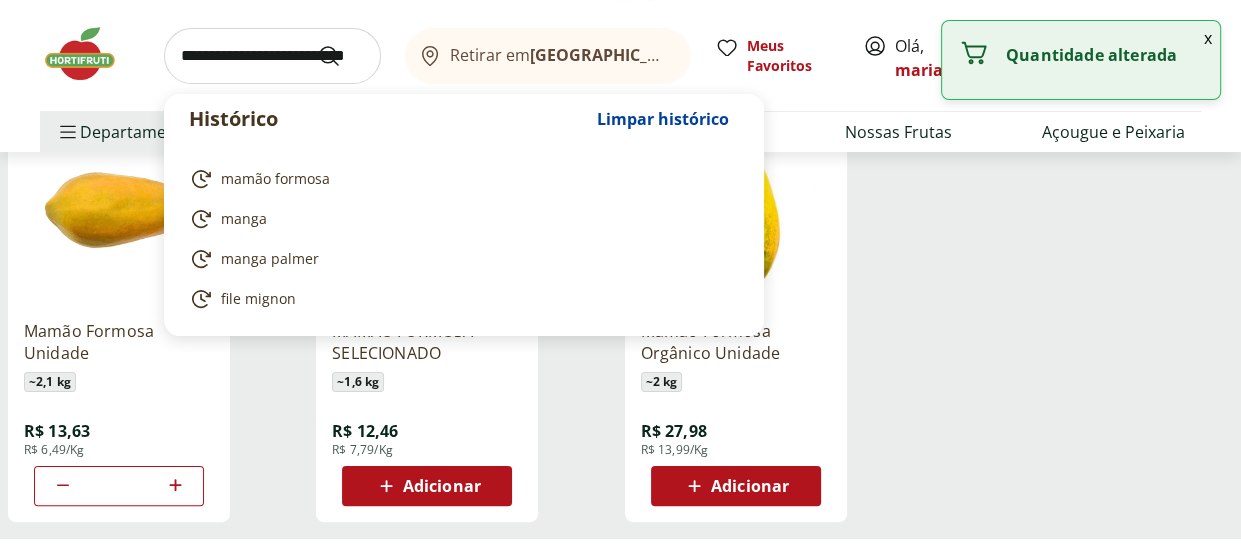 click at bounding box center [272, 56] 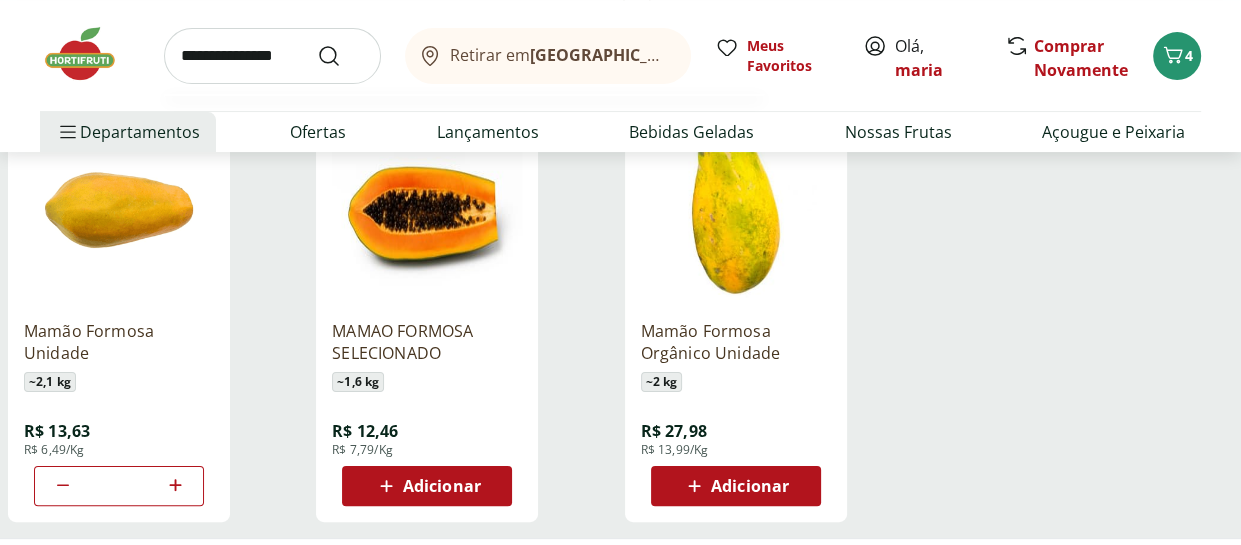 type on "**********" 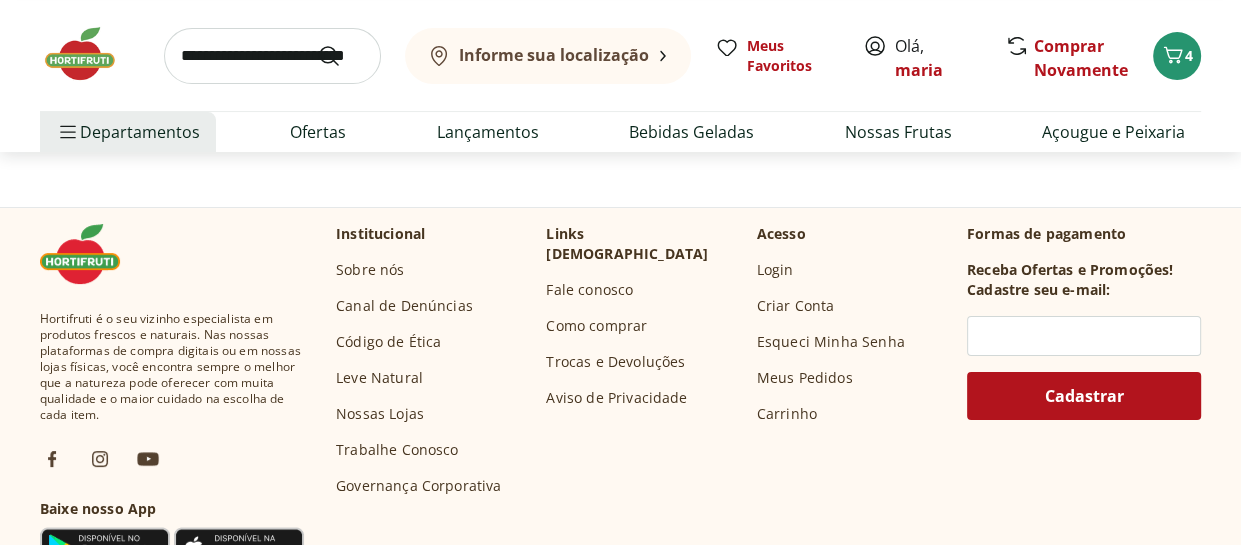 scroll, scrollTop: 0, scrollLeft: 0, axis: both 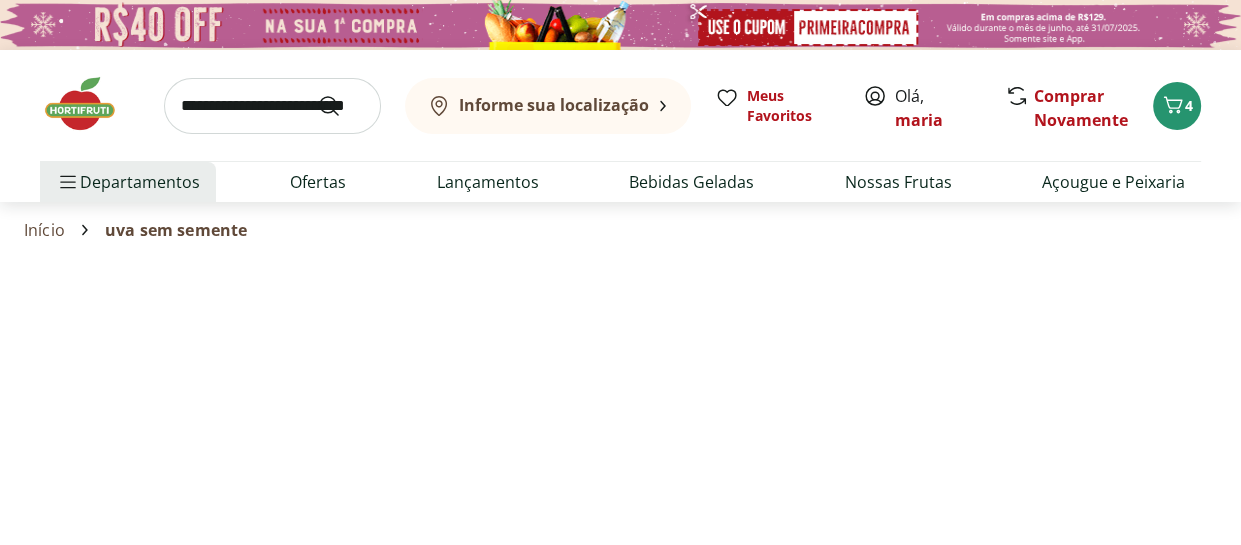 select on "**********" 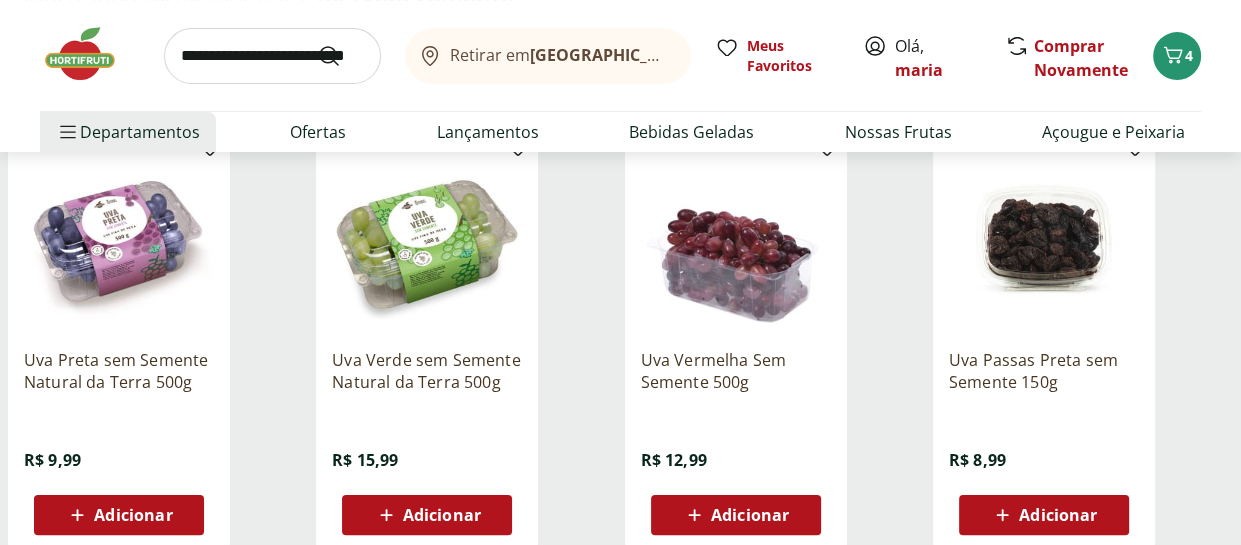 scroll, scrollTop: 300, scrollLeft: 0, axis: vertical 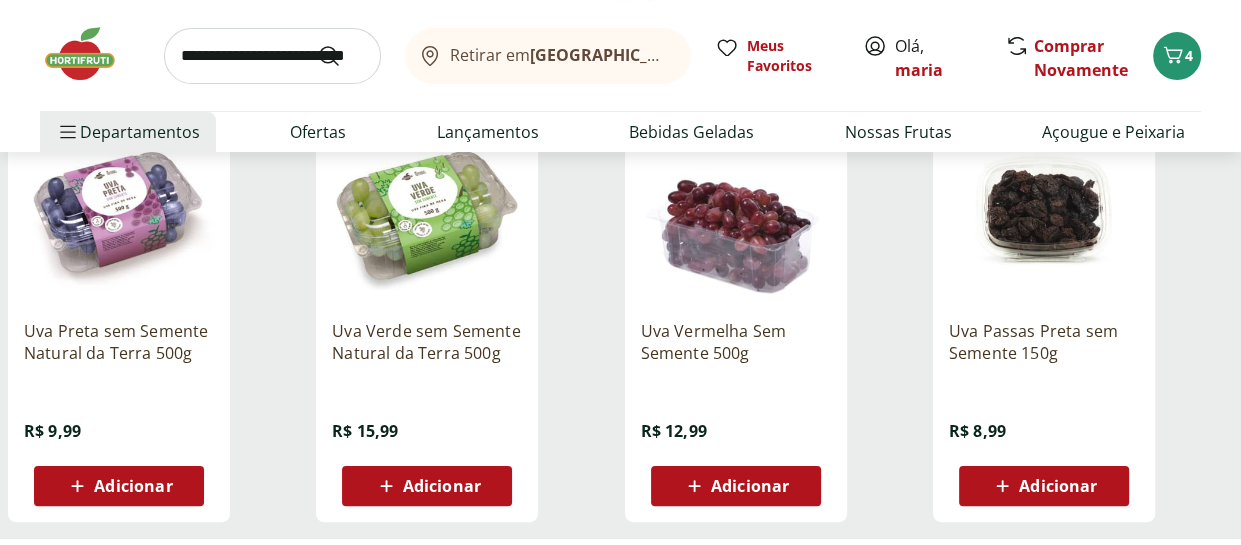 drag, startPoint x: 447, startPoint y: 475, endPoint x: 451, endPoint y: 464, distance: 11.7046995 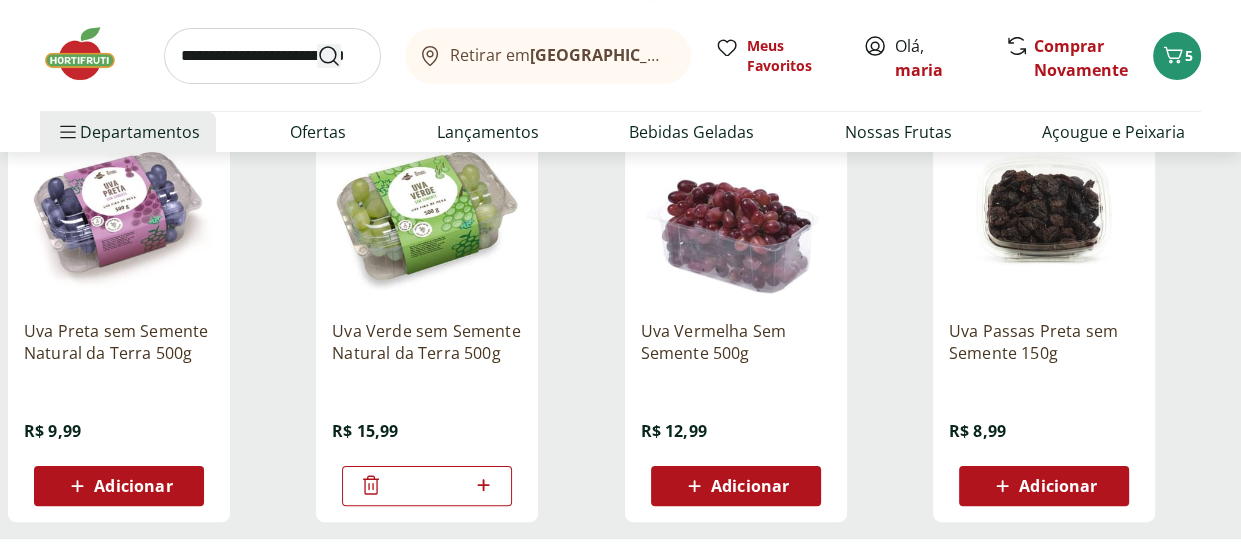 click 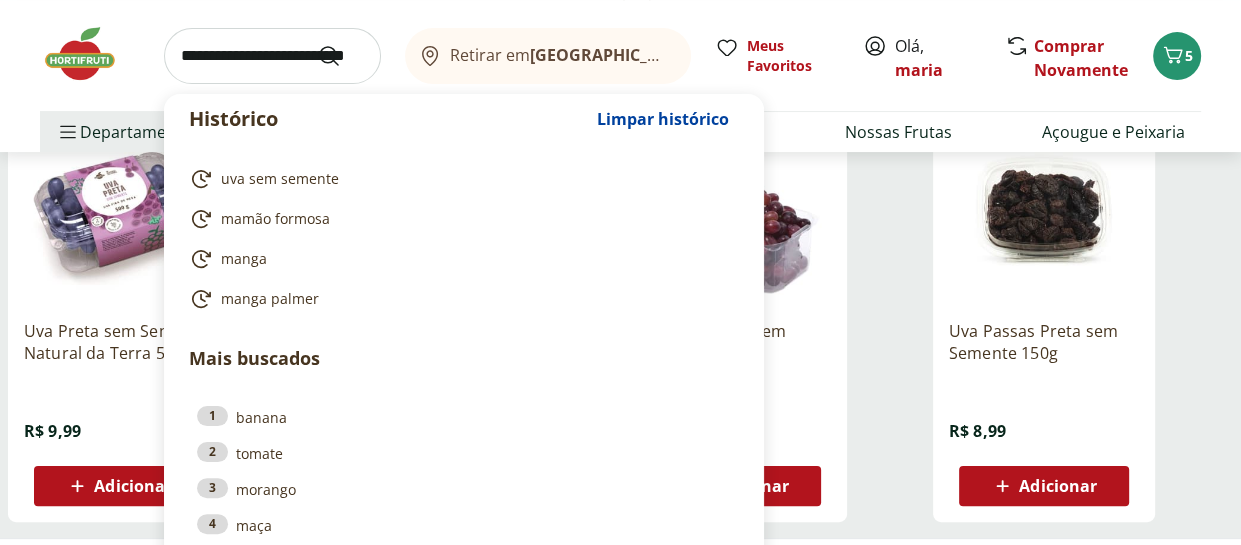click at bounding box center [272, 56] 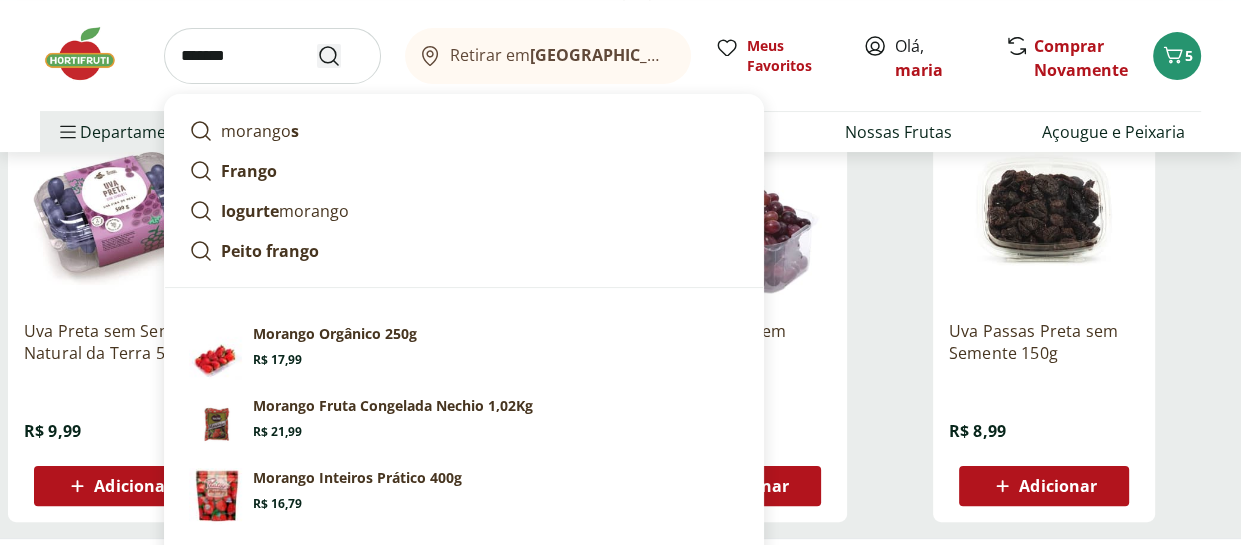 type on "*******" 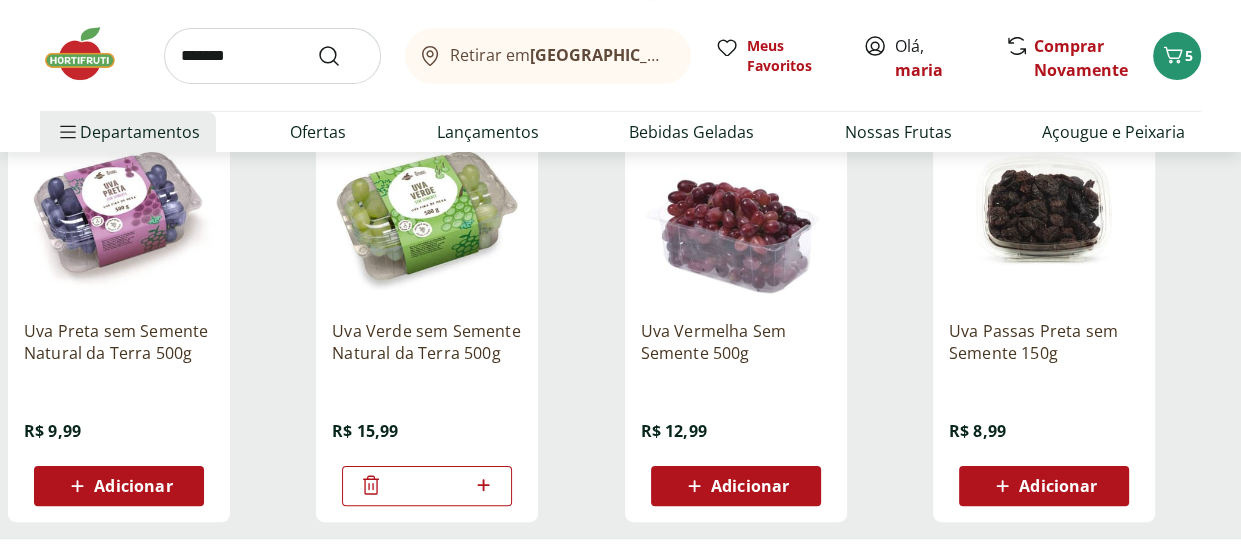 scroll, scrollTop: 0, scrollLeft: 0, axis: both 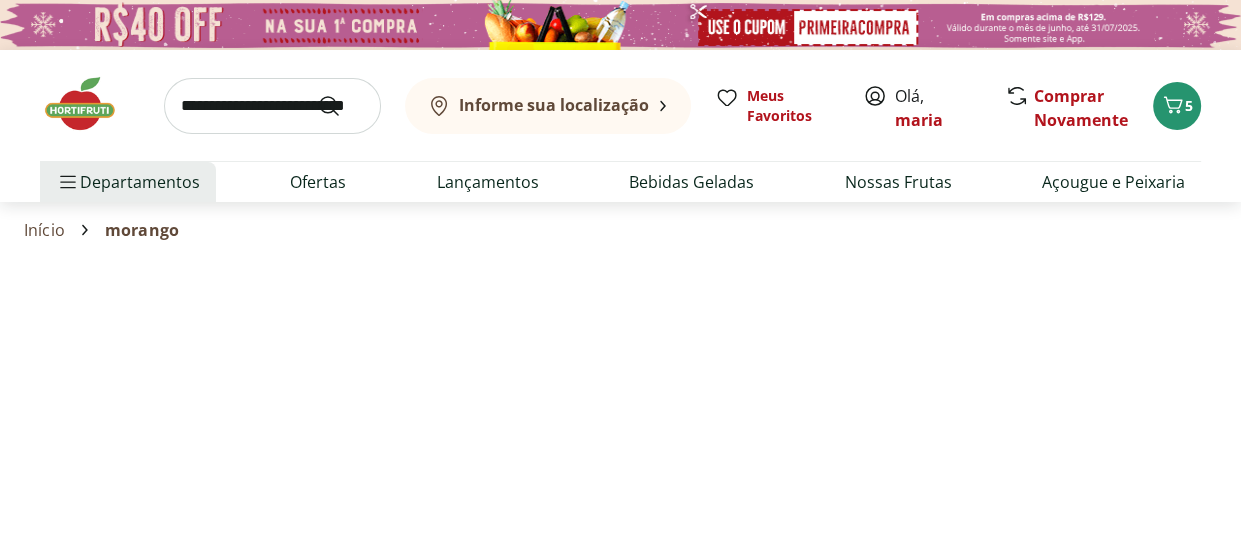 select on "**********" 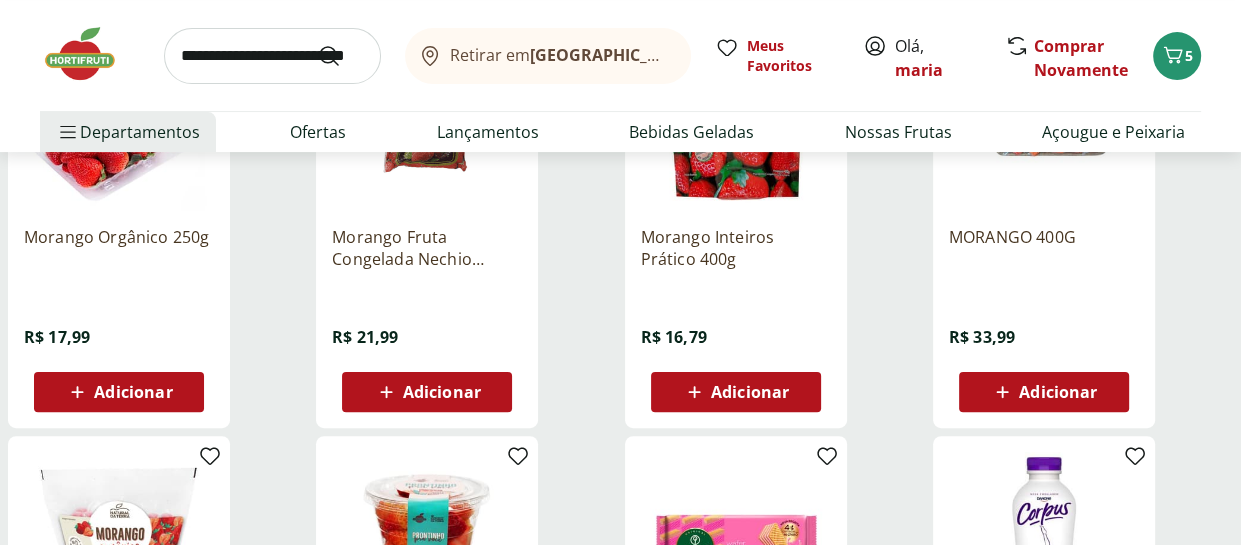 scroll, scrollTop: 400, scrollLeft: 0, axis: vertical 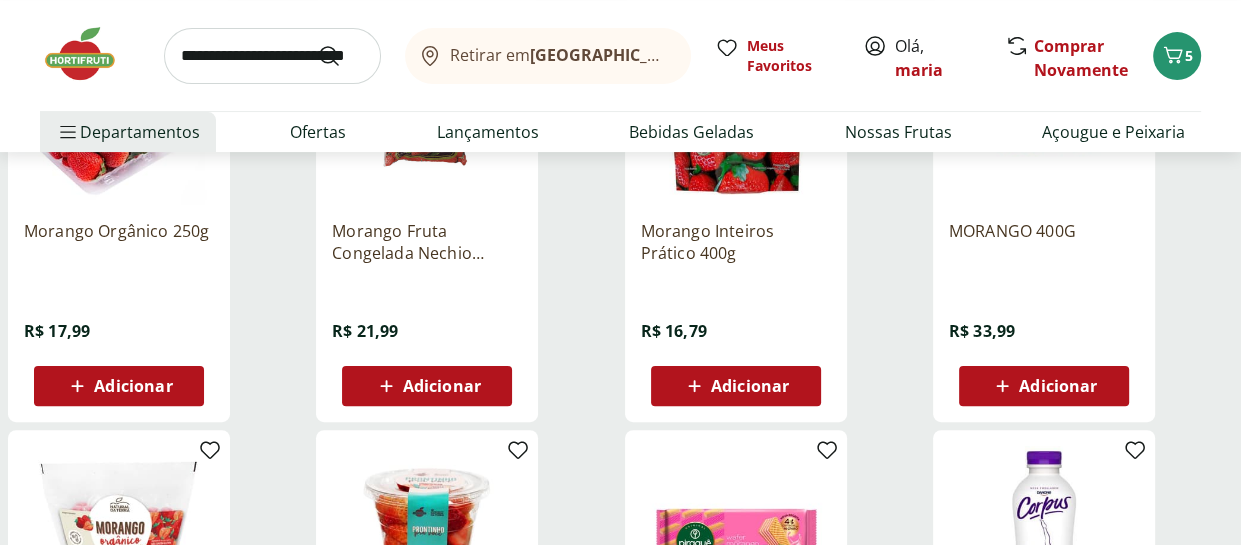 click on "Adicionar" at bounding box center [133, 386] 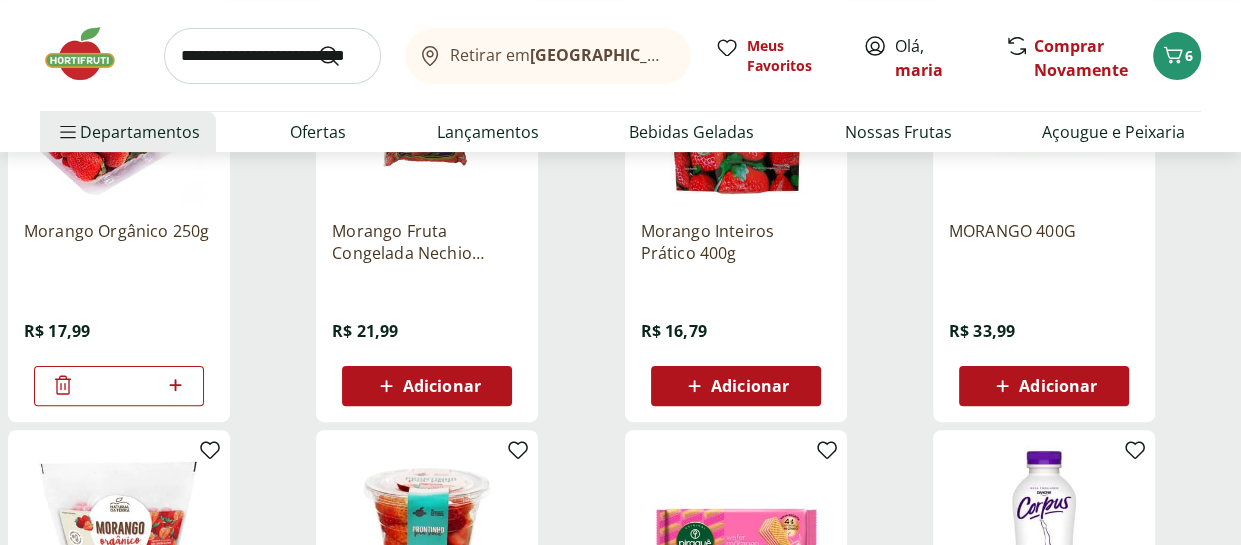 click at bounding box center [272, 56] 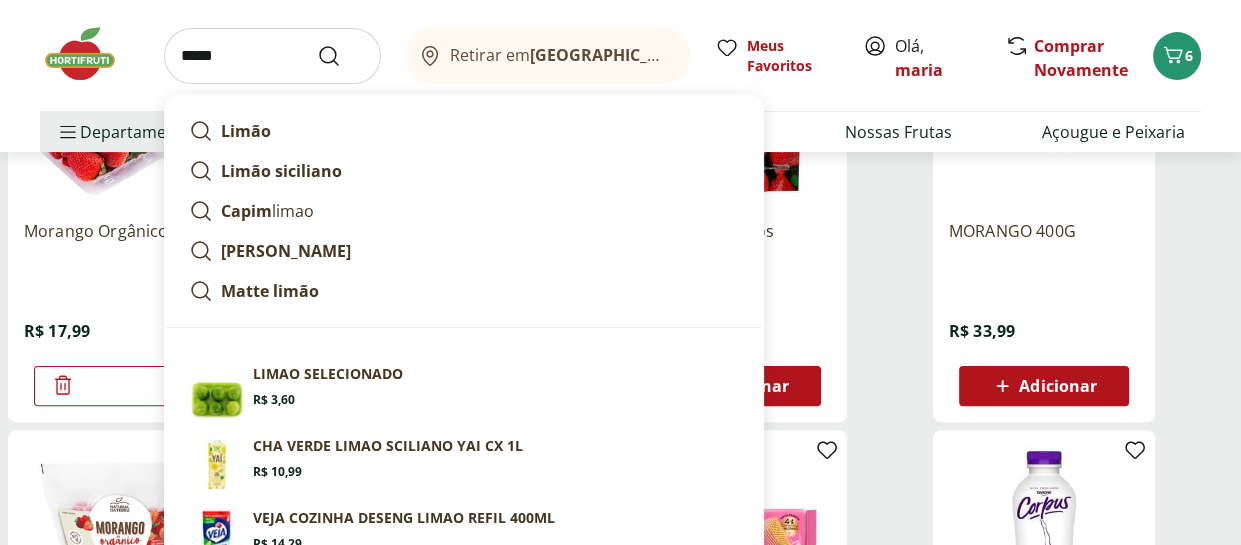 type on "*****" 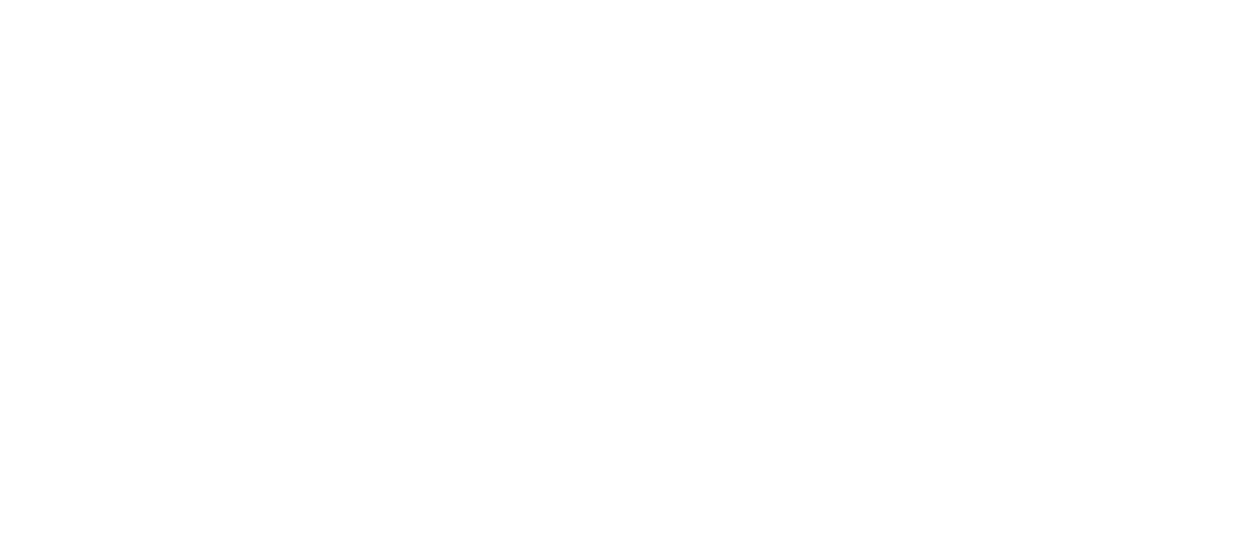 scroll, scrollTop: 0, scrollLeft: 0, axis: both 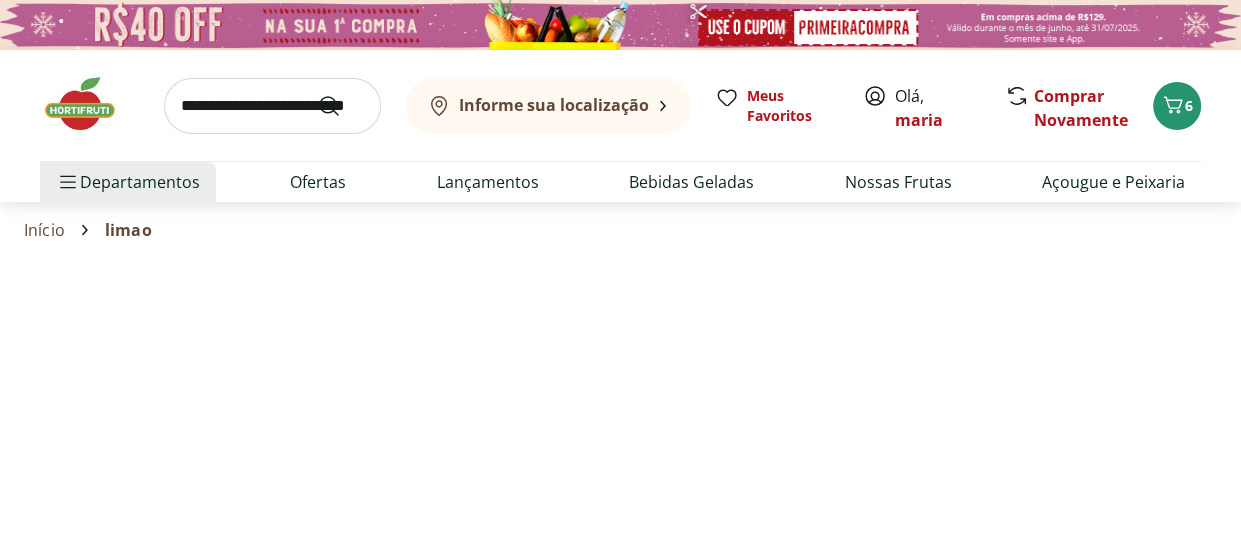 select on "**********" 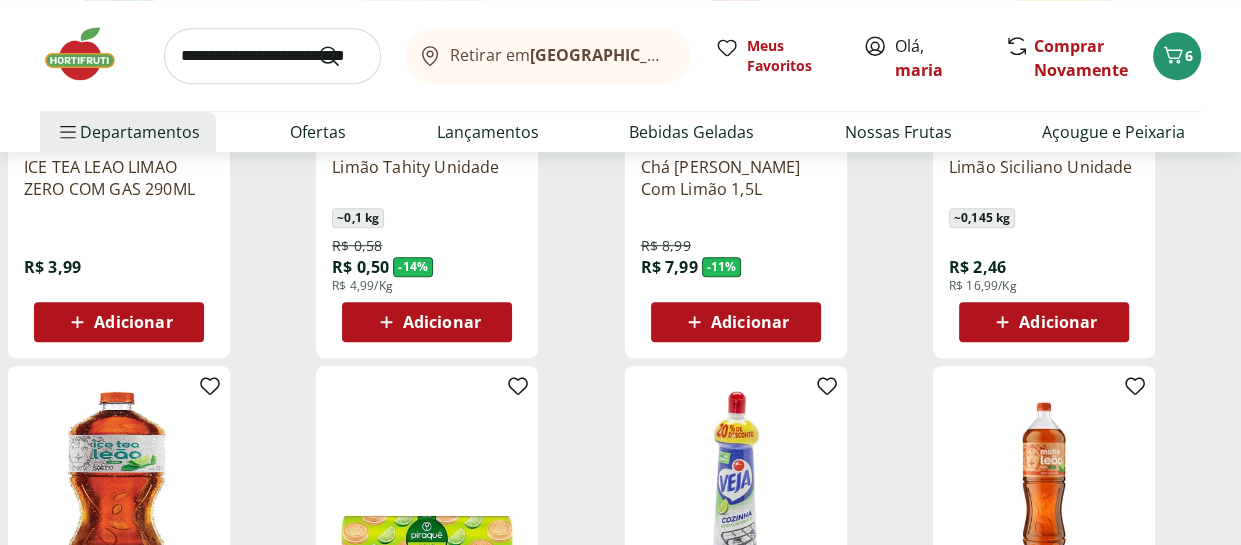 scroll, scrollTop: 900, scrollLeft: 0, axis: vertical 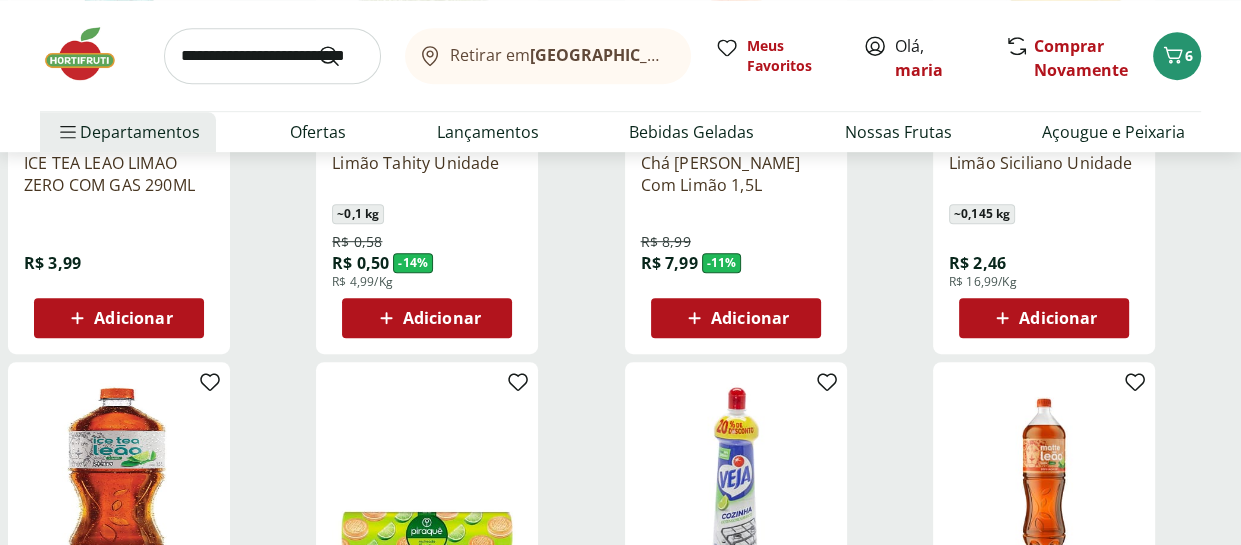 click on "Adicionar" at bounding box center (442, 318) 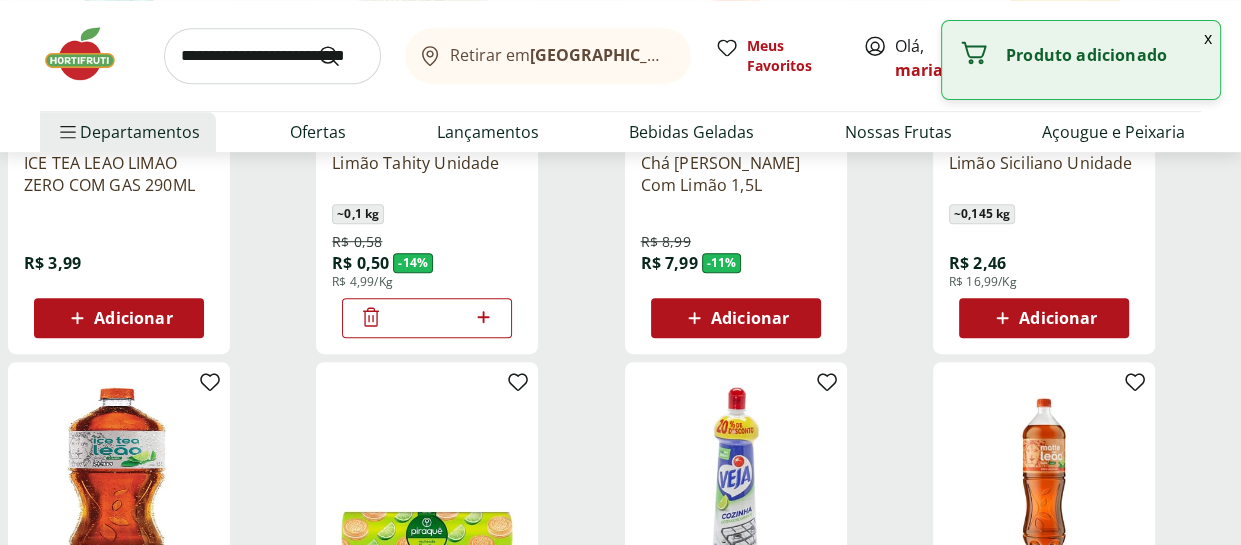 click 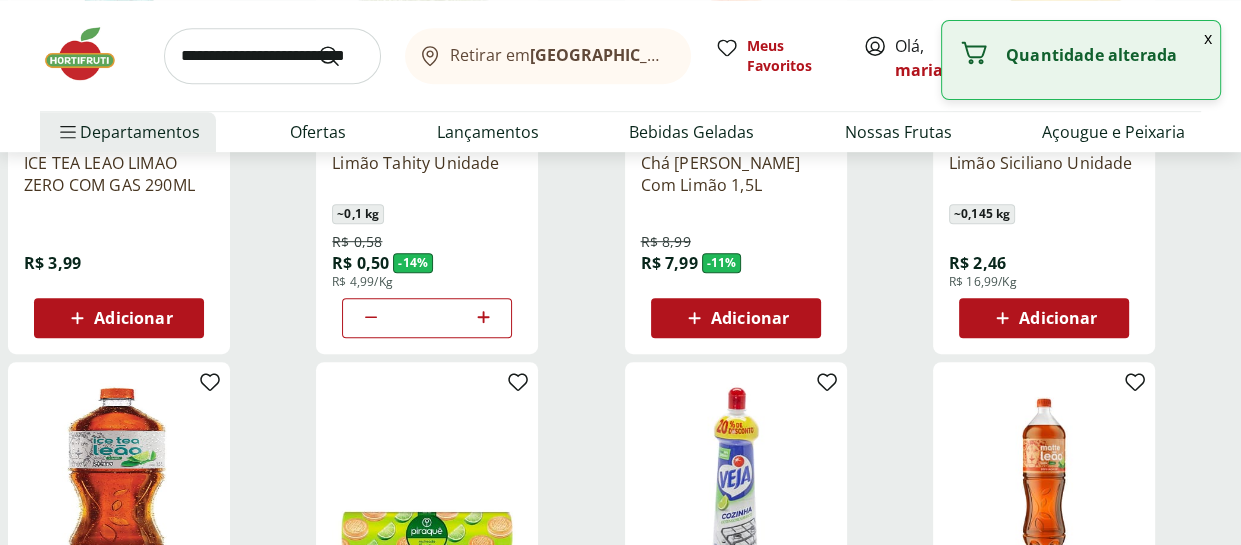 click 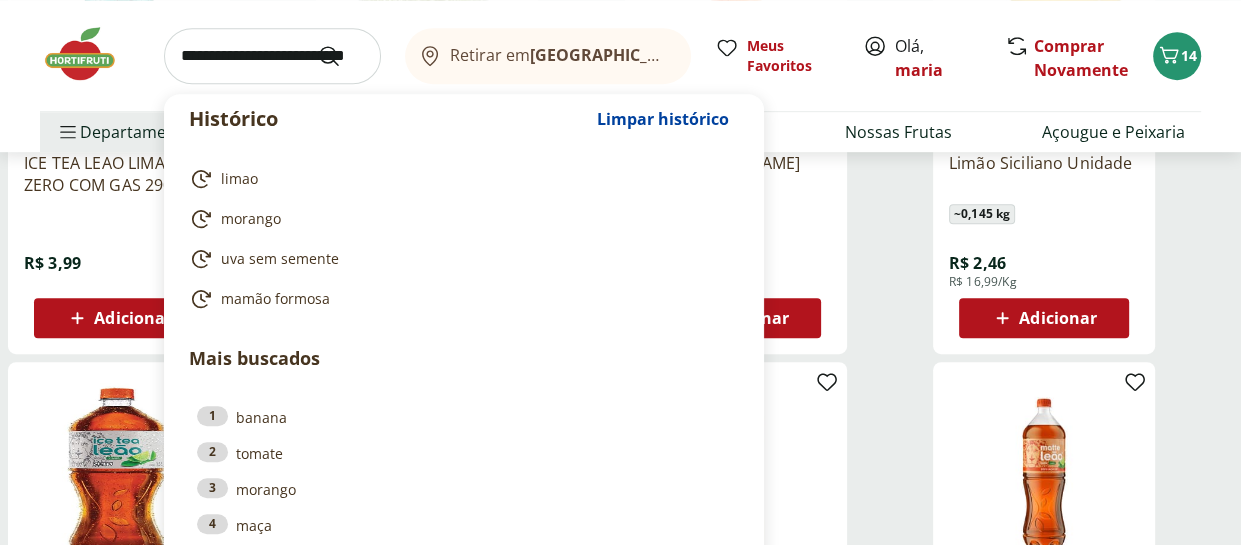 click at bounding box center (272, 56) 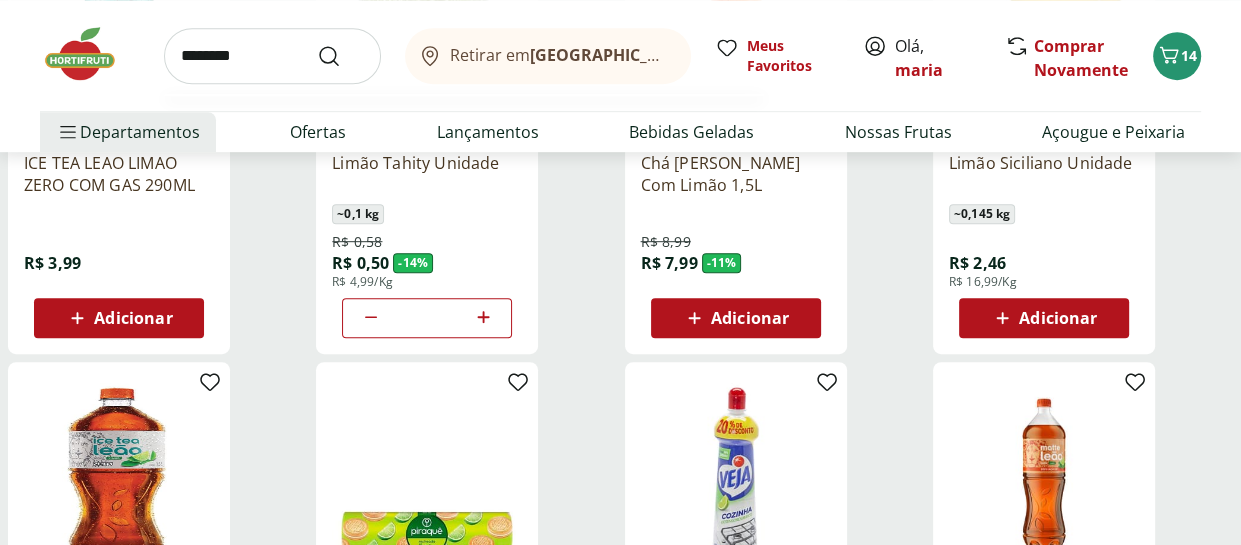type on "********" 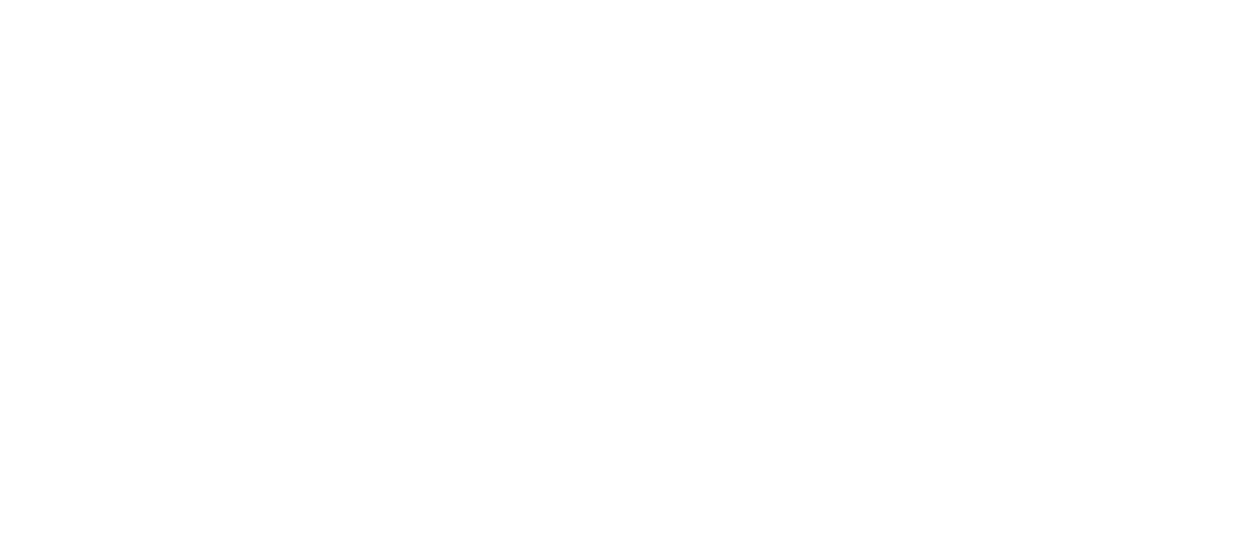 scroll, scrollTop: 0, scrollLeft: 0, axis: both 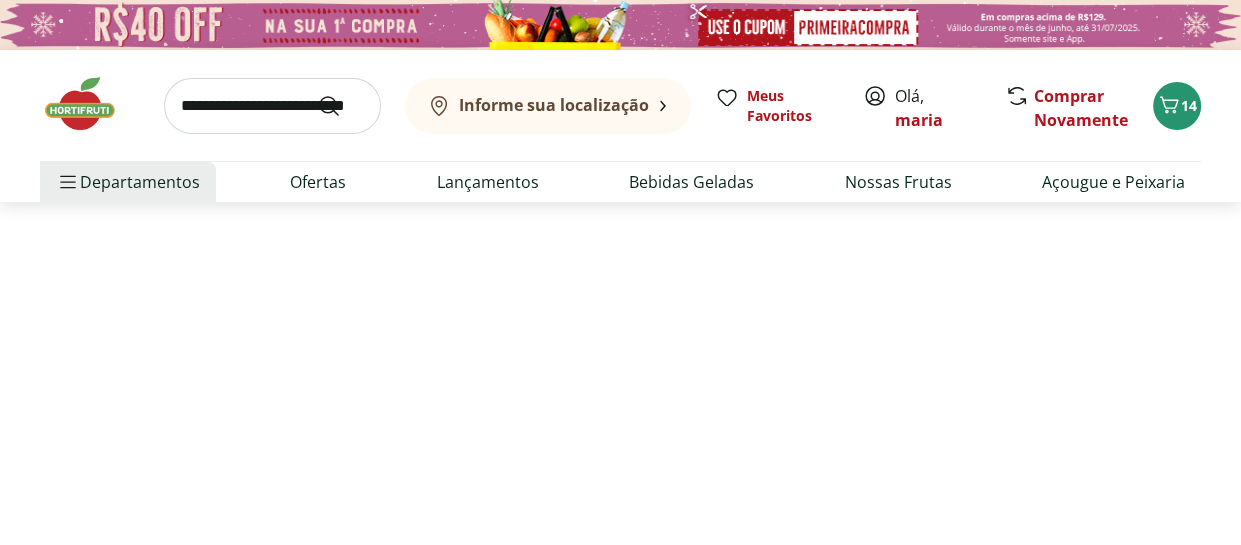 select on "**********" 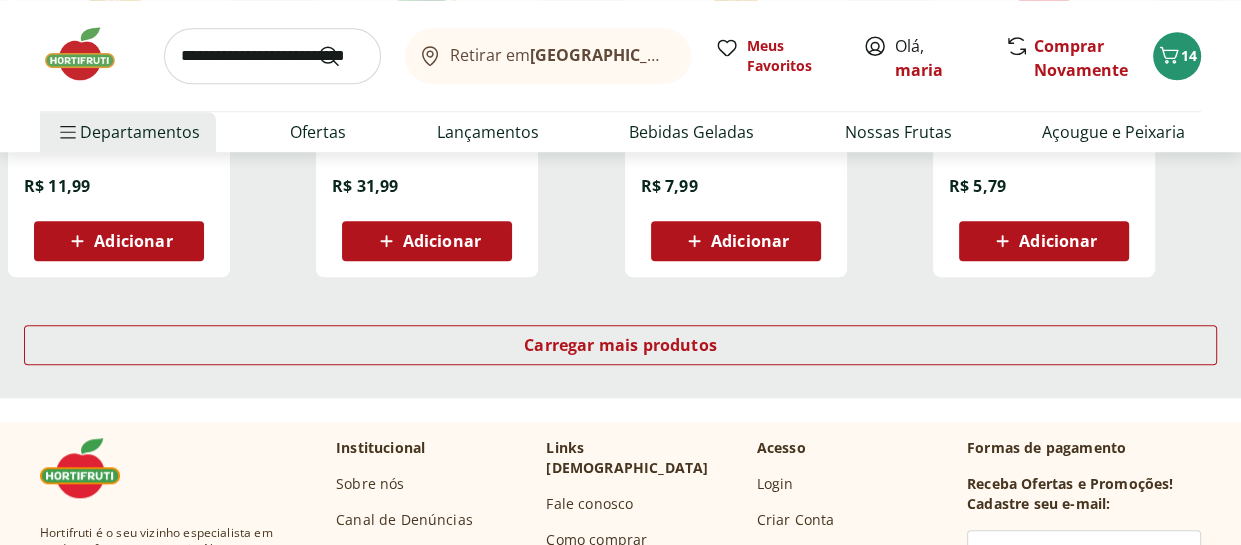 scroll, scrollTop: 1500, scrollLeft: 0, axis: vertical 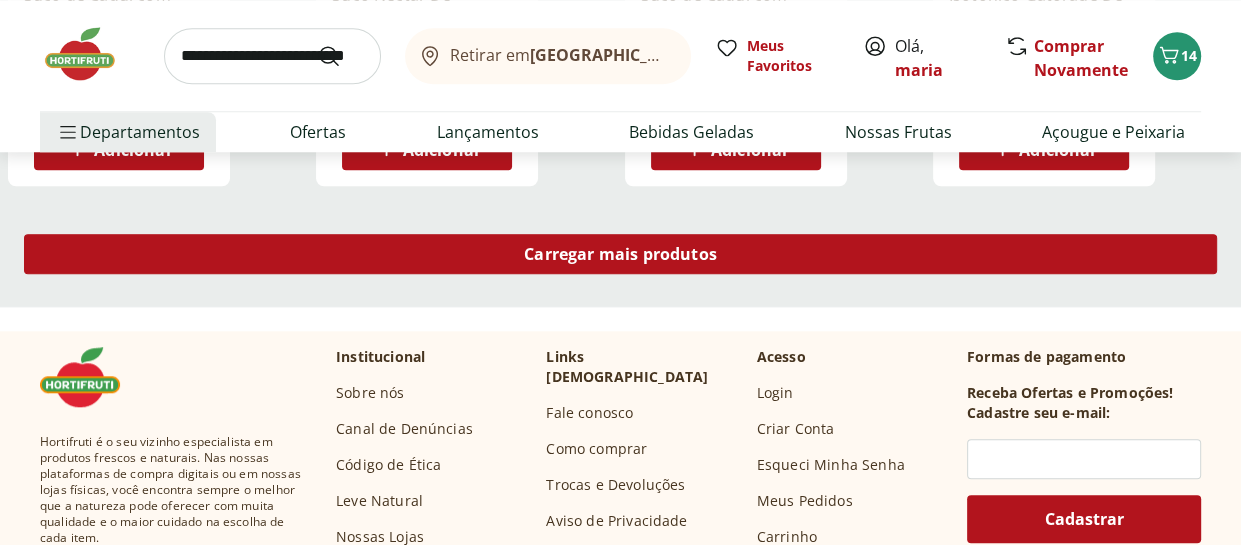 click on "Carregar mais produtos" at bounding box center [620, 254] 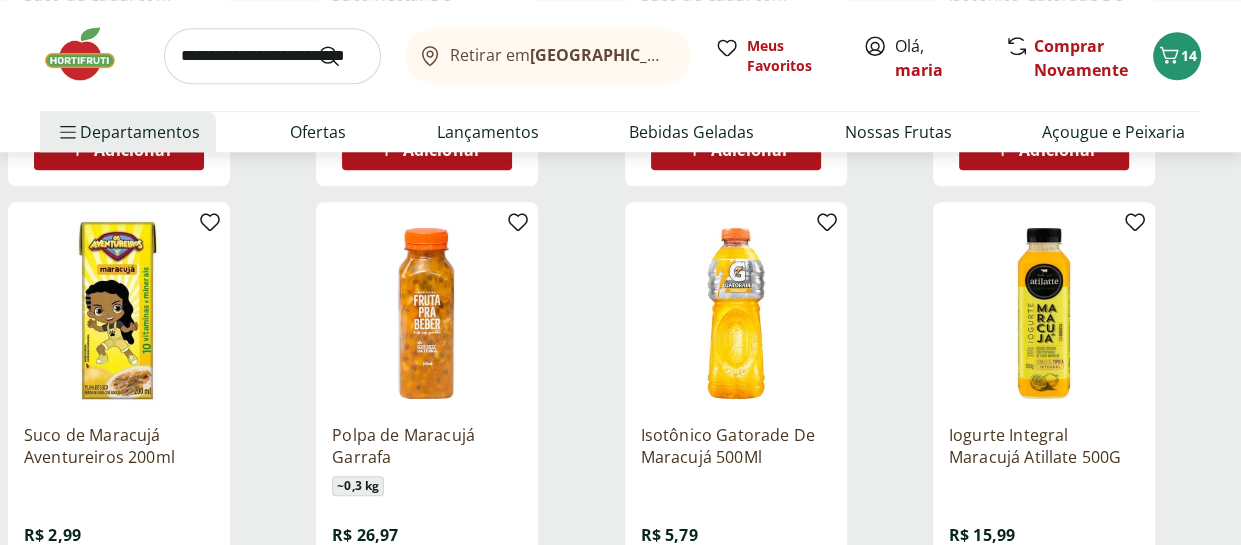 click at bounding box center [736, 313] 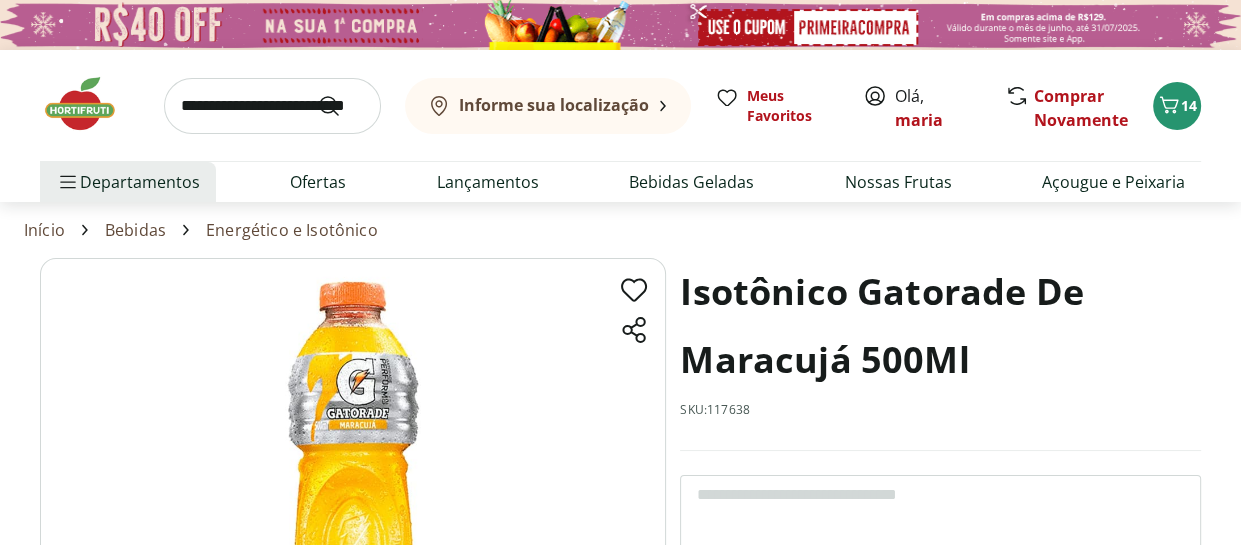 scroll, scrollTop: 100, scrollLeft: 0, axis: vertical 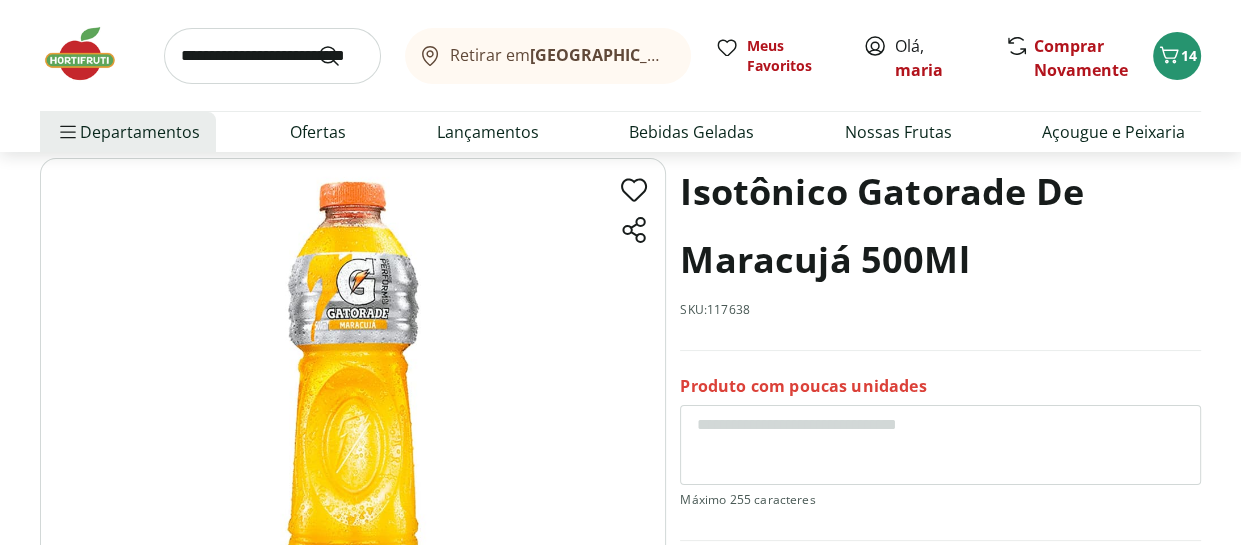 select on "**********" 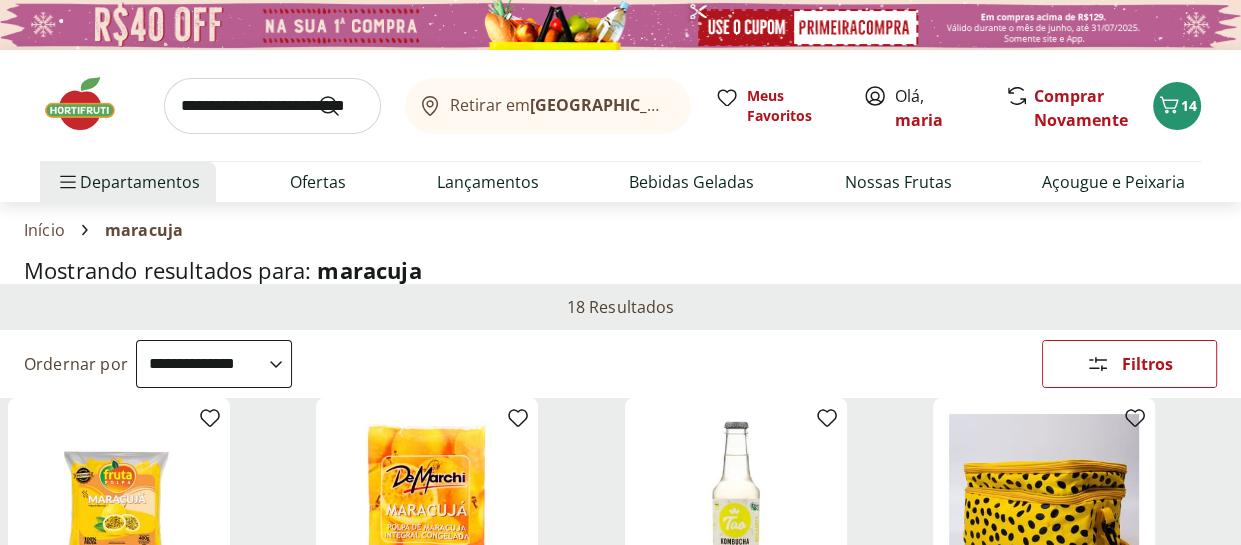 scroll, scrollTop: 100, scrollLeft: 0, axis: vertical 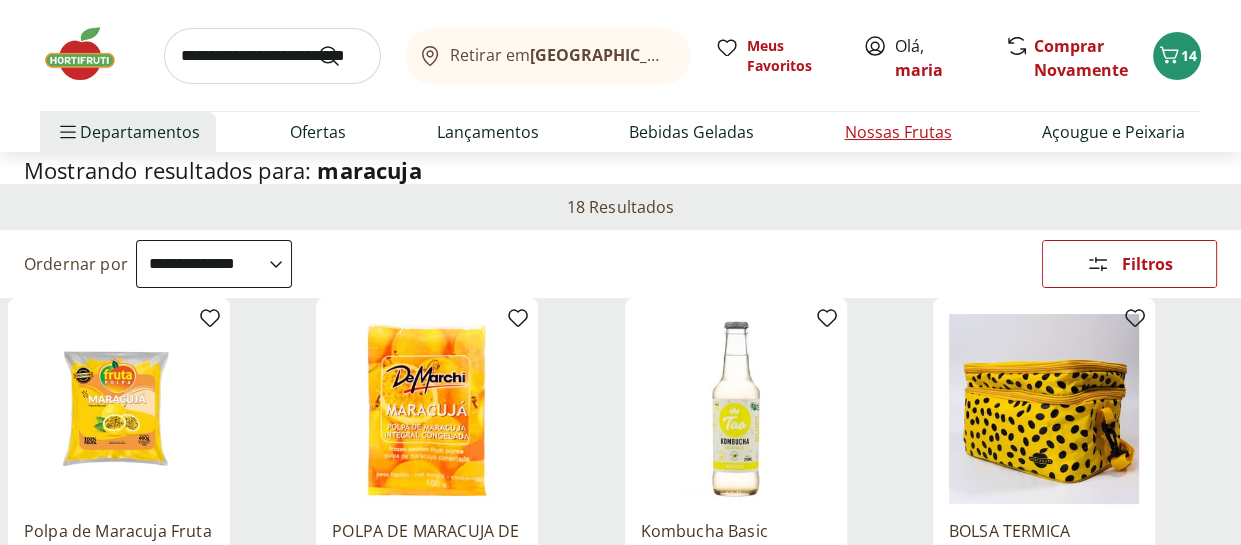 click on "Nossas Frutas" at bounding box center [898, 132] 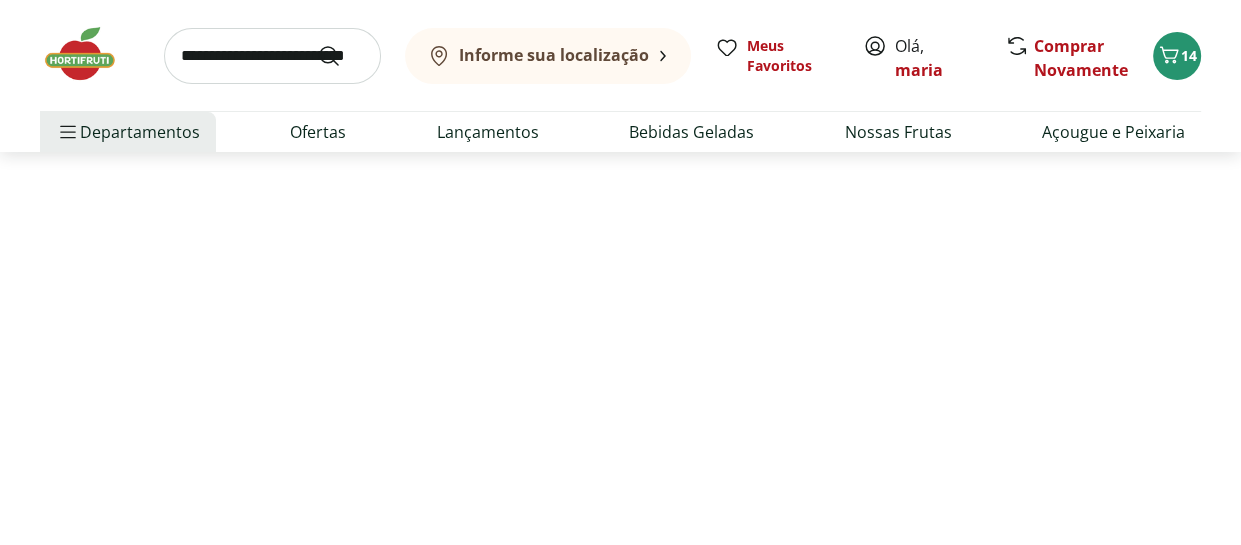 scroll, scrollTop: 0, scrollLeft: 0, axis: both 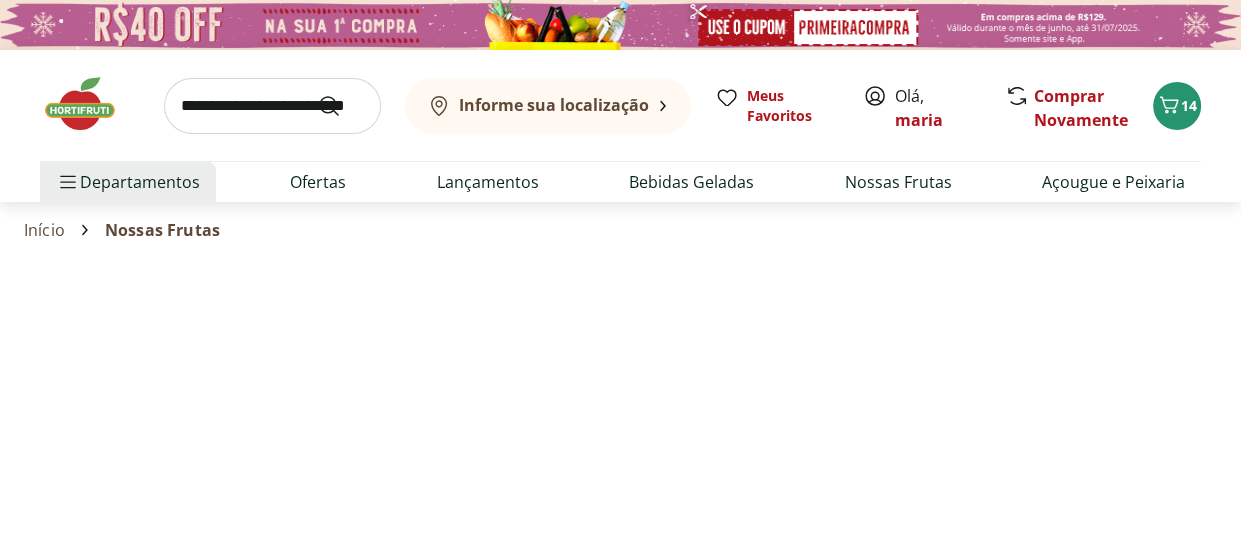 select on "**********" 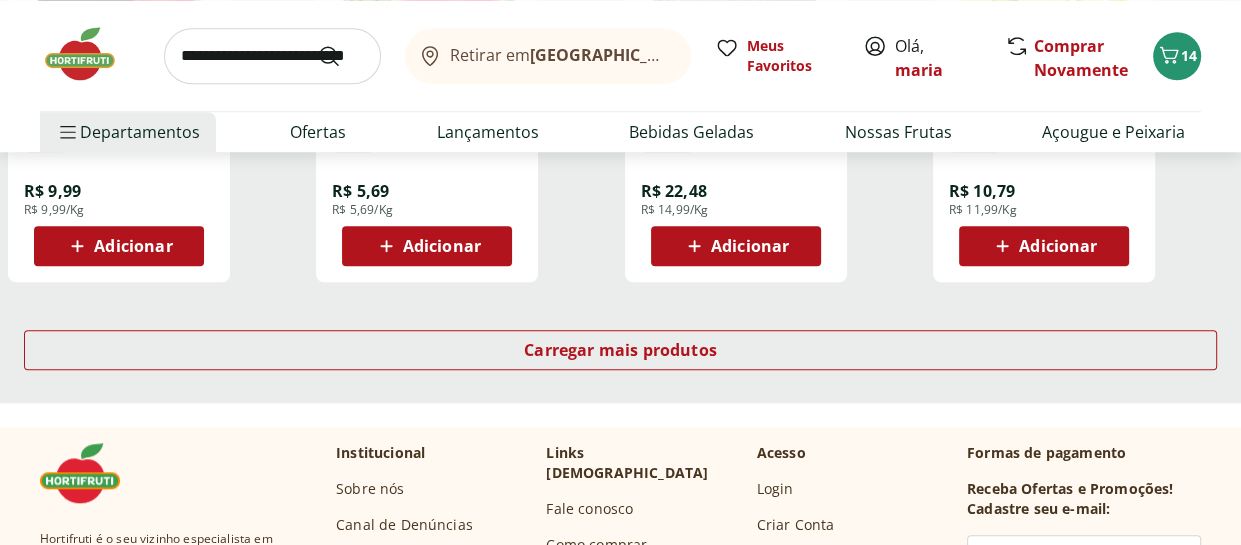 scroll, scrollTop: 1500, scrollLeft: 0, axis: vertical 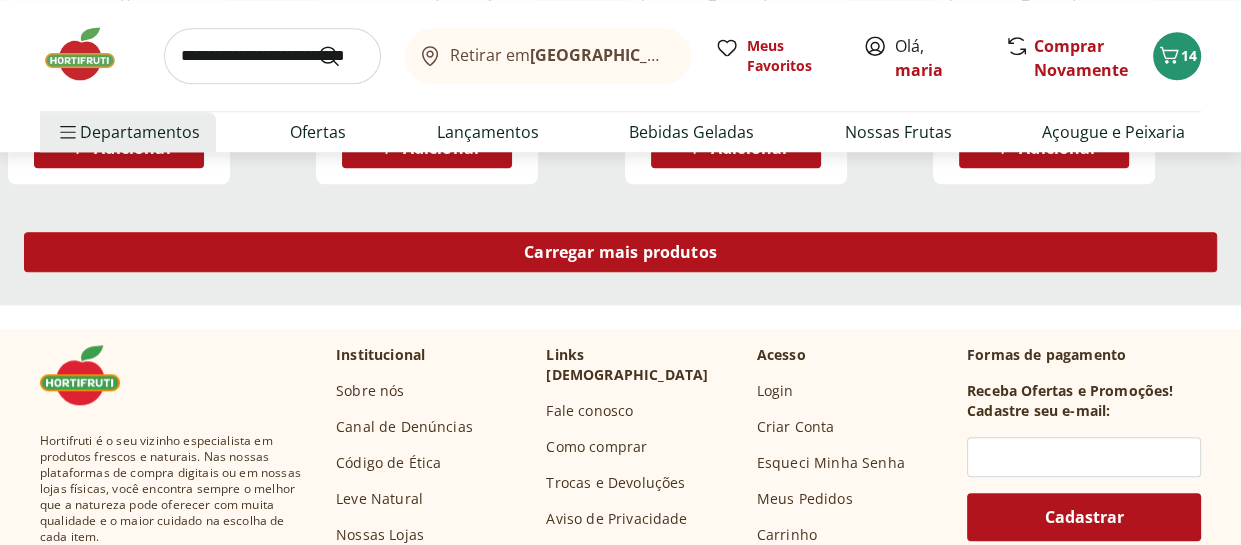 click on "Carregar mais produtos" at bounding box center (620, 252) 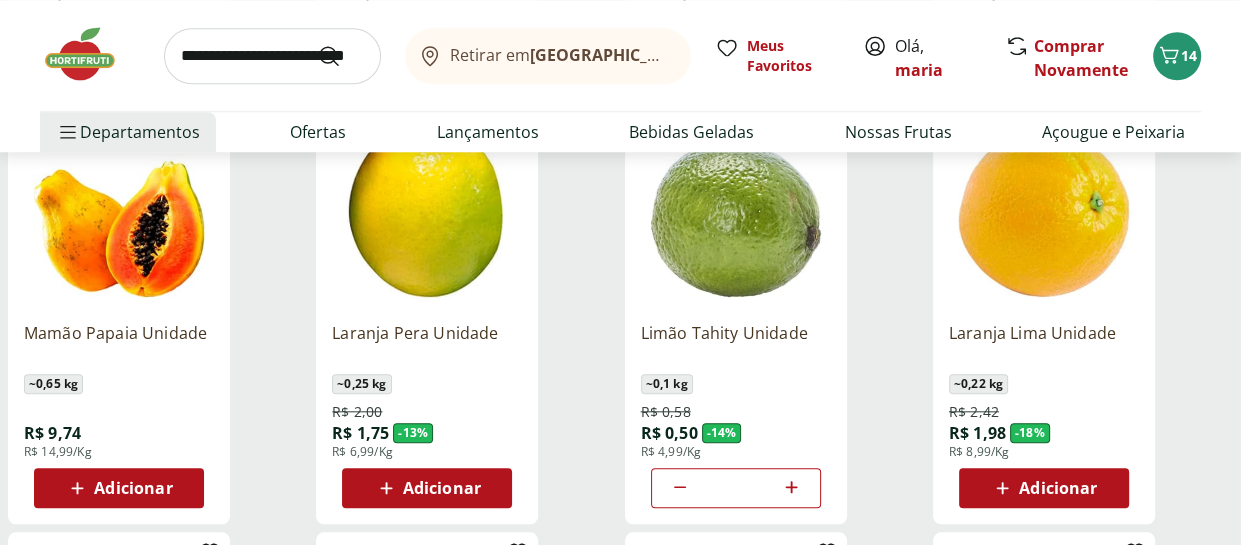 scroll, scrollTop: 1700, scrollLeft: 0, axis: vertical 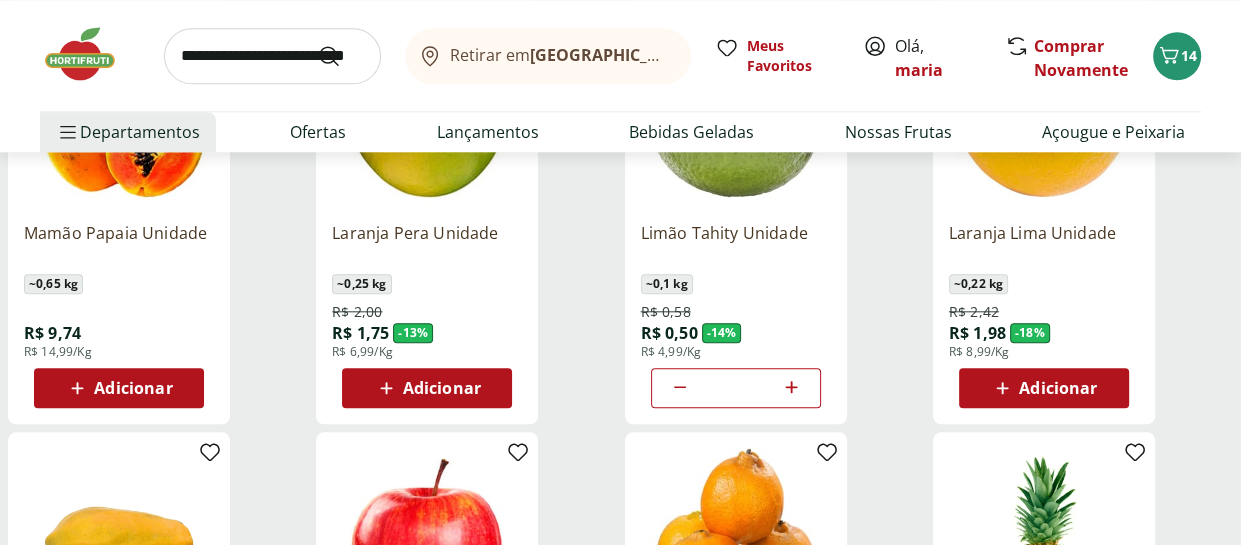 click on "Adicionar" at bounding box center [1058, 388] 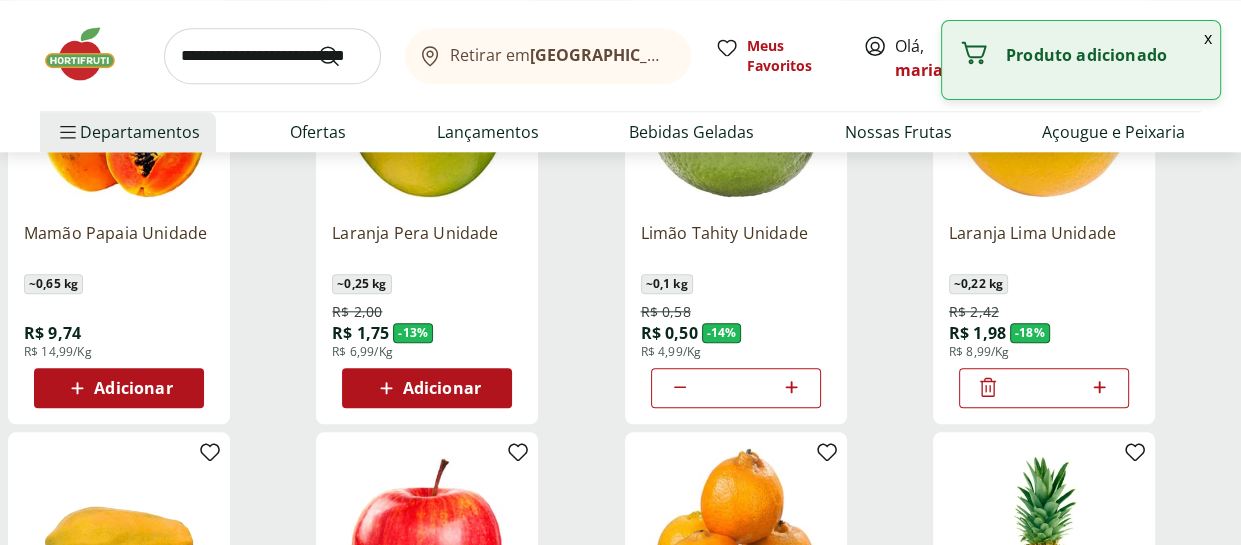 click 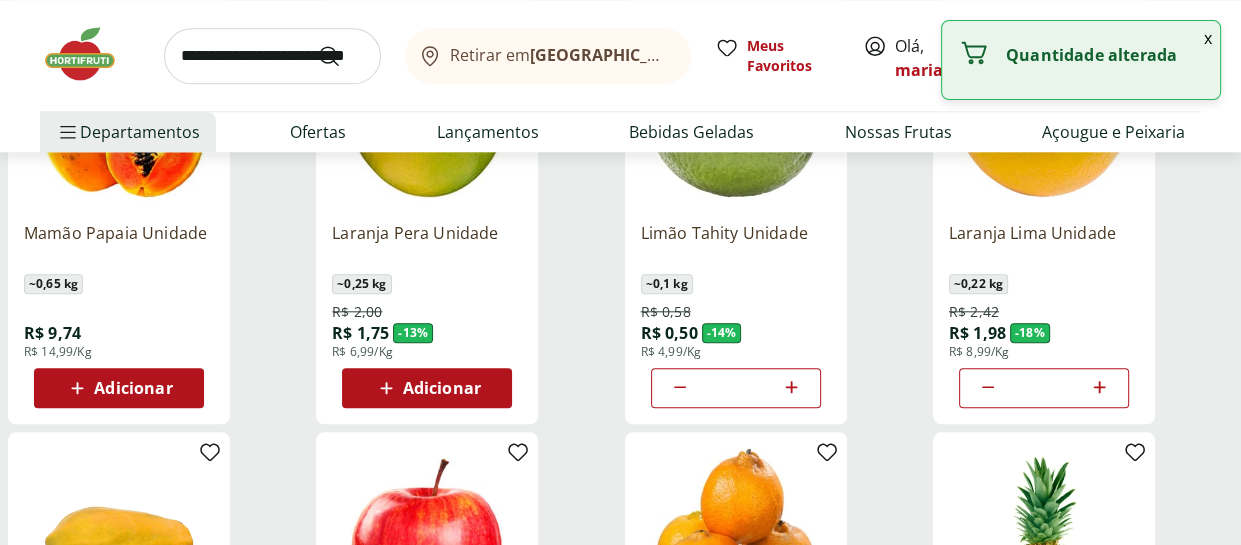 click 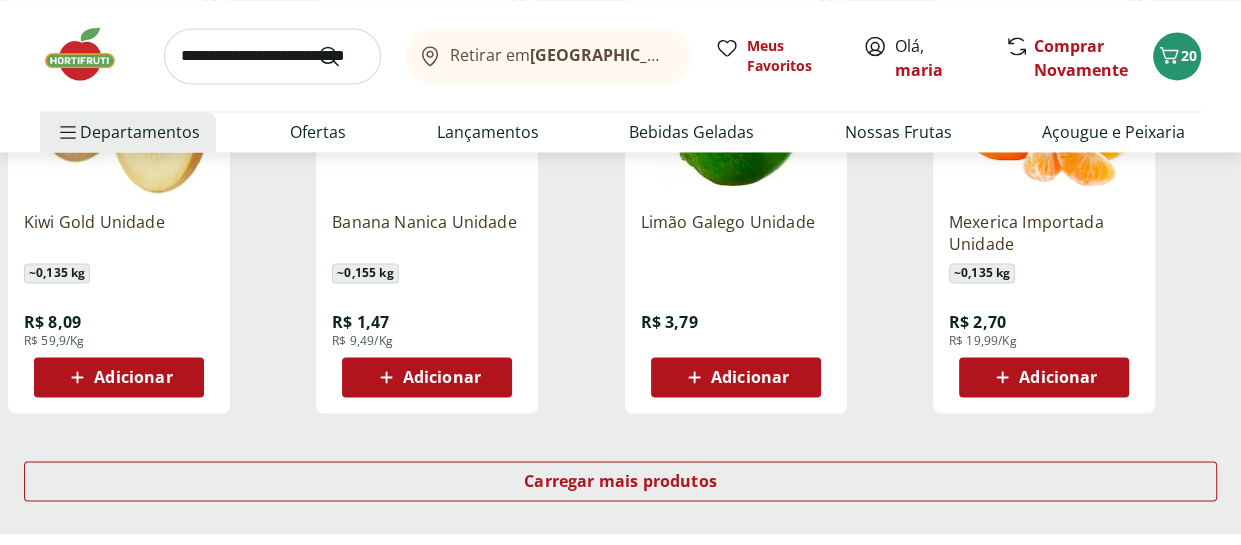 scroll, scrollTop: 2600, scrollLeft: 0, axis: vertical 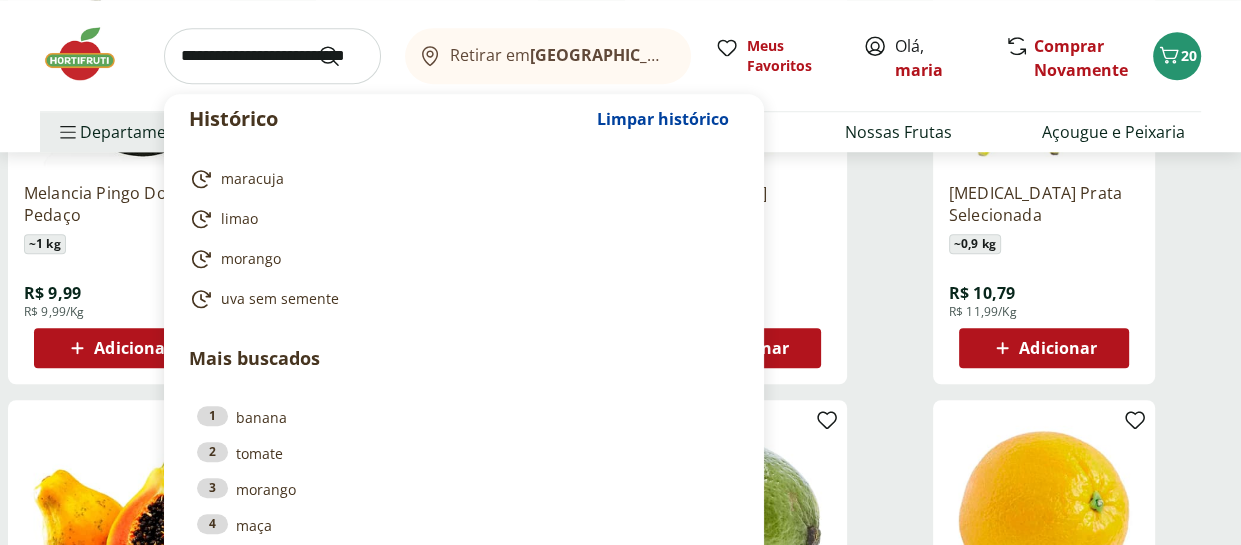 click at bounding box center (272, 56) 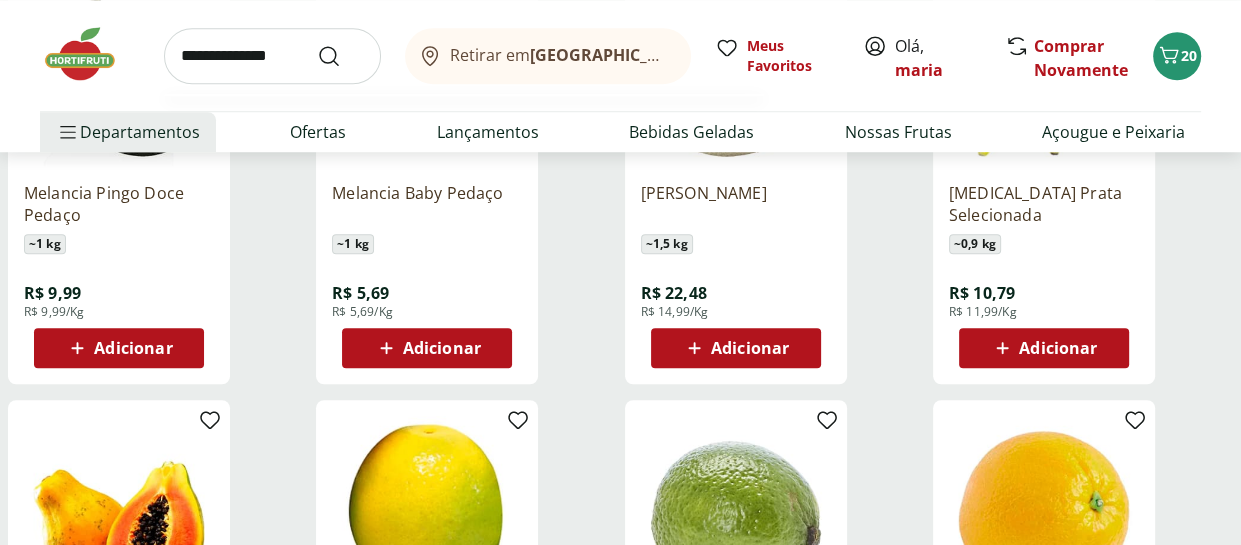 type on "**********" 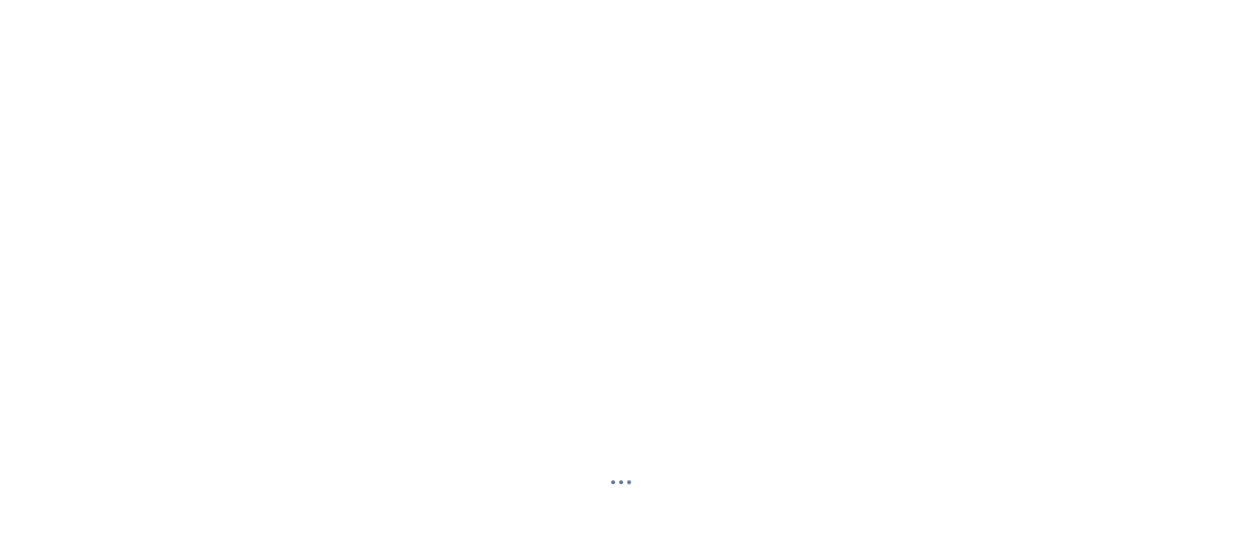 scroll, scrollTop: 0, scrollLeft: 0, axis: both 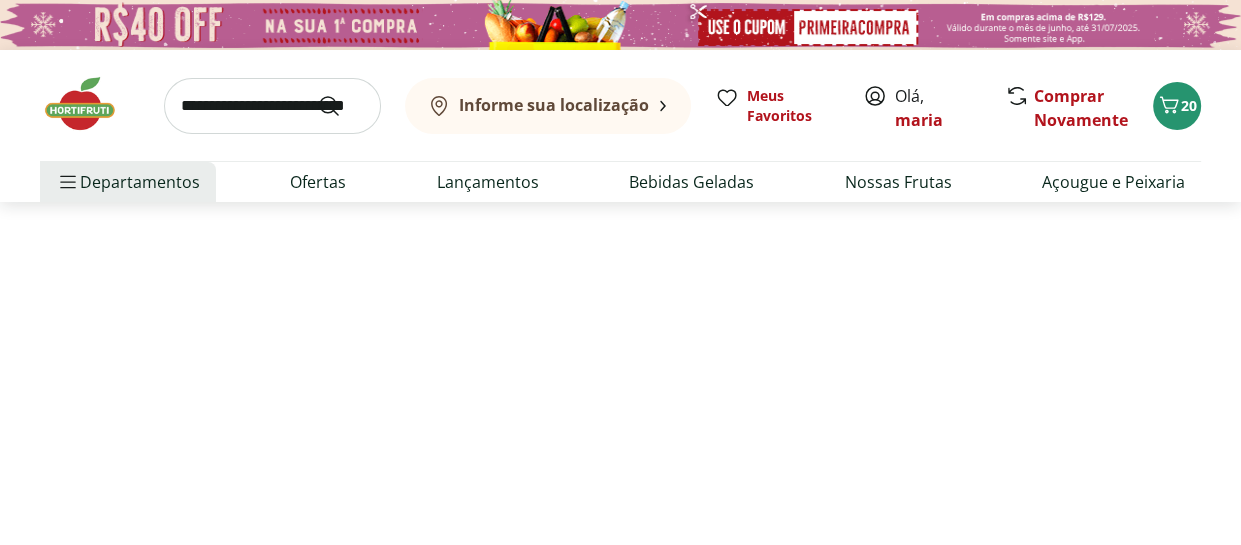 select on "**********" 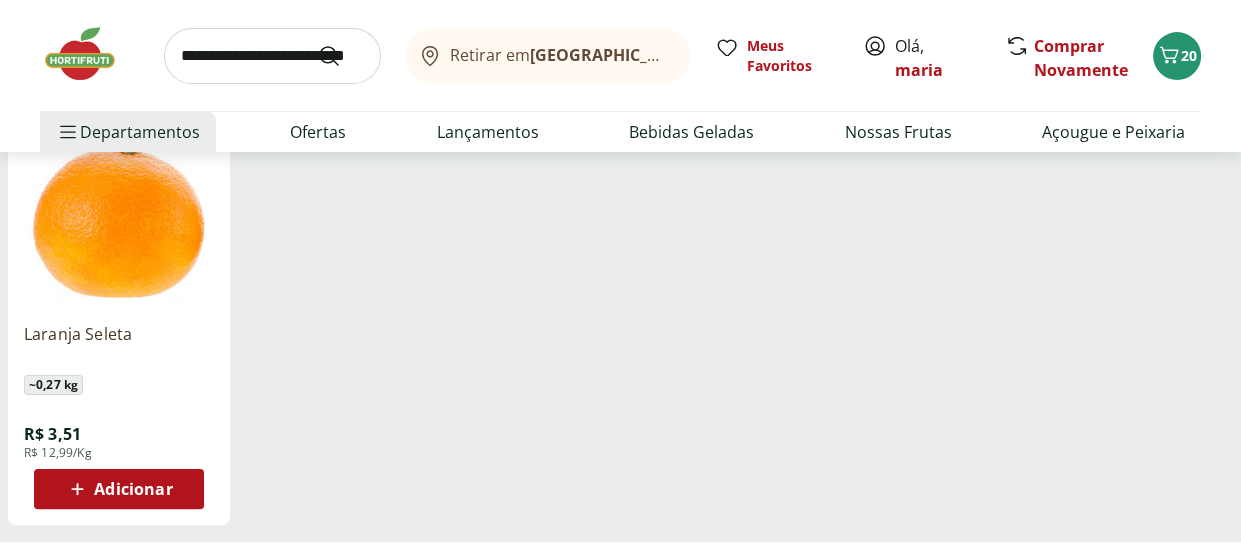 scroll, scrollTop: 300, scrollLeft: 0, axis: vertical 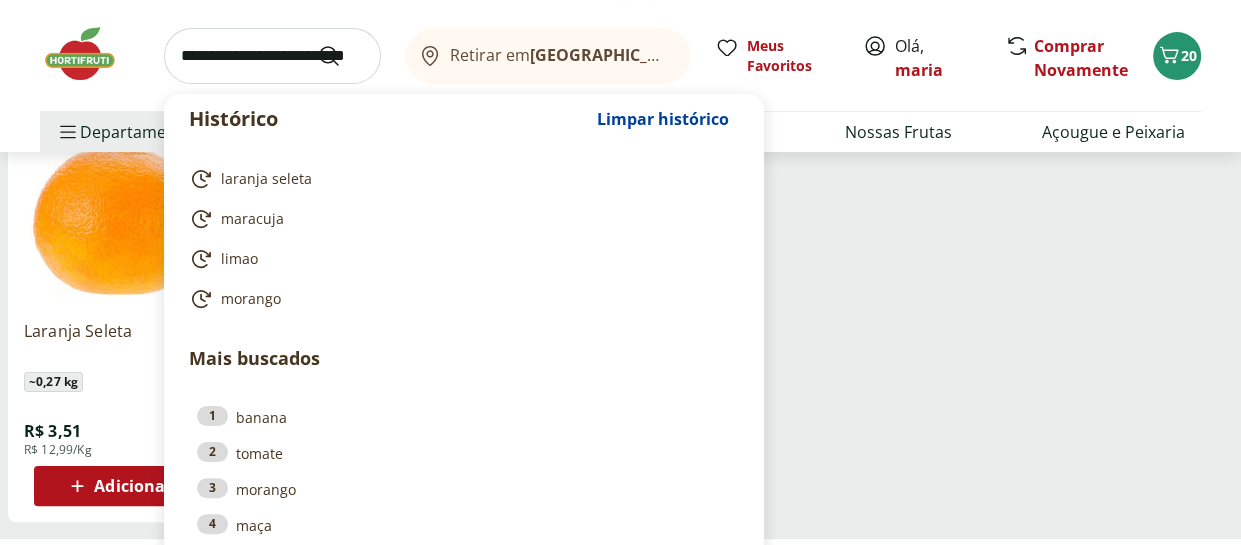 click at bounding box center (272, 56) 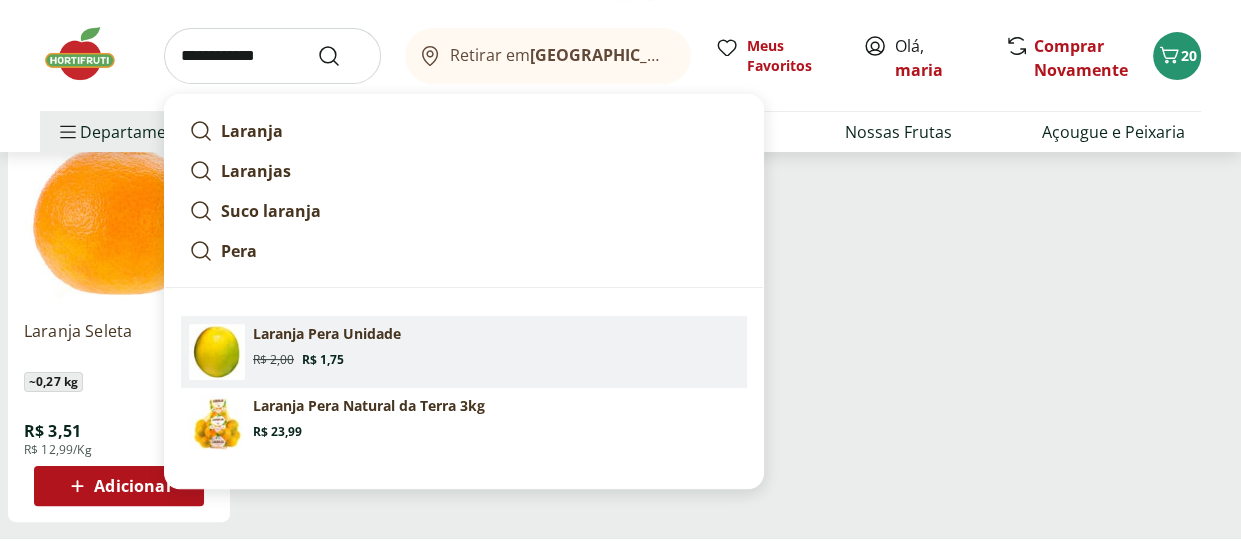 click on "Laranja Pera Unidade" at bounding box center [327, 334] 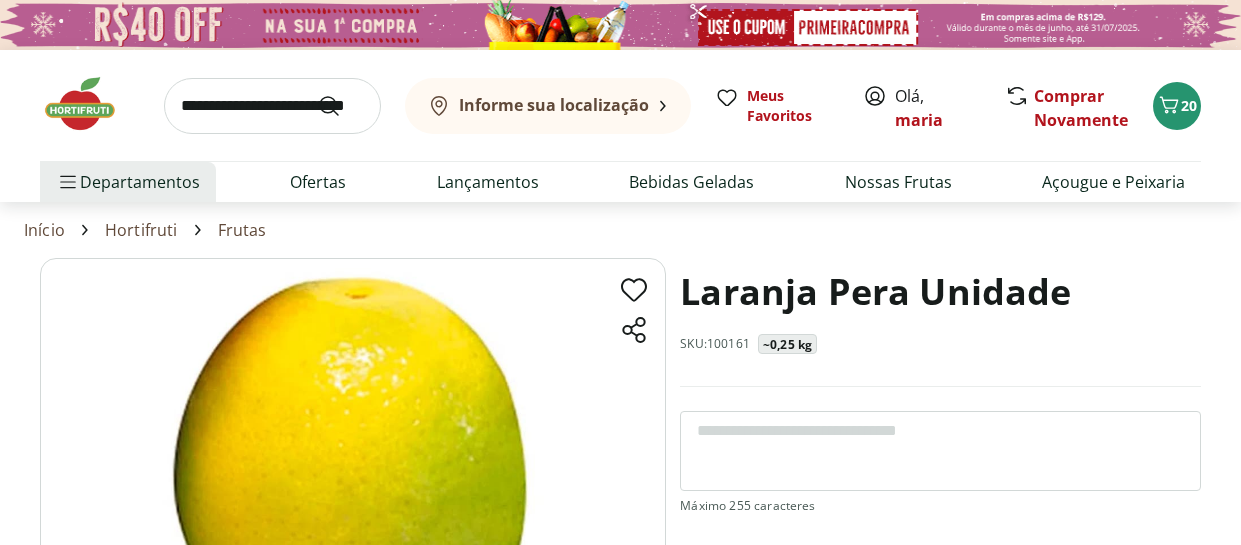 scroll, scrollTop: 0, scrollLeft: 0, axis: both 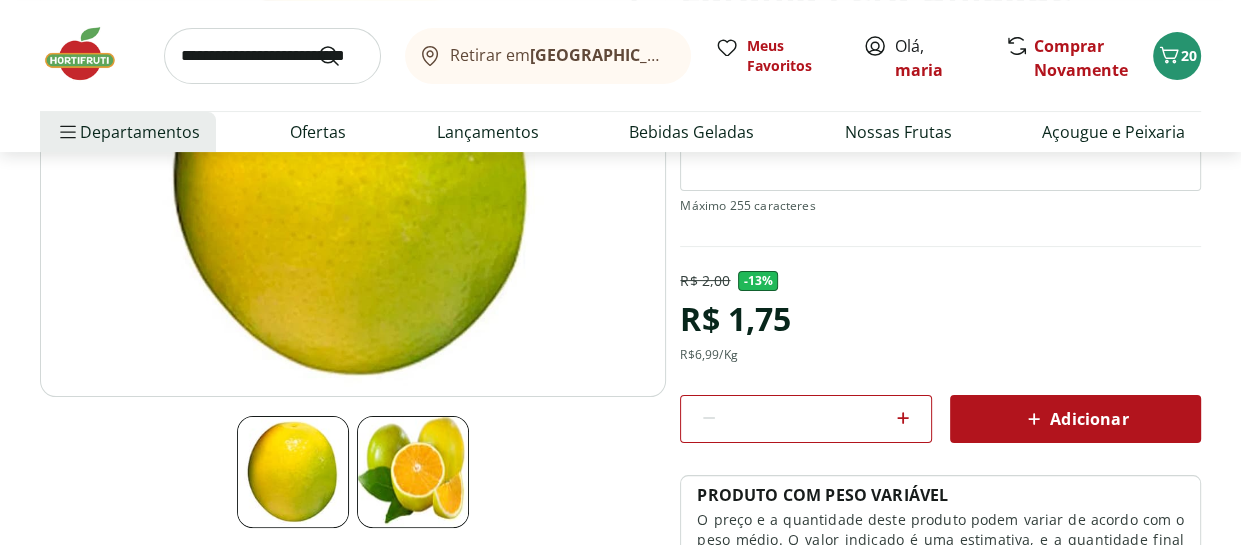click 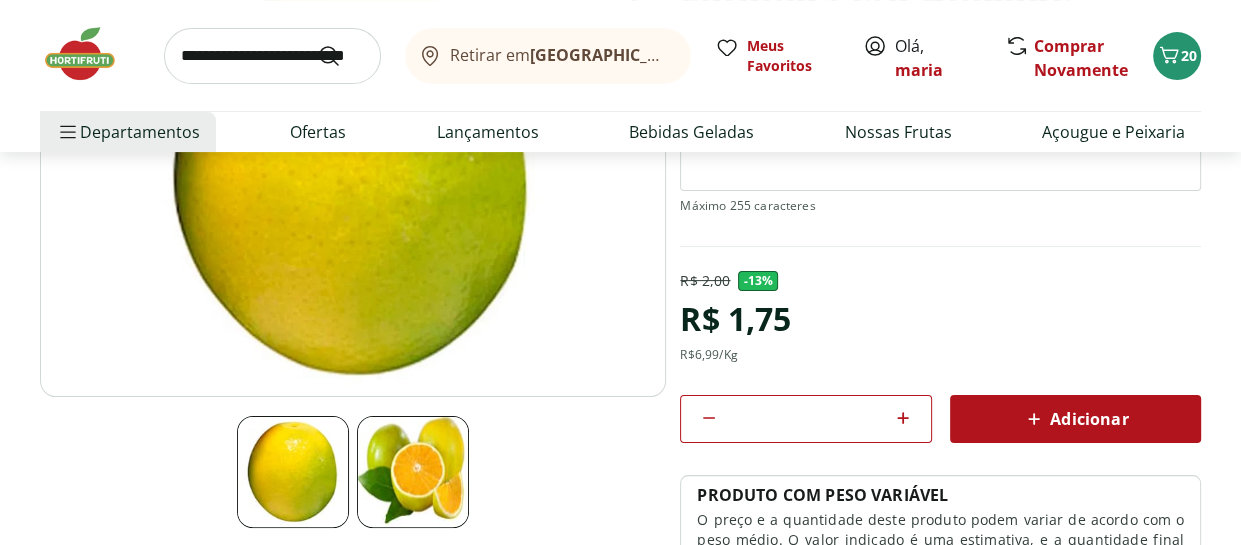click 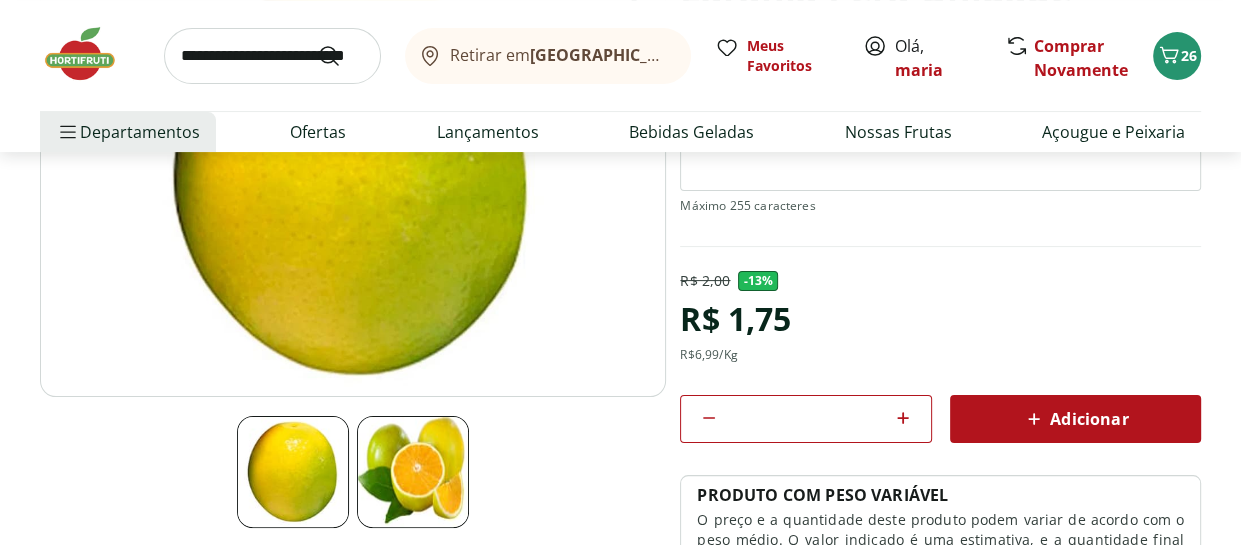scroll, scrollTop: 0, scrollLeft: 0, axis: both 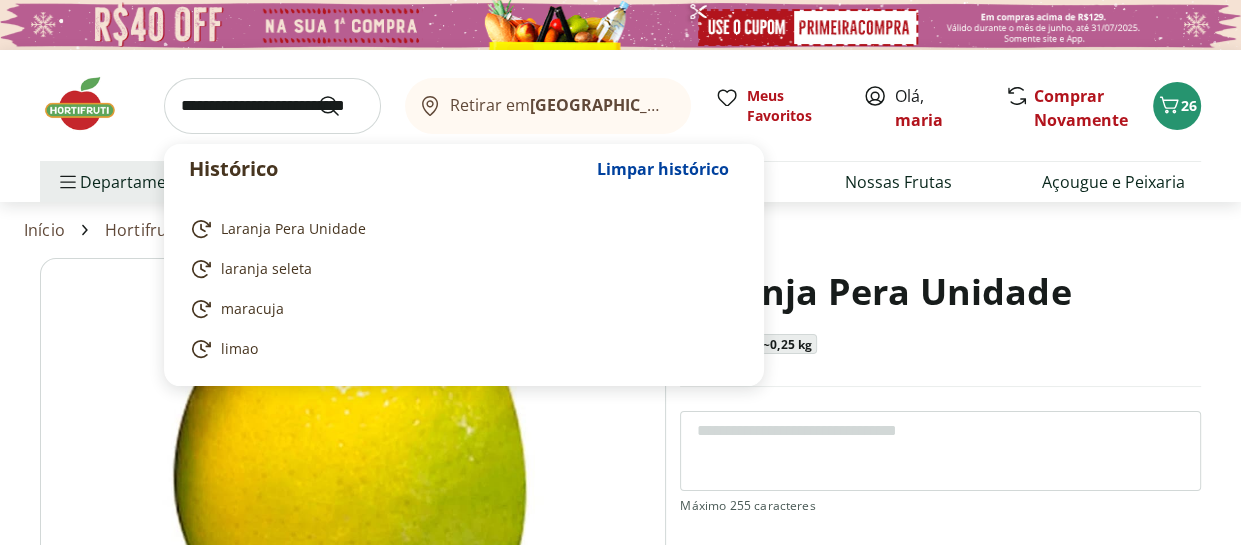 click at bounding box center [272, 106] 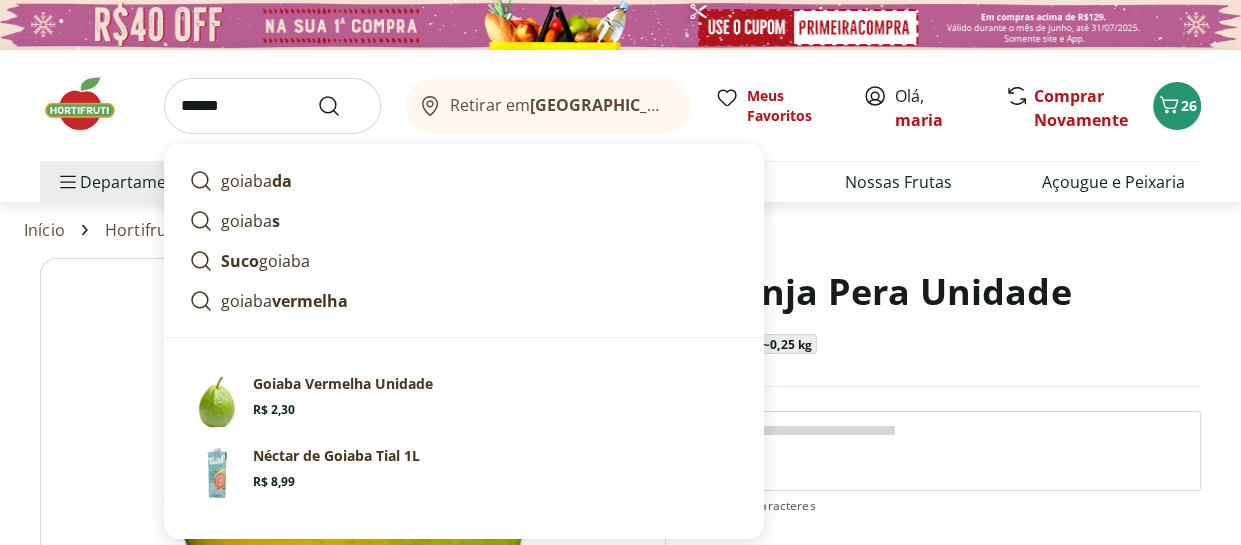 type on "******" 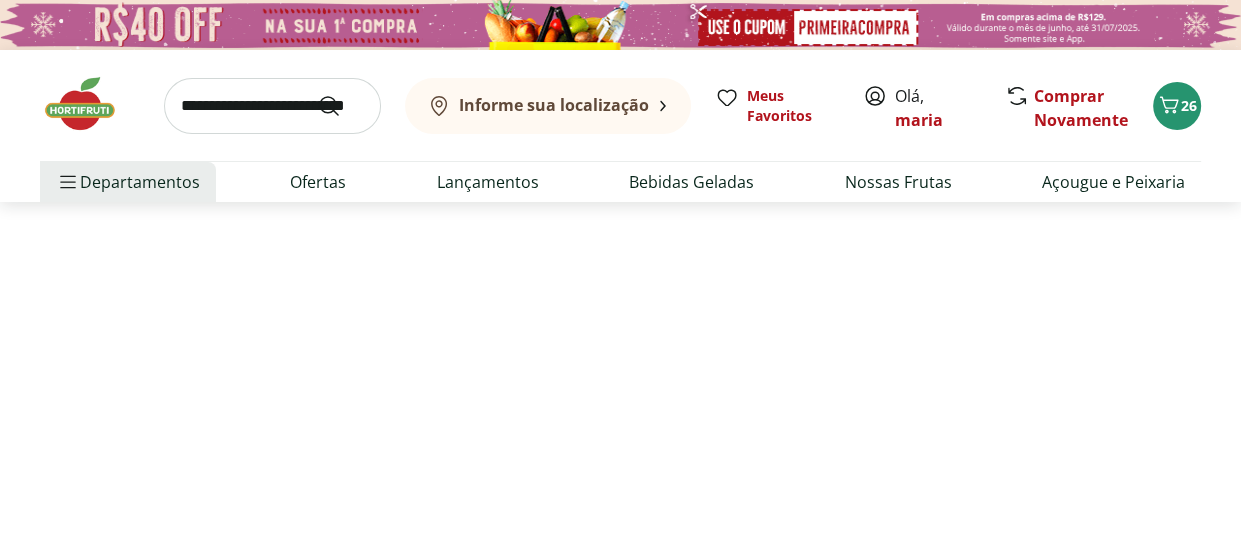select on "**********" 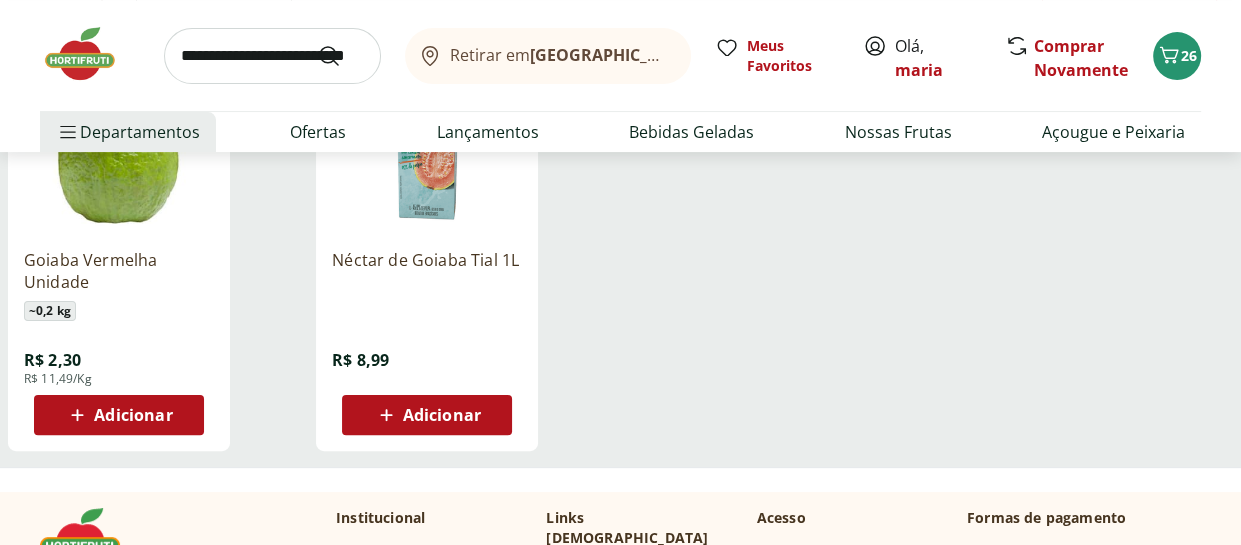 scroll, scrollTop: 400, scrollLeft: 0, axis: vertical 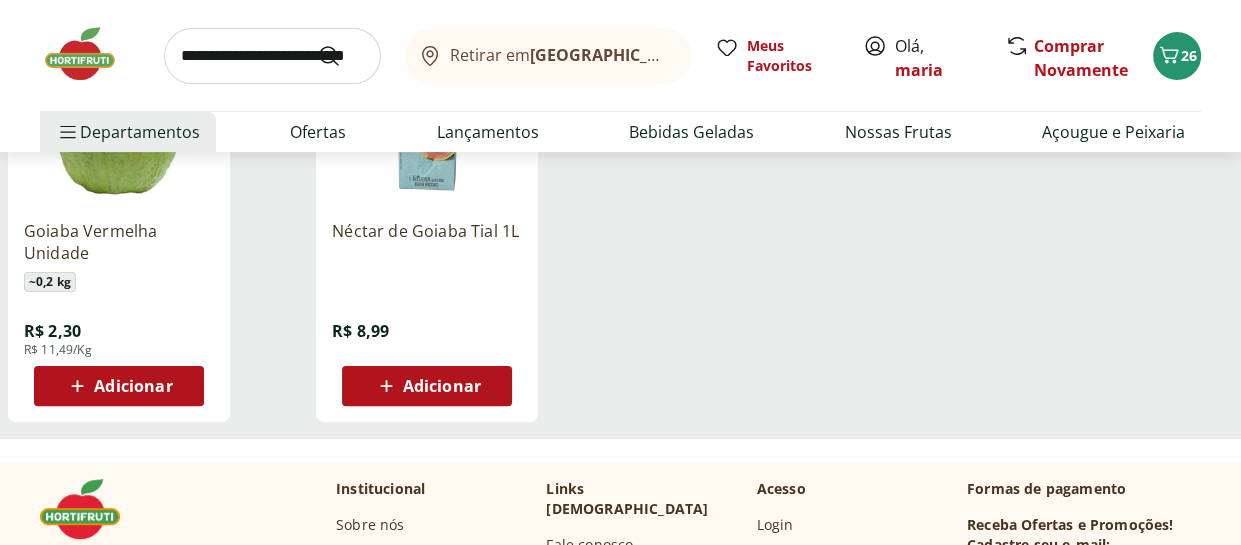 click on "Adicionar" at bounding box center (133, 386) 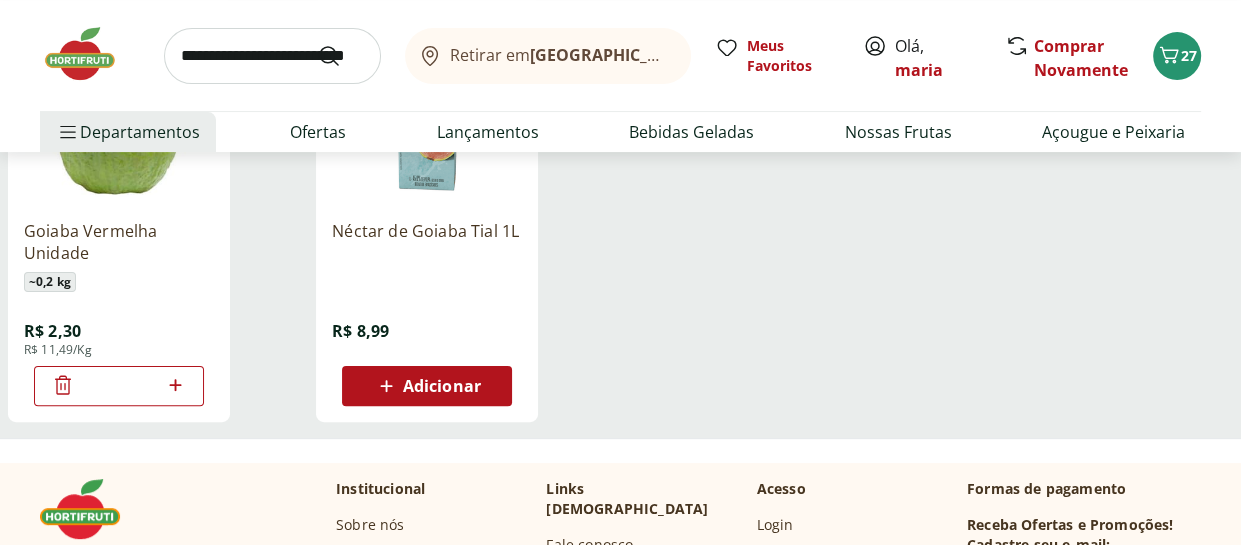 click 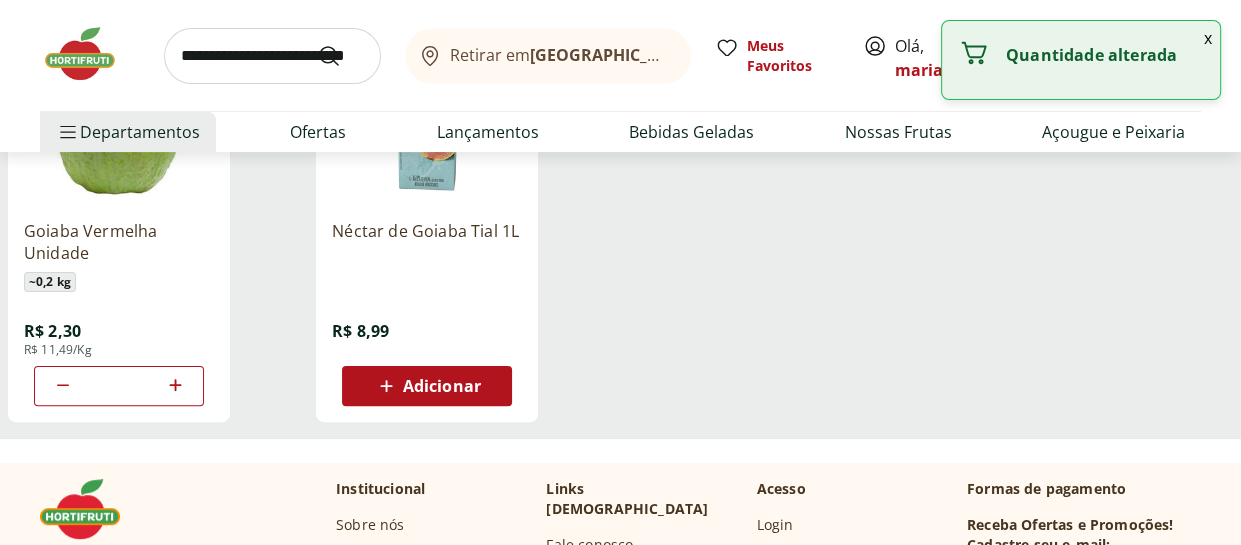 click 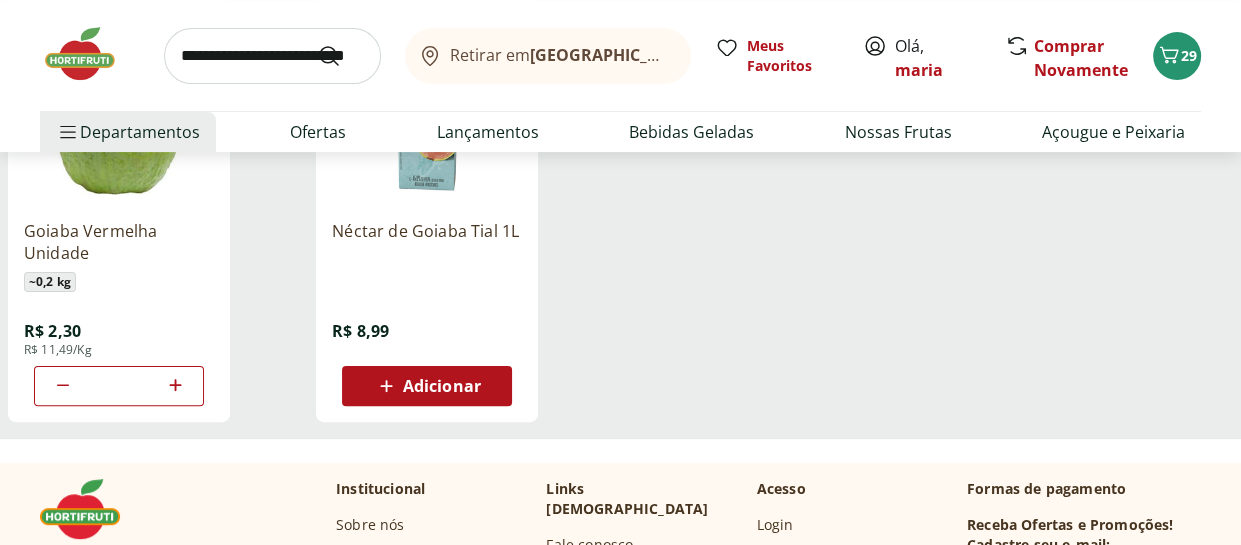 scroll, scrollTop: 0, scrollLeft: 0, axis: both 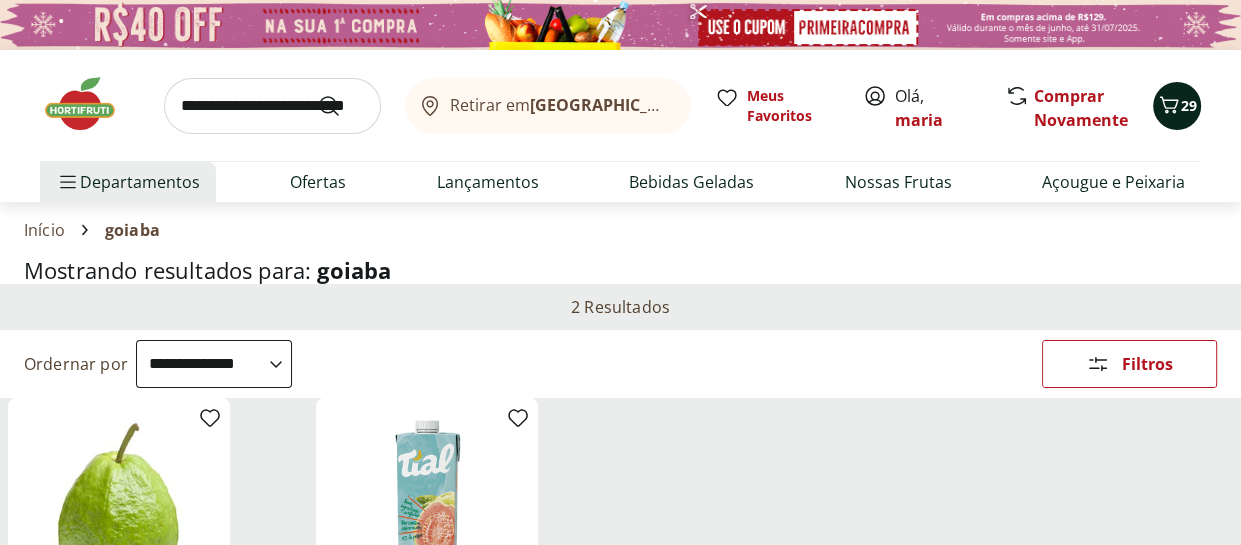 click on "29" at bounding box center (1177, 106) 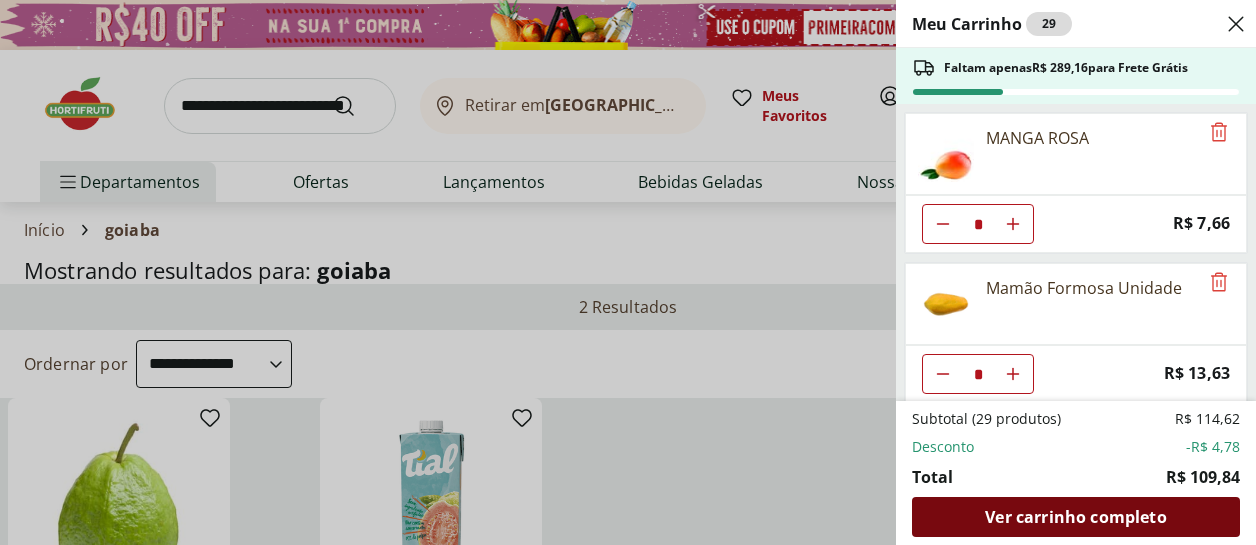 click on "Ver carrinho completo" at bounding box center [1075, 517] 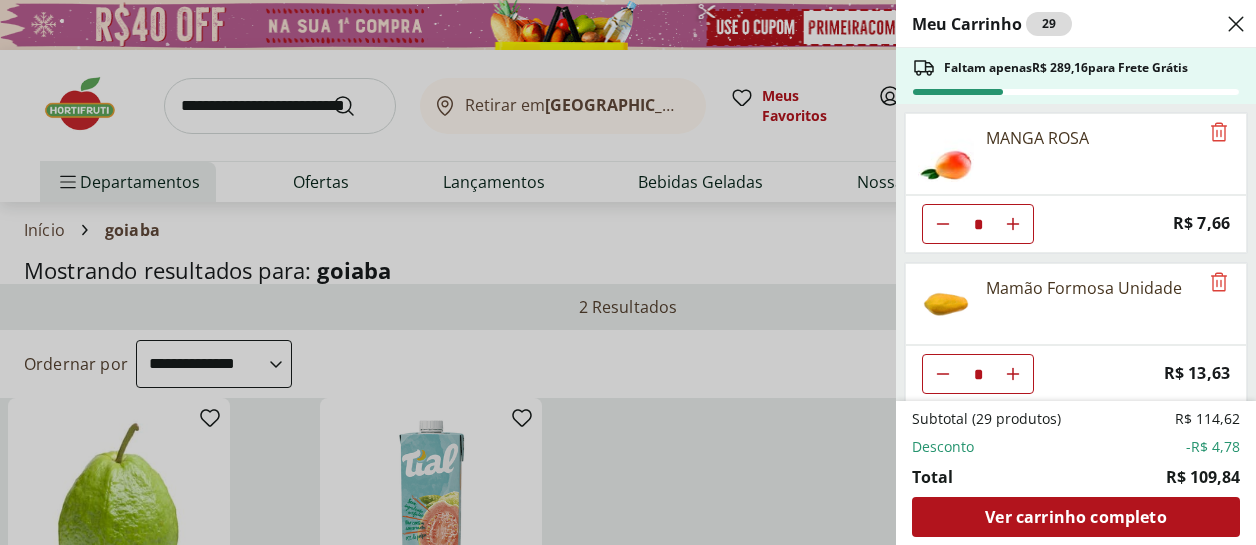 drag, startPoint x: 229, startPoint y: 95, endPoint x: 234, endPoint y: 109, distance: 14.866069 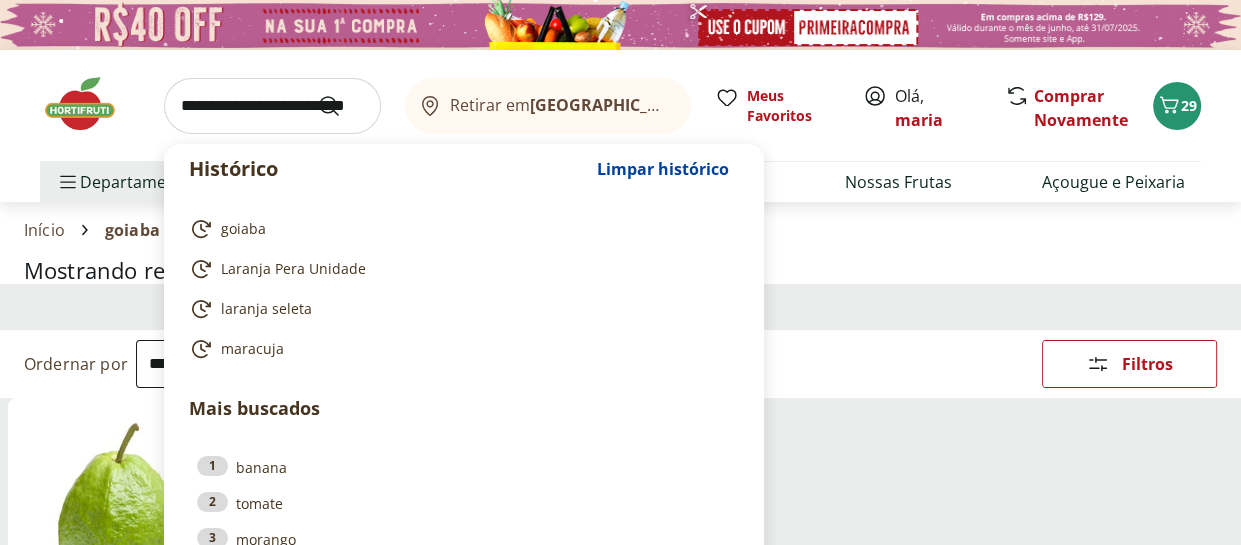 click at bounding box center [272, 106] 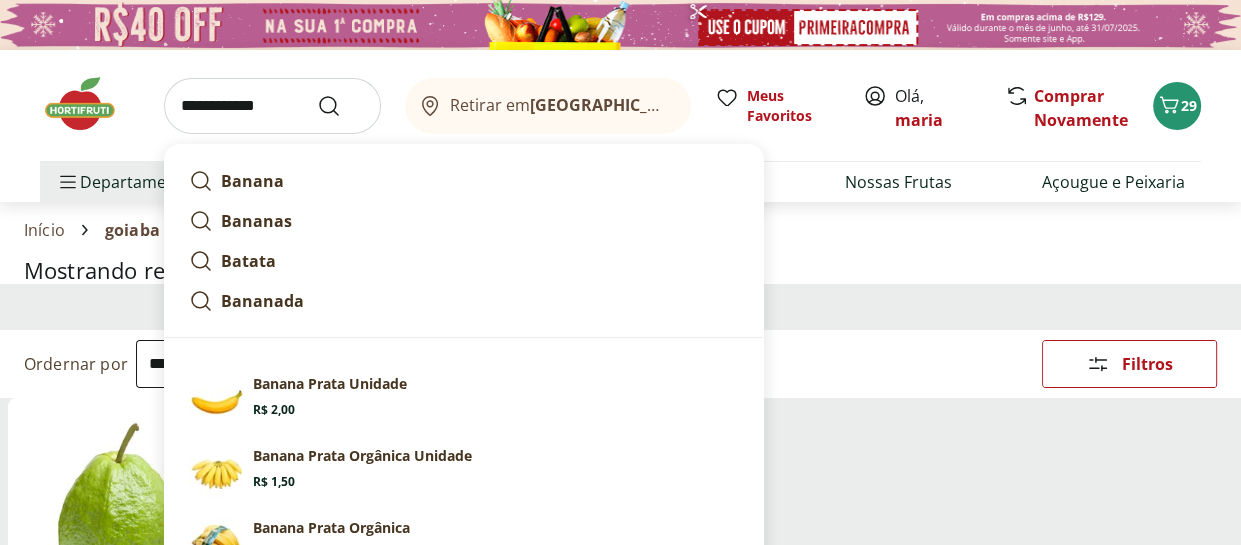 type on "**********" 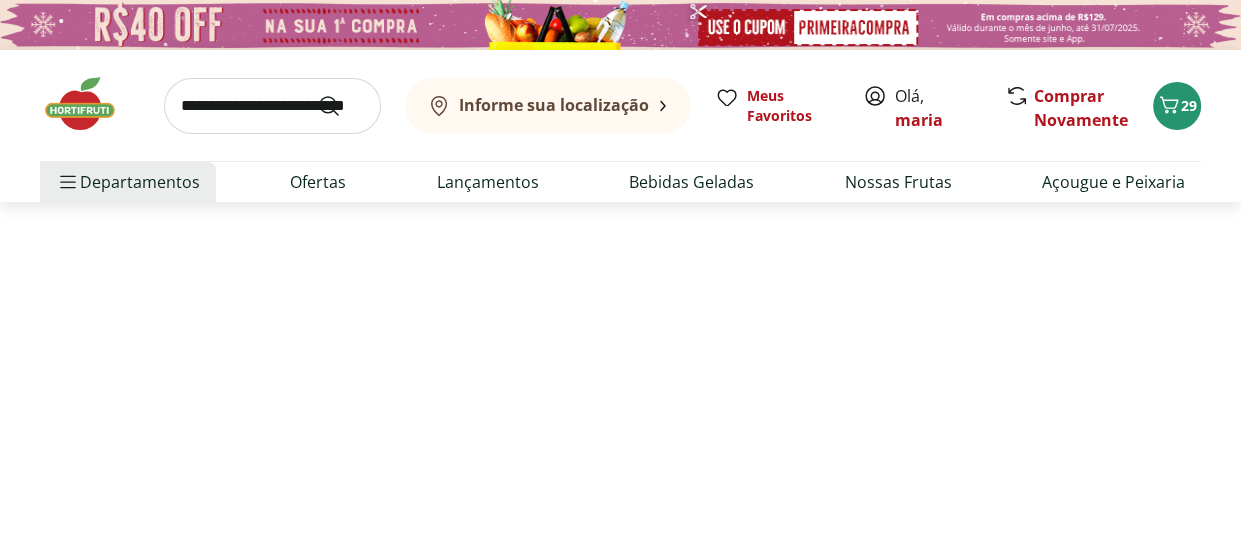 select on "**********" 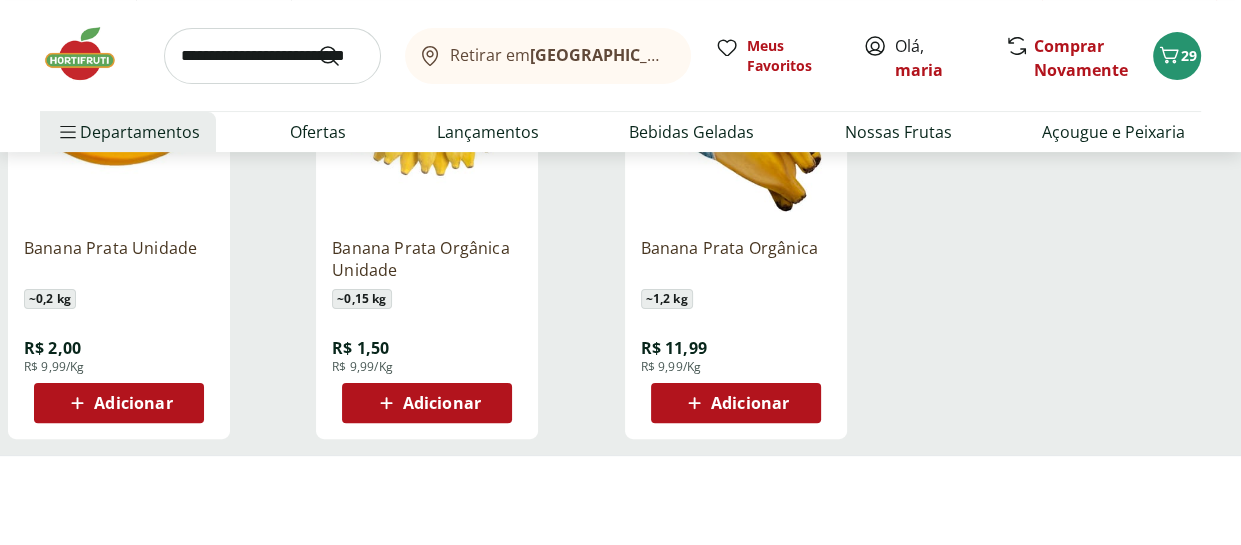 scroll, scrollTop: 400, scrollLeft: 0, axis: vertical 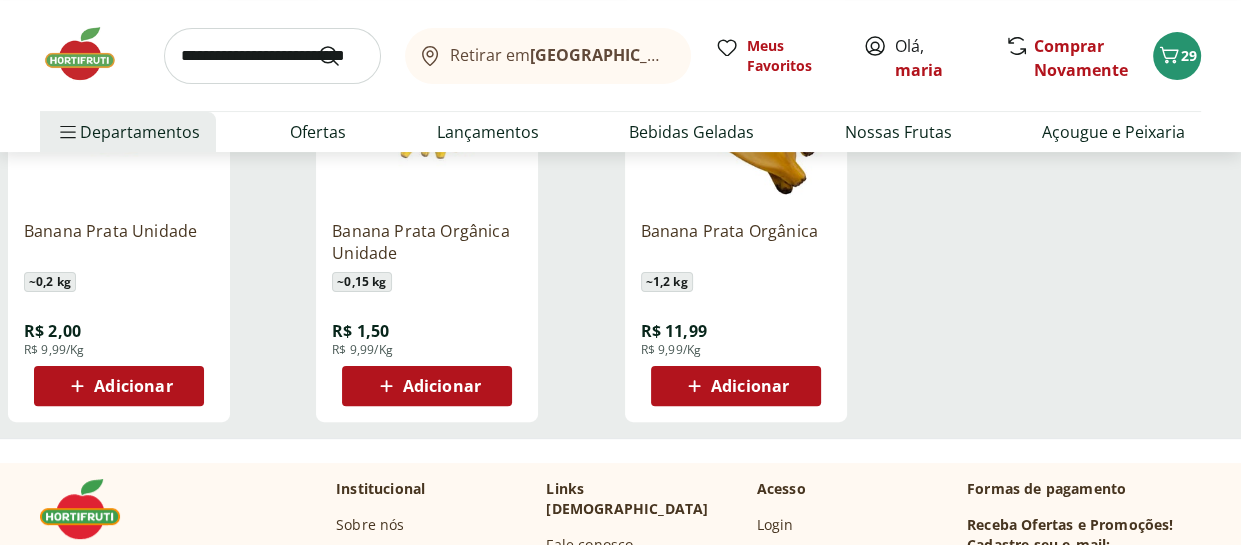 click on "Adicionar" at bounding box center (133, 386) 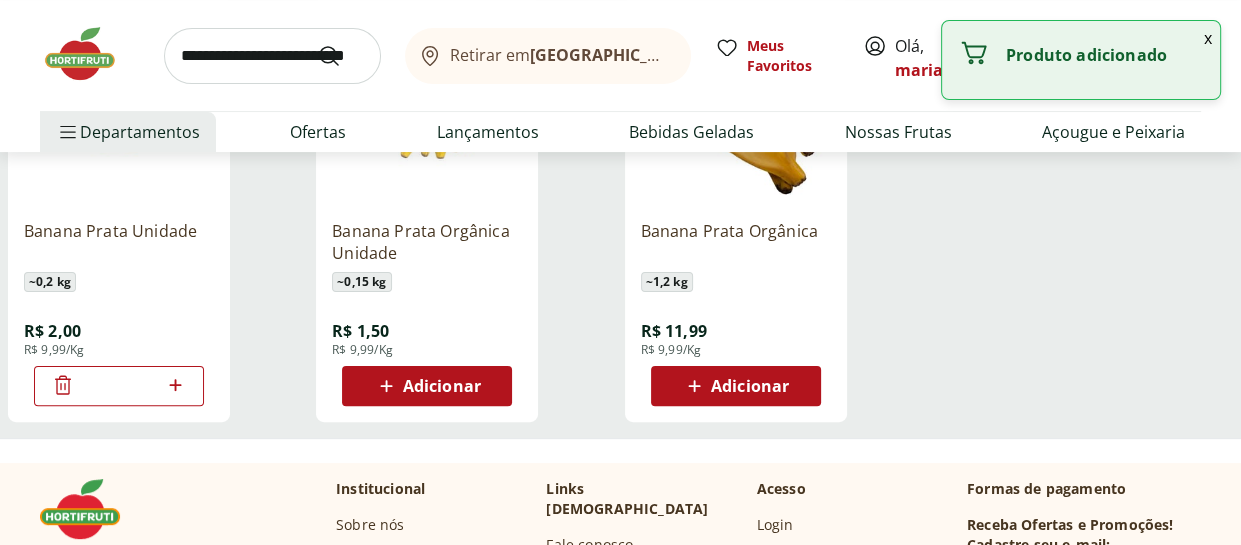 click 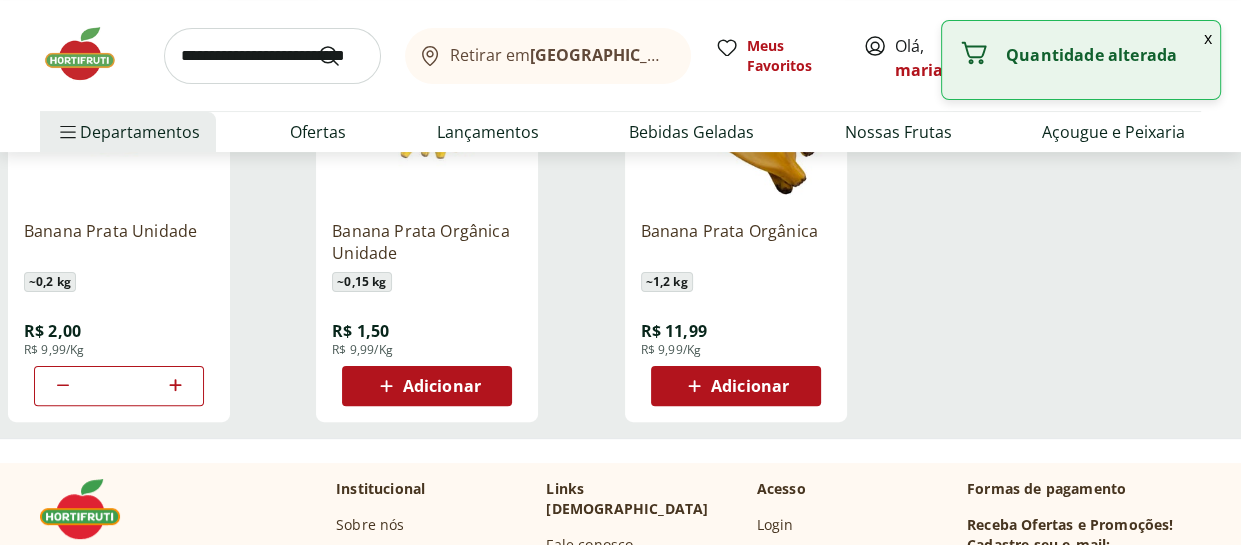 click 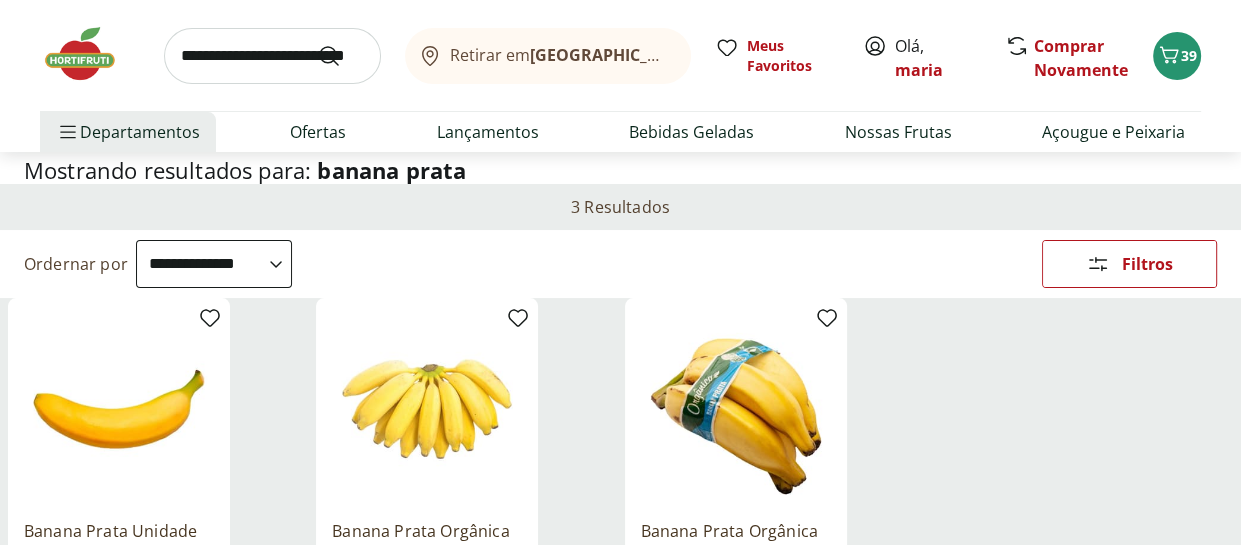 scroll, scrollTop: 0, scrollLeft: 0, axis: both 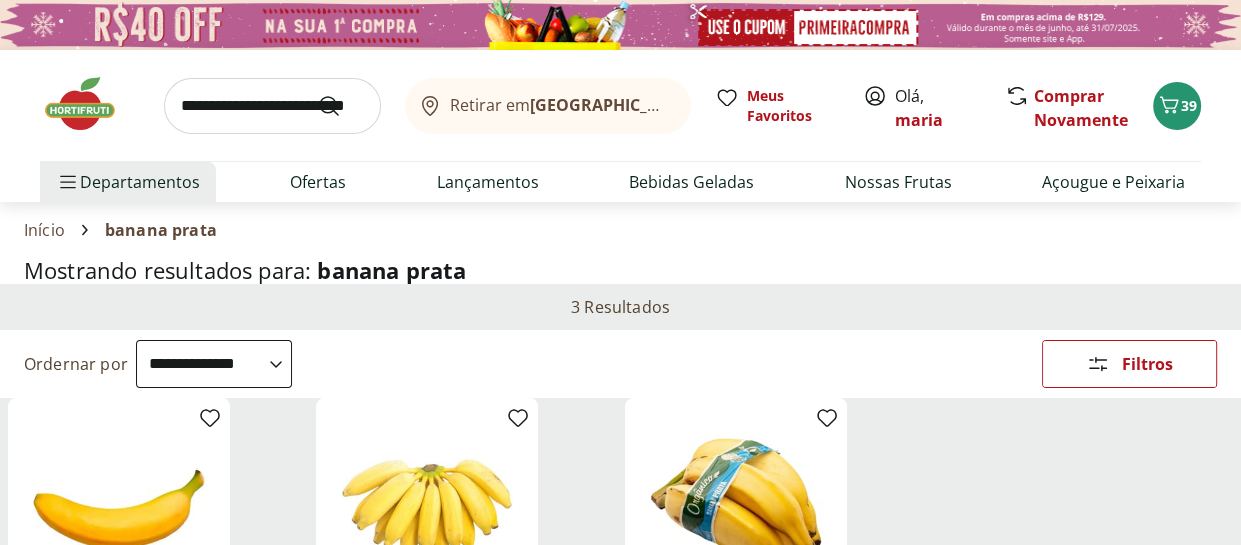 click at bounding box center (272, 106) 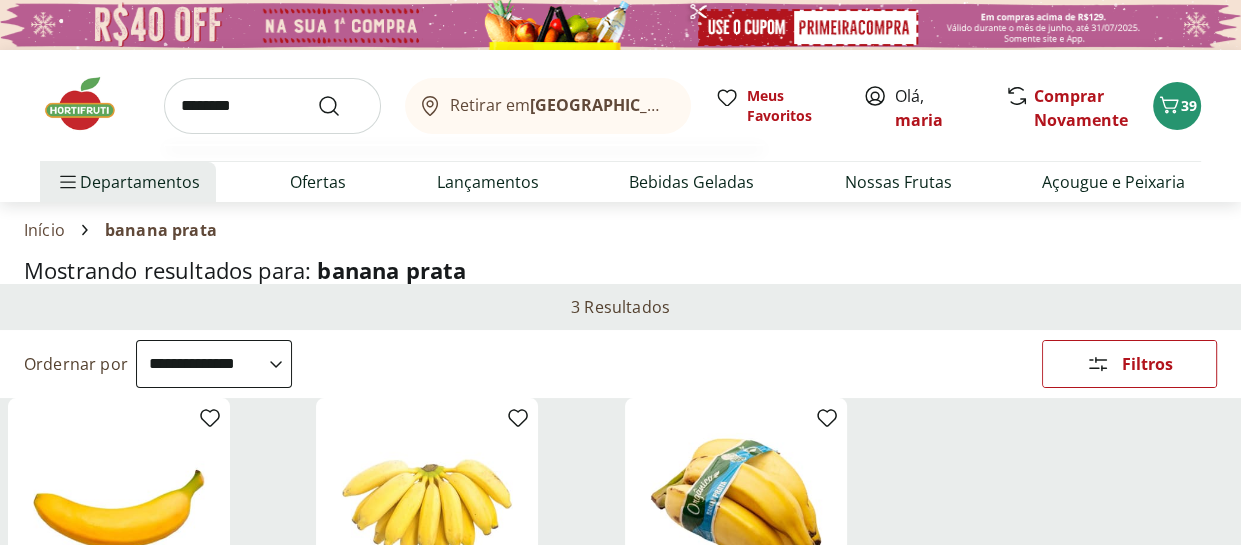type on "********" 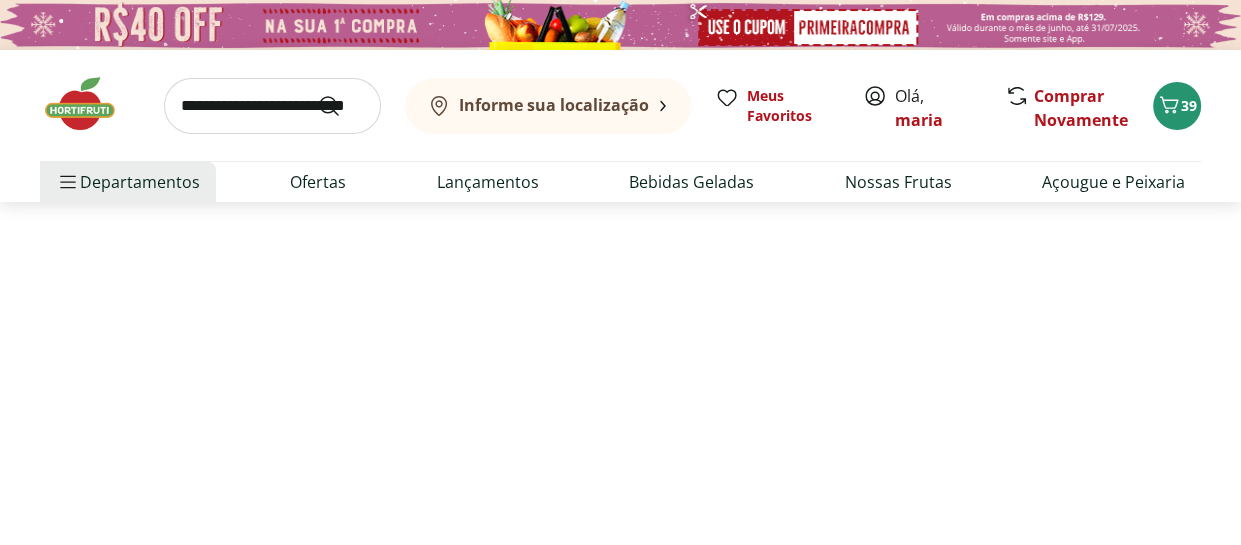 select on "**********" 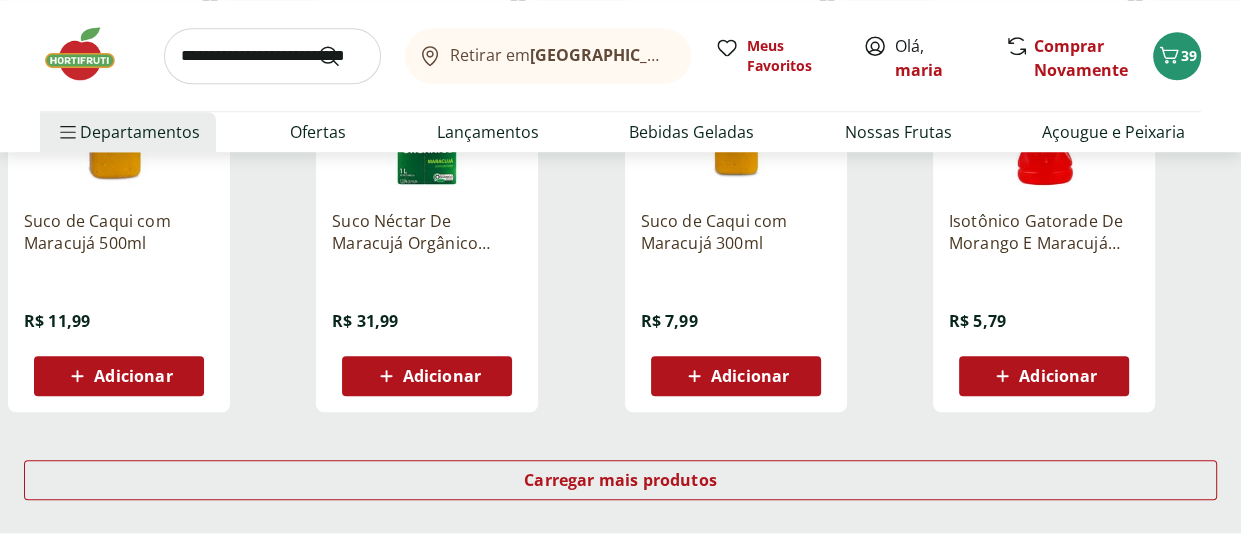 scroll, scrollTop: 1500, scrollLeft: 0, axis: vertical 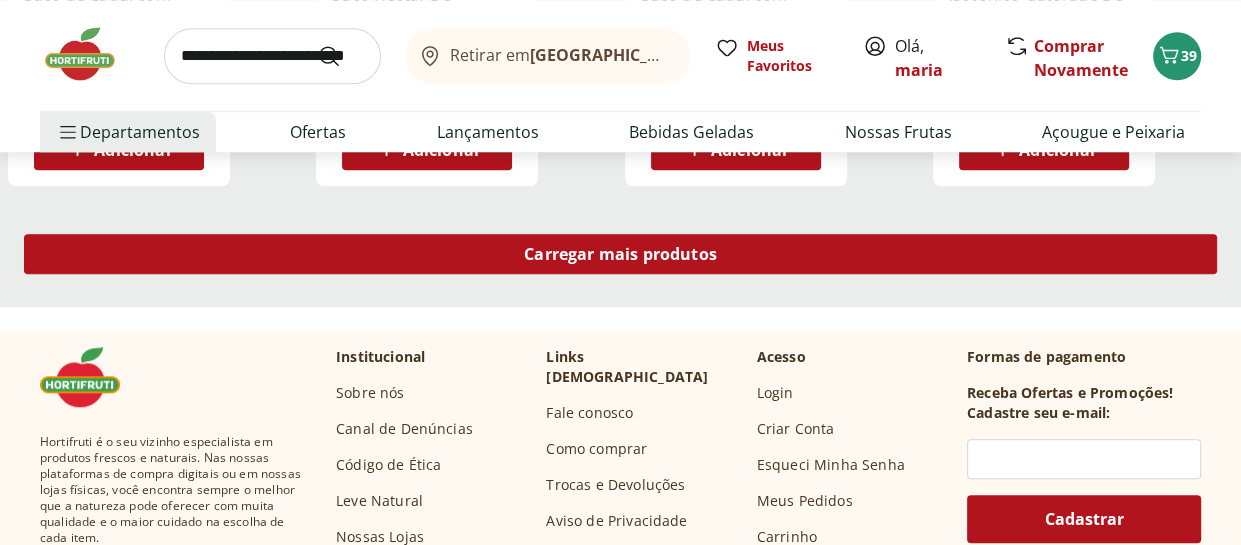 click on "Carregar mais produtos" at bounding box center (620, 254) 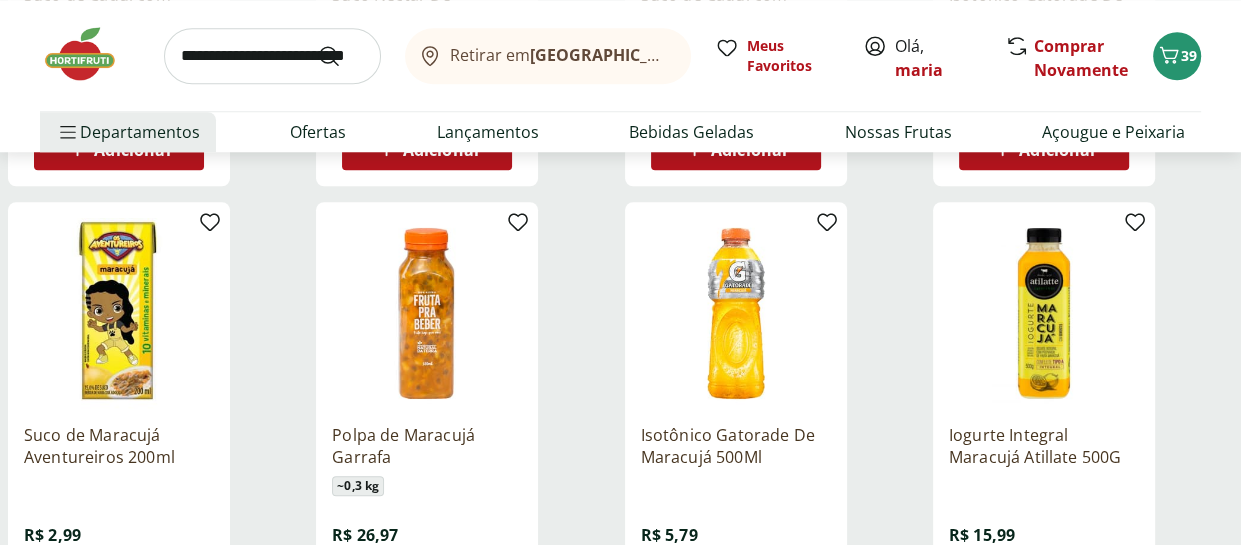 scroll, scrollTop: 1700, scrollLeft: 0, axis: vertical 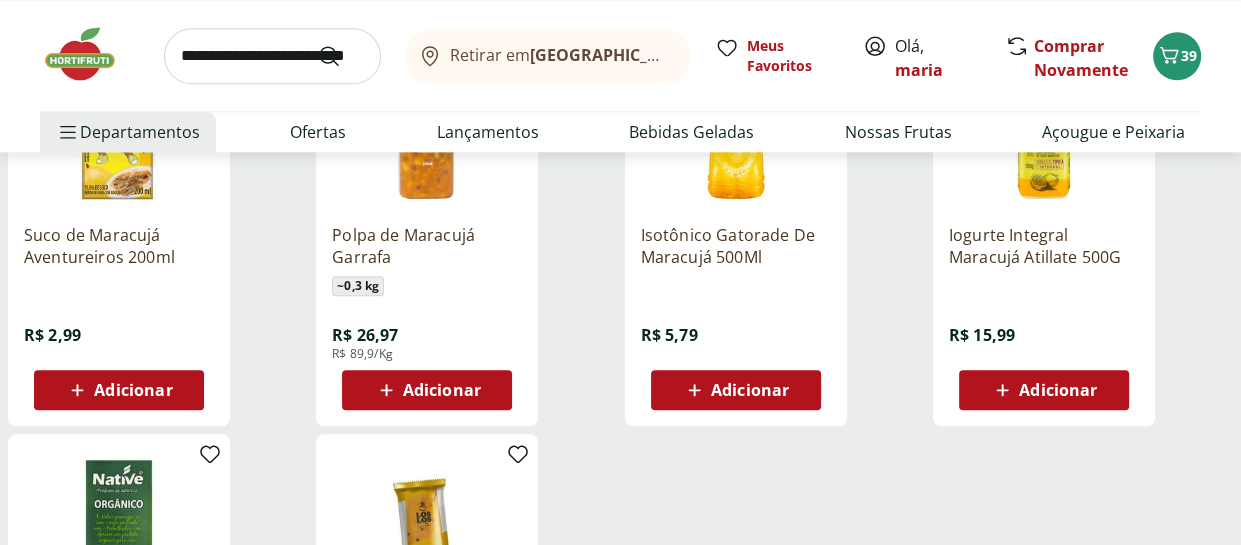 click on "Adicionar" at bounding box center [442, 390] 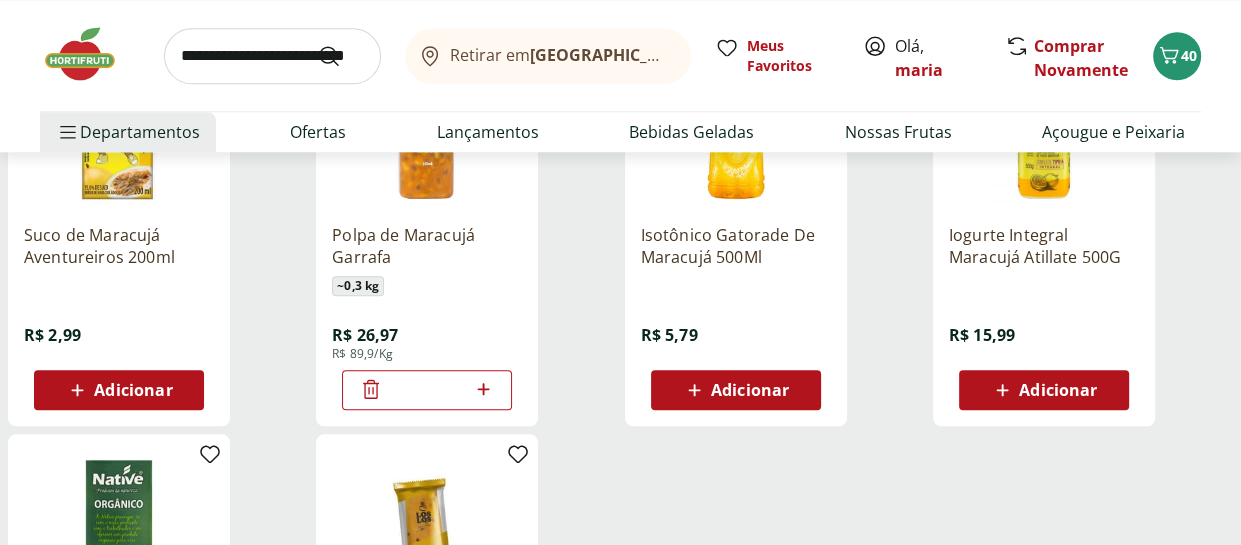 click 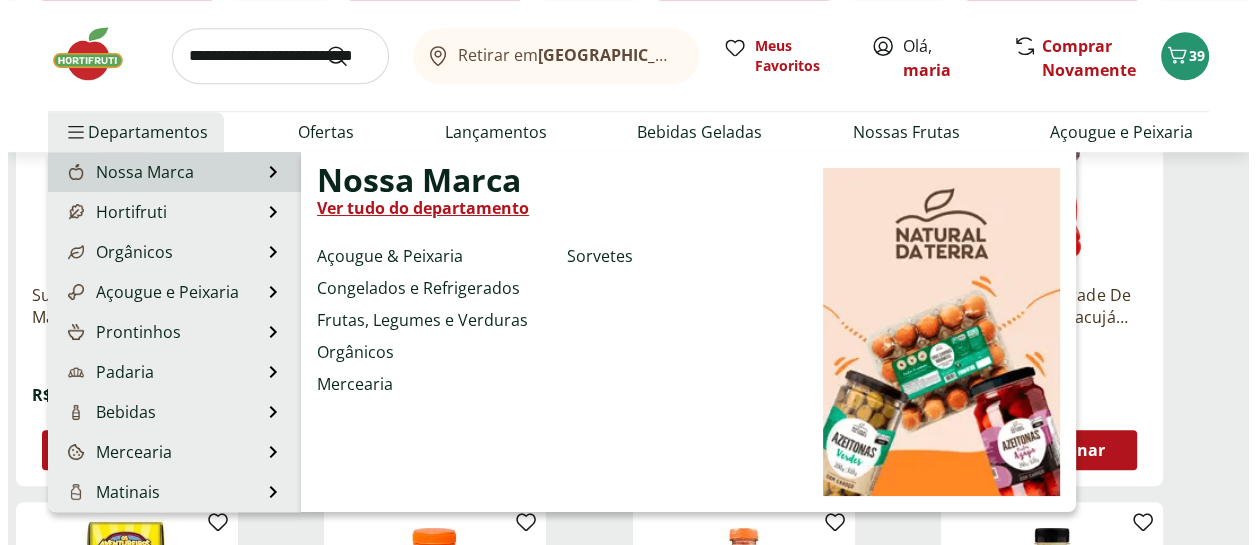 scroll, scrollTop: 700, scrollLeft: 0, axis: vertical 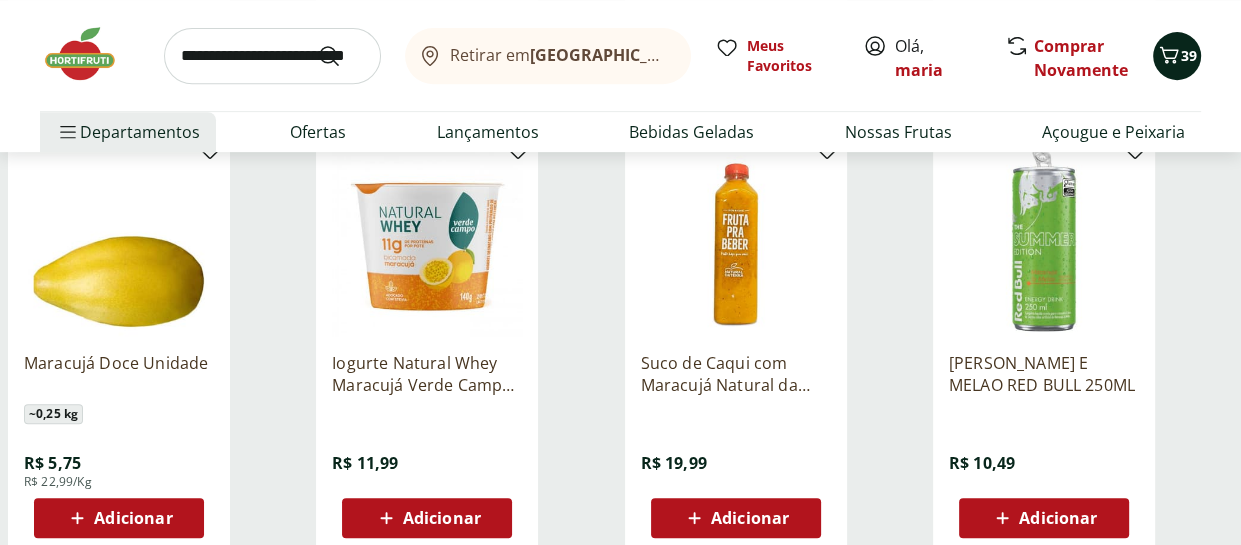 click 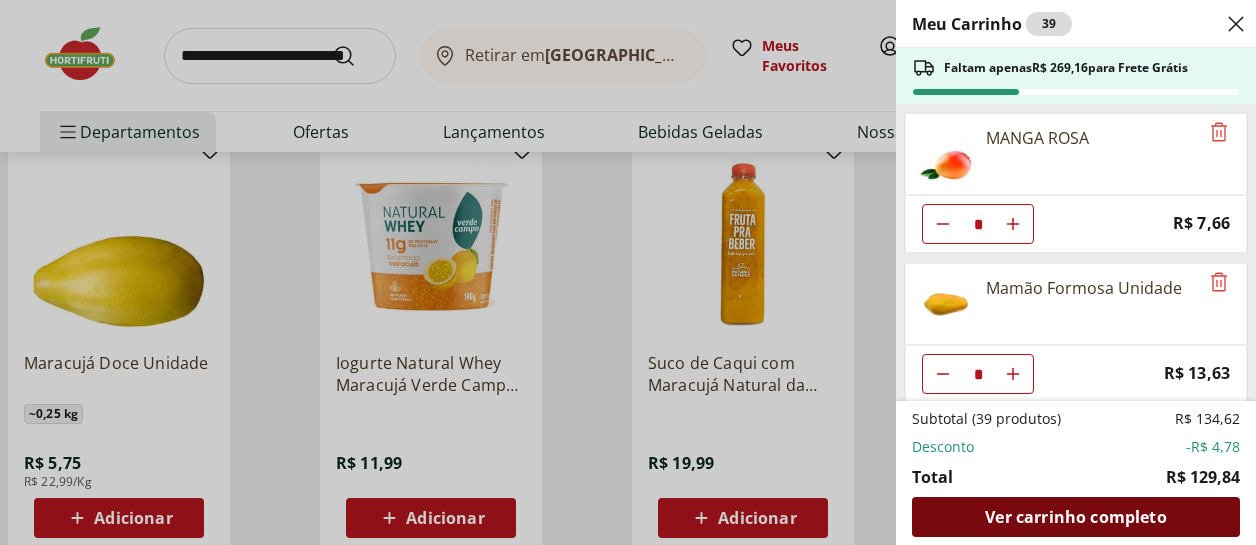 click on "Ver carrinho completo" at bounding box center (1075, 517) 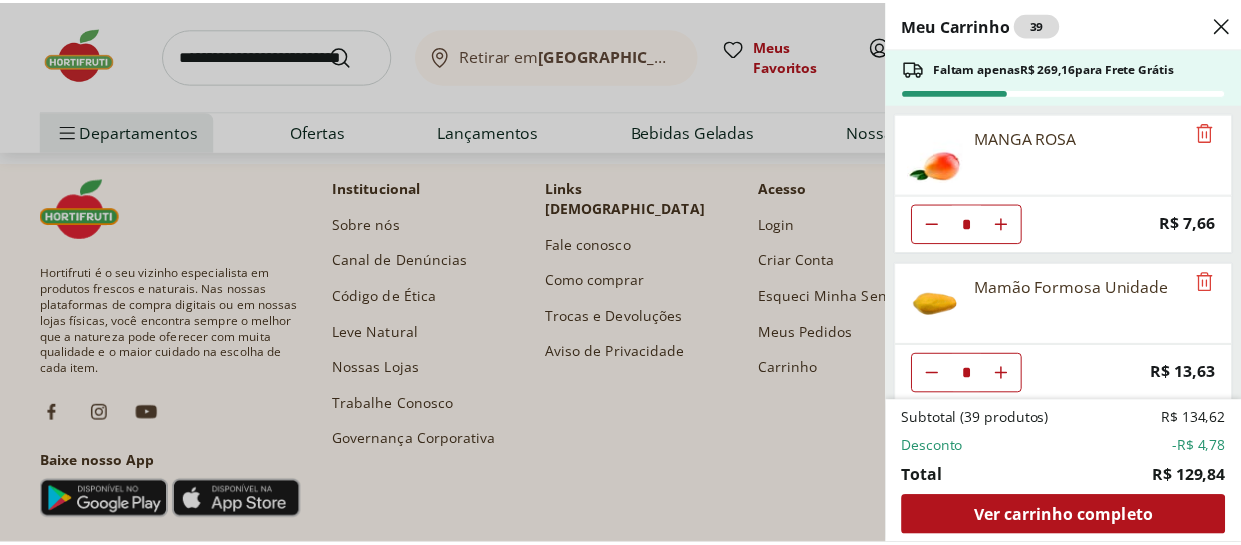 scroll, scrollTop: 0, scrollLeft: 0, axis: both 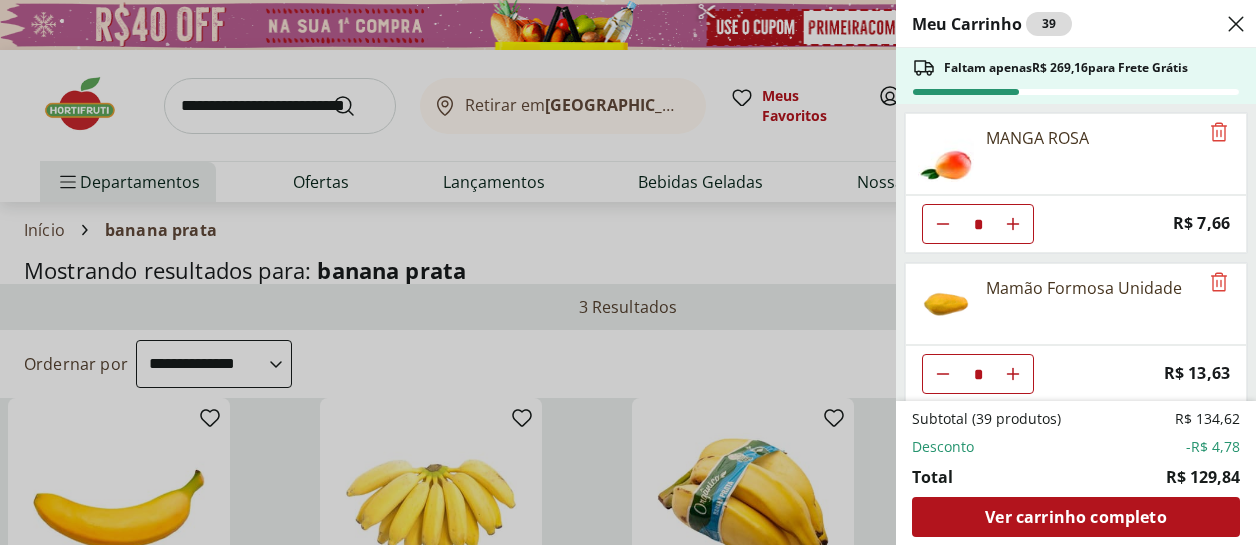 click on "Meu Carrinho 39 Faltam apenas  R$ 269,16  para Frete Grátis MANGA ROSA * Price: R$ 7,66 Mamão Formosa Unidade * Price: R$ 13,63 Uva Verde sem Semente Natural da Terra 500g * Price: R$ 15,99 Morango Orgânico 250g * Price: R$ 17,99 Limão Tahity Unidade * Original price: R$ 0,58 Price: R$ 0,50 Laranja Lima Unidade * Original price: R$ 2,42 Price: R$ 1,98 Laranja Pera Unidade * Original price: R$ 2,00 Price: R$ 1,75 Goiaba Vermelha Unidade * Price: R$ 2,30 Banana Prata Unidade ** Price: R$ 2,00 Subtotal (39 produtos) R$ 134,62 Desconto -R$ 4,78 Total R$ 129,84 Ver carrinho completo" at bounding box center (628, 272) 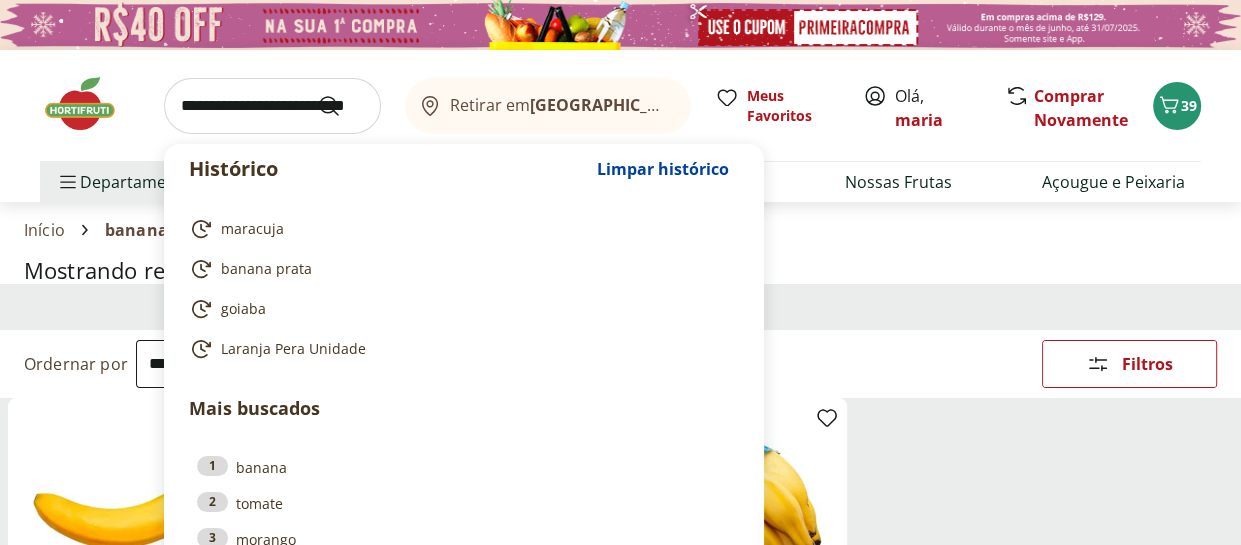 click at bounding box center (272, 106) 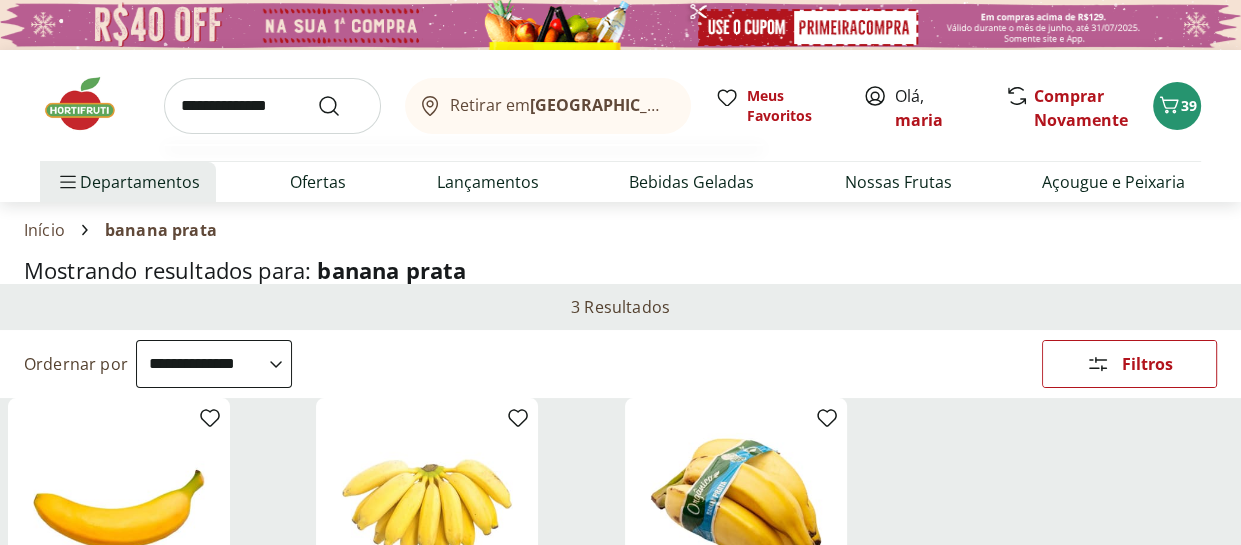 type on "**********" 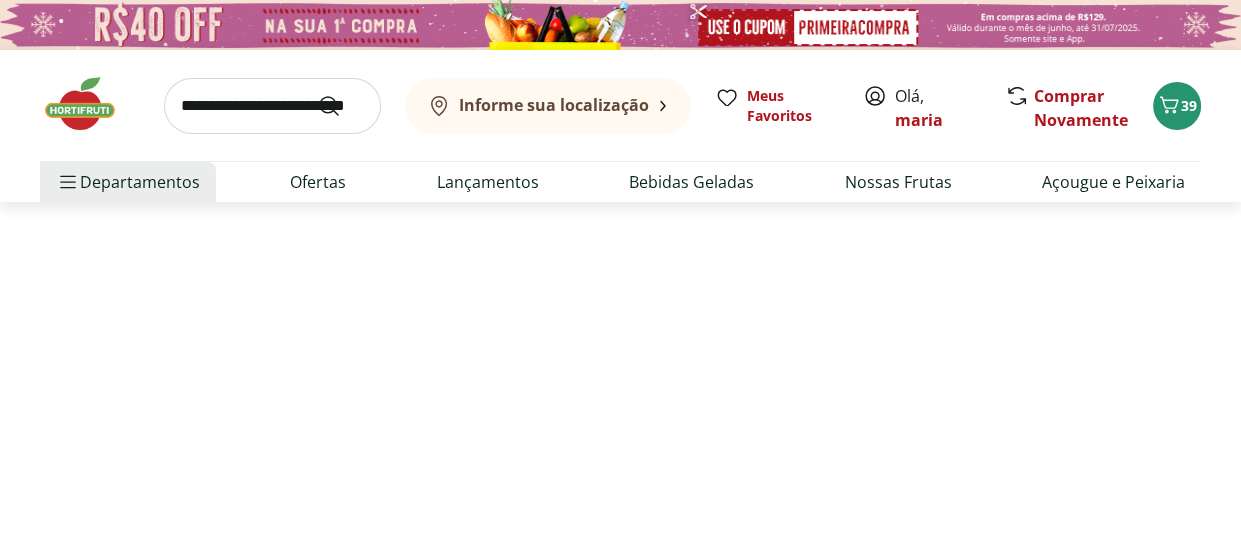 select on "**********" 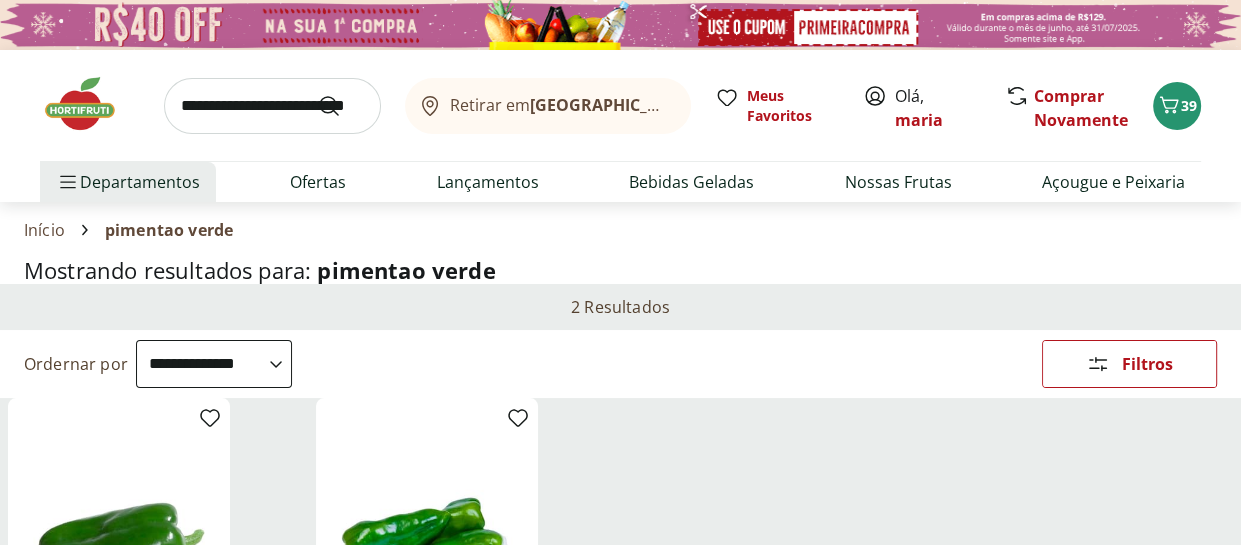 scroll, scrollTop: 300, scrollLeft: 0, axis: vertical 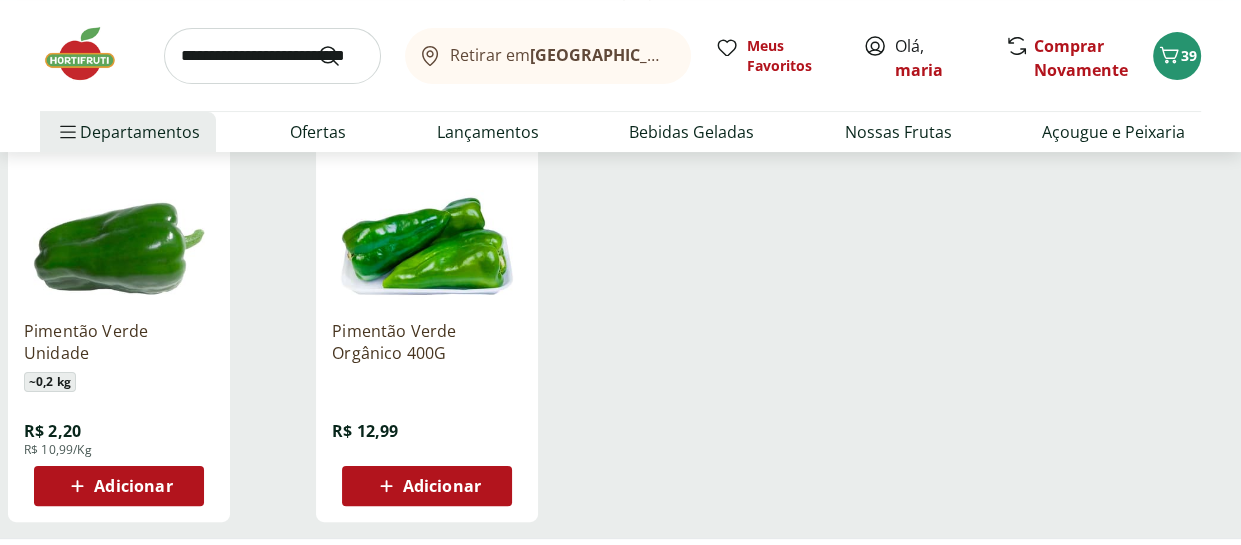 click on "Adicionar" at bounding box center (133, 486) 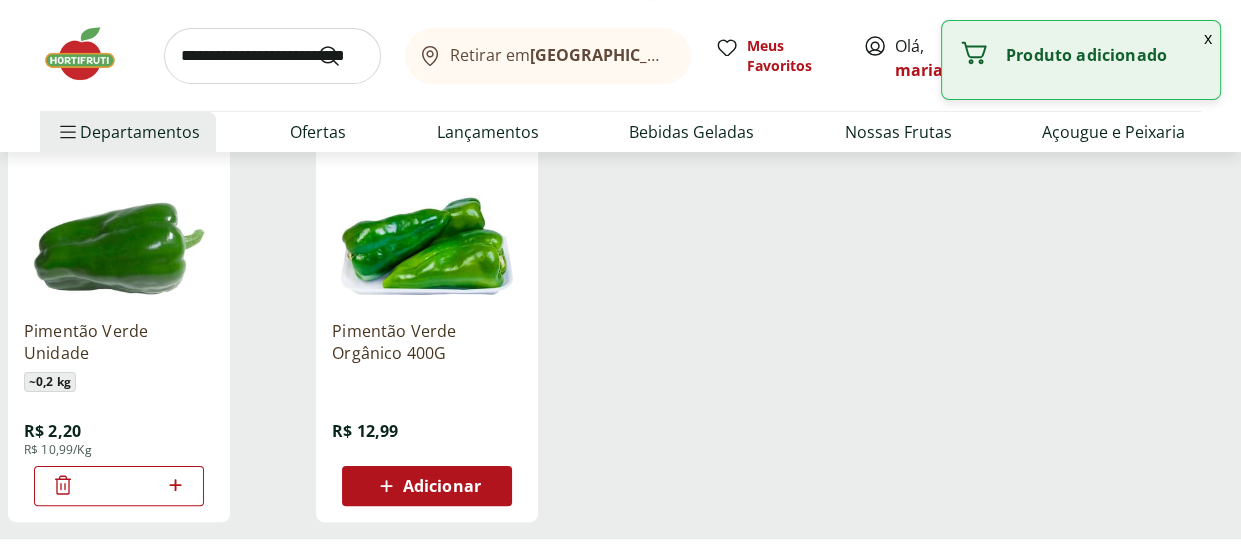 click 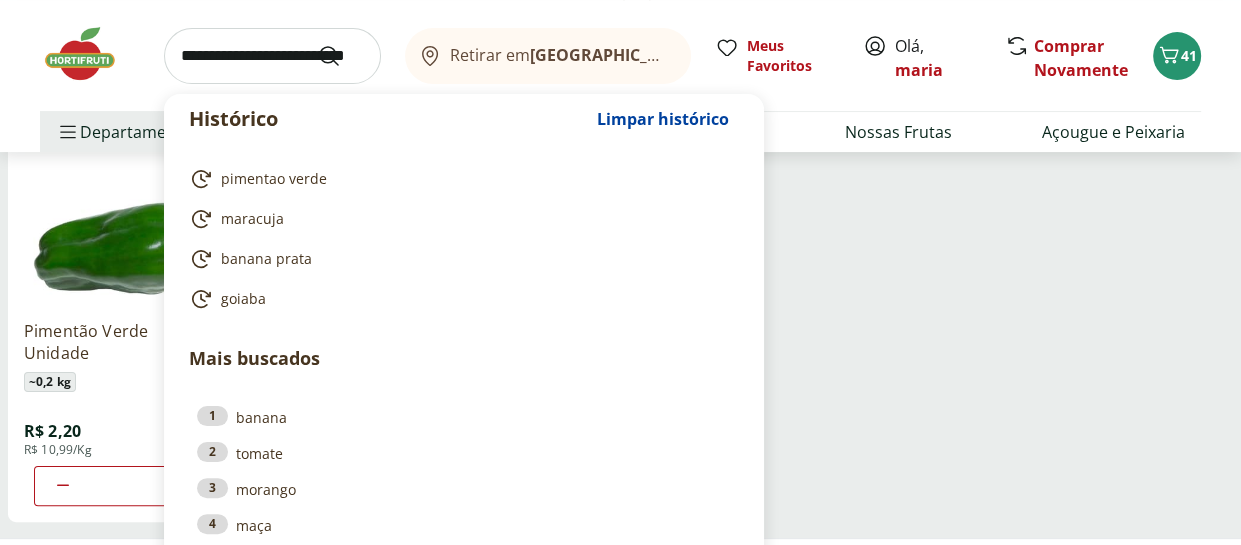 click at bounding box center (272, 56) 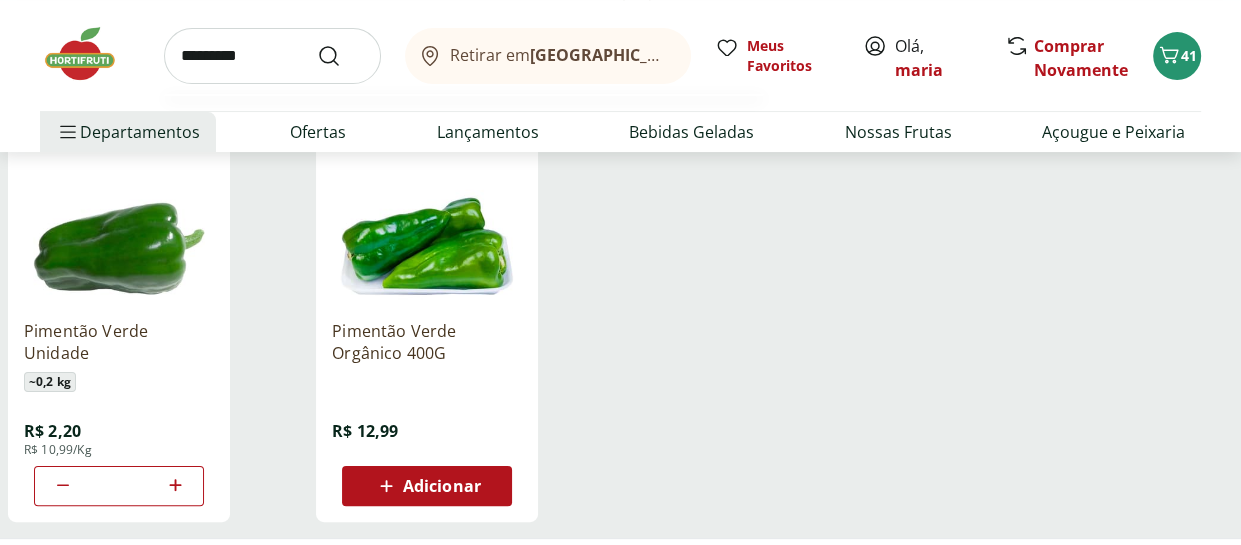type on "*********" 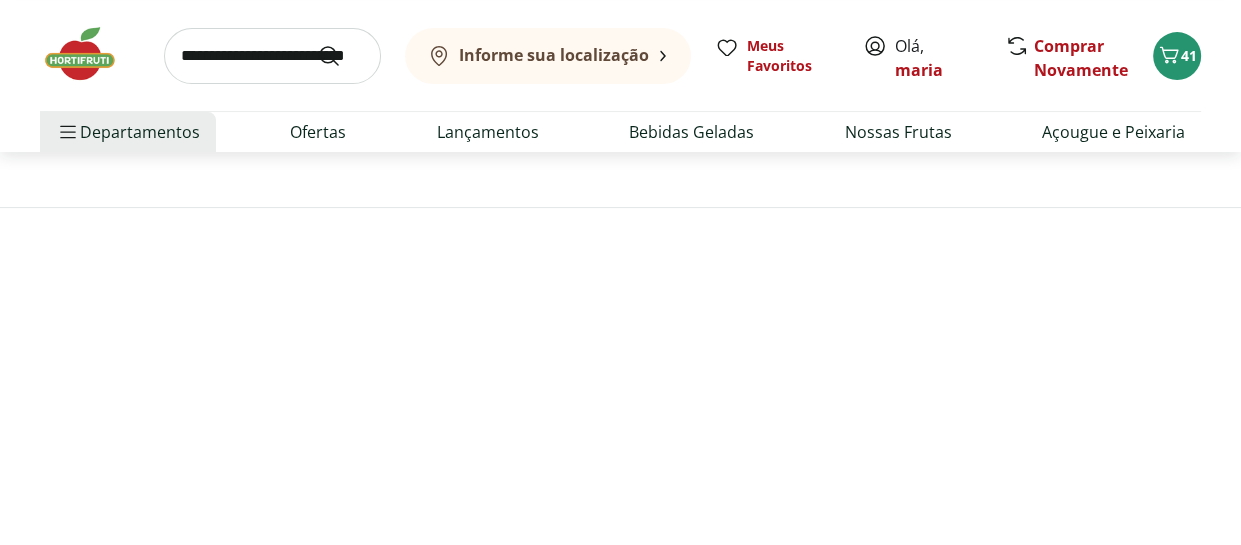 scroll, scrollTop: 0, scrollLeft: 0, axis: both 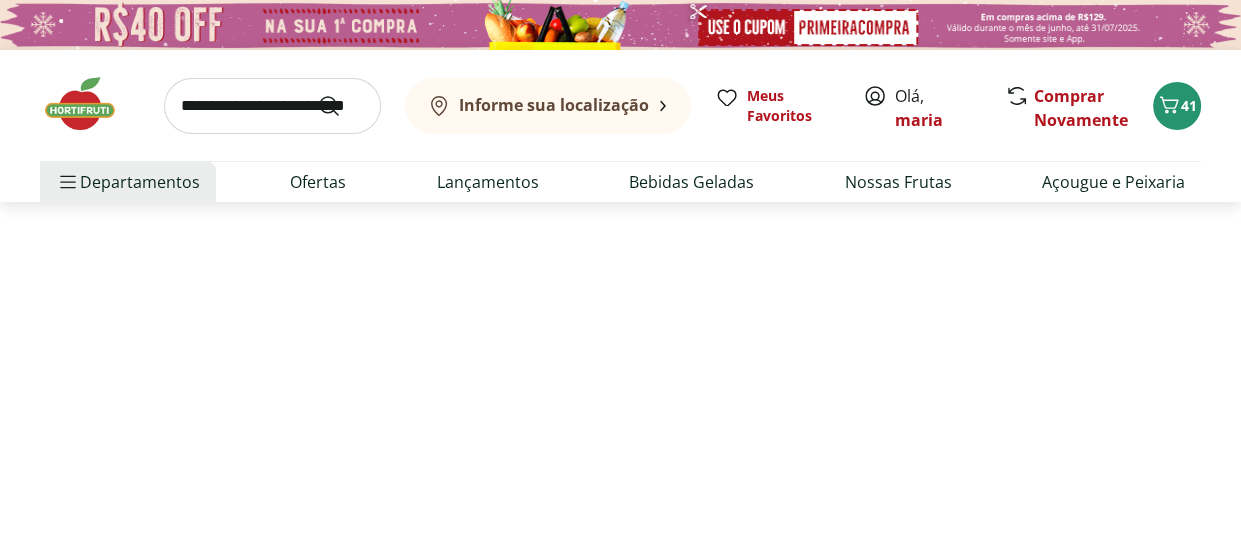 select on "**********" 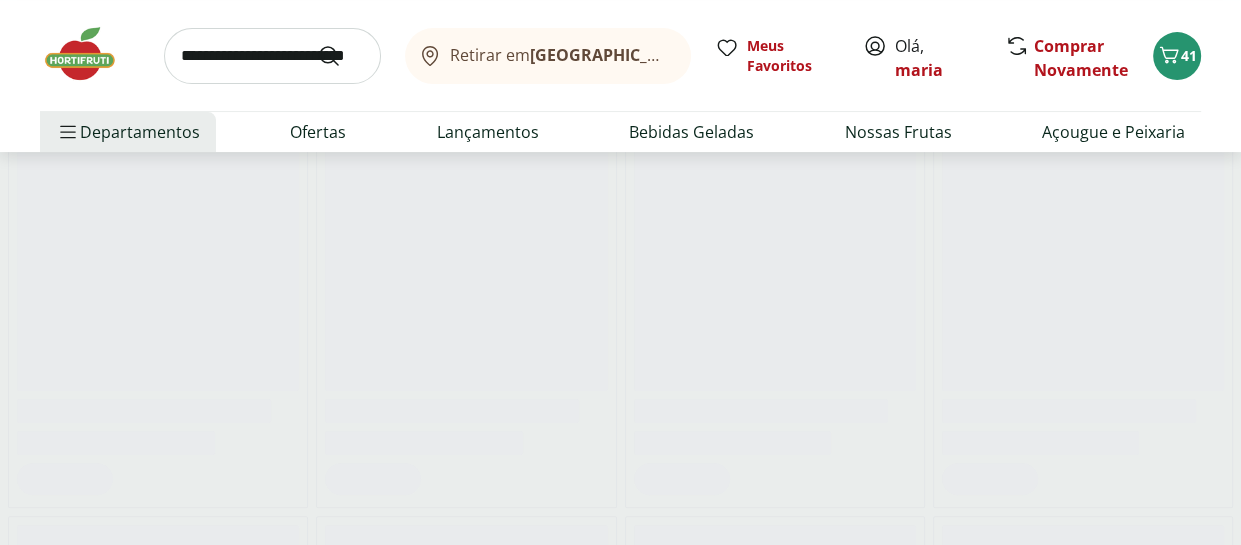 scroll, scrollTop: 300, scrollLeft: 0, axis: vertical 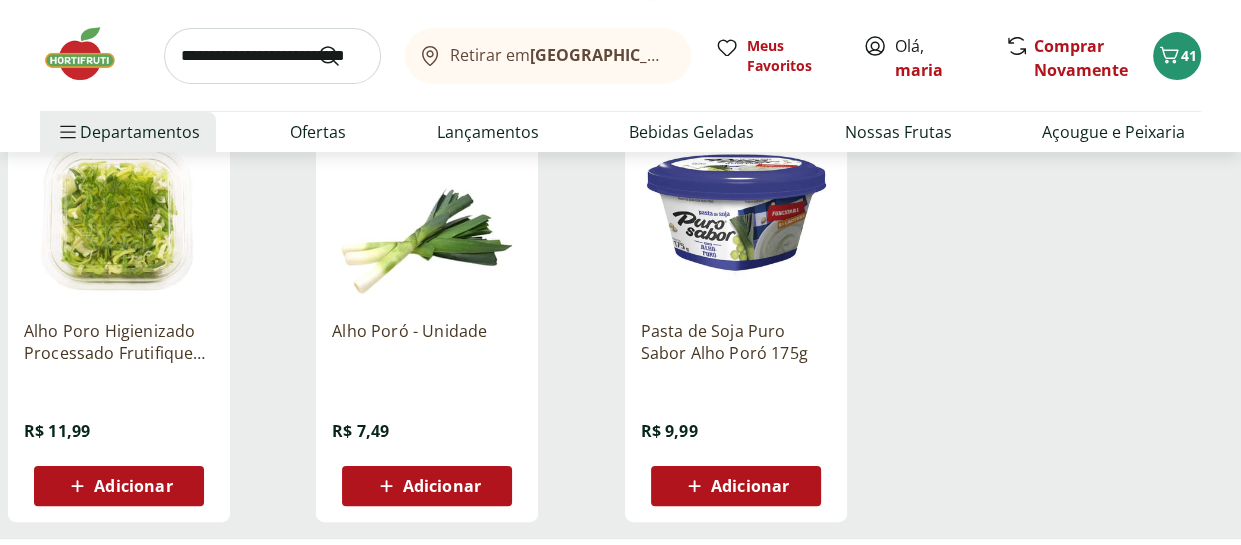click on "Adicionar" at bounding box center [442, 486] 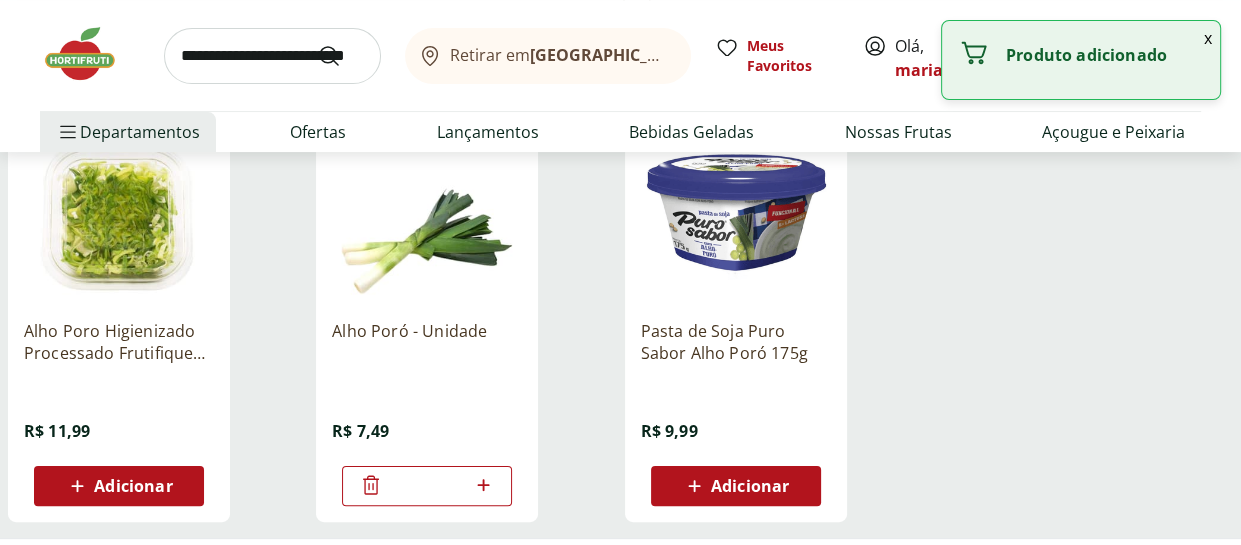 click 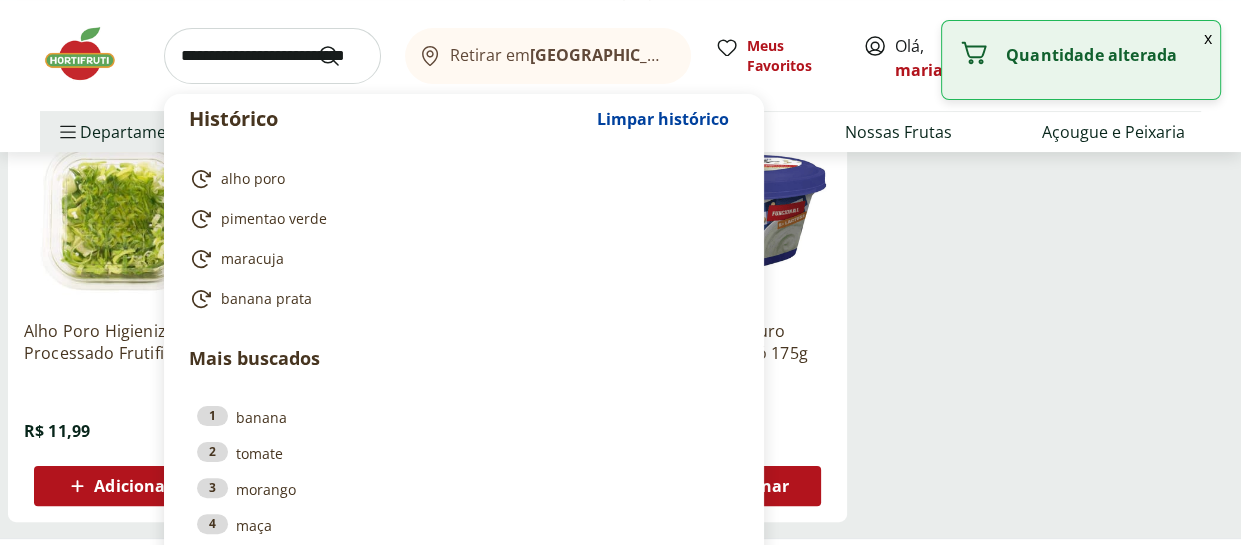 click at bounding box center [272, 56] 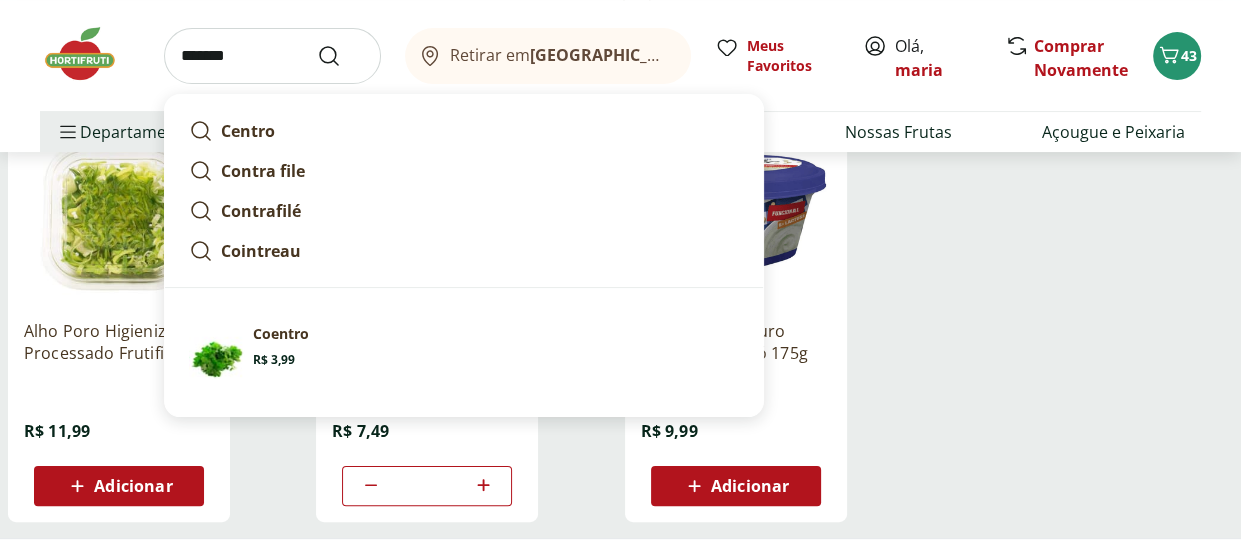 type on "*******" 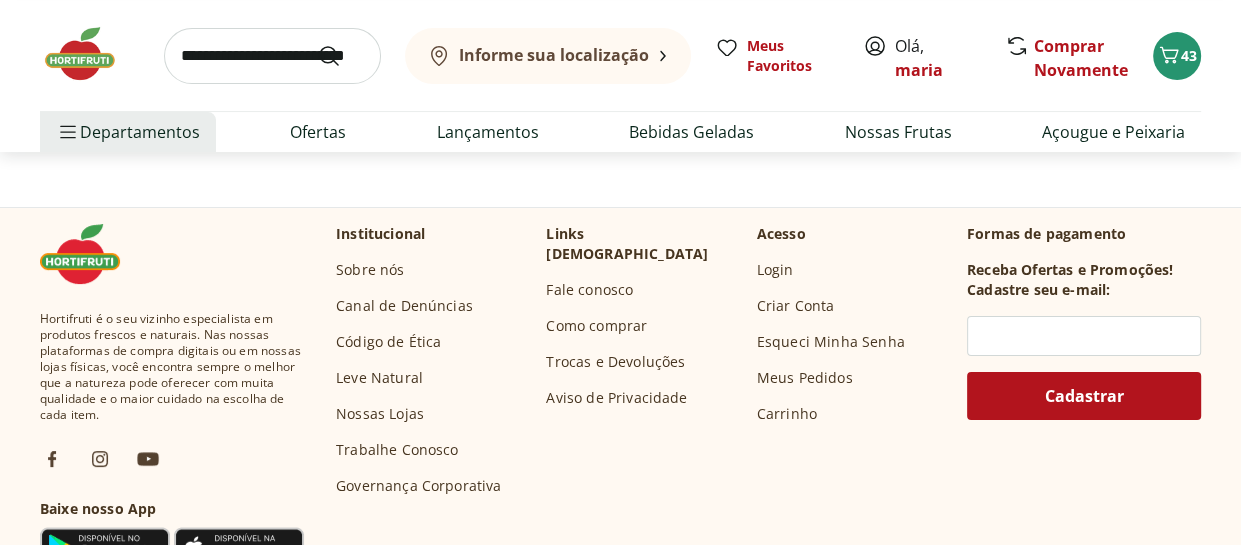scroll, scrollTop: 0, scrollLeft: 0, axis: both 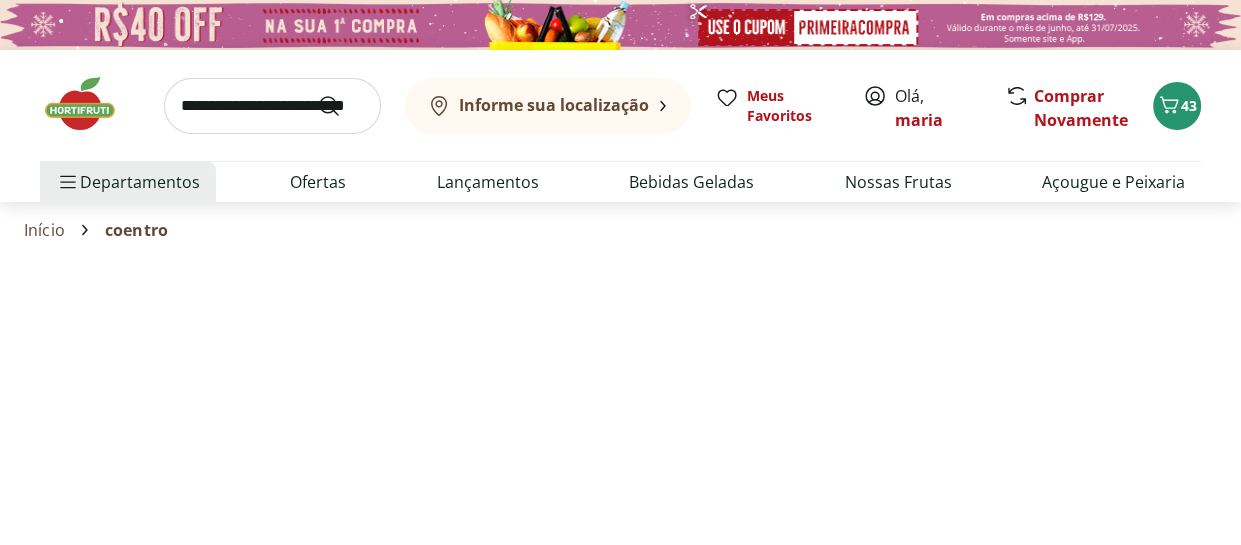 select on "**********" 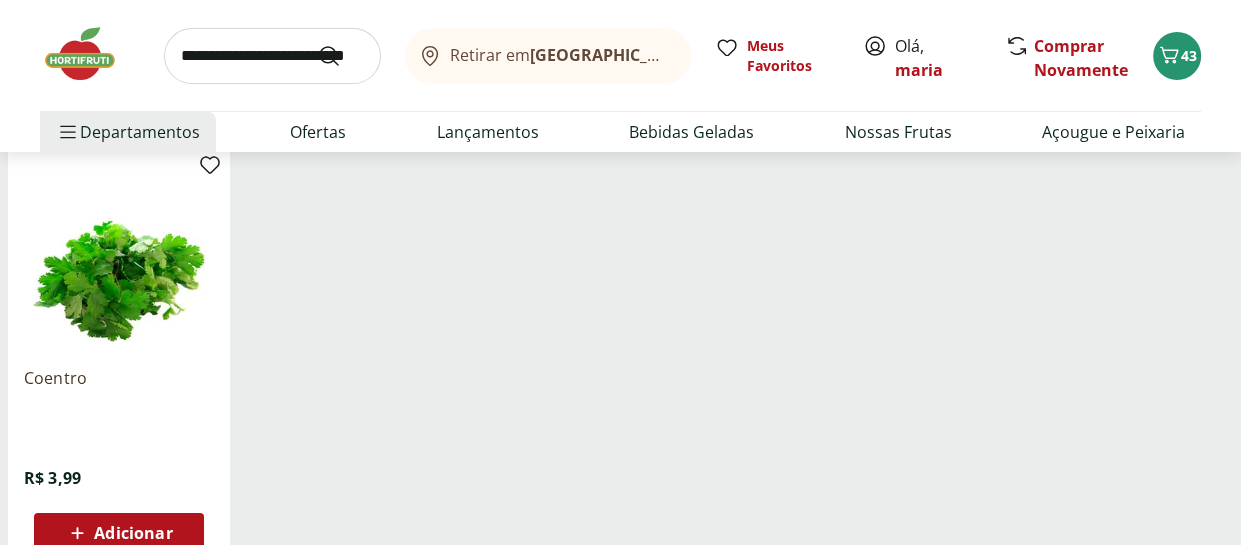 scroll, scrollTop: 300, scrollLeft: 0, axis: vertical 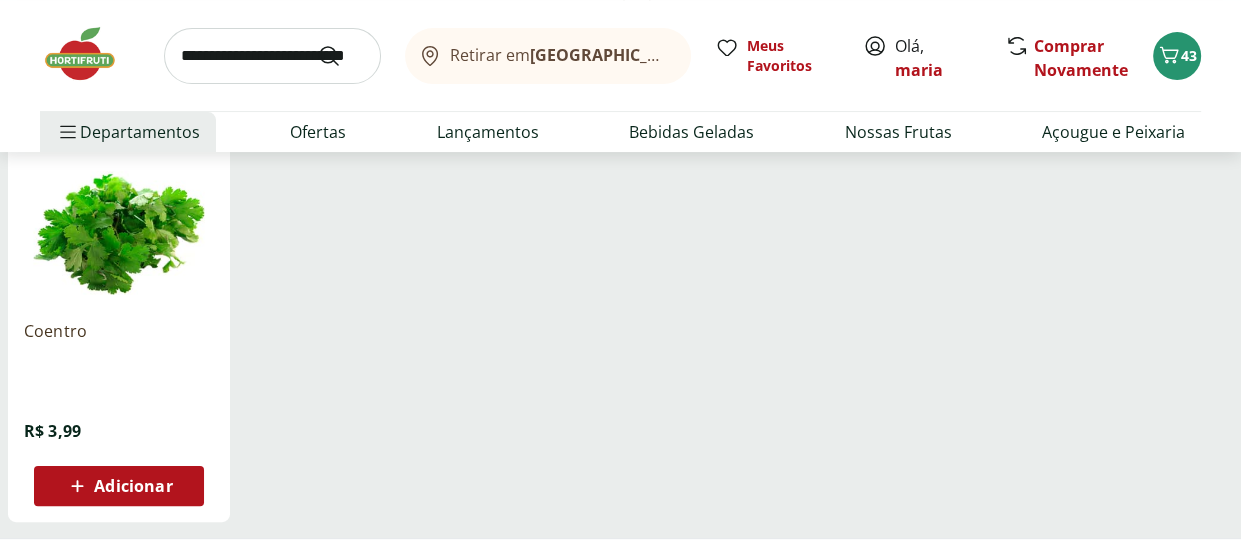 click on "Adicionar" at bounding box center [133, 486] 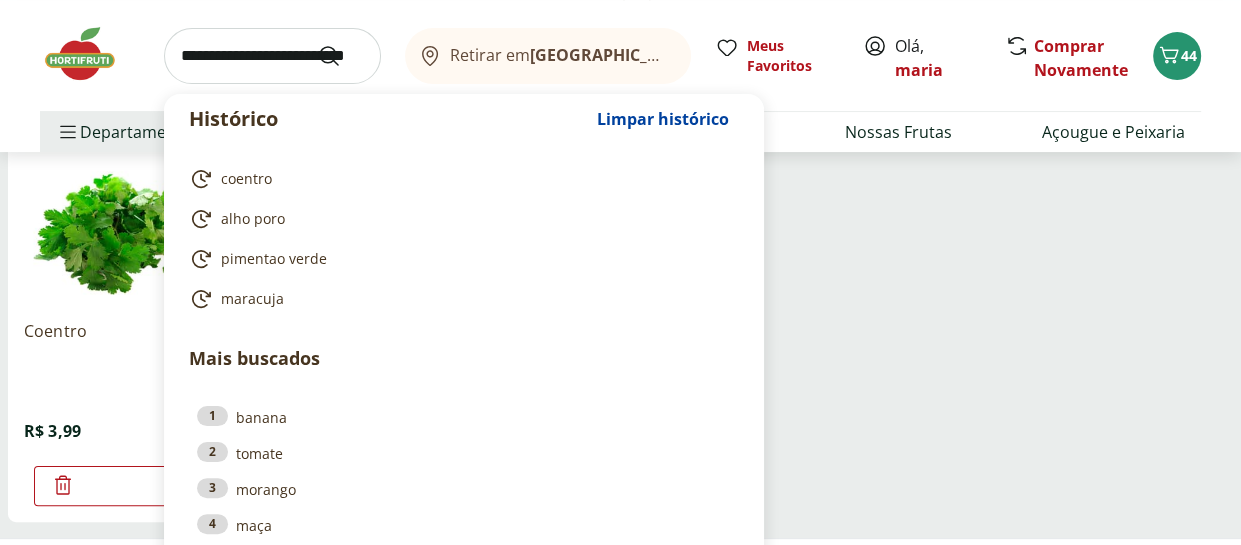 click at bounding box center [272, 56] 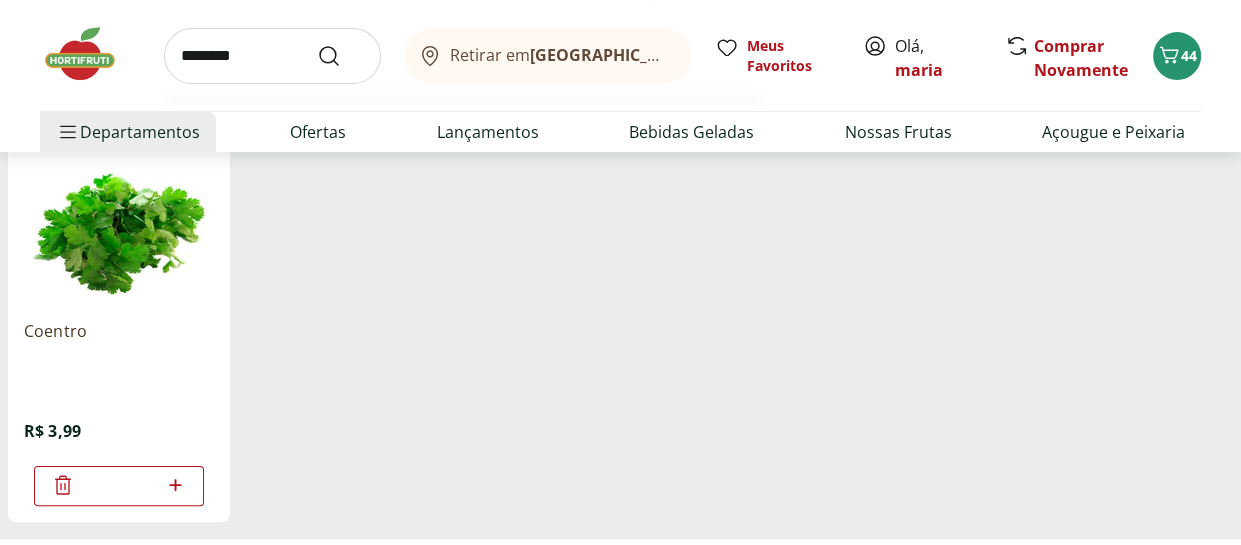 type on "********" 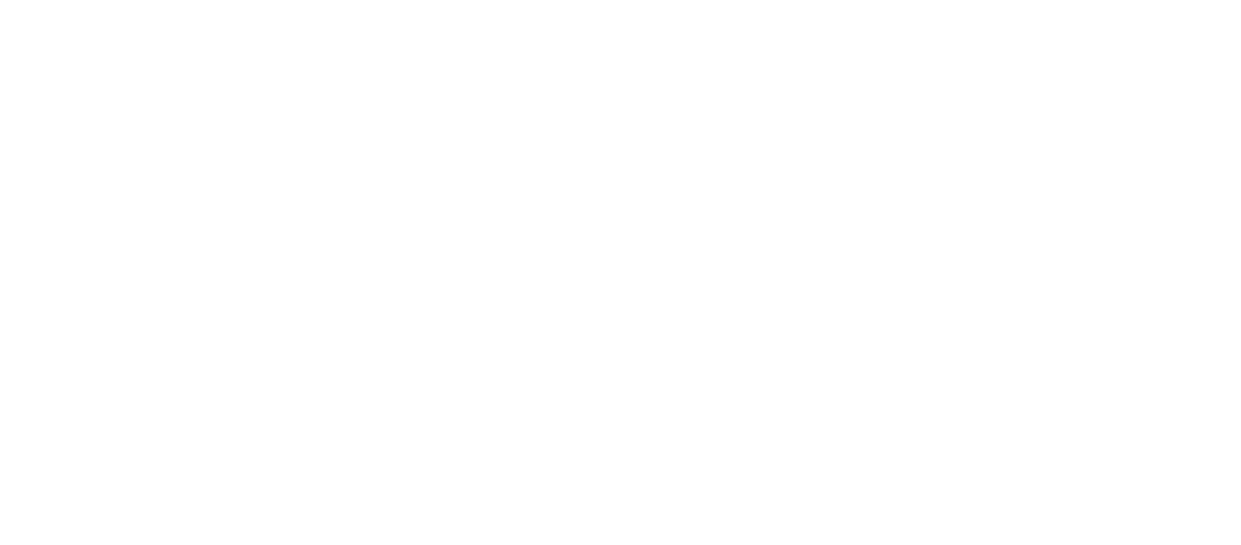 scroll, scrollTop: 0, scrollLeft: 0, axis: both 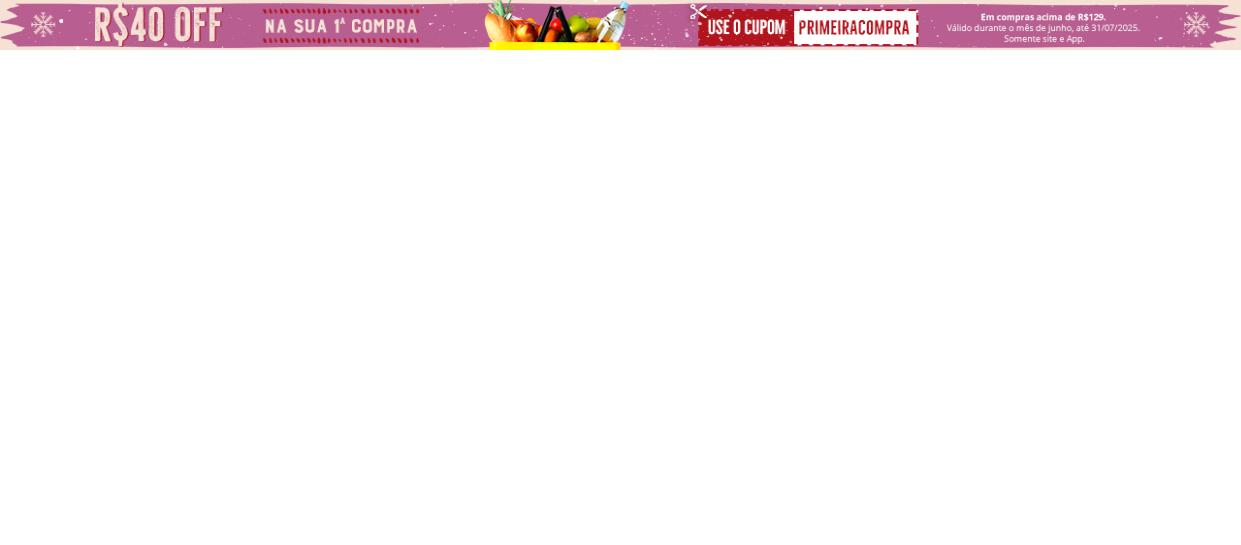 select on "**********" 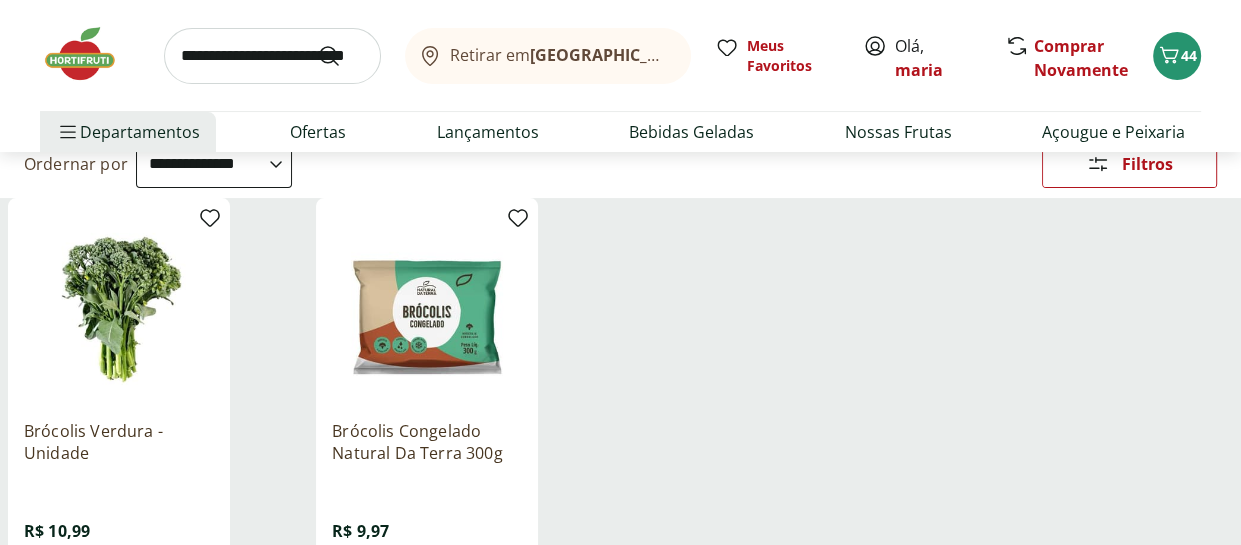 scroll, scrollTop: 400, scrollLeft: 0, axis: vertical 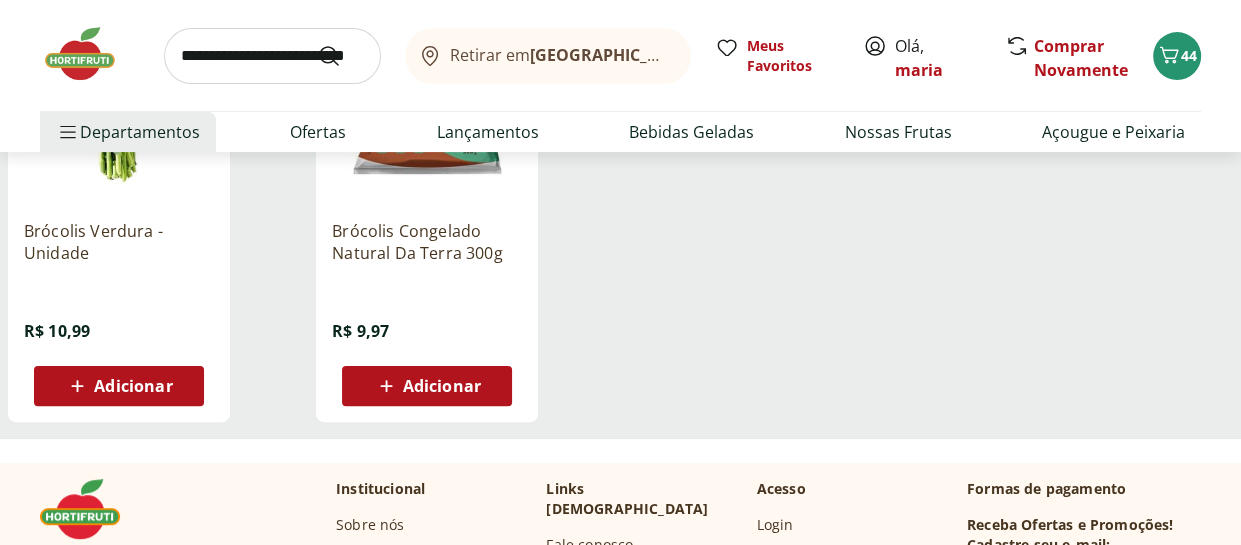 click on "Adicionar" at bounding box center (133, 386) 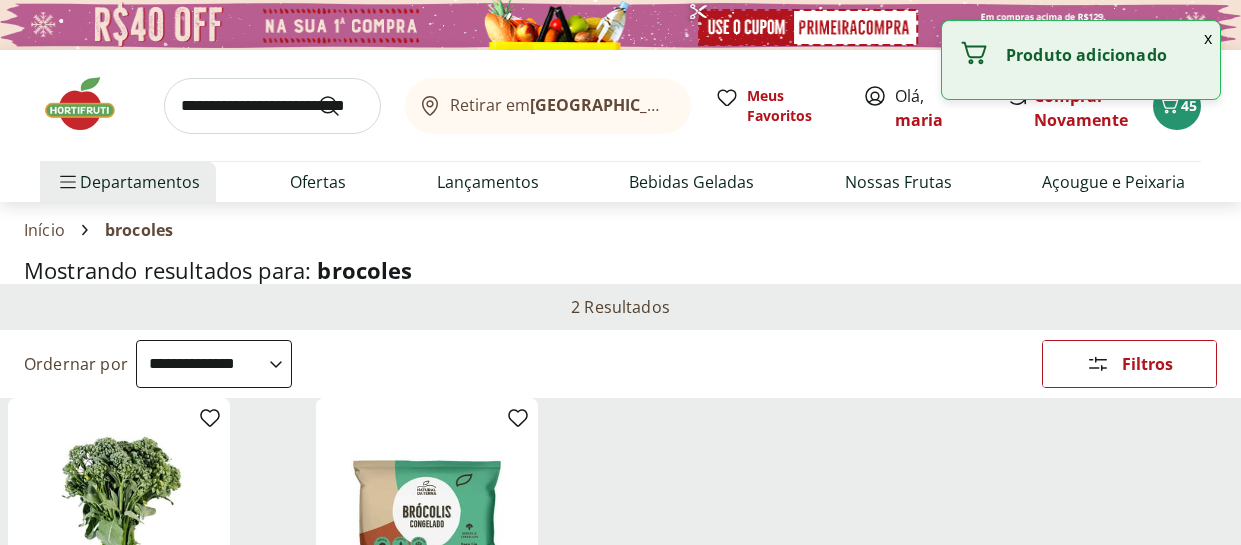 select on "**********" 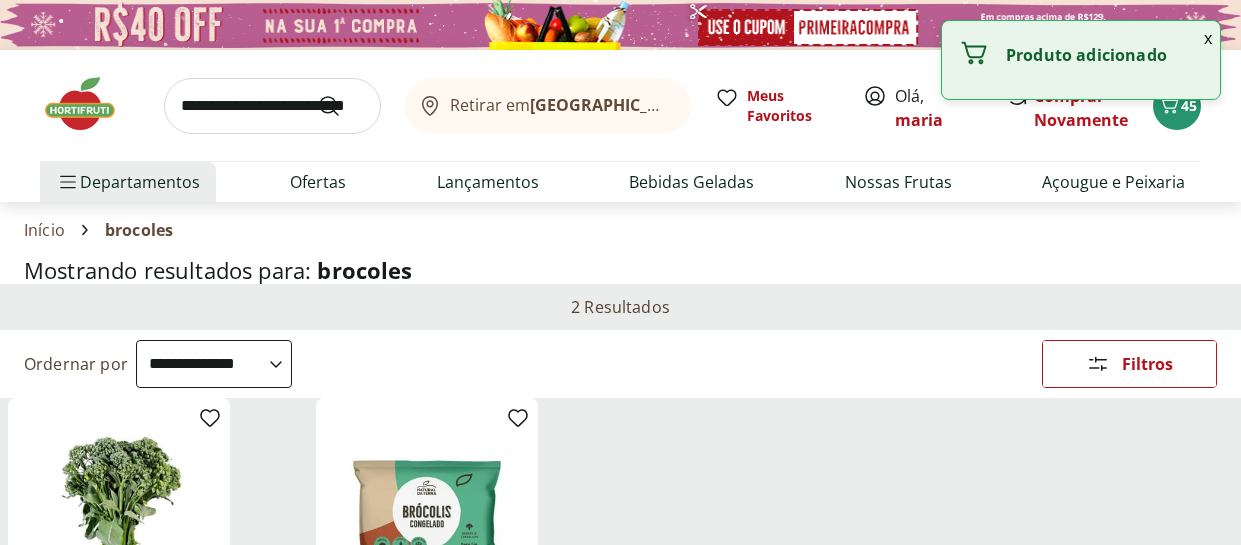 scroll, scrollTop: 400, scrollLeft: 0, axis: vertical 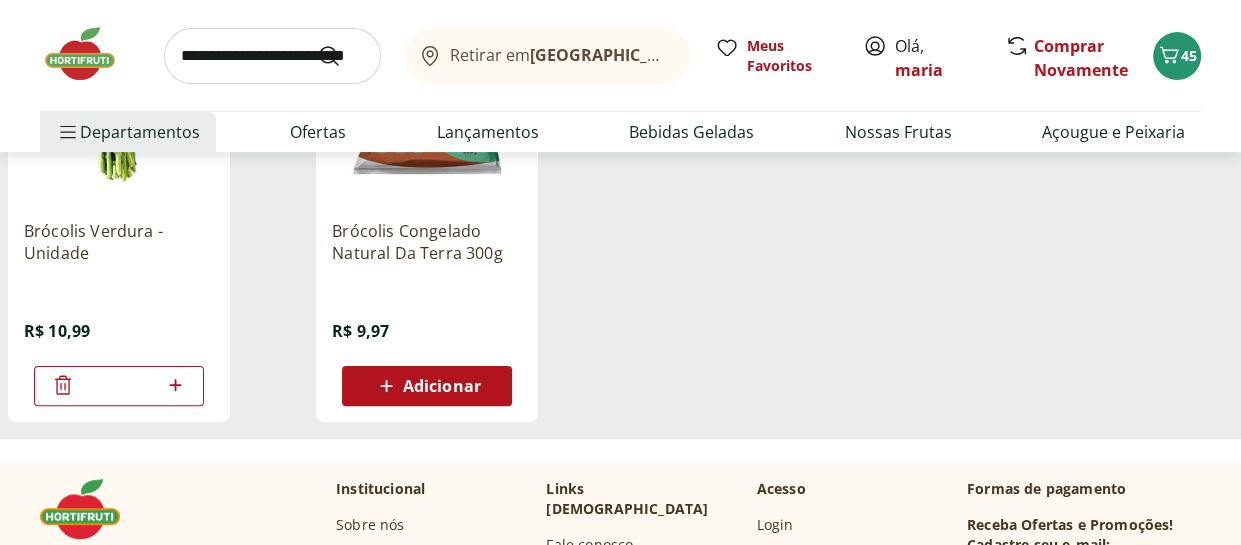 click at bounding box center (272, 56) 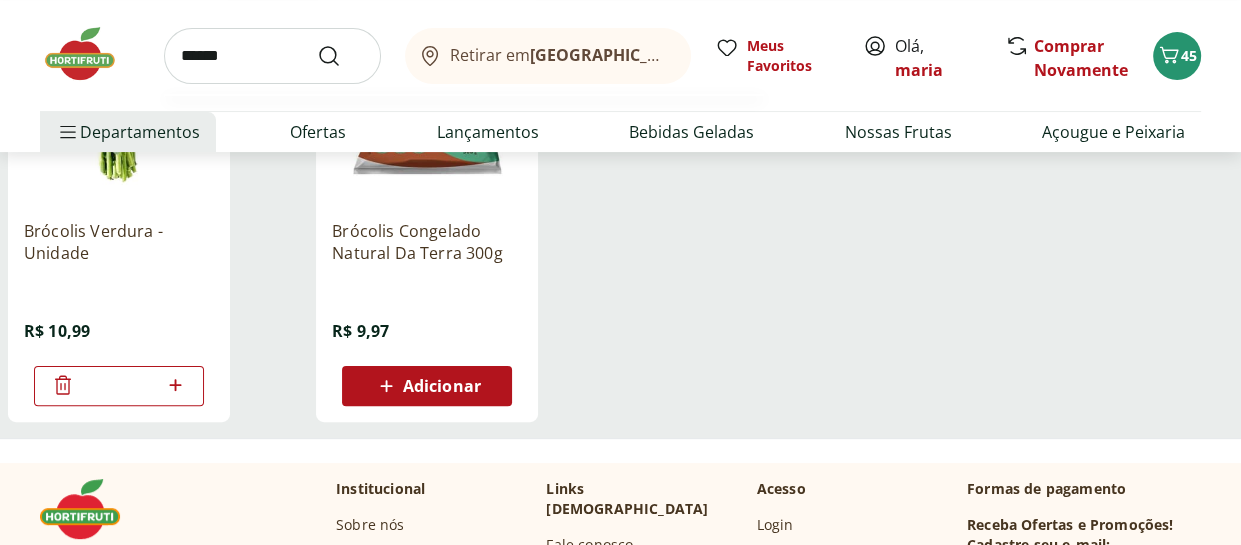 type on "******" 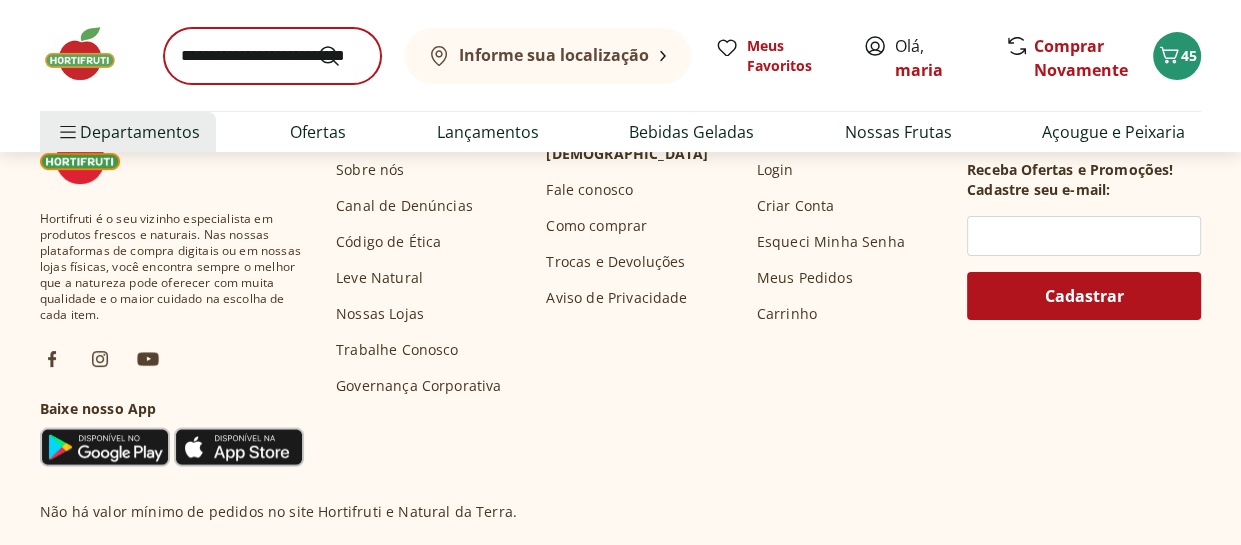 scroll, scrollTop: 0, scrollLeft: 0, axis: both 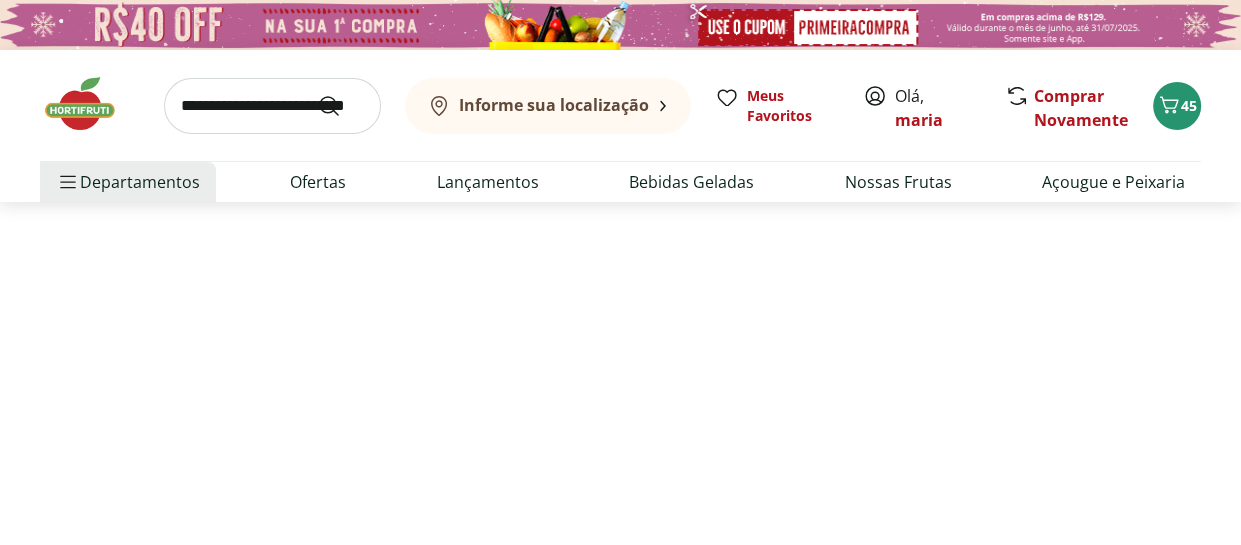 select on "**********" 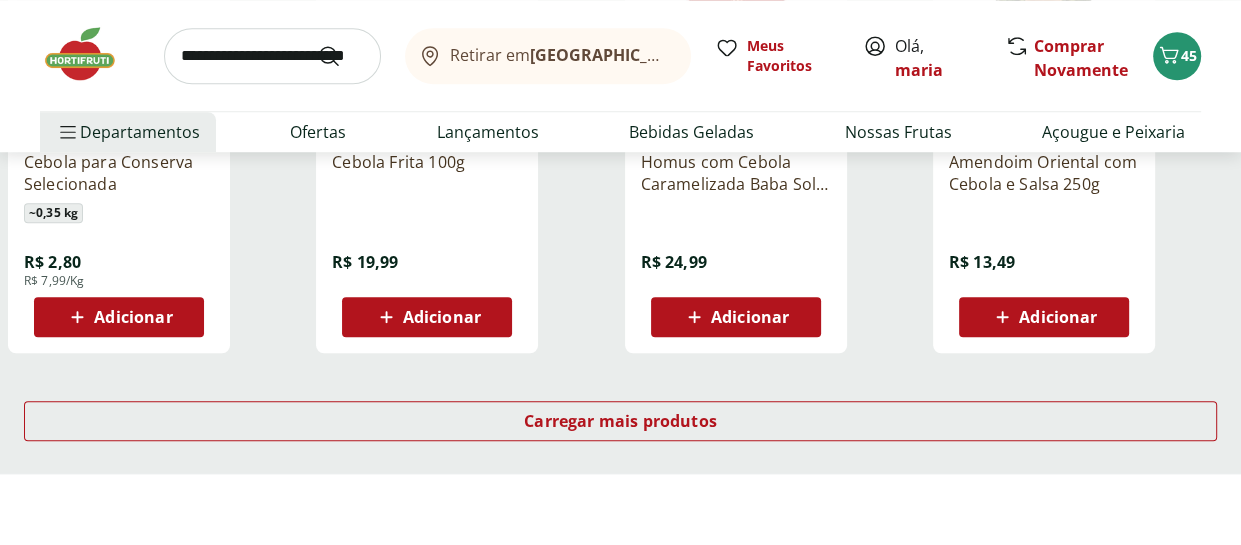 scroll, scrollTop: 1400, scrollLeft: 0, axis: vertical 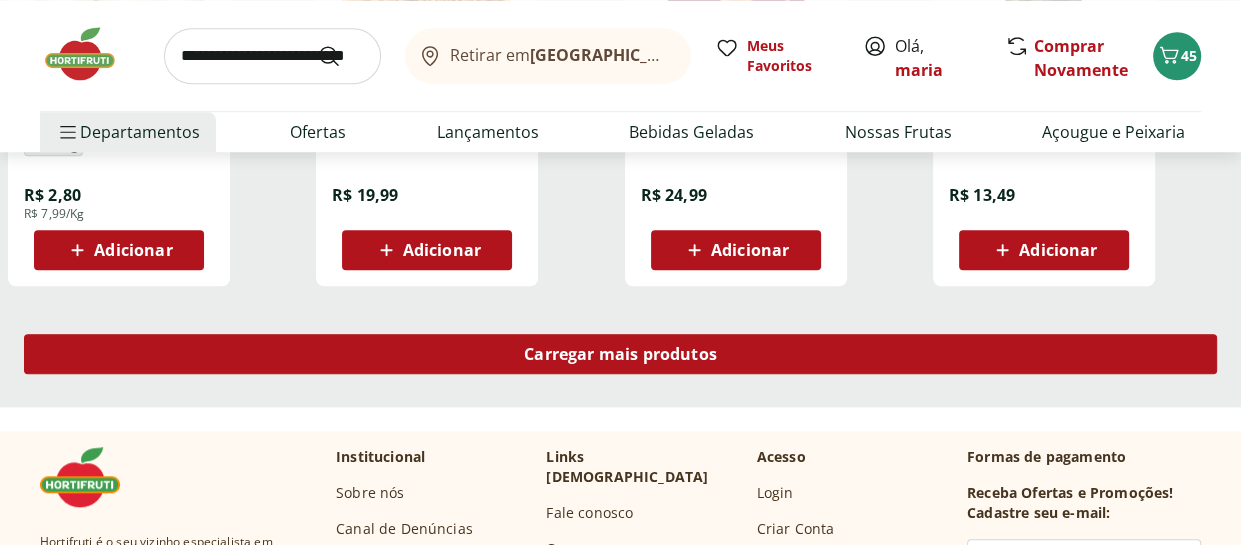 click on "Carregar mais produtos" at bounding box center (620, 354) 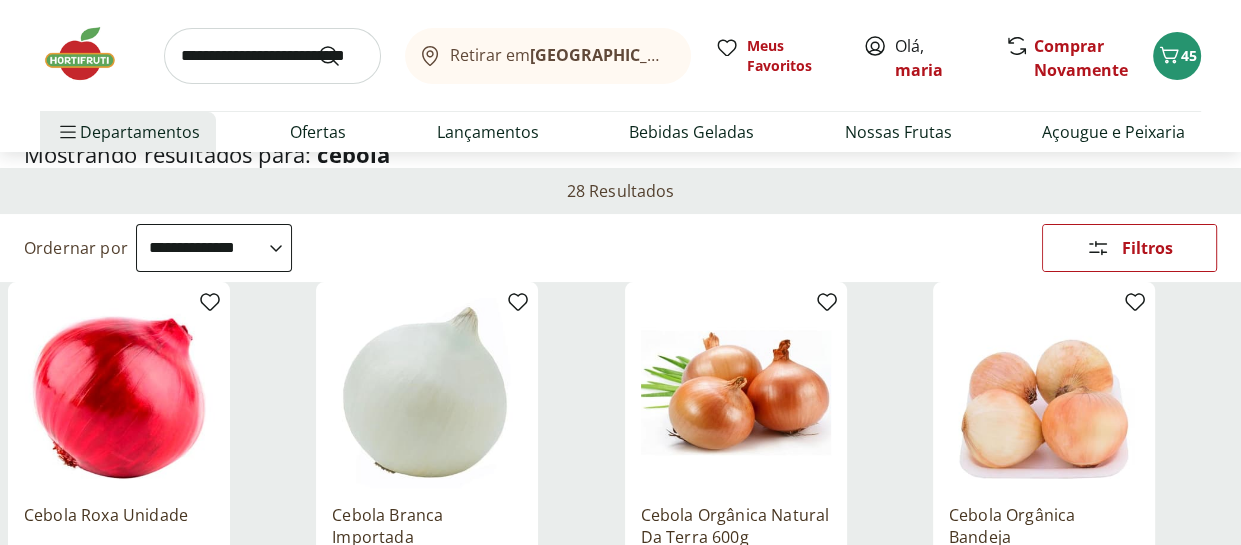 scroll, scrollTop: 100, scrollLeft: 0, axis: vertical 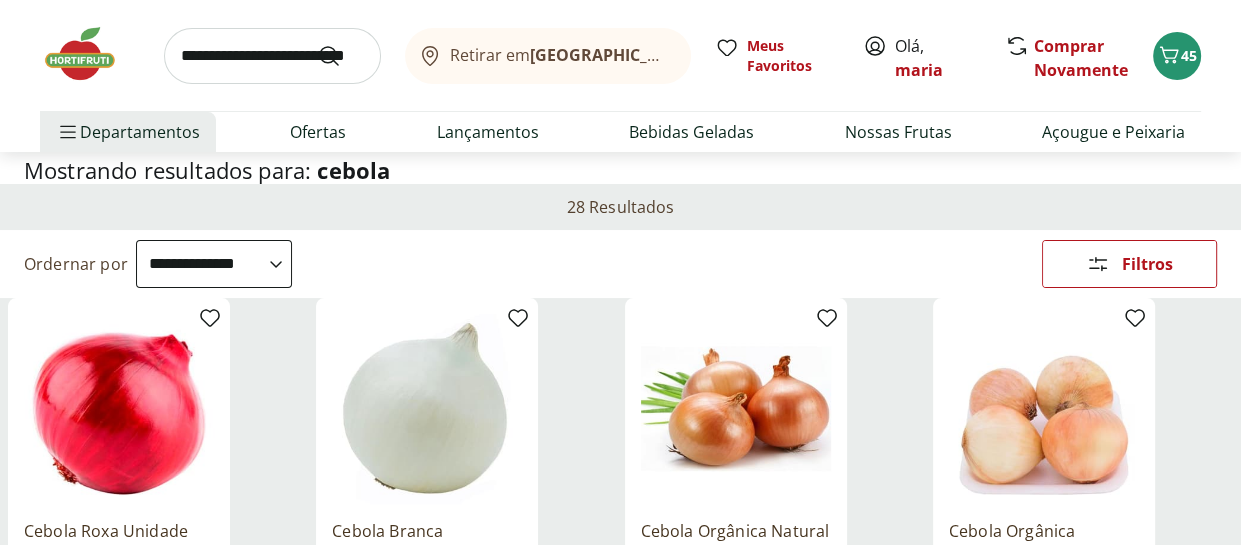 click at bounding box center [272, 56] 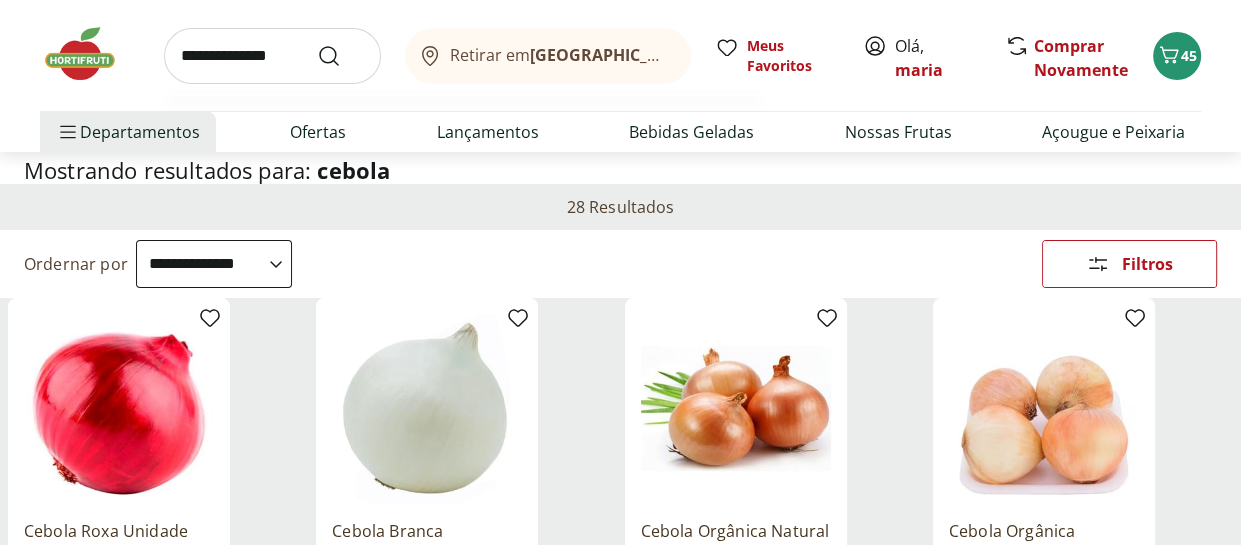 type on "**********" 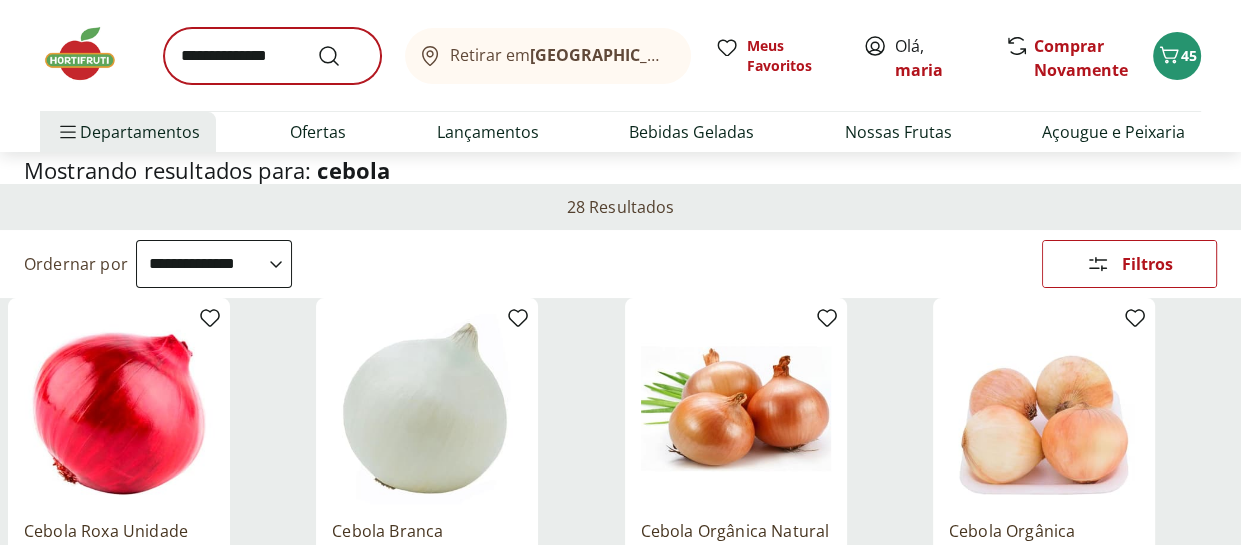 scroll, scrollTop: 0, scrollLeft: 0, axis: both 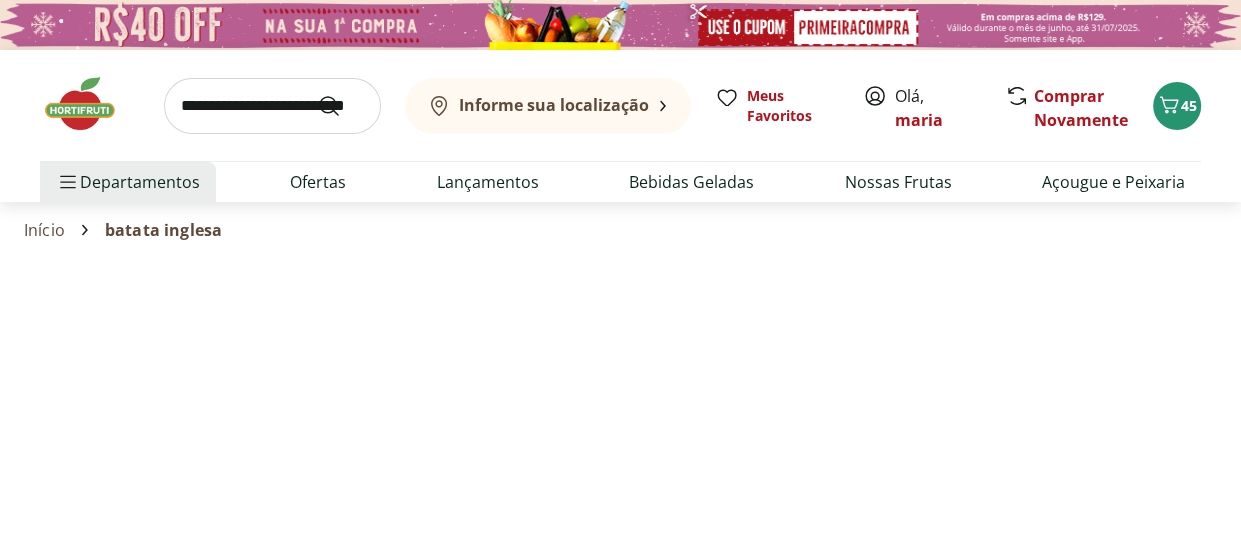 select on "**********" 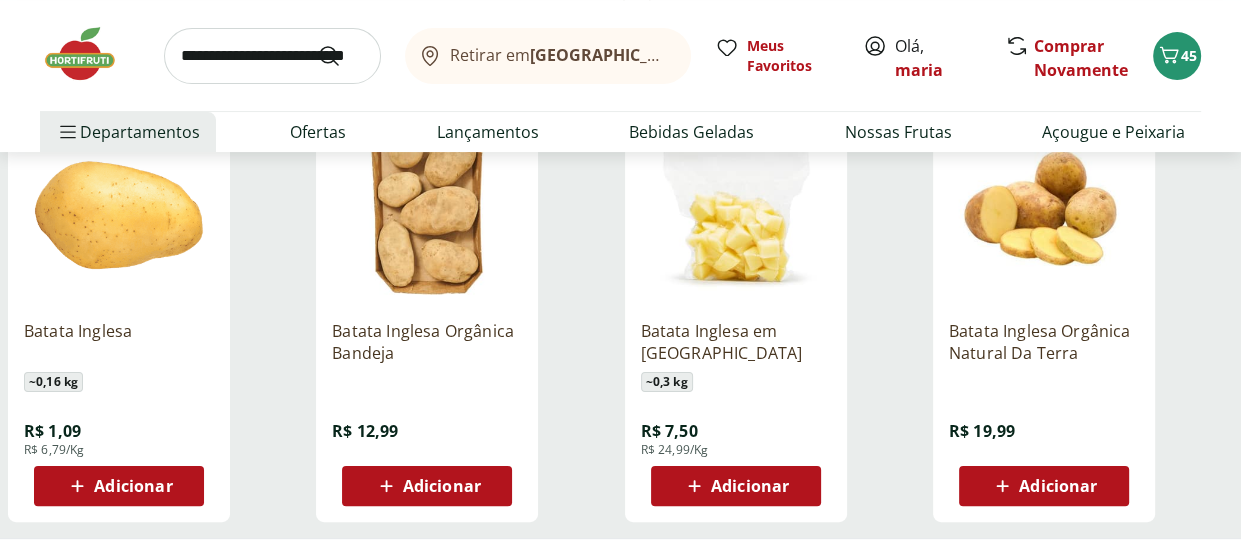 scroll, scrollTop: 400, scrollLeft: 0, axis: vertical 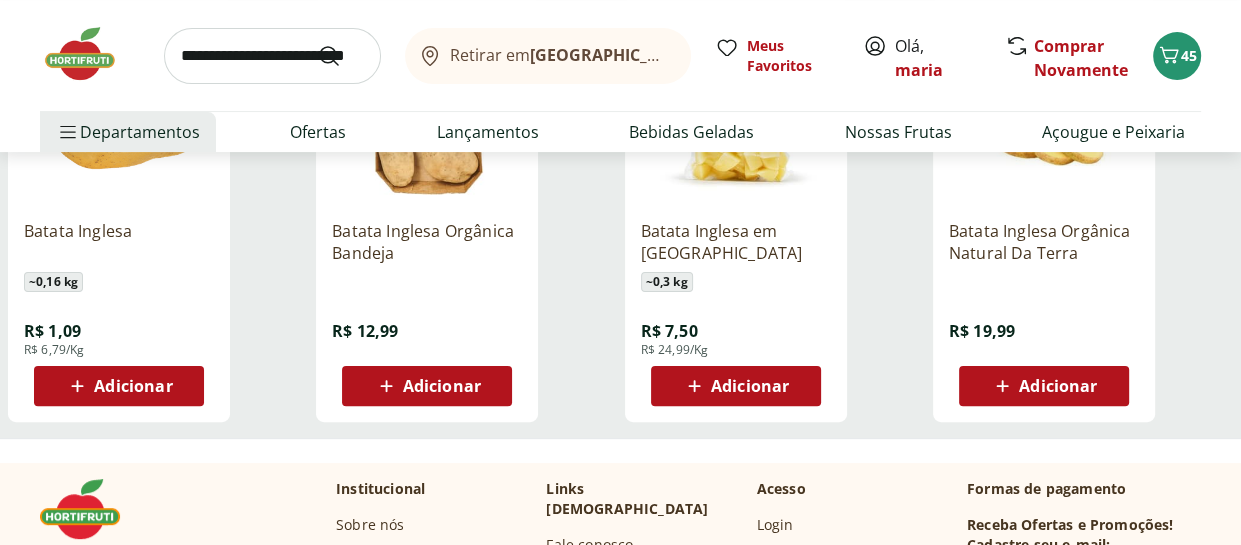 click on "Adicionar" at bounding box center (133, 386) 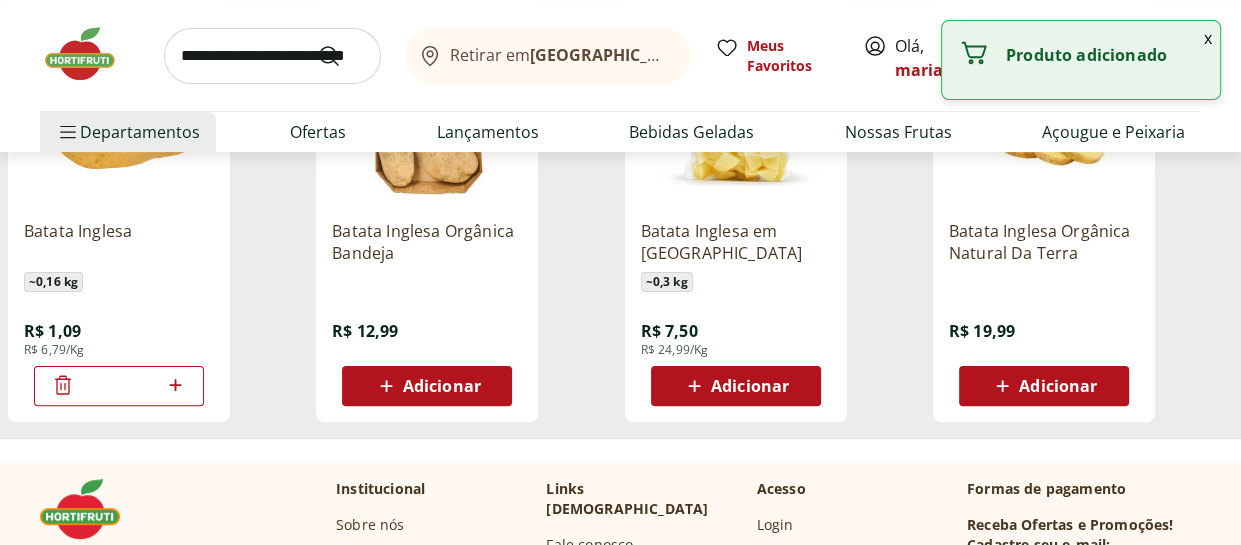 click 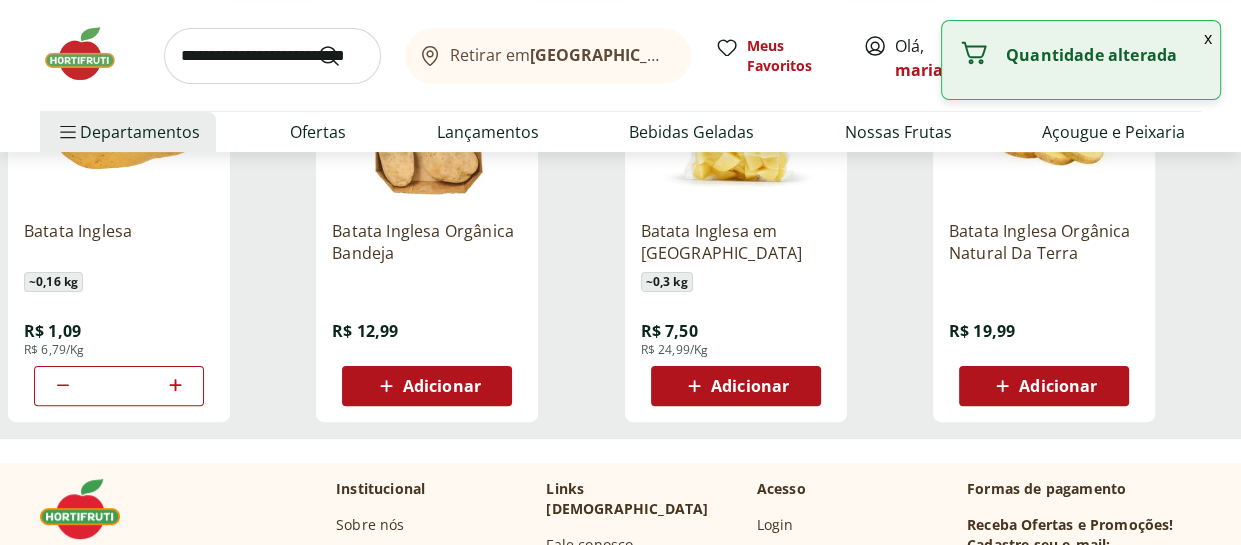 click 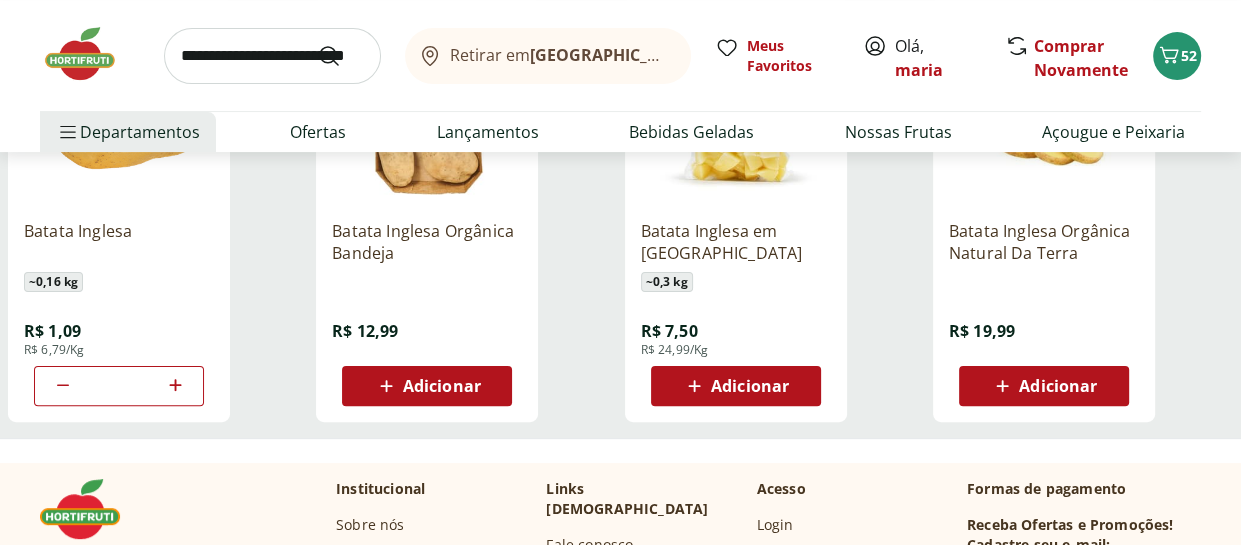 click at bounding box center [272, 56] 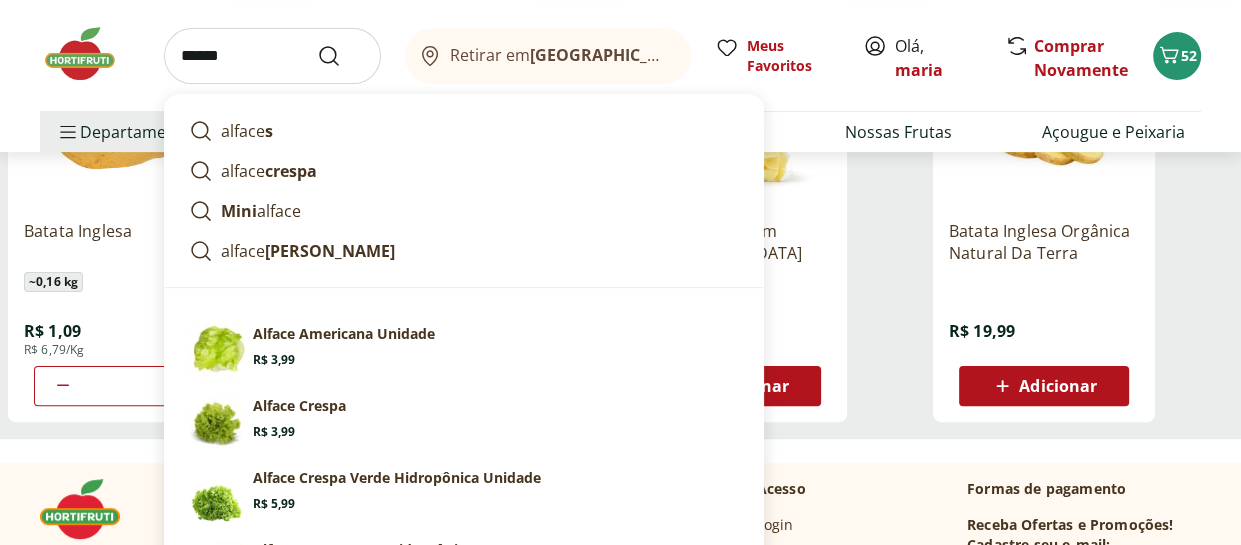 type on "******" 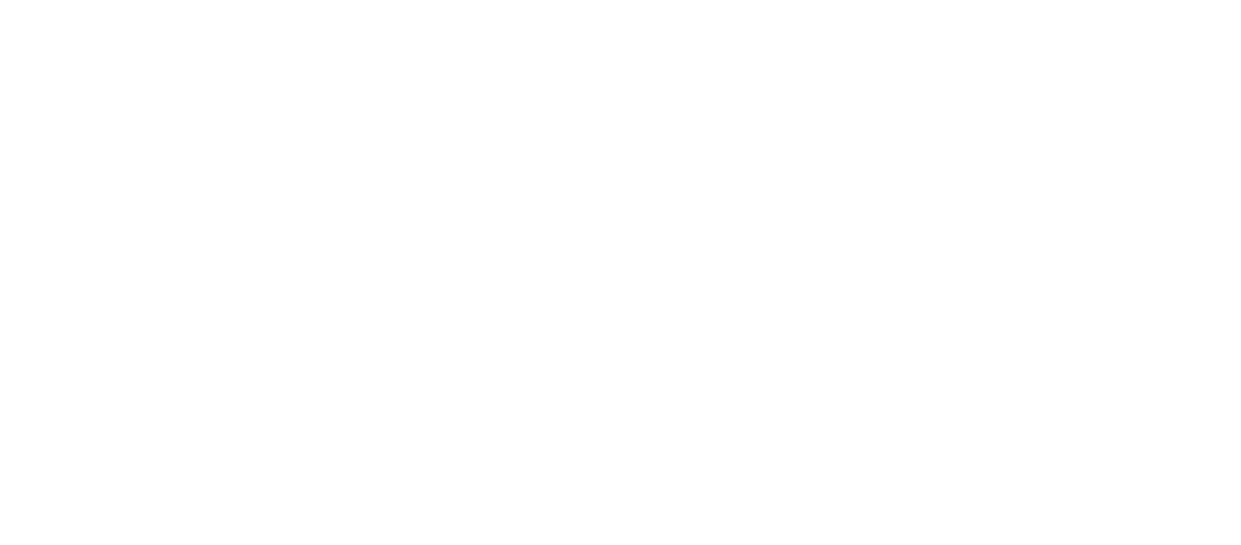 scroll, scrollTop: 0, scrollLeft: 0, axis: both 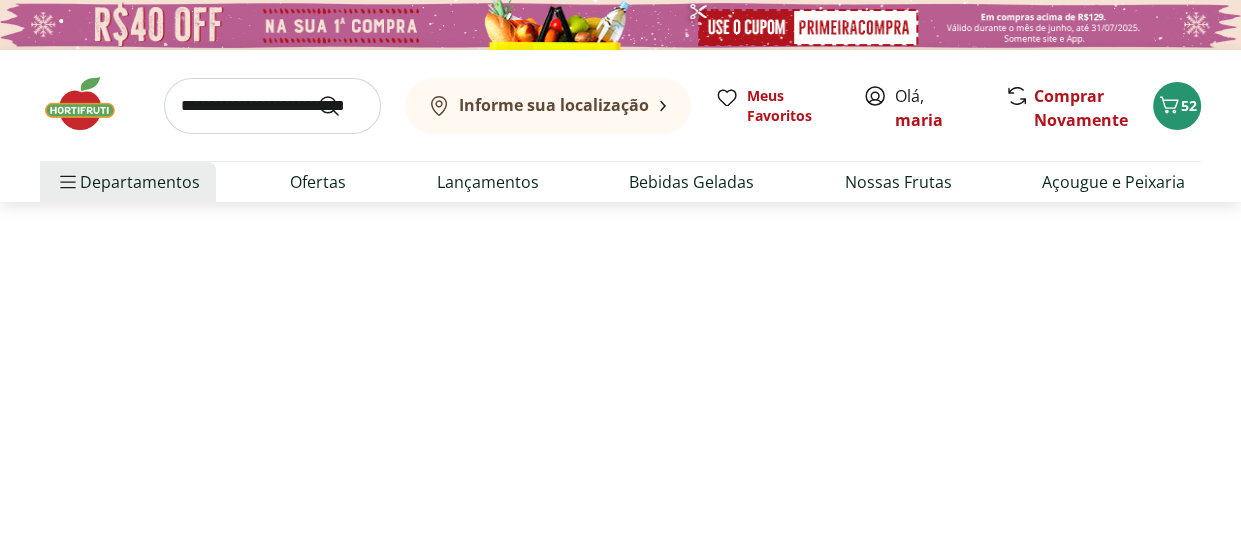 select on "**********" 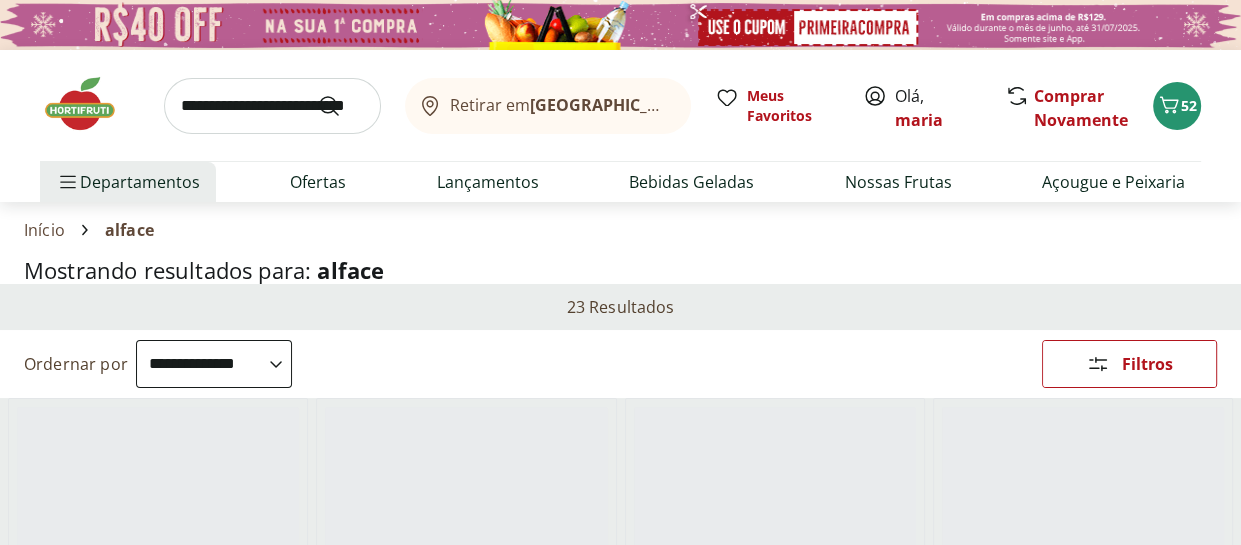 scroll, scrollTop: 300, scrollLeft: 0, axis: vertical 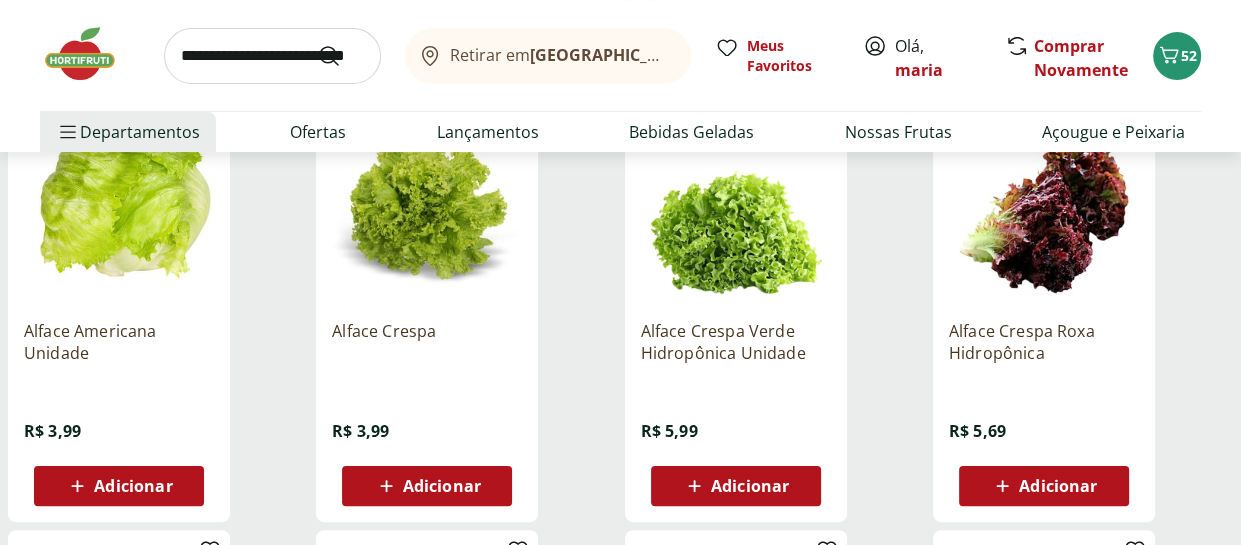 click on "Adicionar" at bounding box center (442, 486) 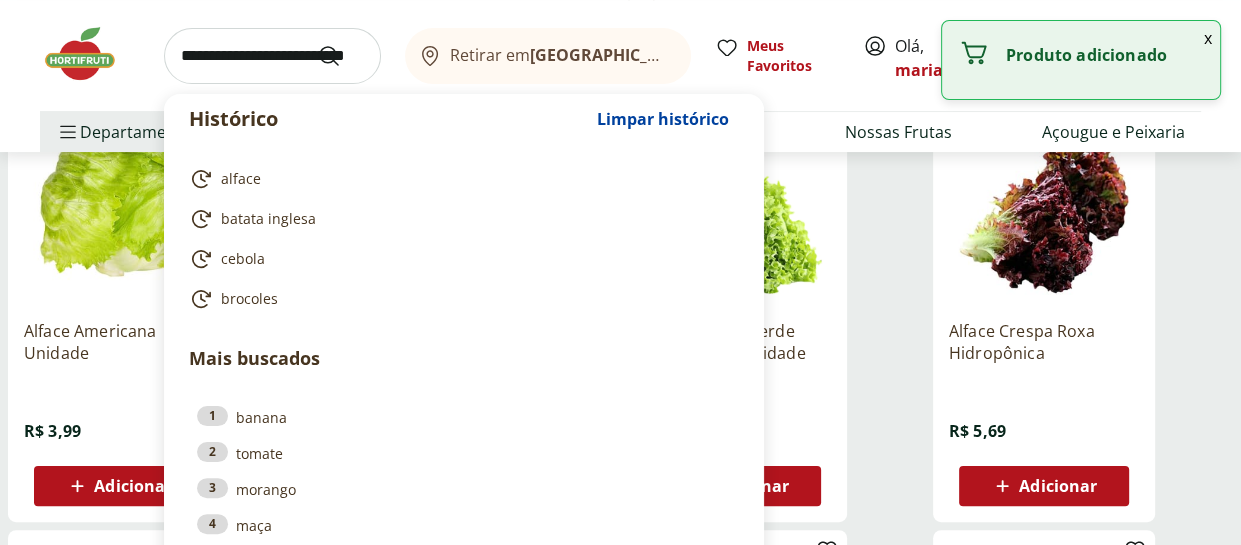 click at bounding box center [272, 56] 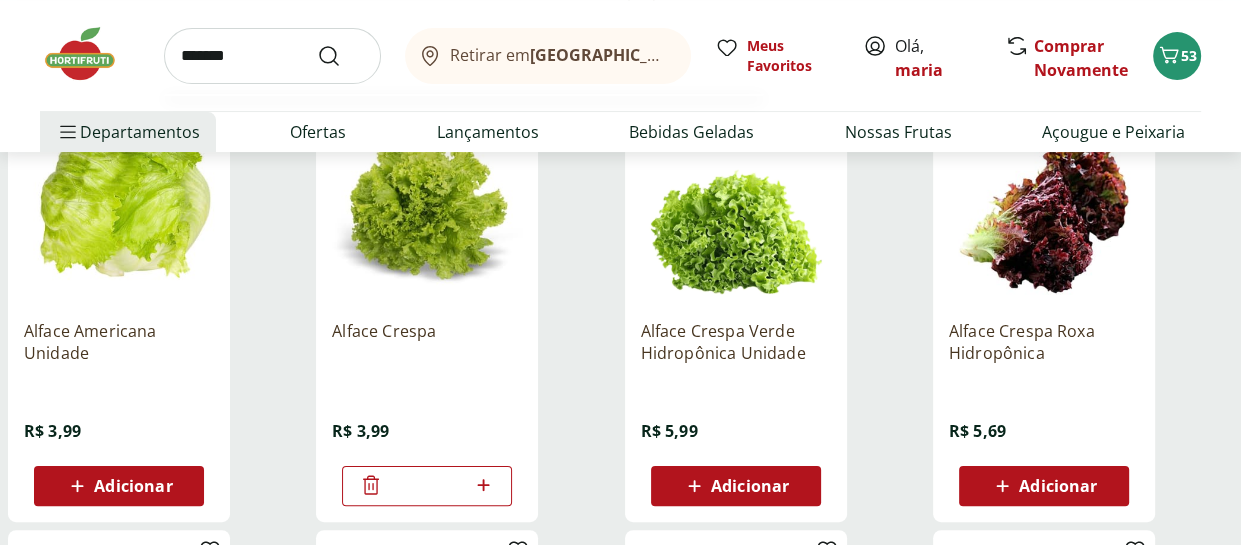 type on "*******" 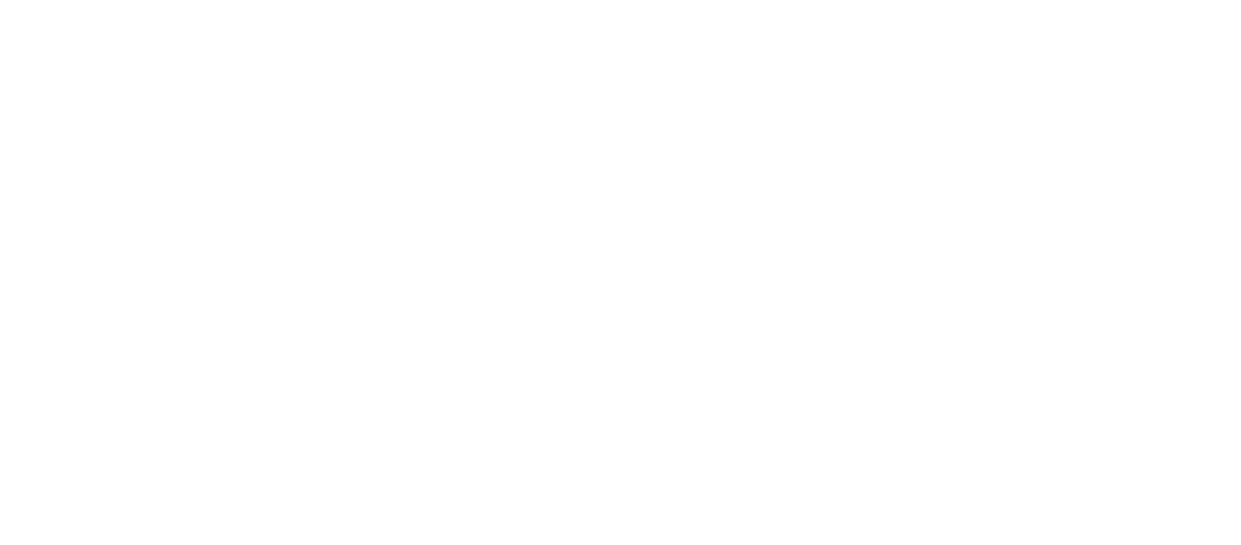 scroll, scrollTop: 0, scrollLeft: 0, axis: both 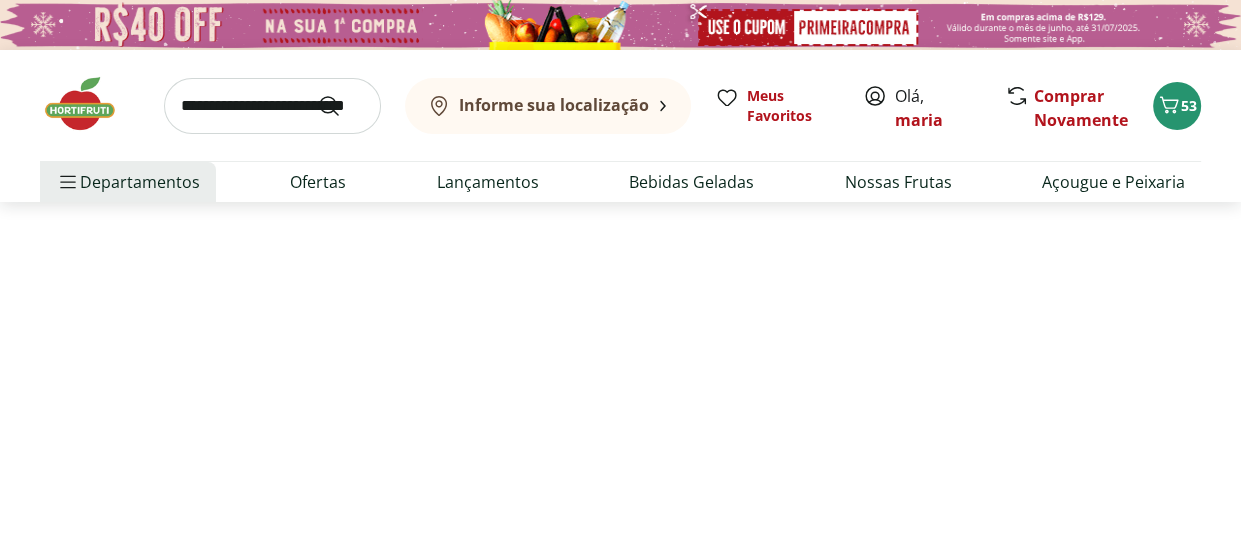 select on "**********" 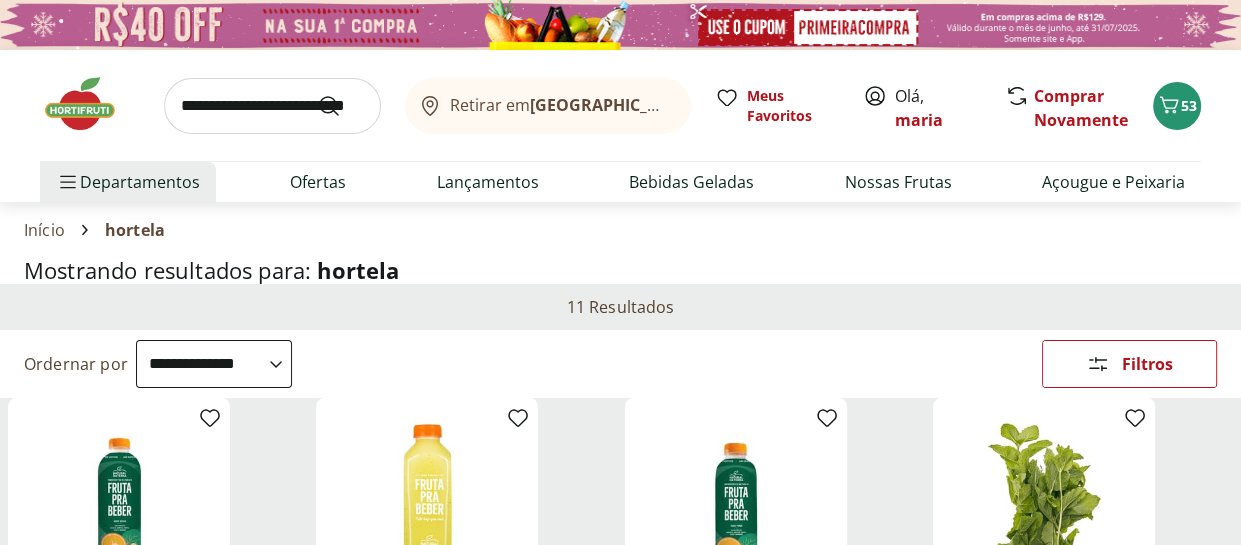 scroll, scrollTop: 300, scrollLeft: 0, axis: vertical 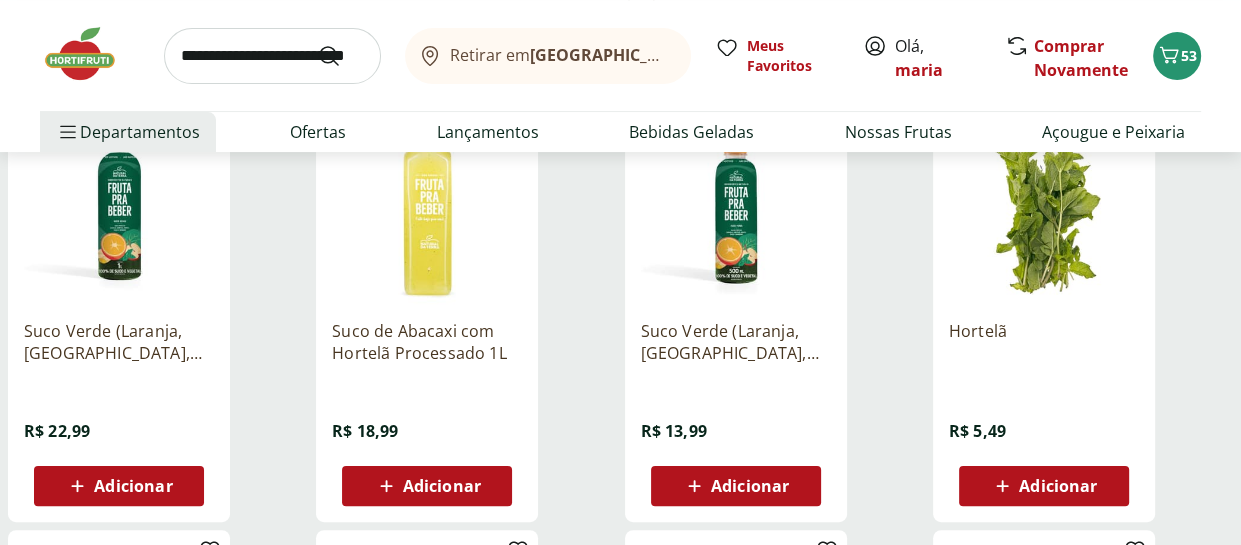 click on "Adicionar" at bounding box center (1058, 486) 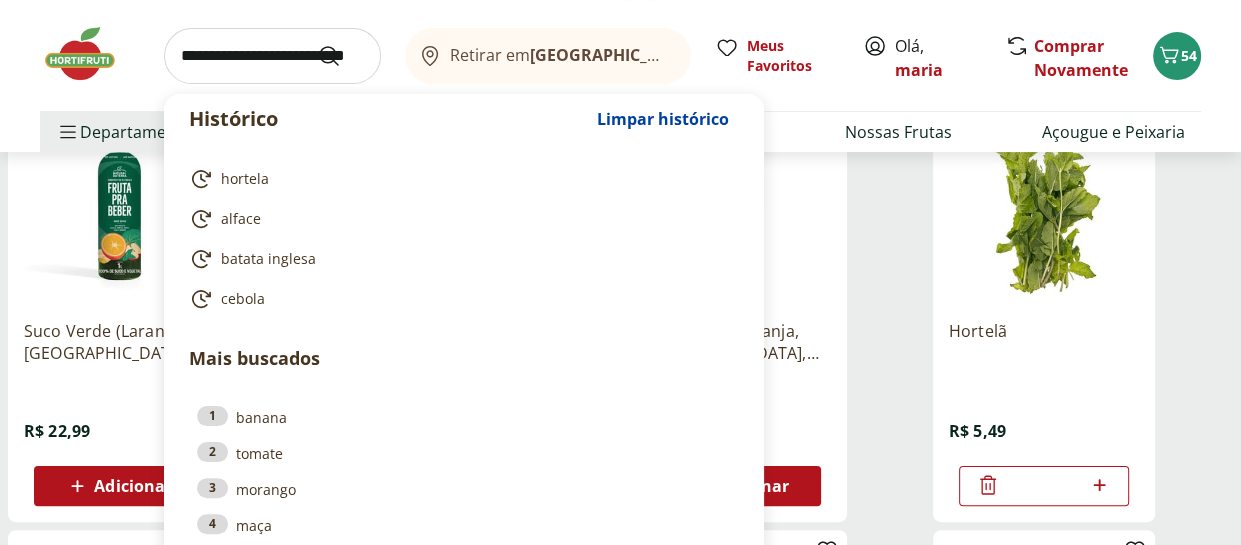 click at bounding box center (272, 56) 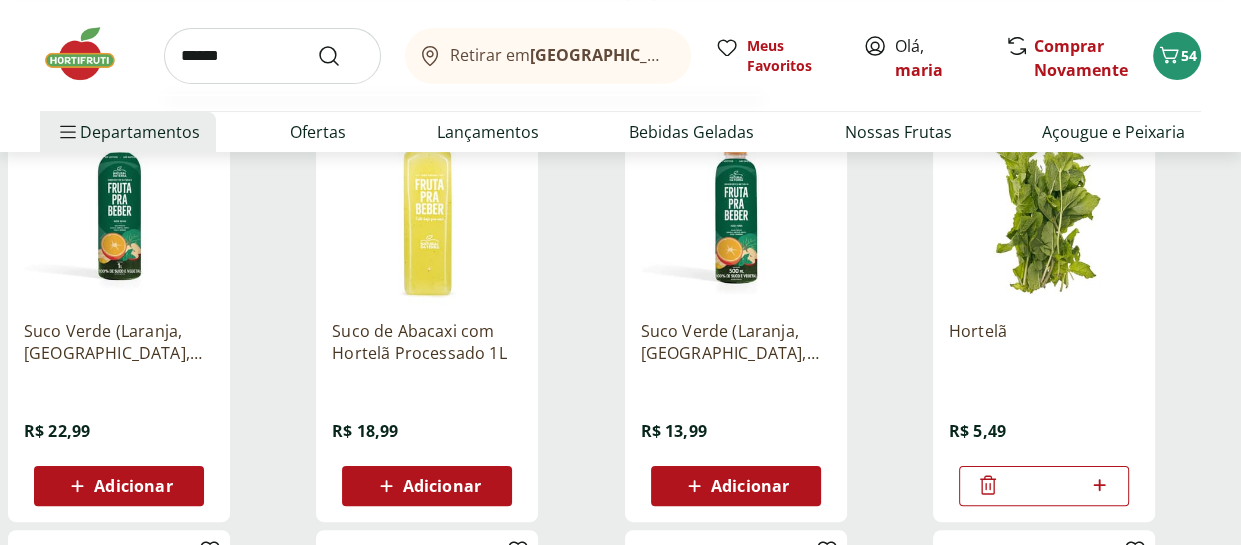 type on "******" 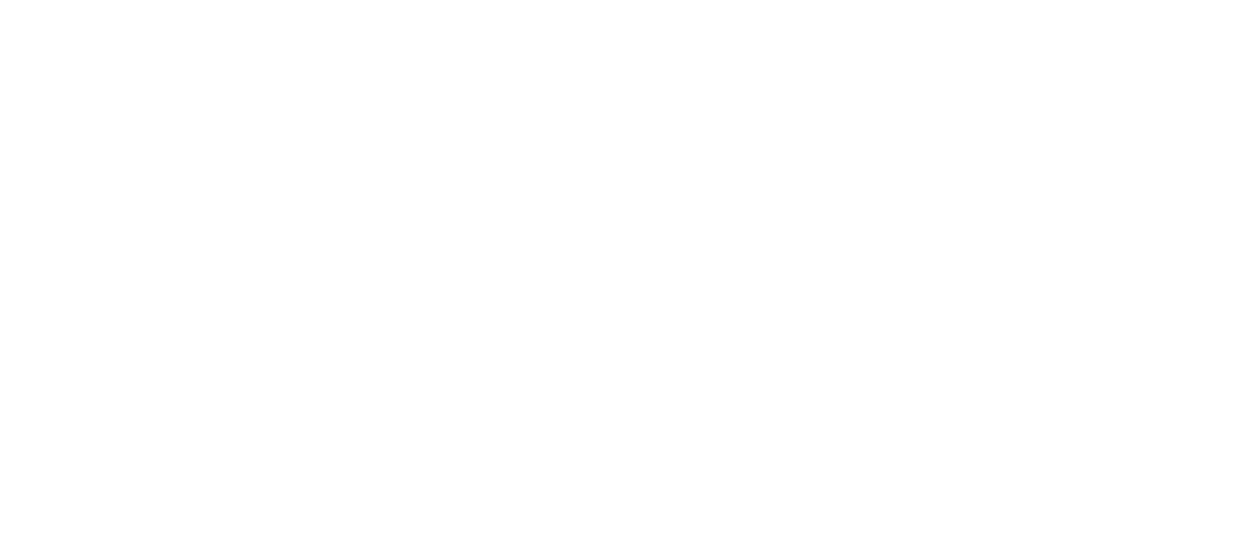 scroll, scrollTop: 0, scrollLeft: 0, axis: both 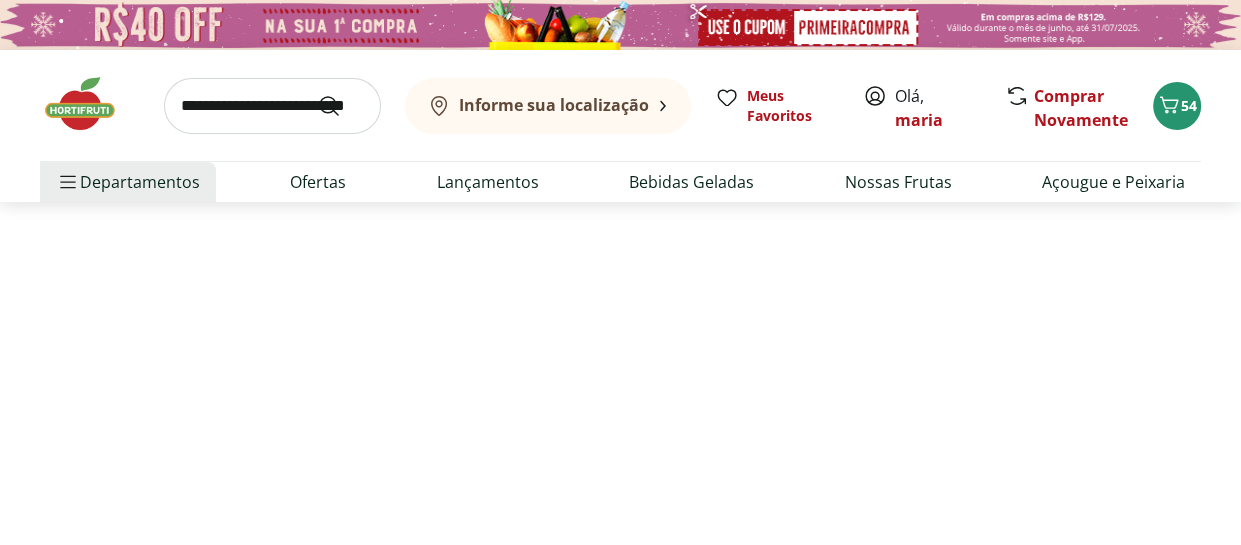 select on "**********" 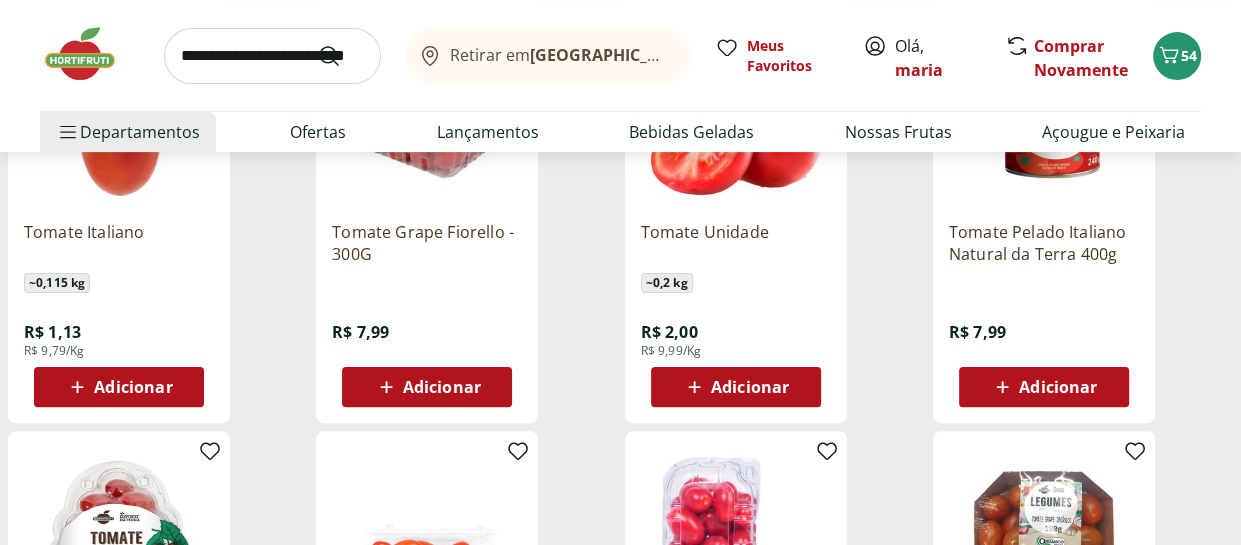 scroll, scrollTop: 400, scrollLeft: 0, axis: vertical 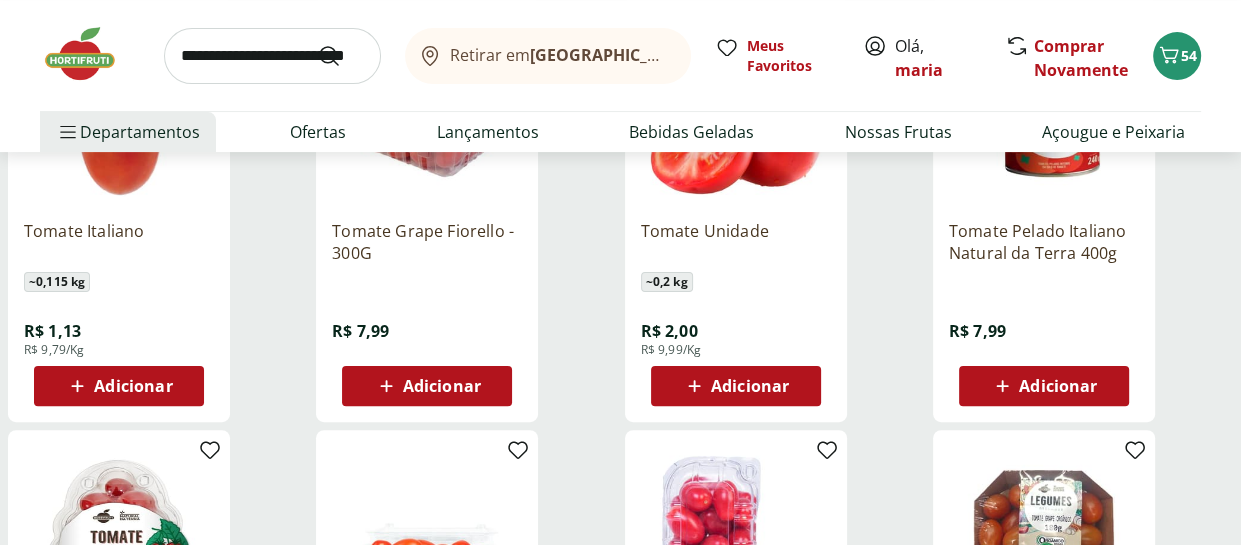 click on "Adicionar" at bounding box center [119, 386] 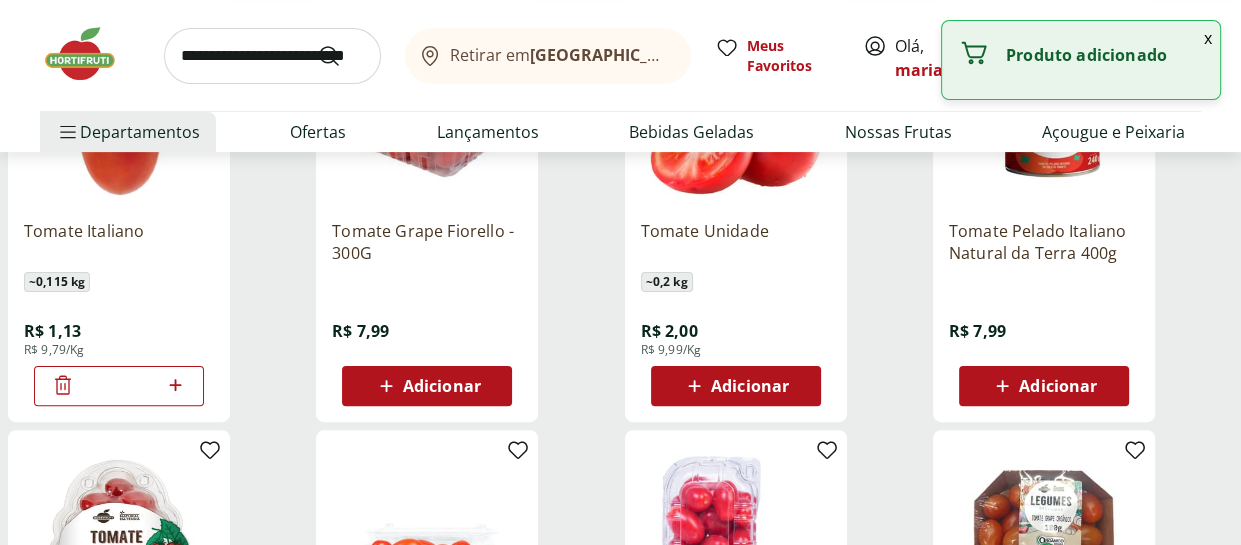 click 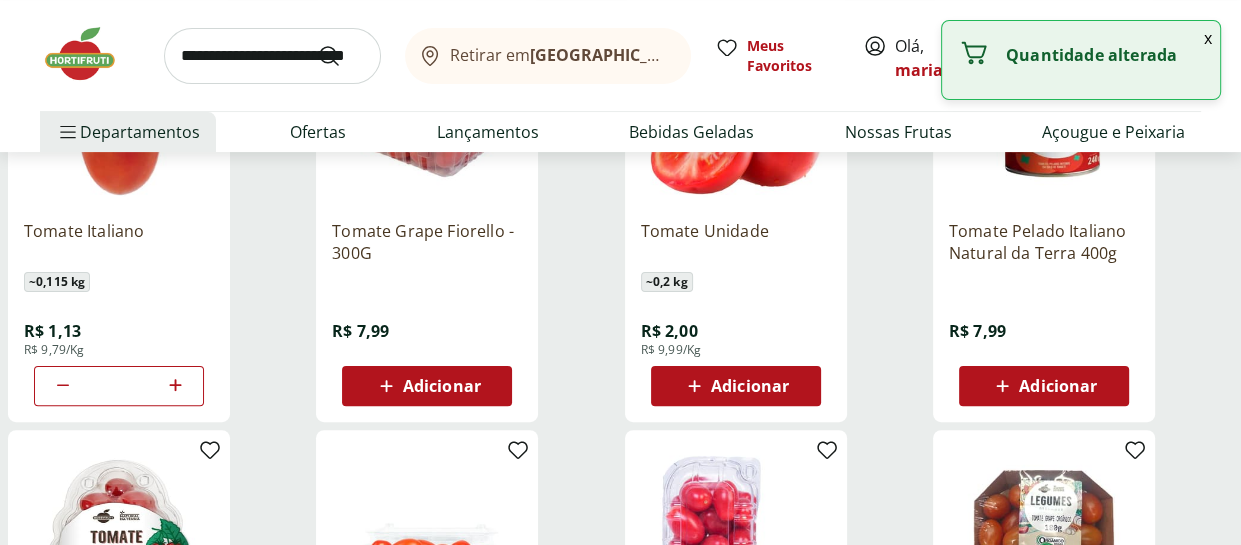 click 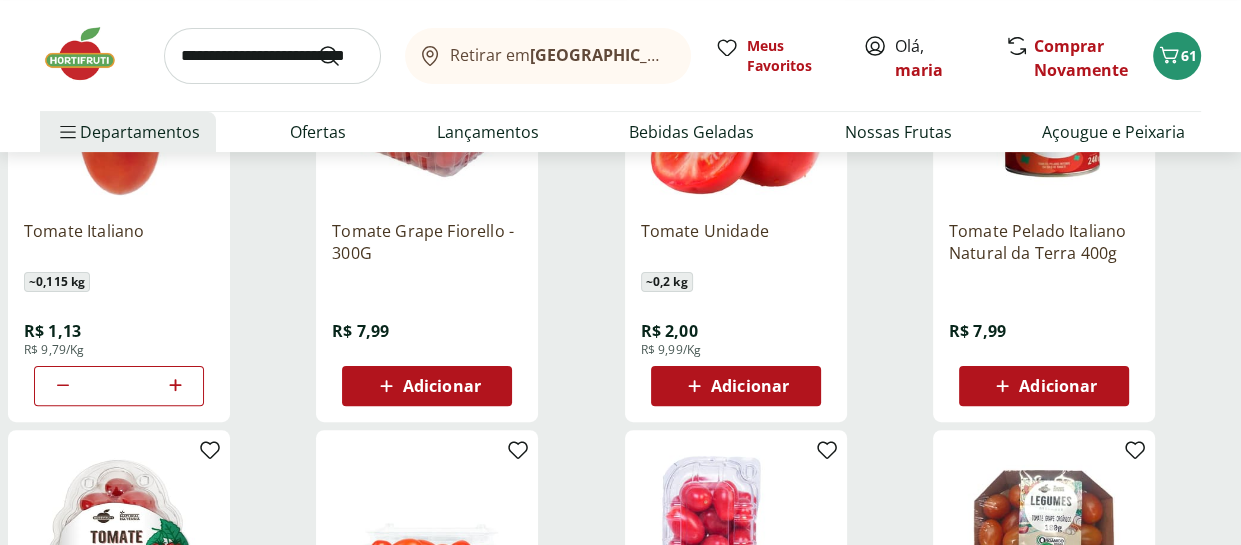 click at bounding box center [272, 56] 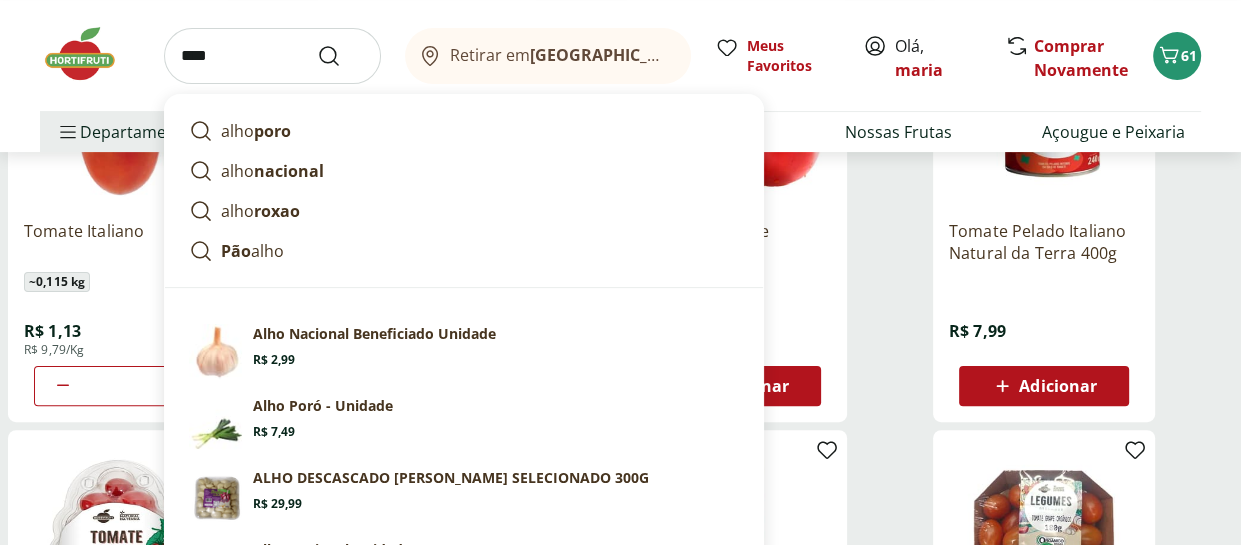 type on "****" 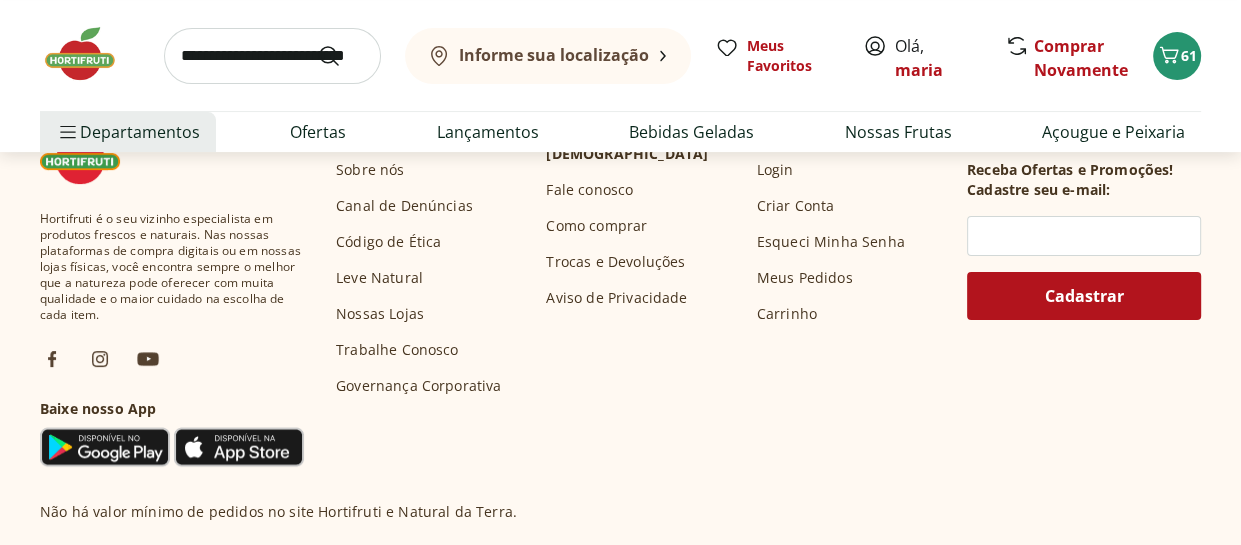 scroll, scrollTop: 0, scrollLeft: 0, axis: both 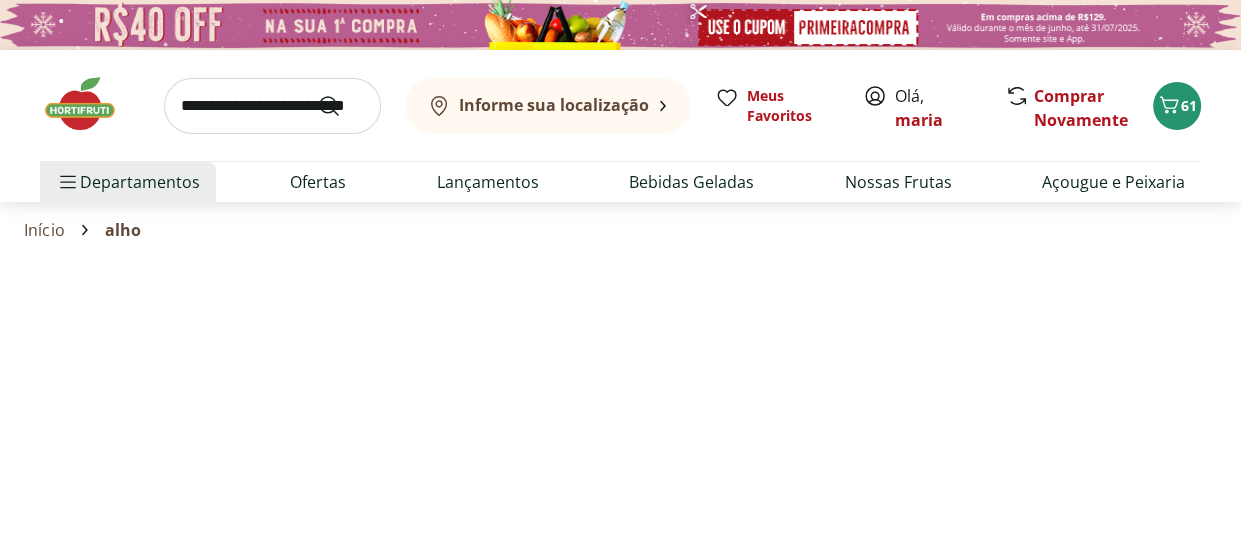 select on "**********" 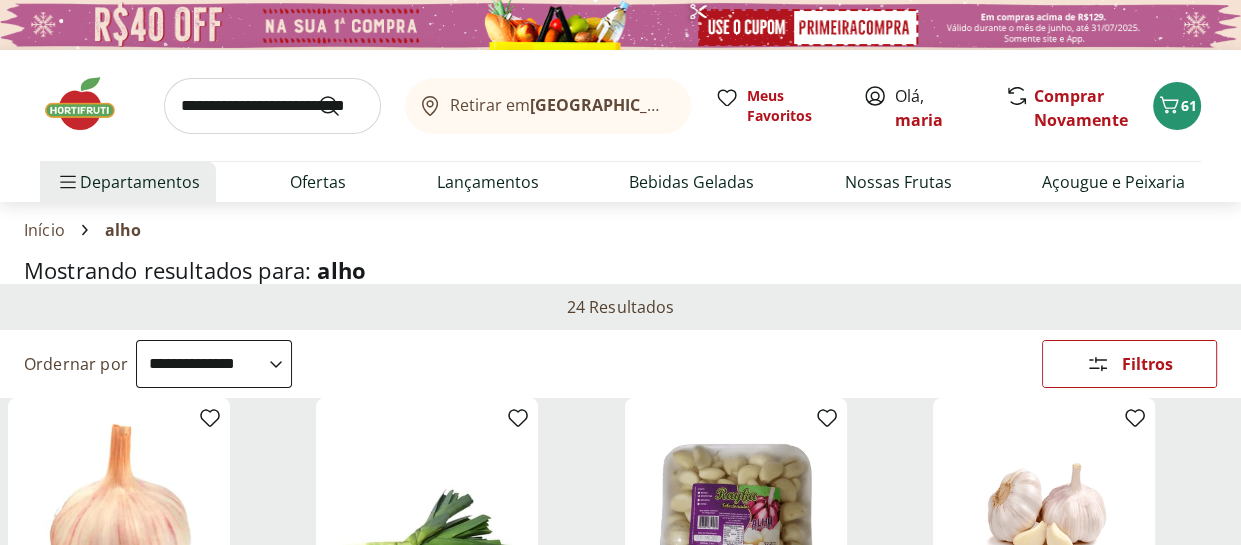 scroll, scrollTop: 300, scrollLeft: 0, axis: vertical 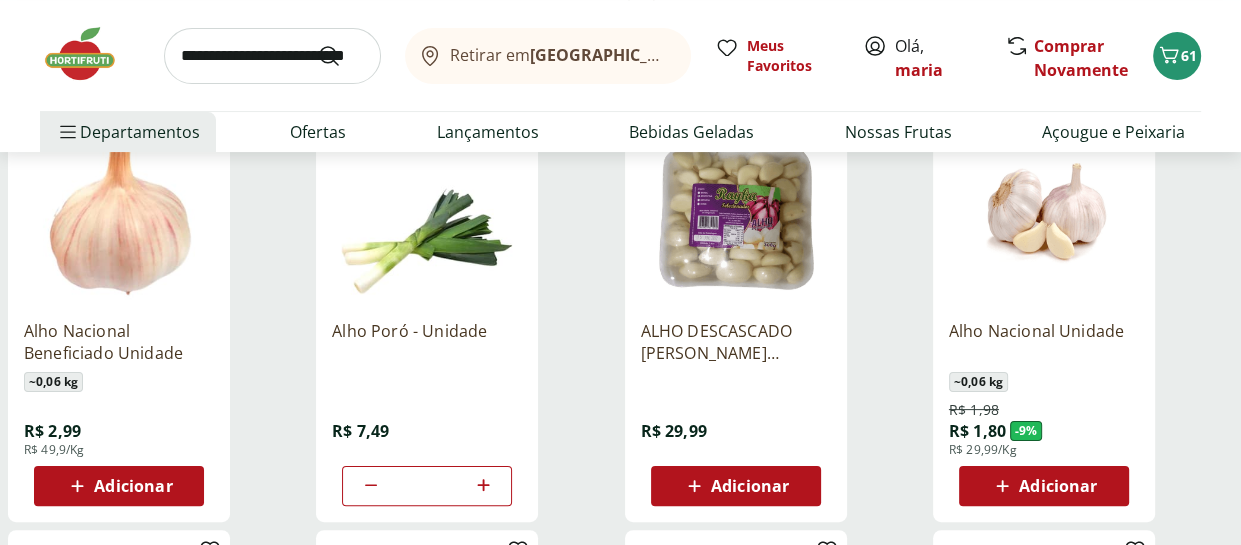 click on "Adicionar" at bounding box center (1058, 486) 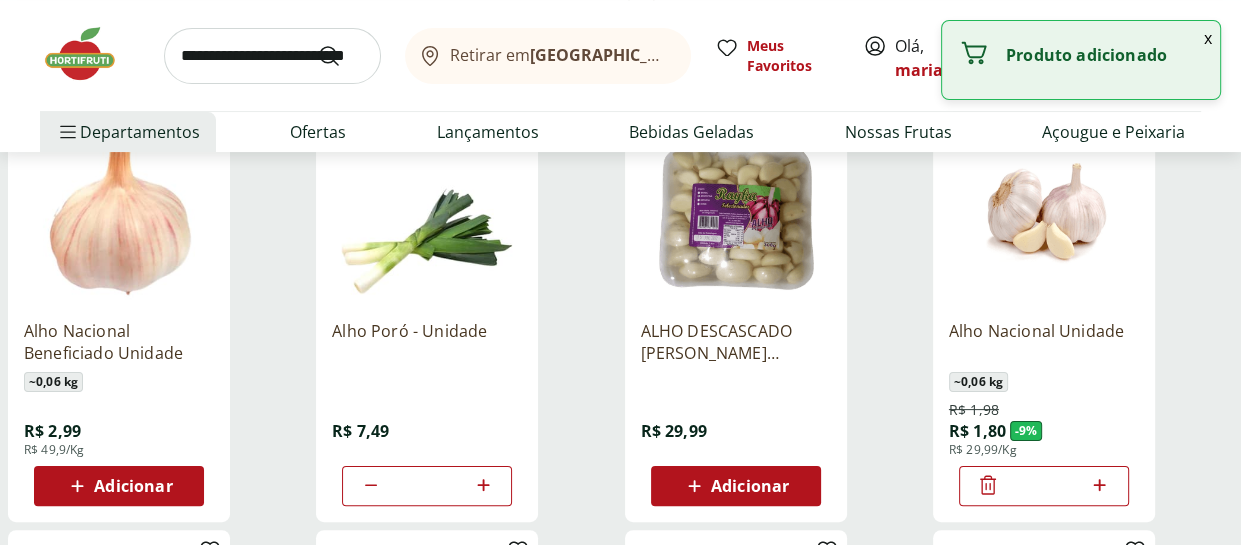 click 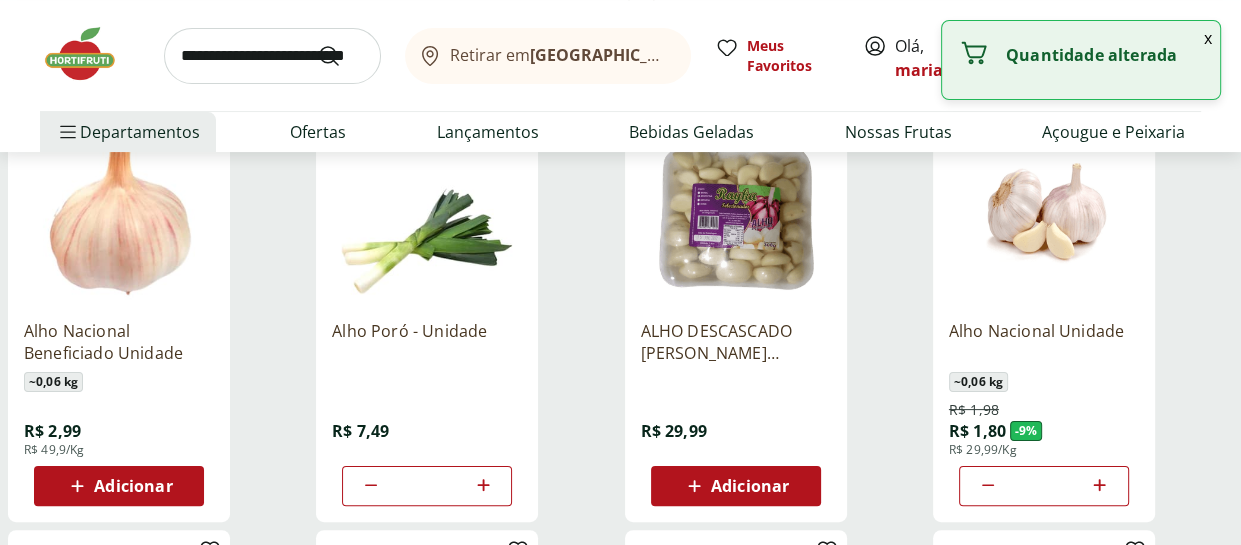 click 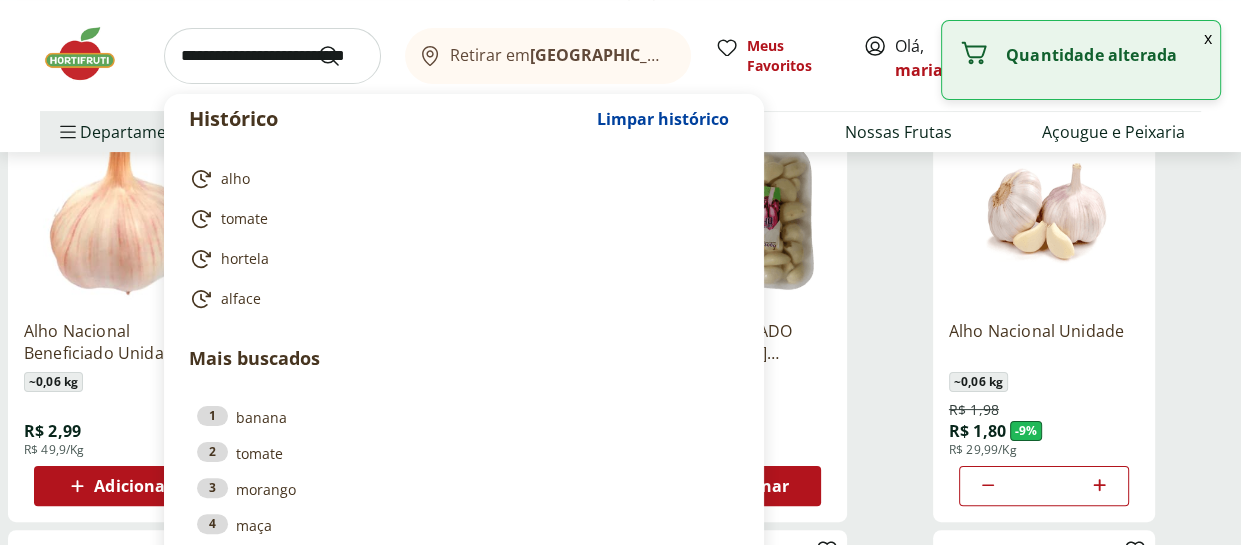 click at bounding box center (272, 56) 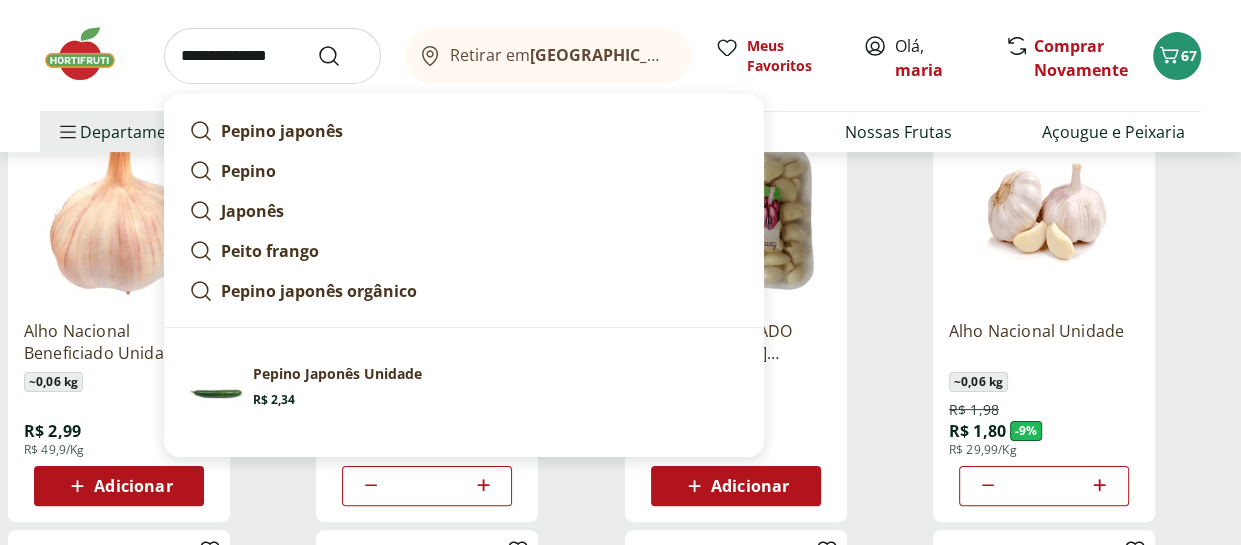type on "**********" 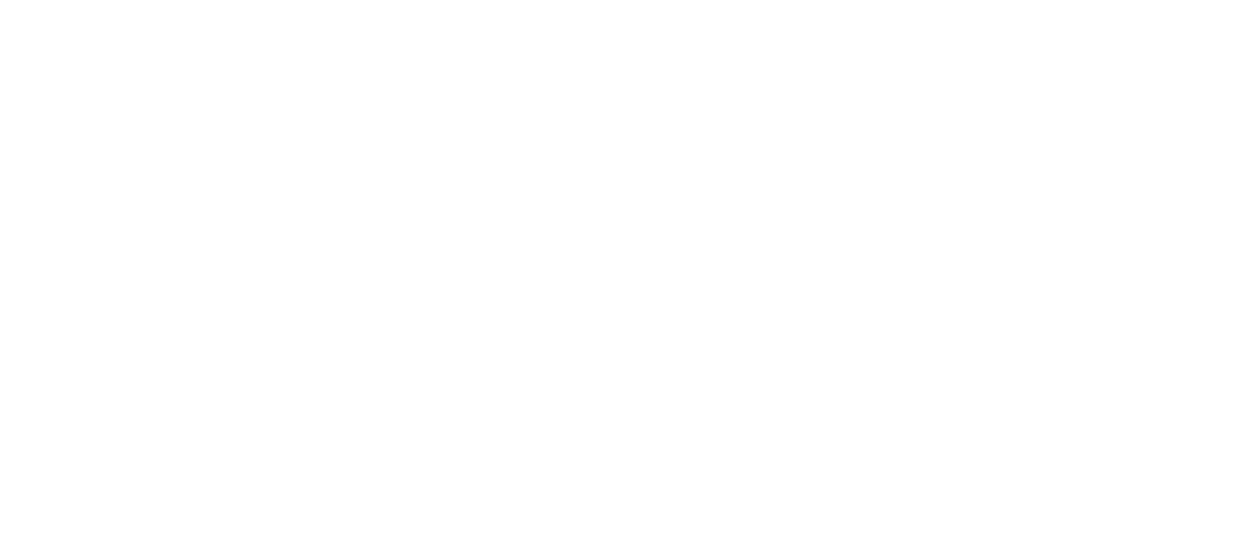 scroll, scrollTop: 0, scrollLeft: 0, axis: both 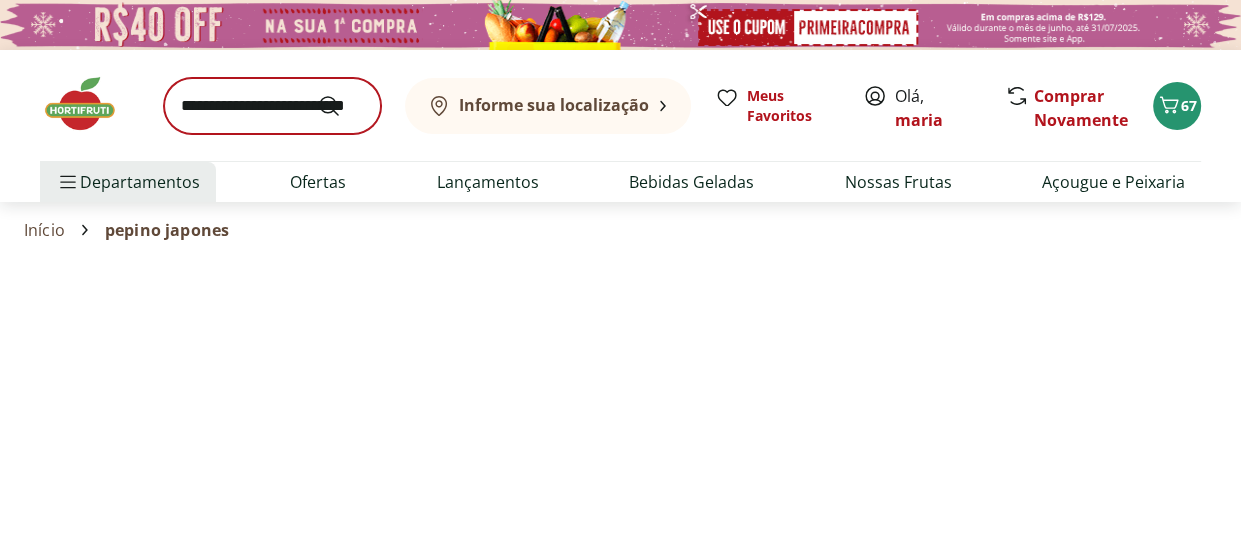 select on "**********" 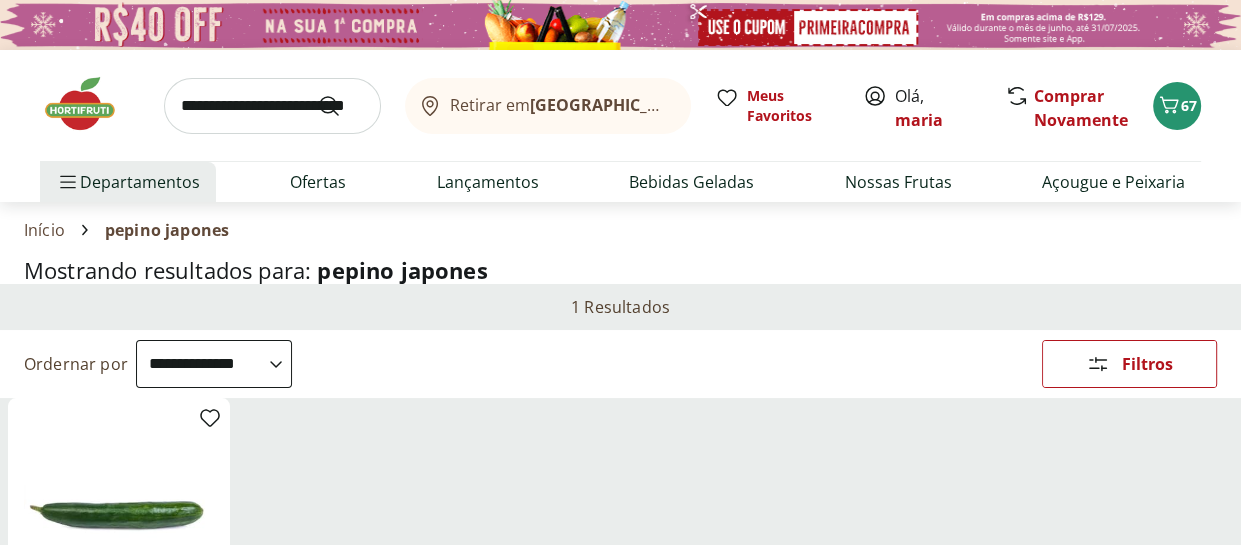 scroll, scrollTop: 300, scrollLeft: 0, axis: vertical 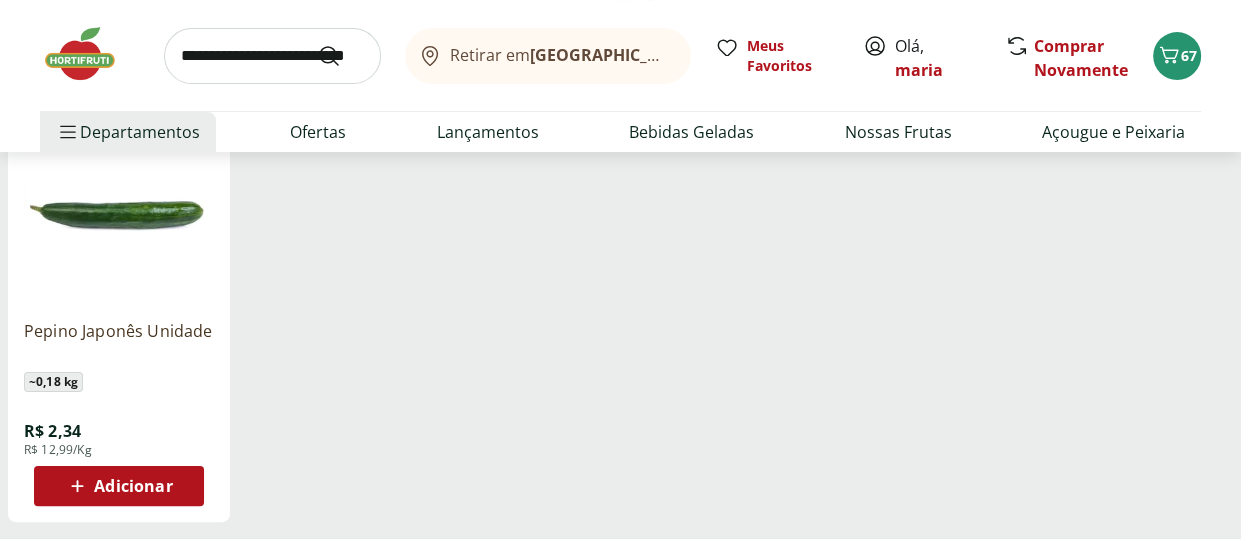 click on "Adicionar" at bounding box center (133, 486) 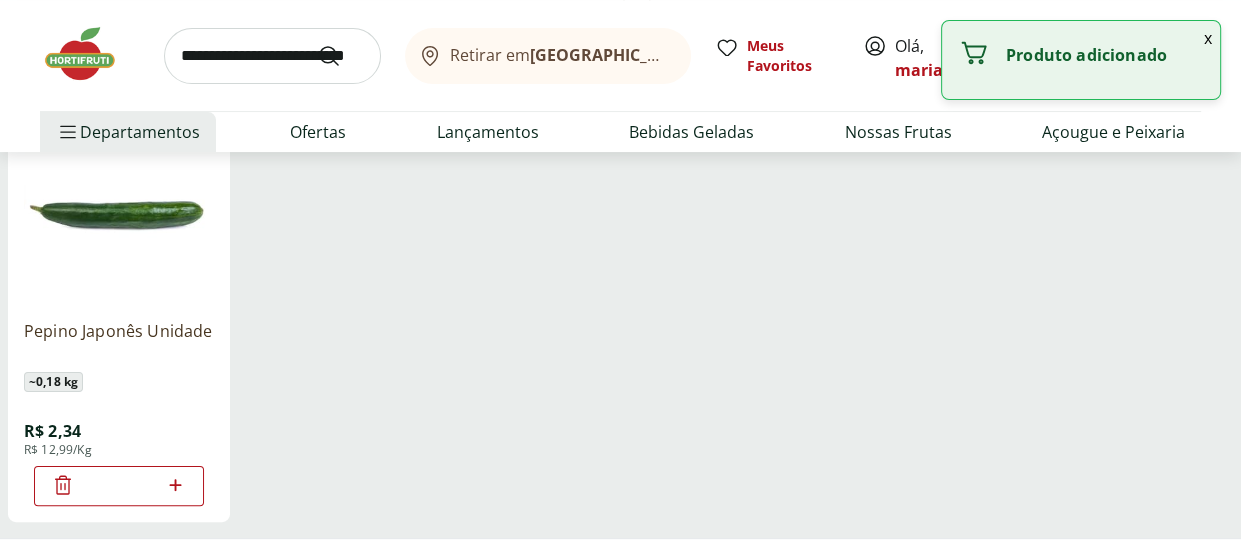 click 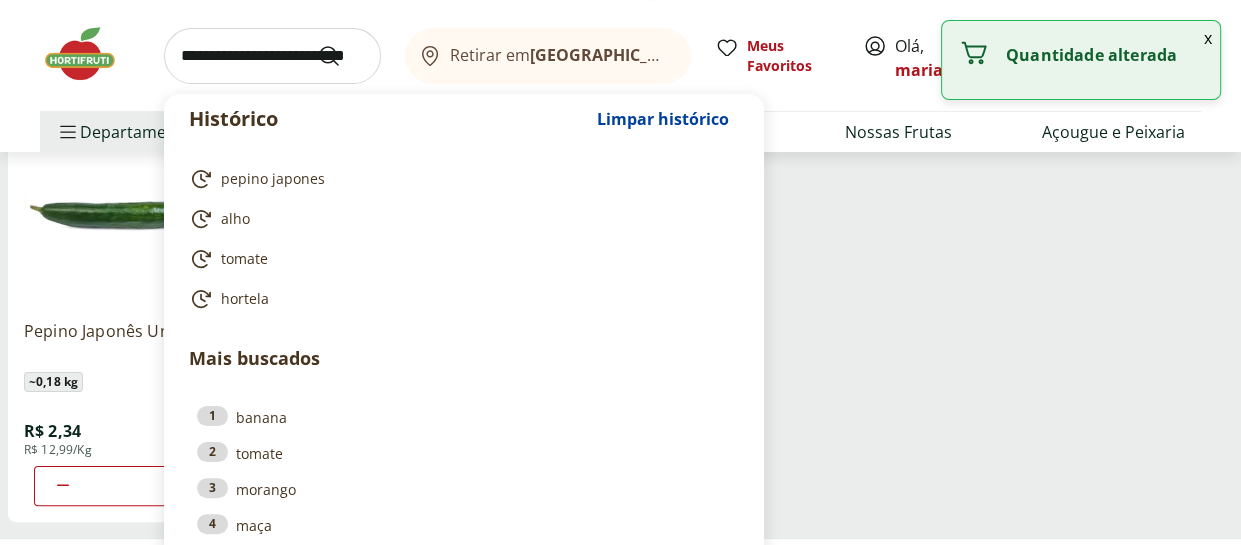 click at bounding box center (272, 56) 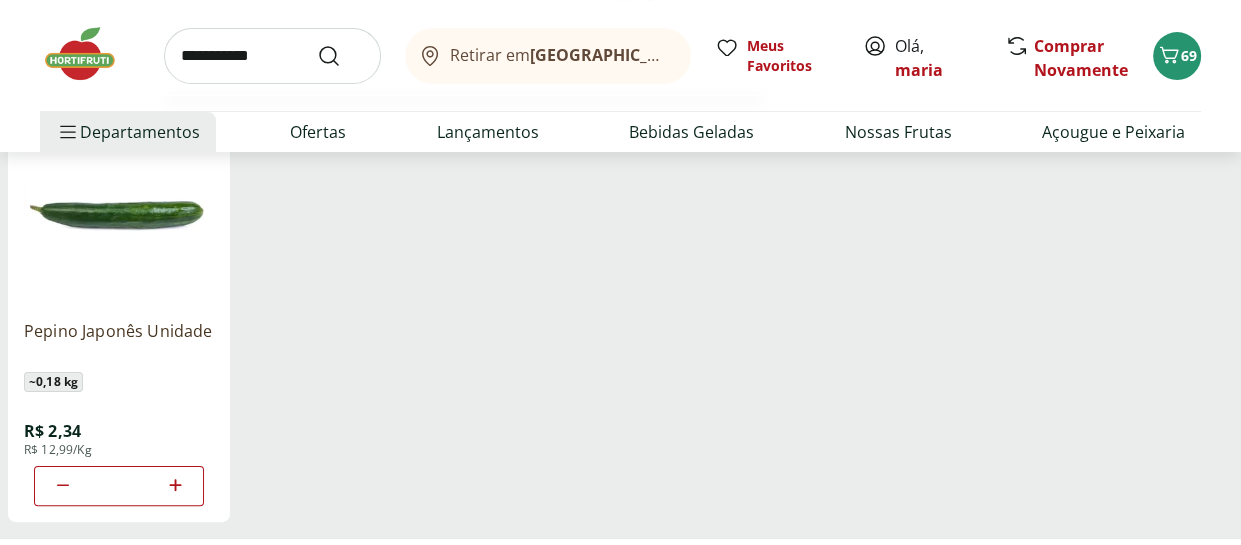 type on "**********" 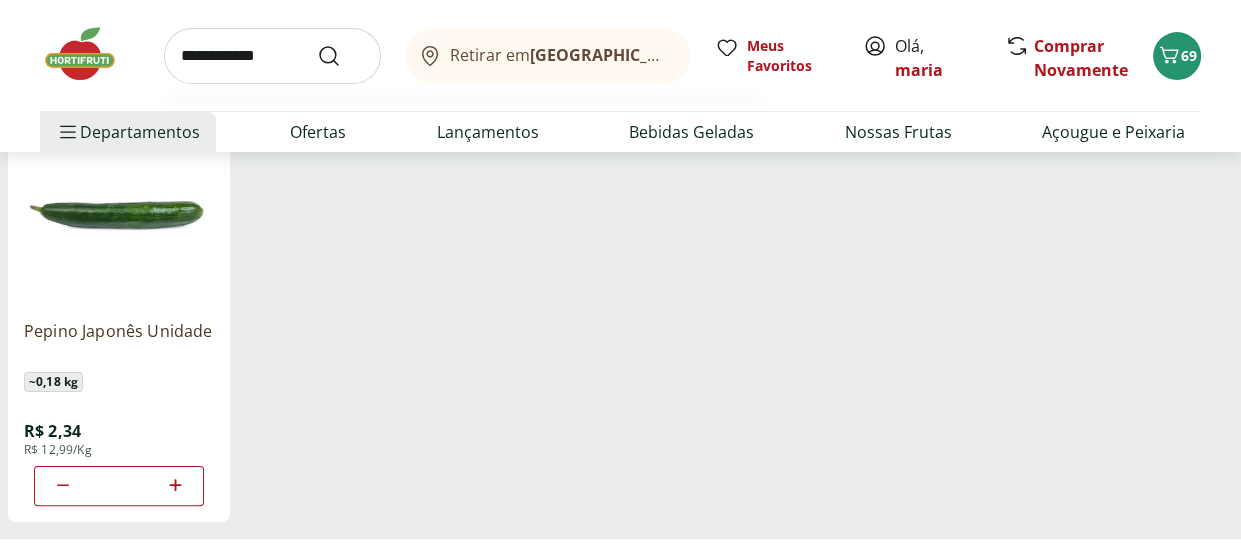 click at bounding box center [341, 56] 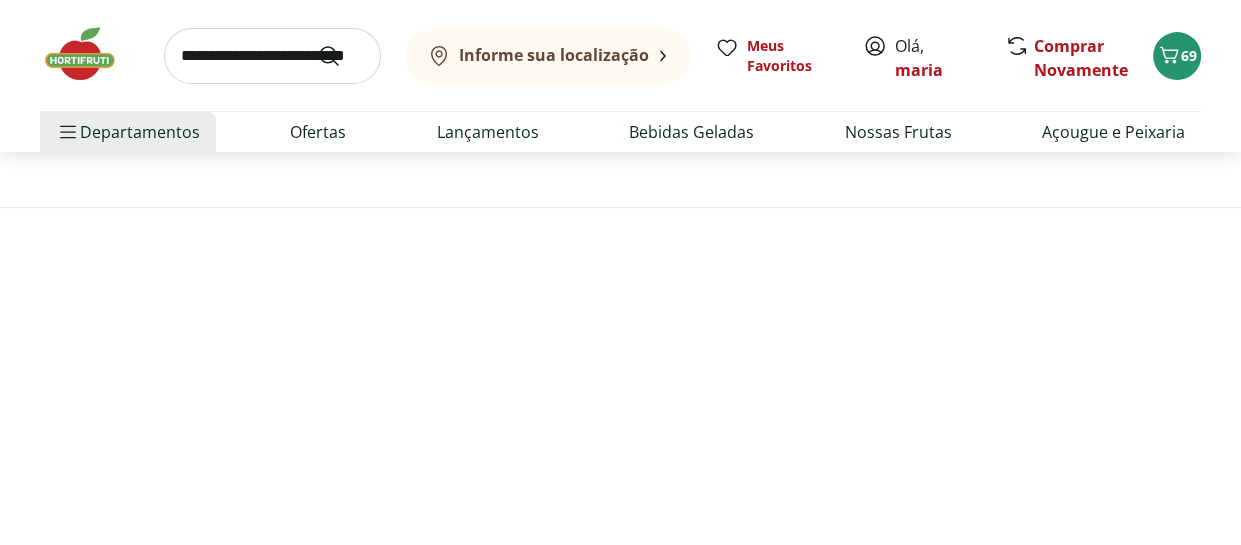 scroll, scrollTop: 0, scrollLeft: 0, axis: both 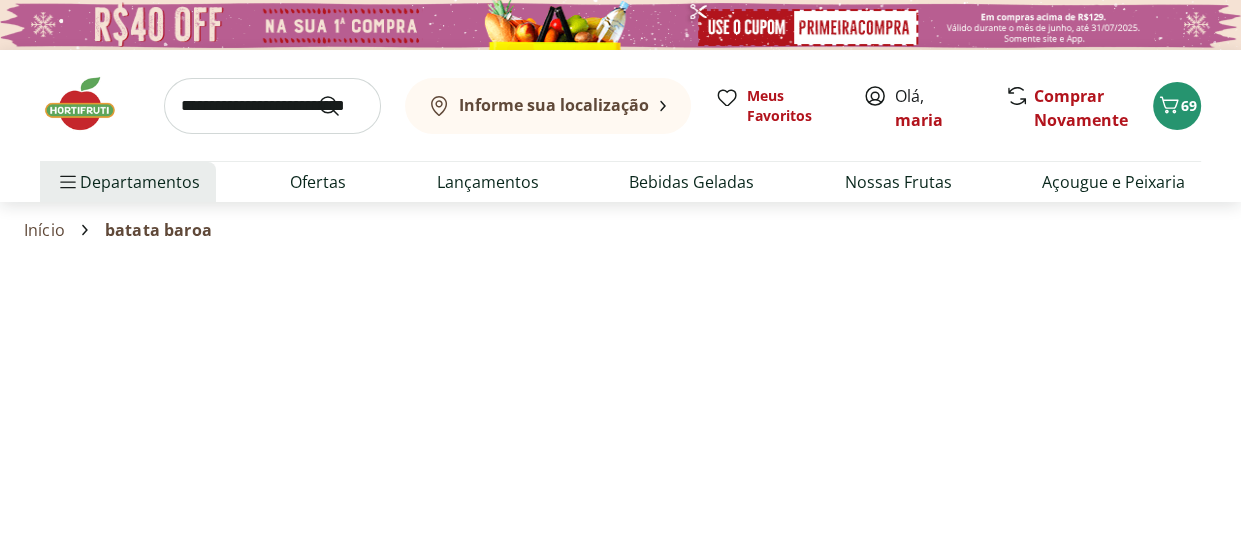 select on "**********" 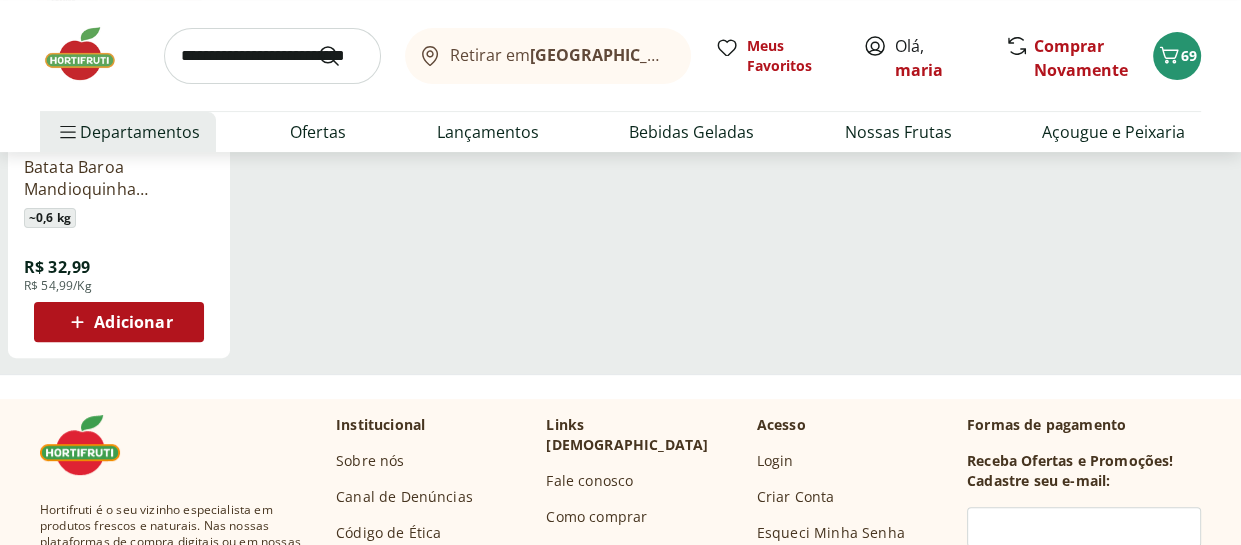 scroll, scrollTop: 500, scrollLeft: 0, axis: vertical 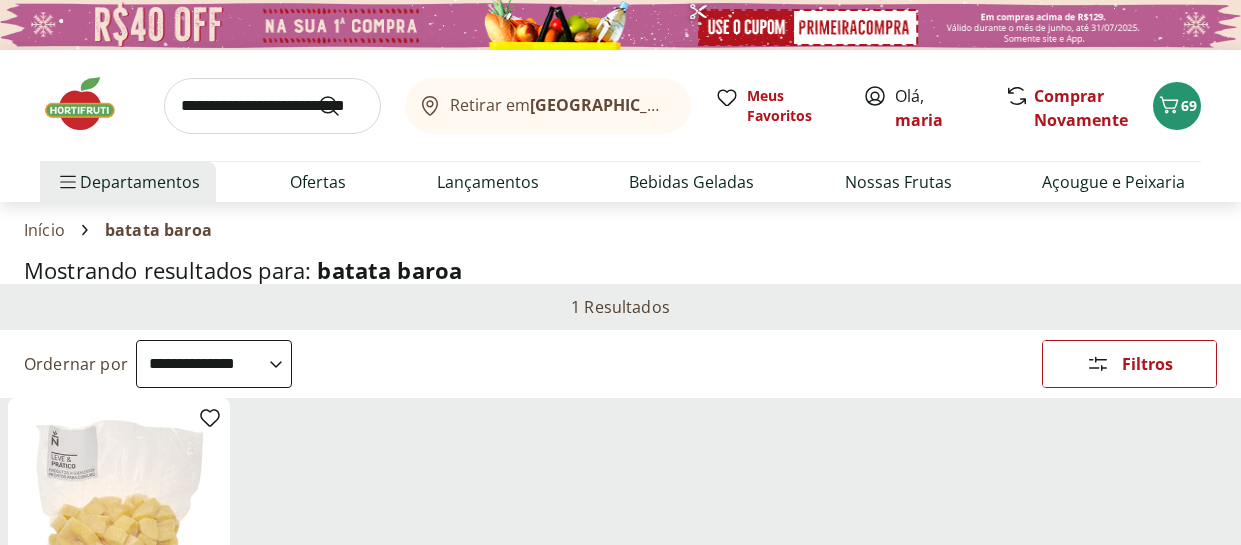 select on "**********" 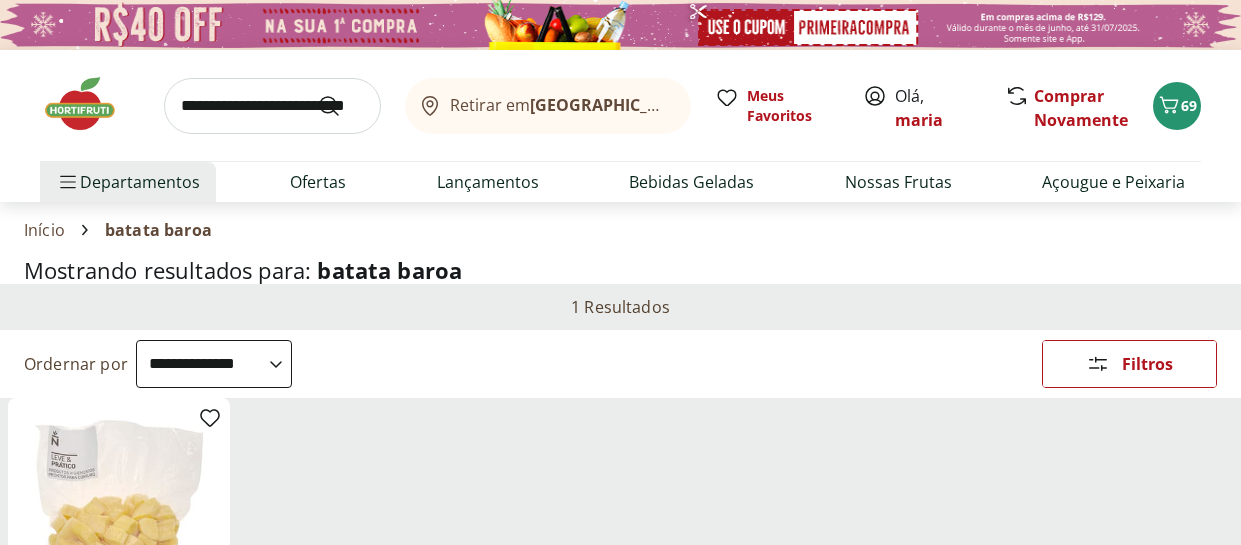 scroll, scrollTop: 500, scrollLeft: 0, axis: vertical 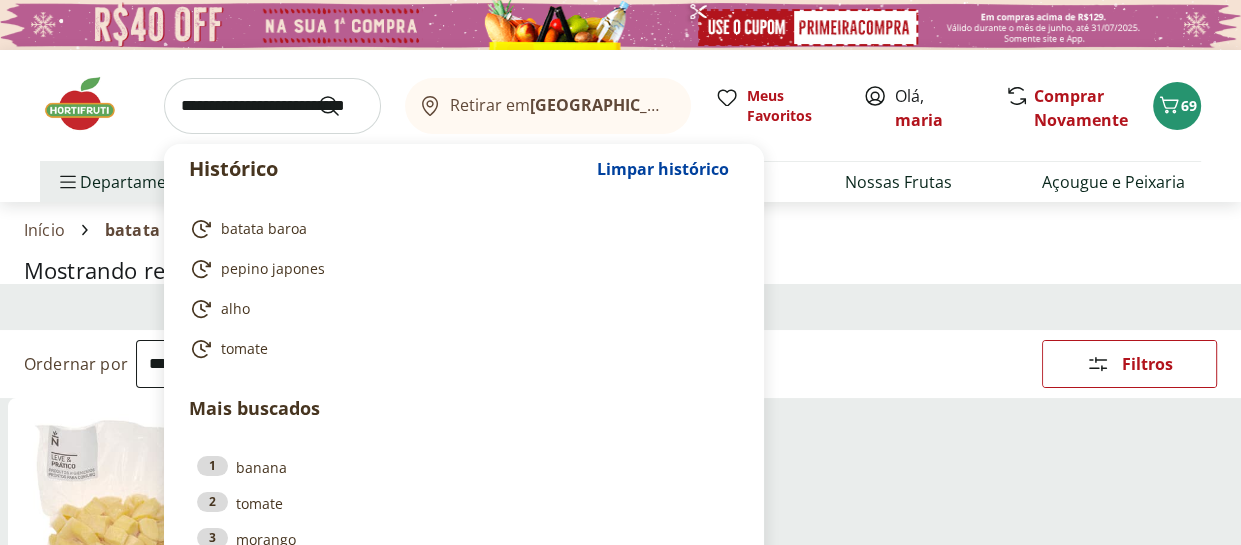 click at bounding box center (272, 106) 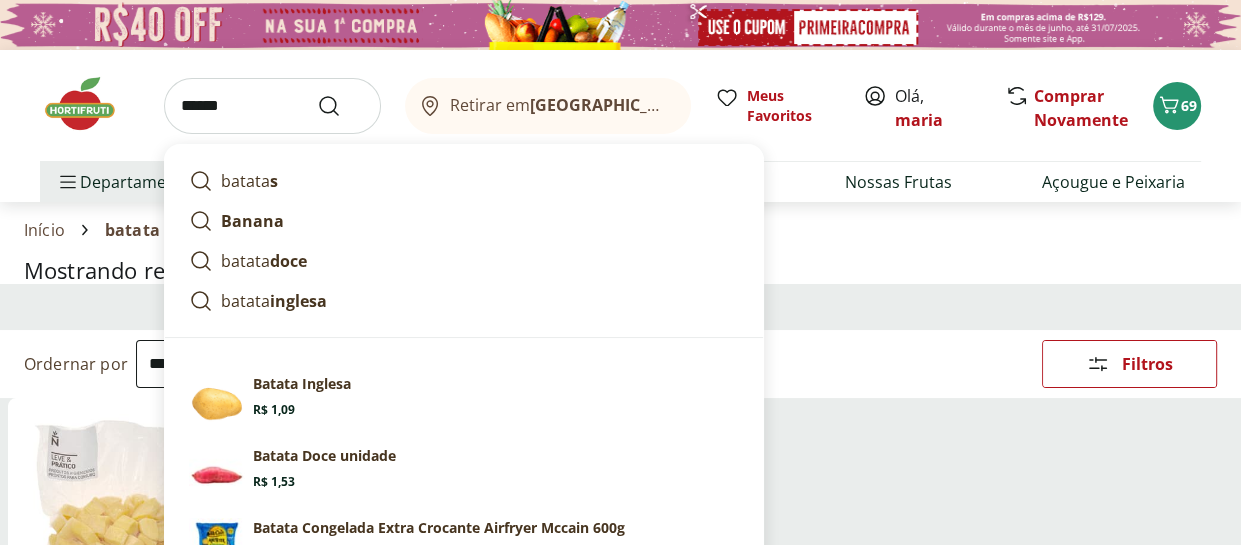 type on "******" 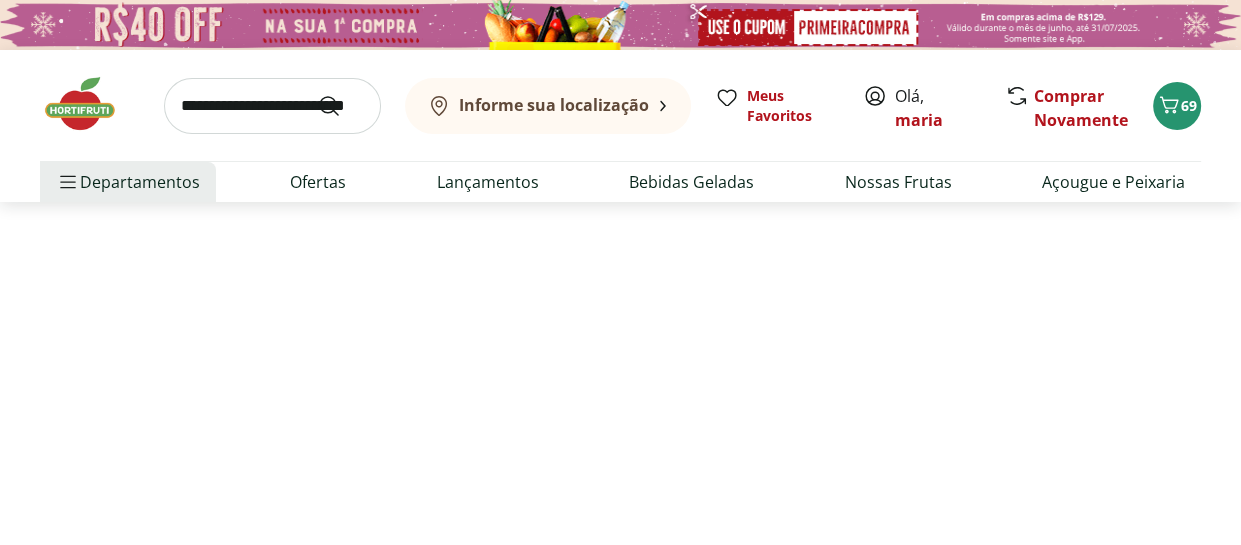 select on "**********" 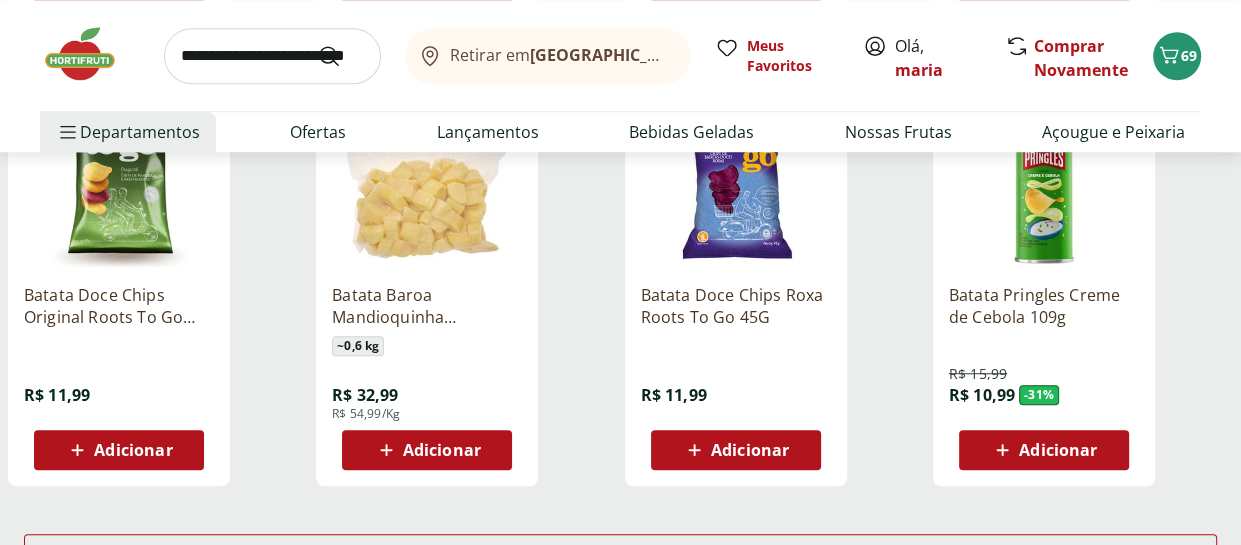 scroll, scrollTop: 1400, scrollLeft: 0, axis: vertical 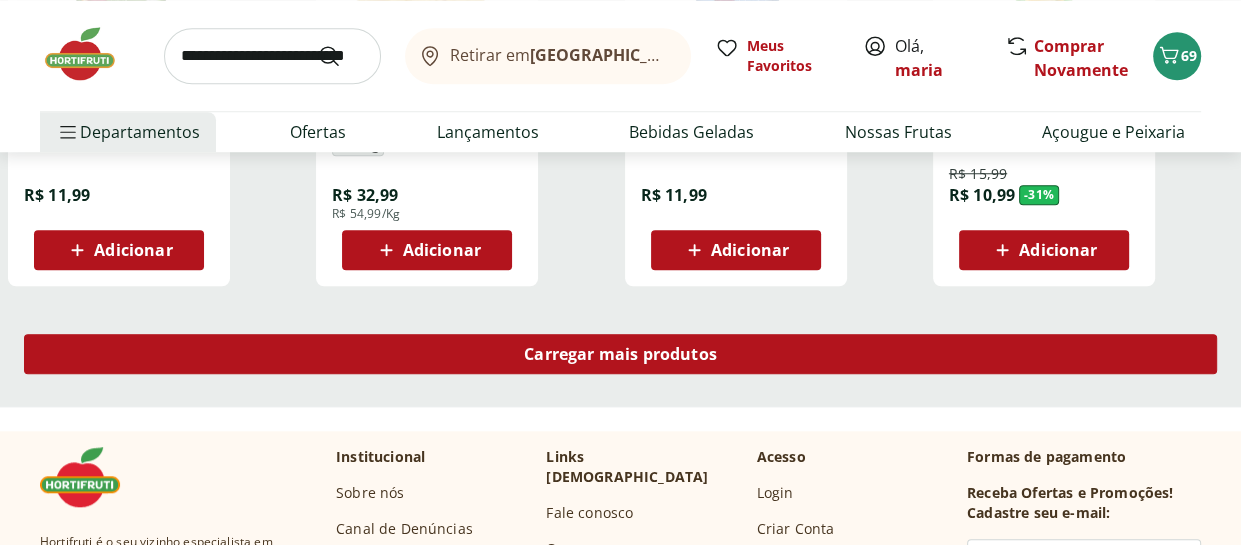 click on "Carregar mais produtos" at bounding box center (620, 354) 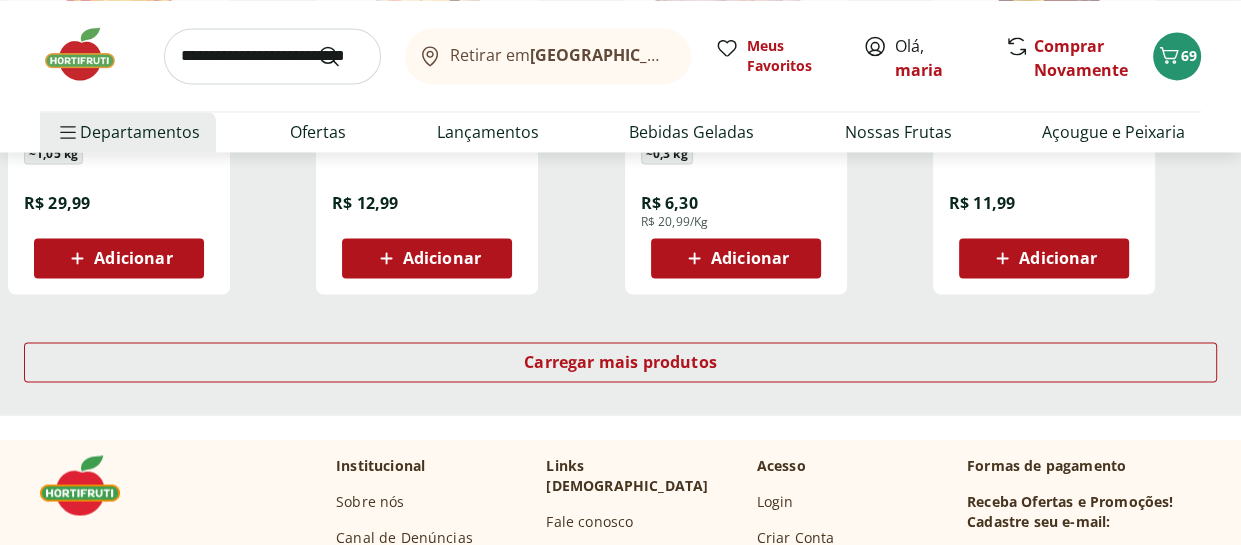 scroll, scrollTop: 2700, scrollLeft: 0, axis: vertical 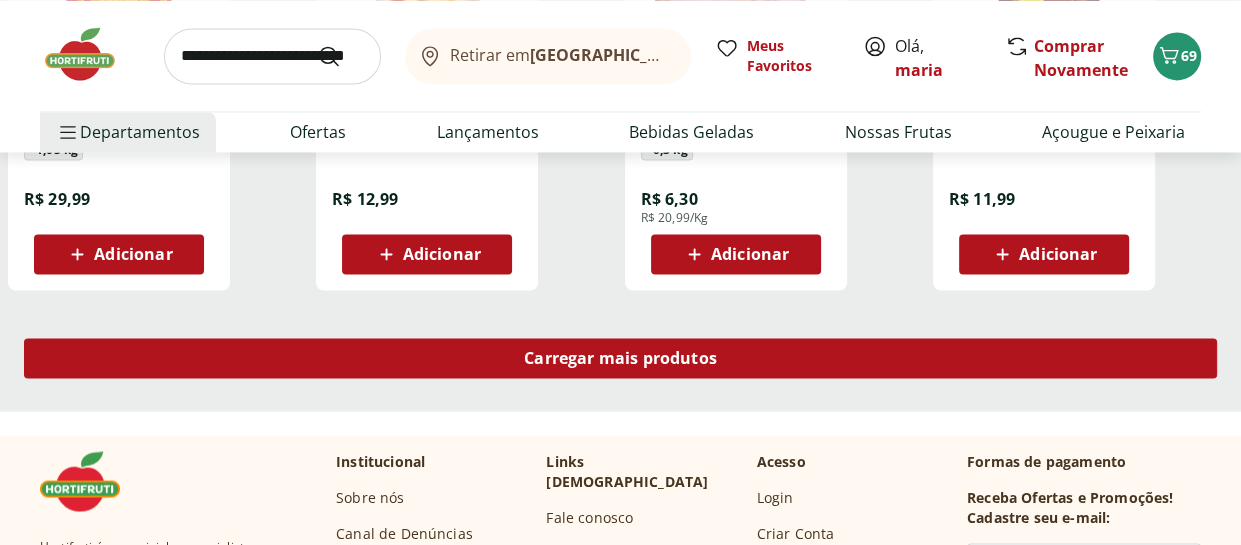 click on "Carregar mais produtos" at bounding box center (620, 358) 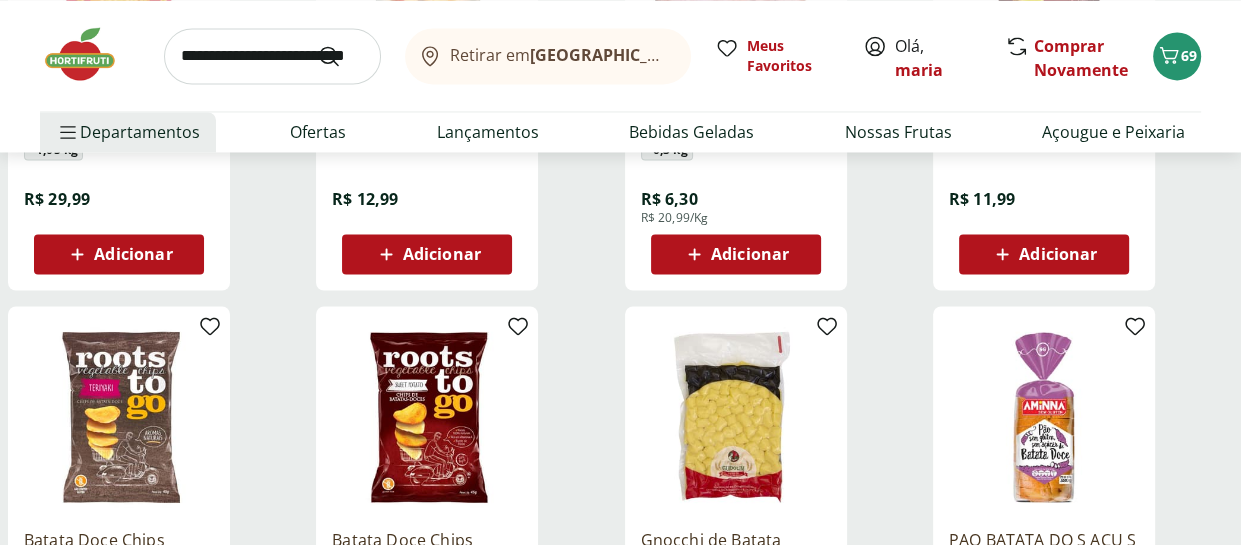 click on "Batata Doce Chips Teriyaki Roots To Go 45G R$ 11,99 Adicionar Batata Doce Chips Mostarda Dijon Roots To Go 45G R$ 11,99 Adicionar Gnocchi de Batata Cozida Guidolim 500g R$ 19,99 Adicionar PAO BATATA DO S ACU S GLUTEN AMINNA 380G R$ 32,99 Adicionar Cenoura e Batata Cortadinha ~ 0,2 kg R$ 4,00 R$ 19,99/Kg Adicionar Macarrão Fusilli Casarão Linha Gourmet De Batata Doce, Cúrcuma, Chia E CenouraEmbalagem 300G R$ 20,99 Adicionar Papinha de Maçã, Cenoura e Batata Doce Orgânico Papapá 100g R$ 12,69 Adicionar Salada De Atum E Batata Gomes Da Costa 150g R$ 16,99 Adicionar Salada De Atum E Batata Doce Gomes Da Costa 150g R$ 16,99 Adicionar" at bounding box center (620, 958) 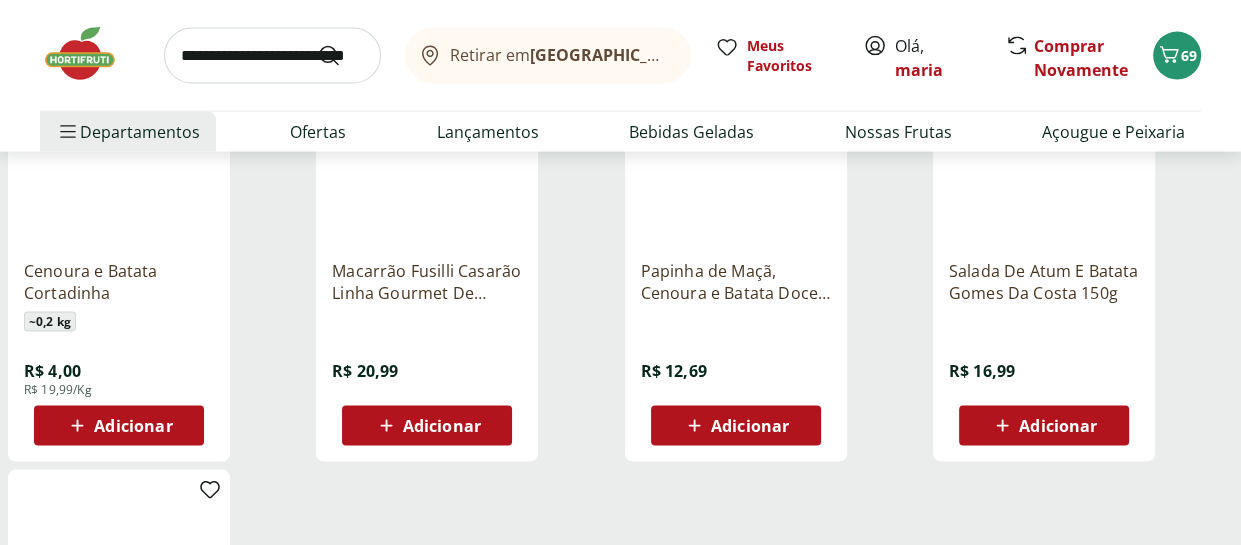 scroll, scrollTop: 3600, scrollLeft: 0, axis: vertical 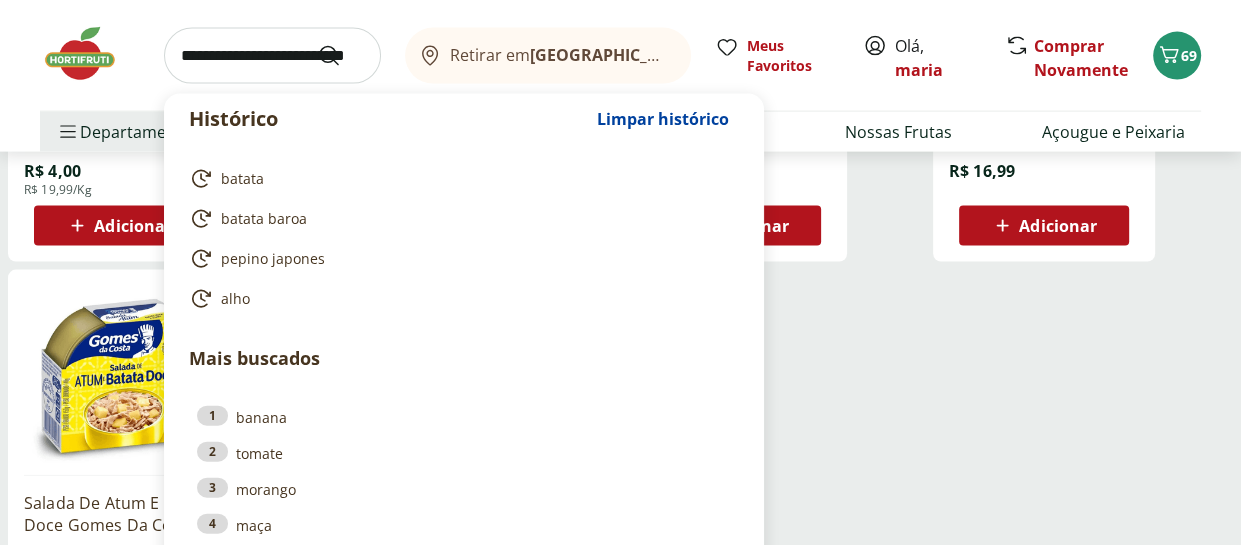 drag, startPoint x: 305, startPoint y: 53, endPoint x: 264, endPoint y: 60, distance: 41.59327 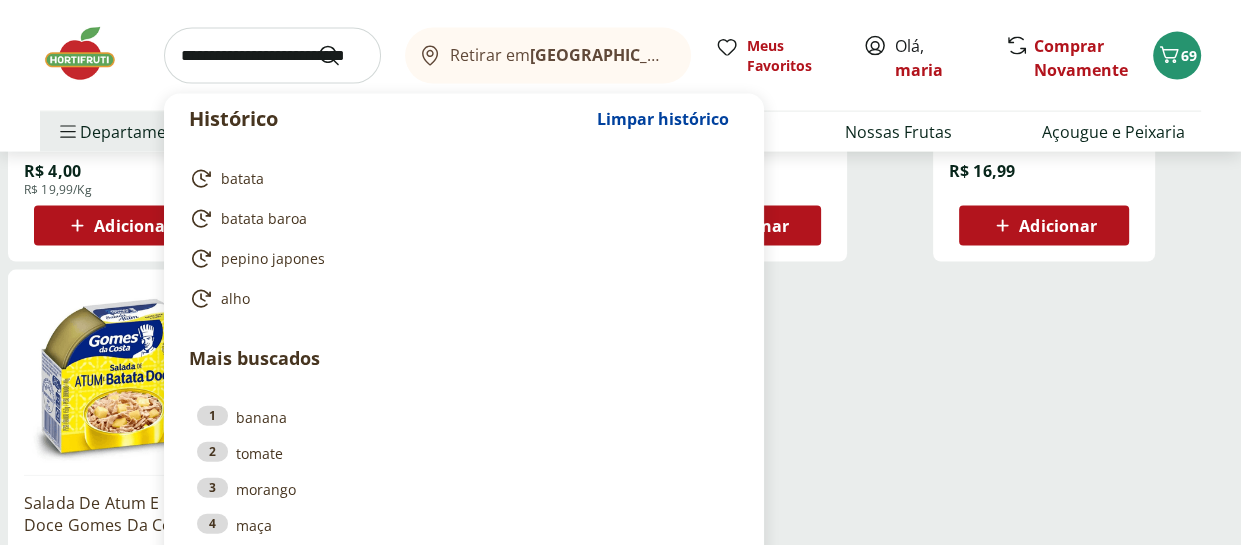 click at bounding box center [272, 56] 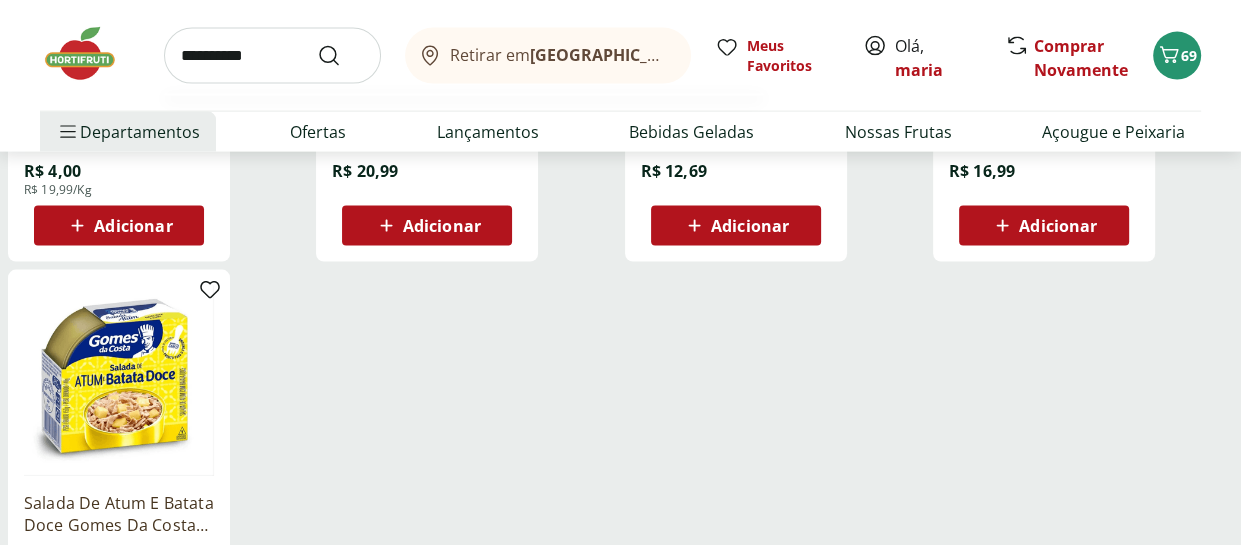 type on "**********" 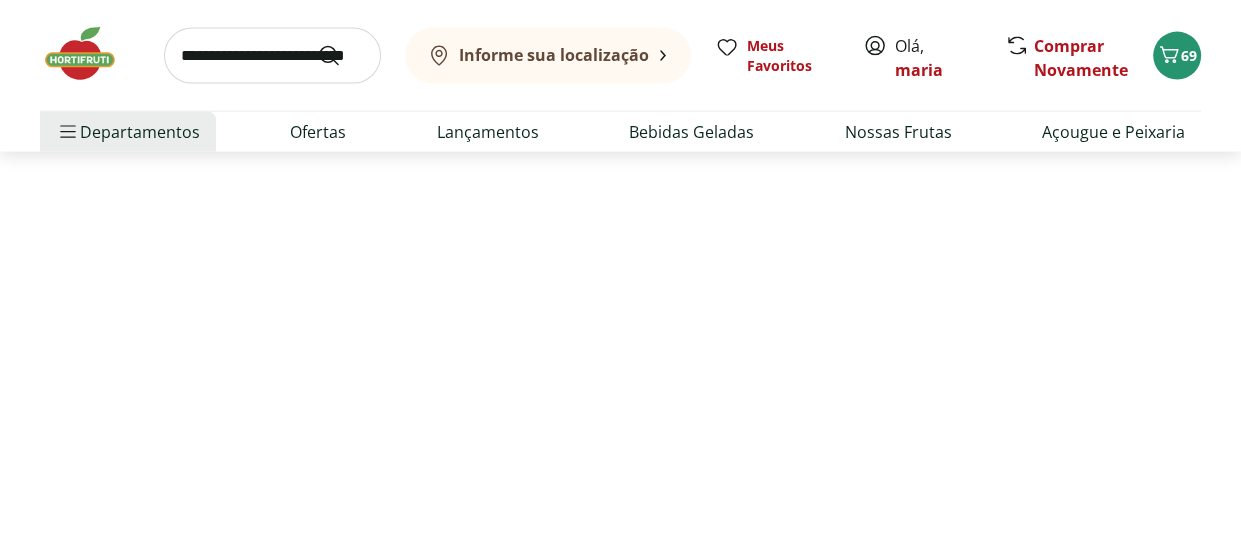 scroll, scrollTop: 0, scrollLeft: 0, axis: both 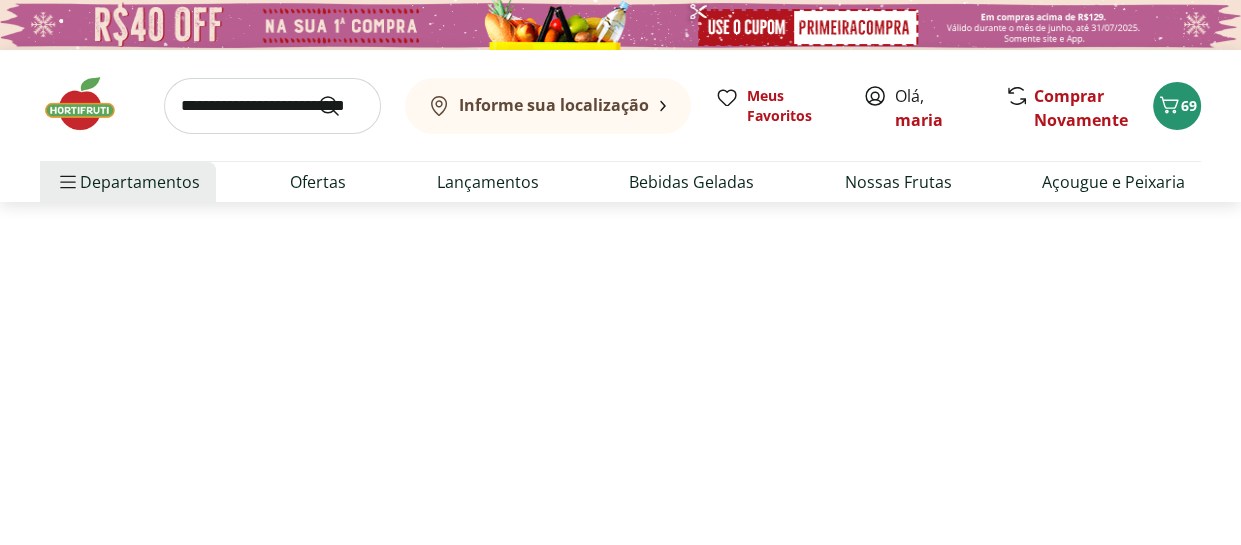 select on "**********" 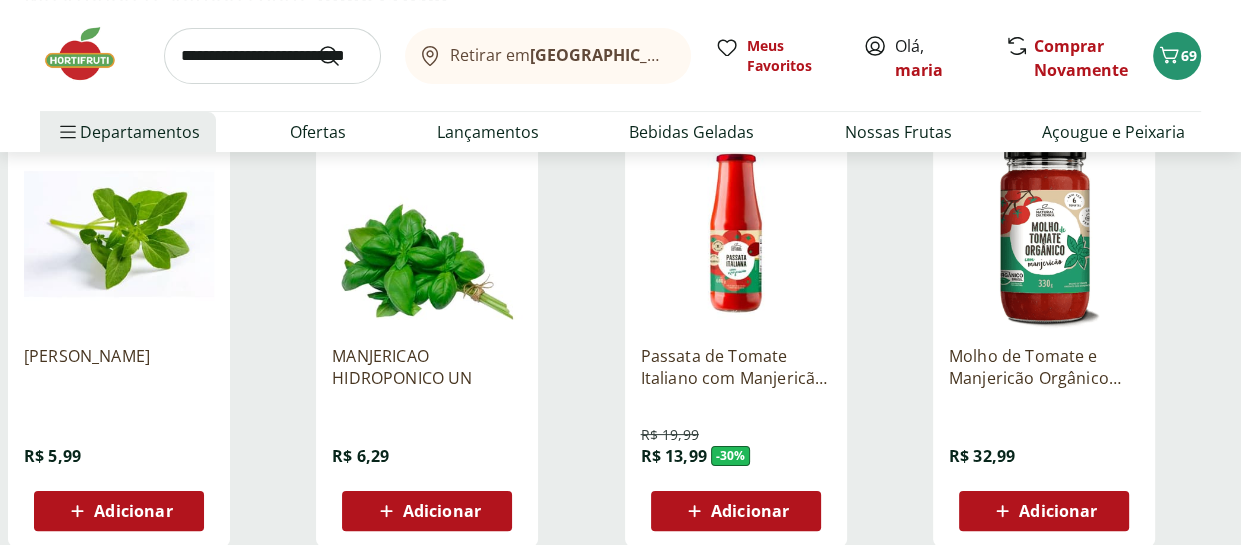 scroll, scrollTop: 300, scrollLeft: 0, axis: vertical 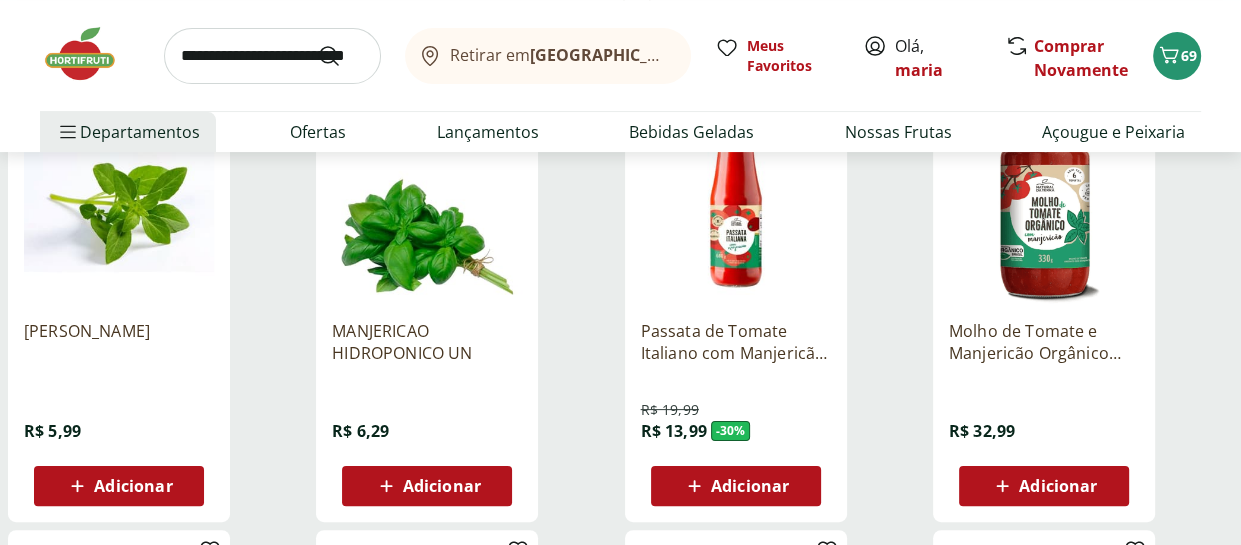 click on "Adicionar" at bounding box center [133, 486] 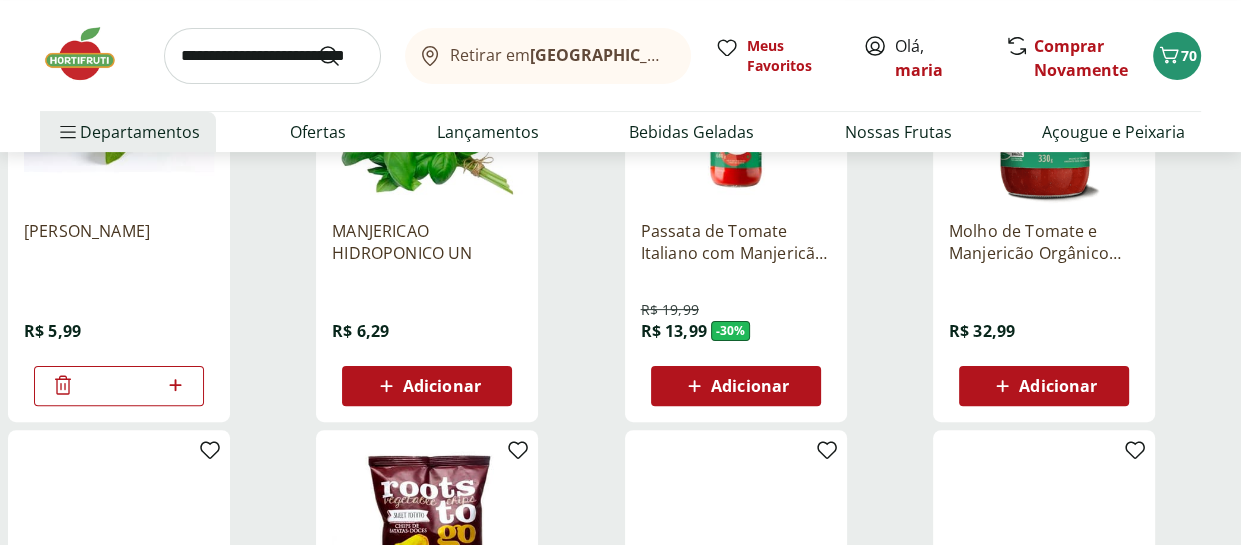 scroll, scrollTop: 0, scrollLeft: 0, axis: both 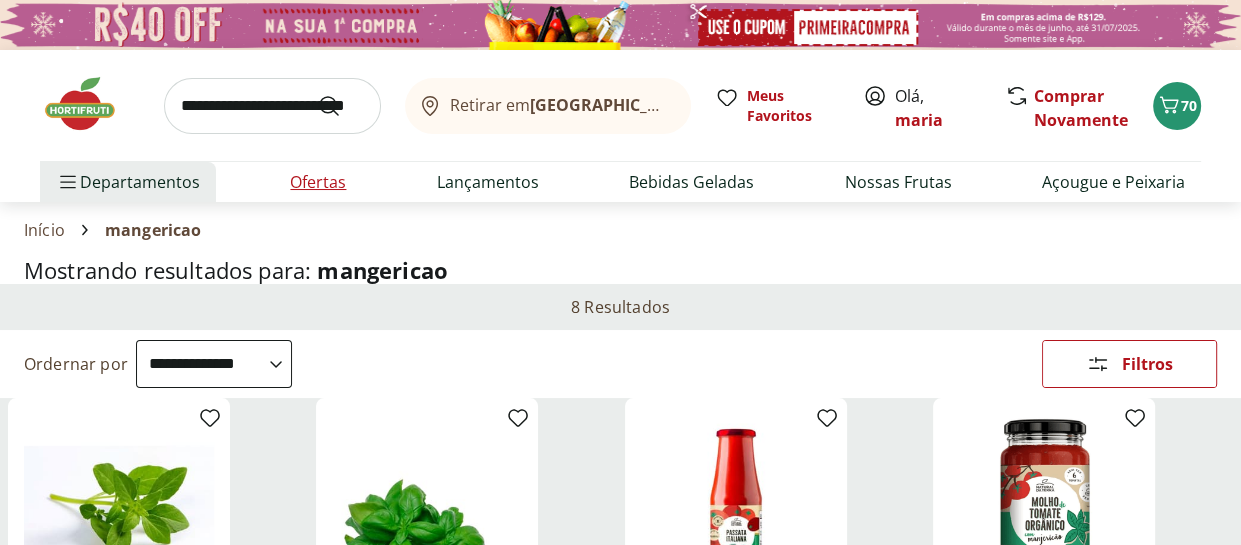 click on "Ofertas" at bounding box center [318, 182] 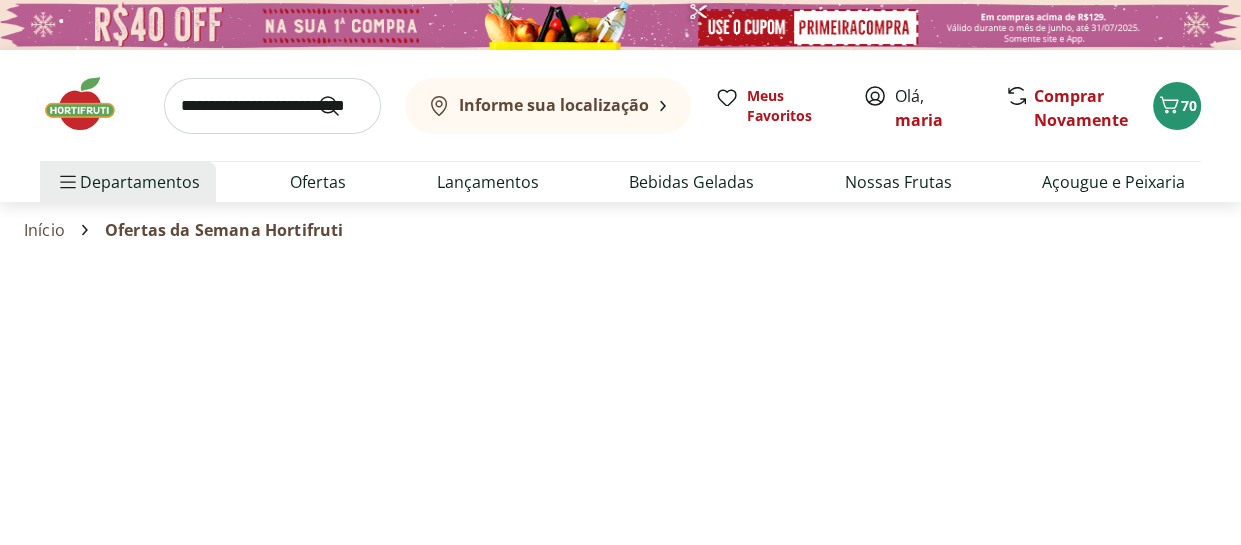 select on "**********" 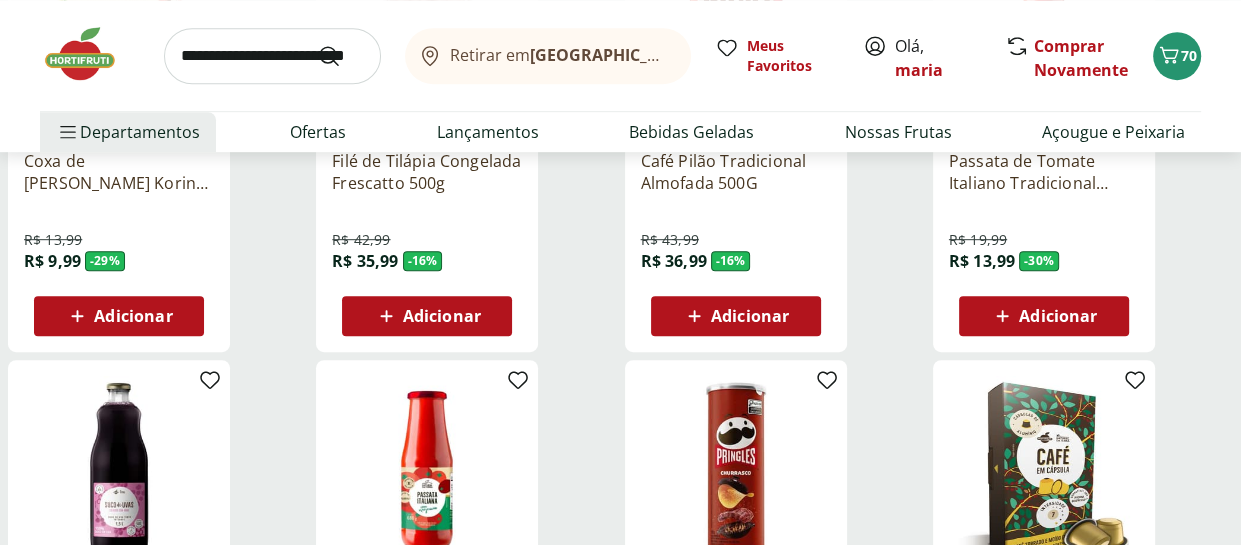 scroll, scrollTop: 1000, scrollLeft: 0, axis: vertical 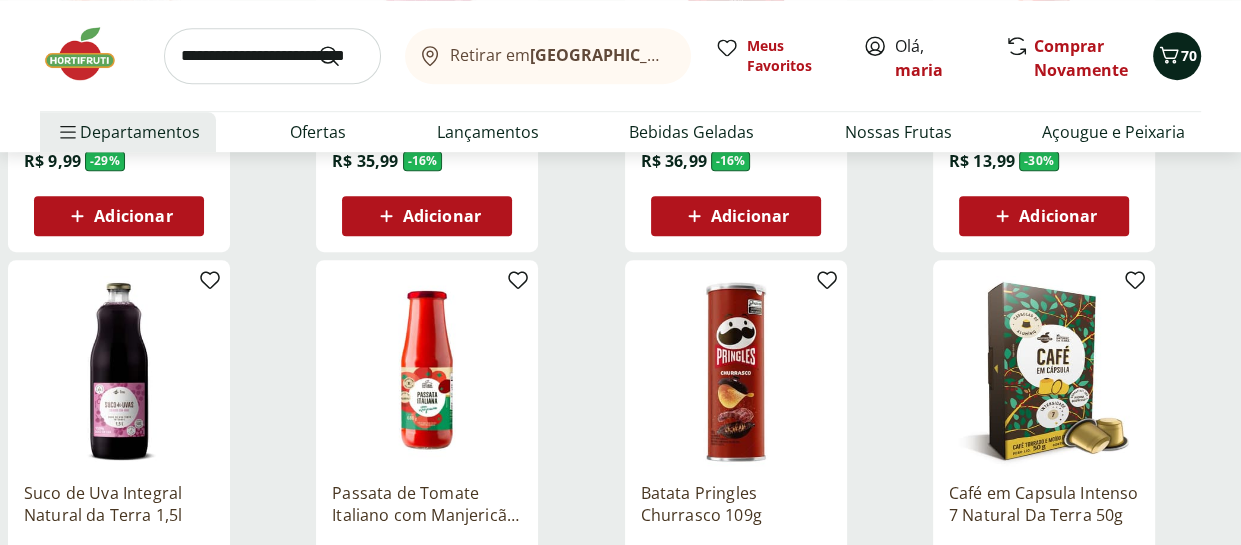 click 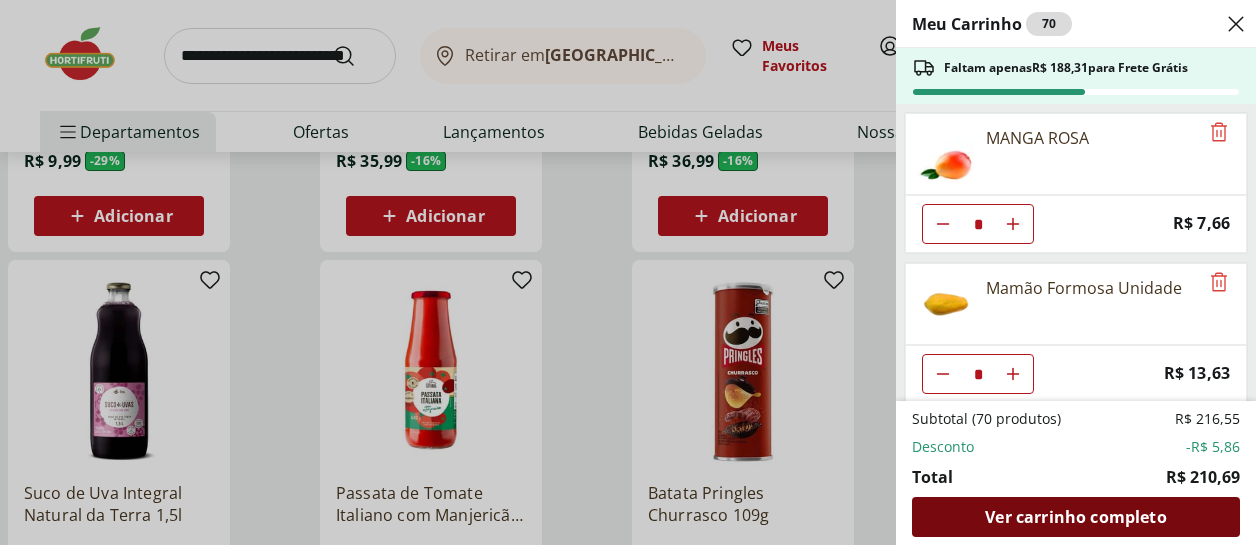 click on "Ver carrinho completo" at bounding box center [1075, 517] 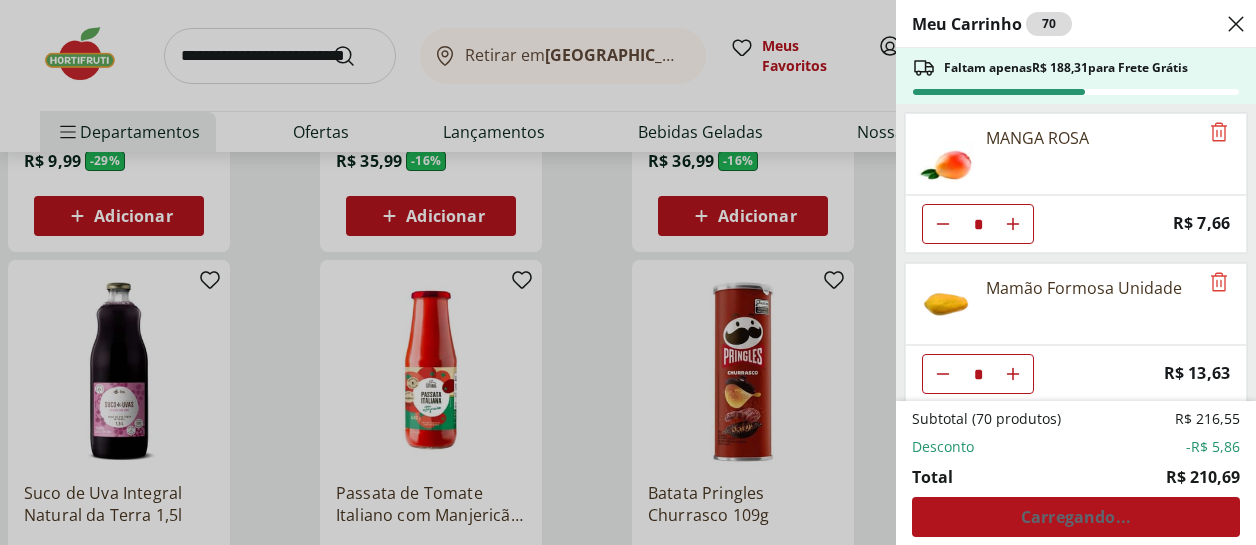 click on "Meu Carrinho 70 Faltam apenas  R$ 188,31  para Frete Grátis MANGA ROSA * Price: R$ 7,66 Mamão Formosa Unidade * Price: R$ 13,63 Uva Verde sem Semente Natural da Terra 500g * Price: R$ 15,99 Morango Orgânico 250g * Price: R$ 17,99 Limão Tahity Unidade * Original price: R$ 0,58 Price: R$ 0,50 Laranja Lima Unidade * Original price: R$ 2,42 Price: R$ 1,98 Laranja Pera Unidade * Original price: R$ 2,00 Price: R$ 1,75 Goiaba Vermelha Unidade * Price: R$ 2,30 Banana Prata Unidade ** Price: R$ 2,00 Pimentão Verde Unidade * Price: R$ 2,20 Alho Poró - Unidade * Price: R$ 7,49 Coentro * Price: R$ 3,99 Brócolis Verdura - Unidade * Price: R$ 10,99 Batata Inglesa * Price: R$ 1,09 Alface Crespa * Price: R$ 3,99 Hortelã * Price: R$ 5,49 Tomate Italiano * Price: R$ 1,13 Alho Nacional Unidade * Original price: R$ 1,98 Price: R$ 1,80 Pepino Japonês Unidade * Price: R$ 2,34 Manjericão Hasegawa * Price: R$ 5,99 Subtotal (70 produtos) R$ 216,55 Desconto -R$ 5,86 Total R$ 210,69 Carregando..." at bounding box center (628, 272) 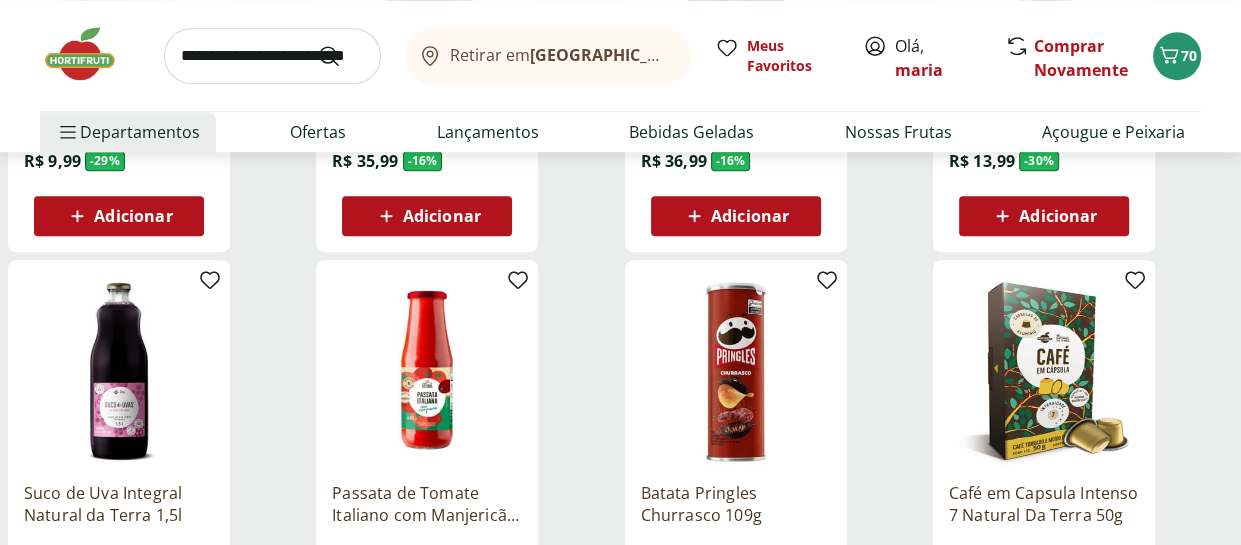 click at bounding box center (272, 56) 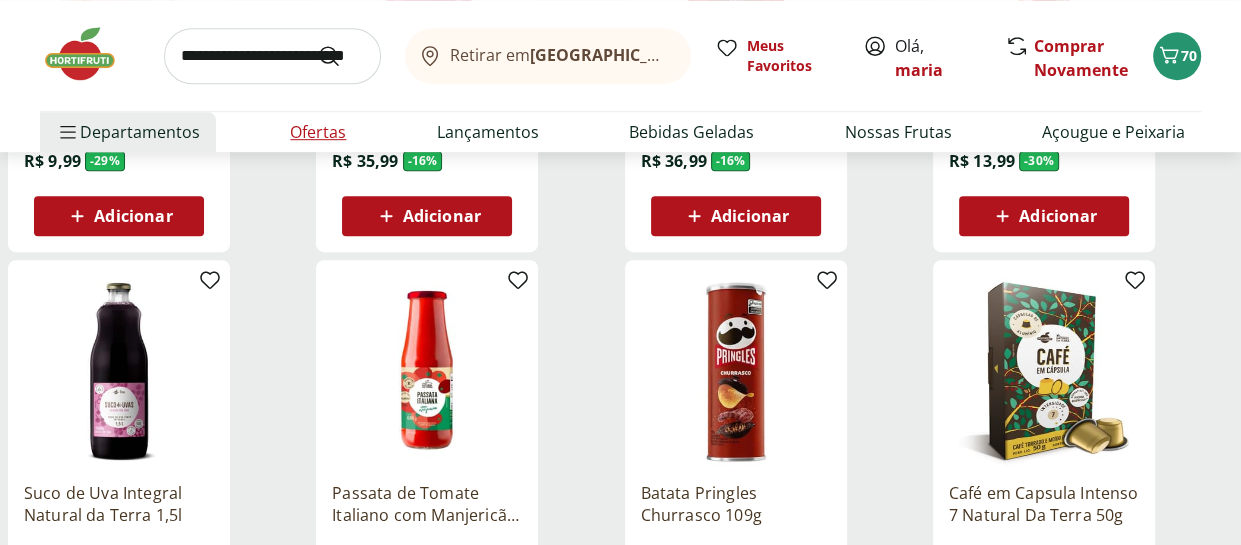 click on "Ofertas" at bounding box center [318, 132] 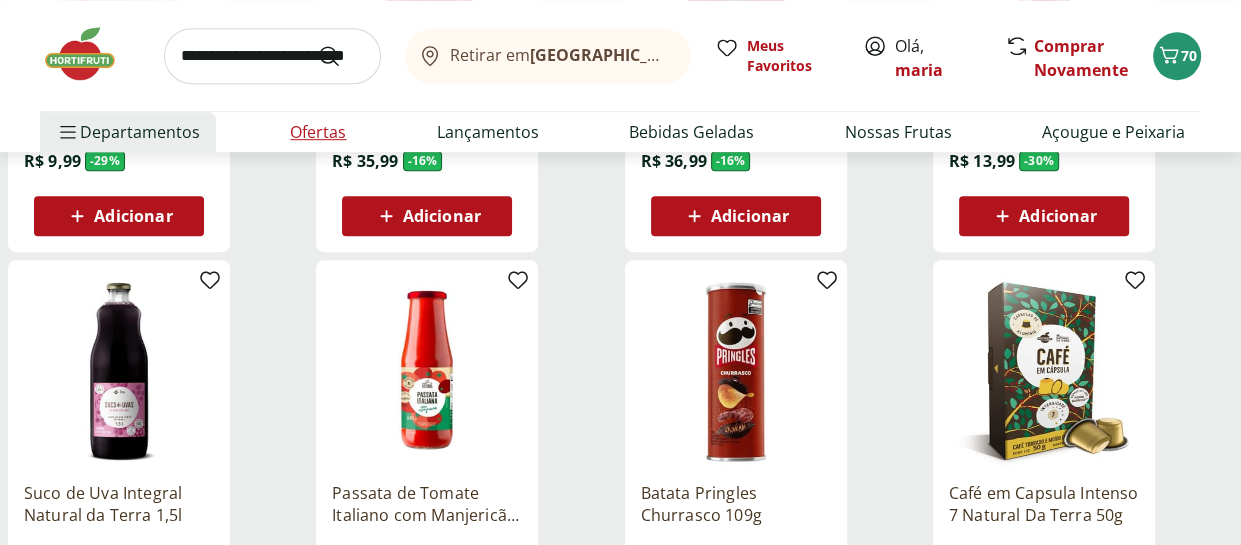 scroll, scrollTop: 0, scrollLeft: 0, axis: both 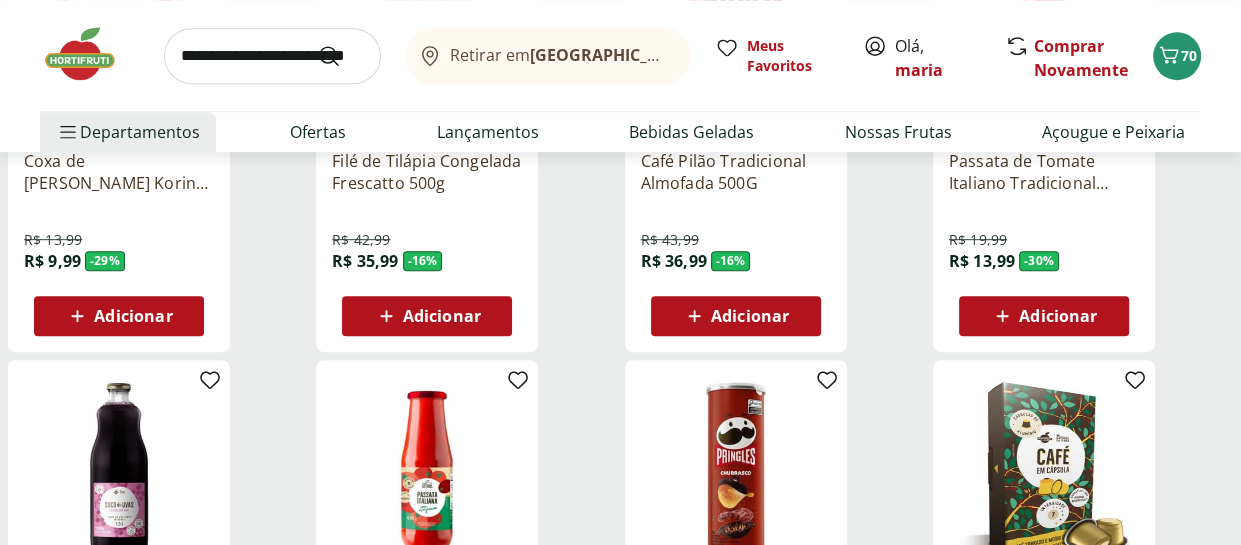 click on "Adicionar" at bounding box center (750, 316) 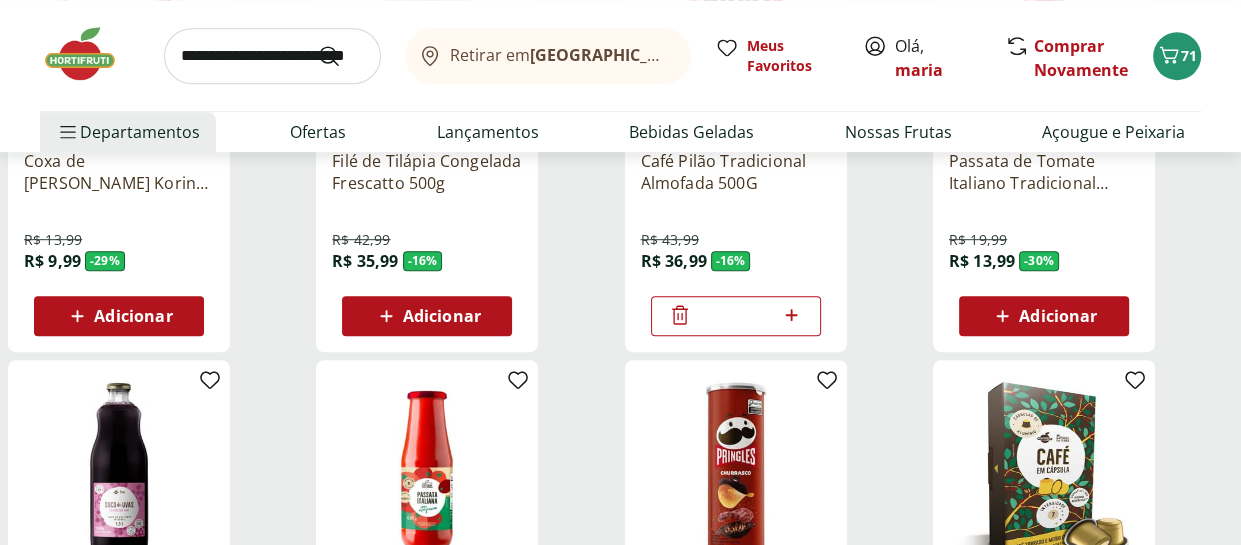 click 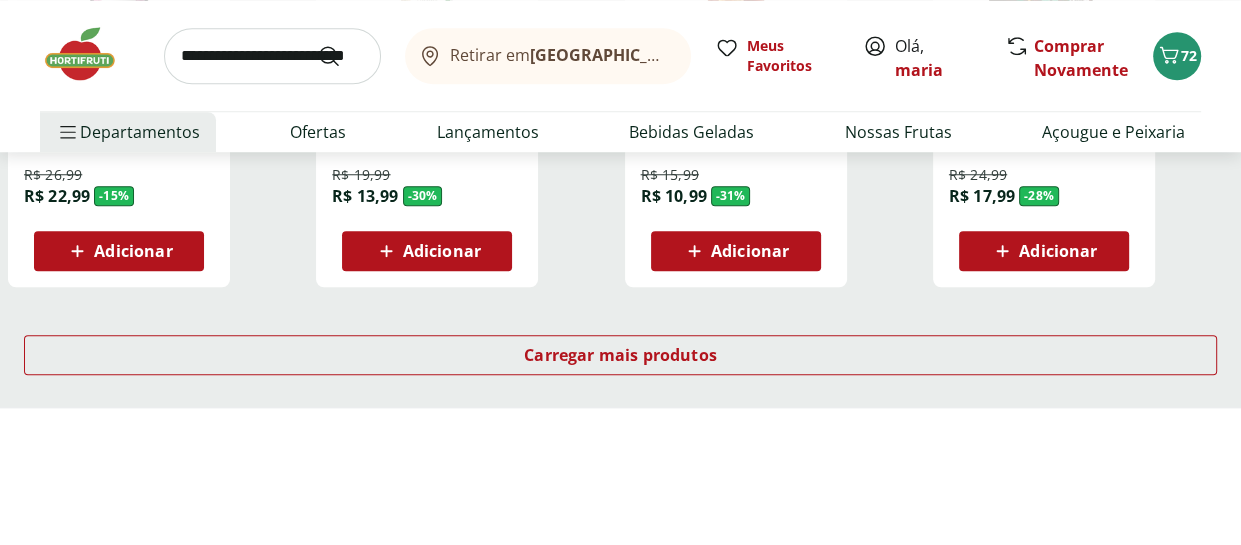 scroll, scrollTop: 1400, scrollLeft: 0, axis: vertical 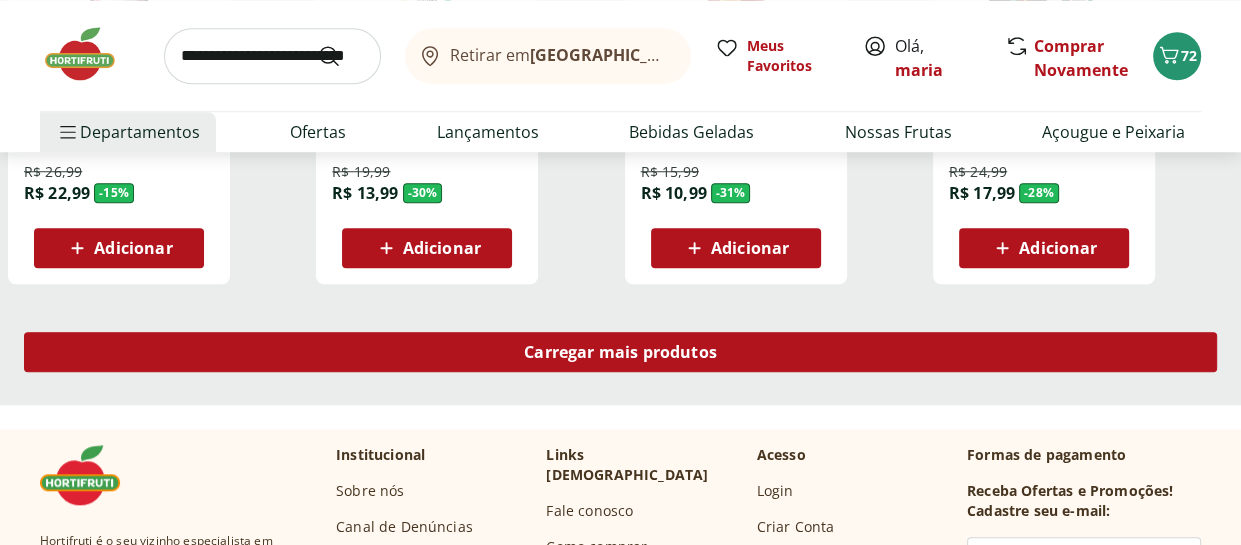 click on "Carregar mais produtos" at bounding box center (620, 352) 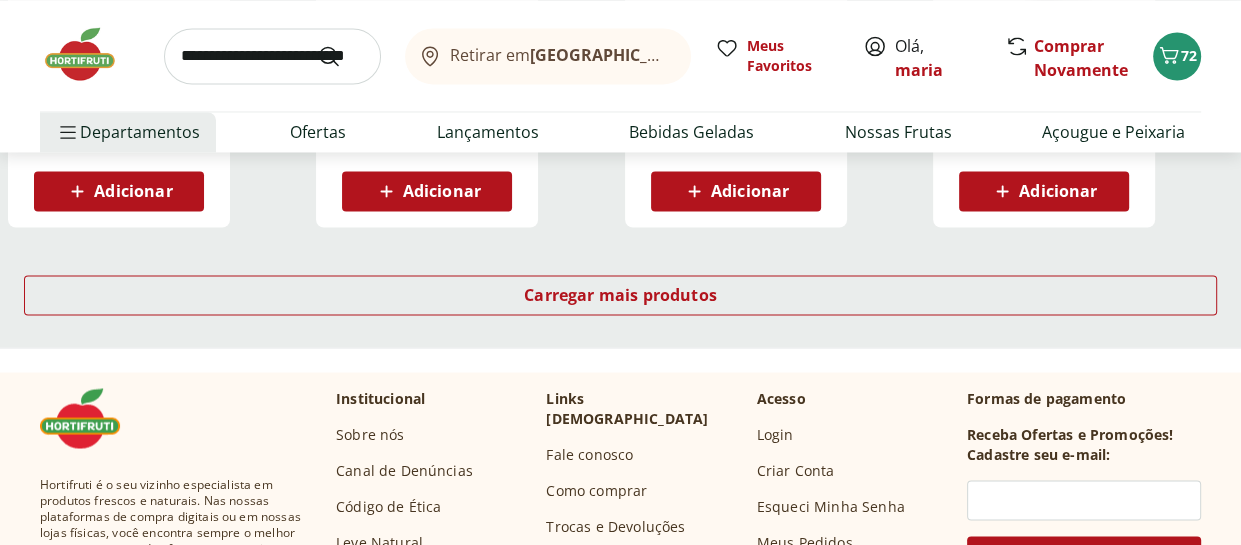 scroll, scrollTop: 2800, scrollLeft: 0, axis: vertical 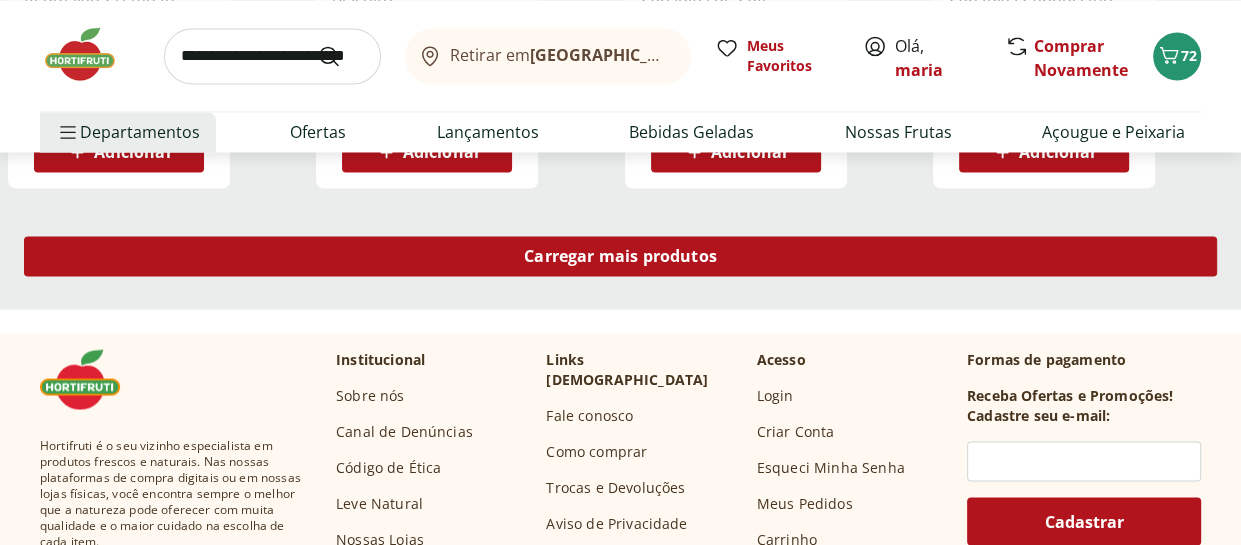click on "Carregar mais produtos" at bounding box center [620, 256] 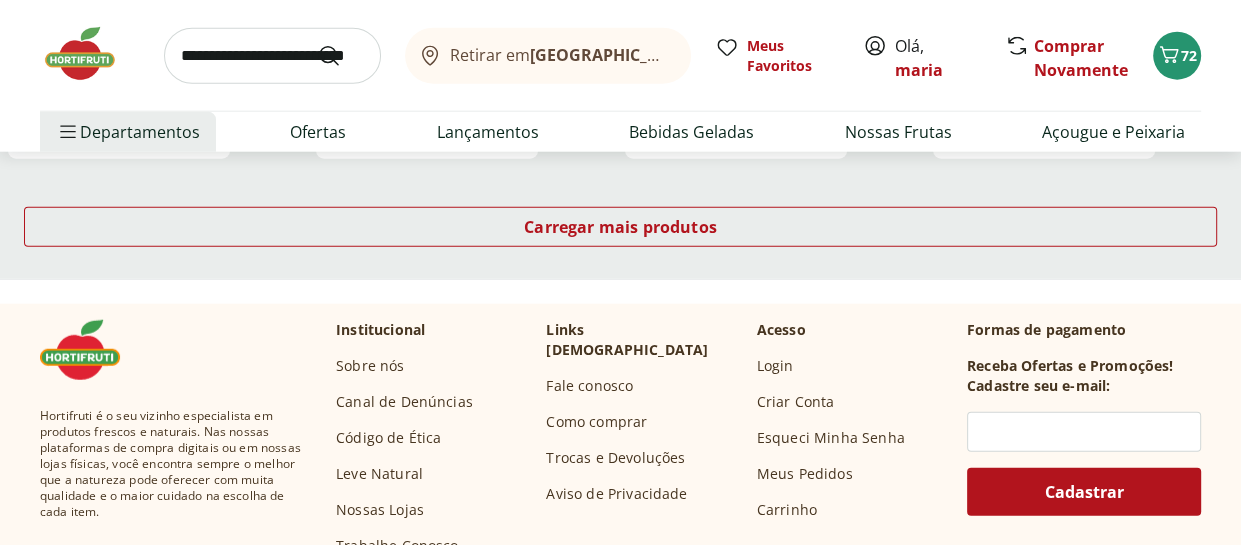 scroll, scrollTop: 4200, scrollLeft: 0, axis: vertical 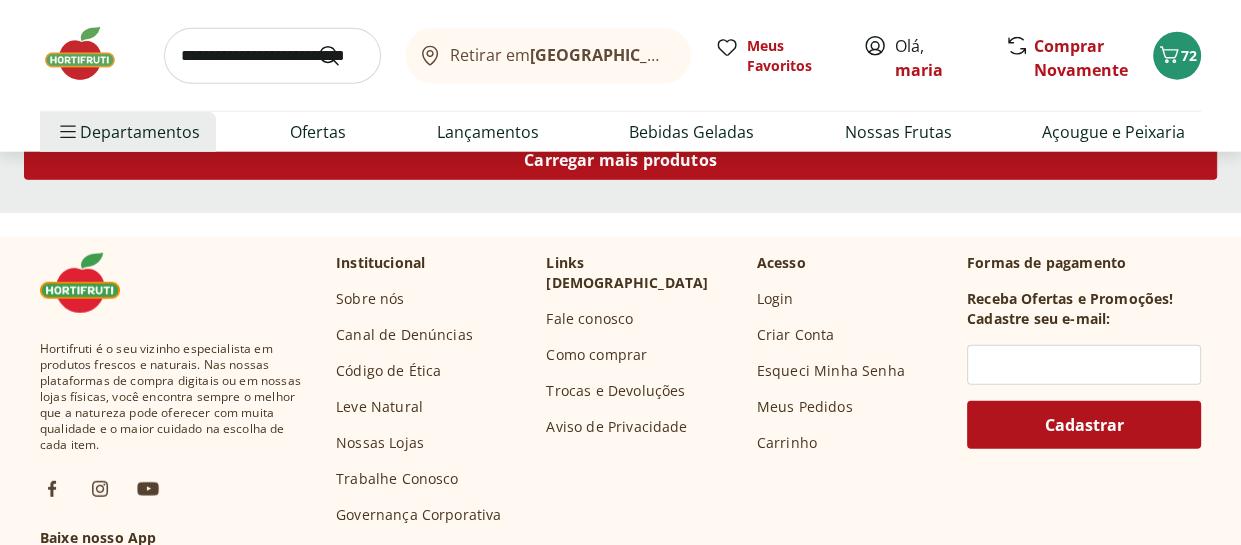 click on "Carregar mais produtos" at bounding box center (620, 160) 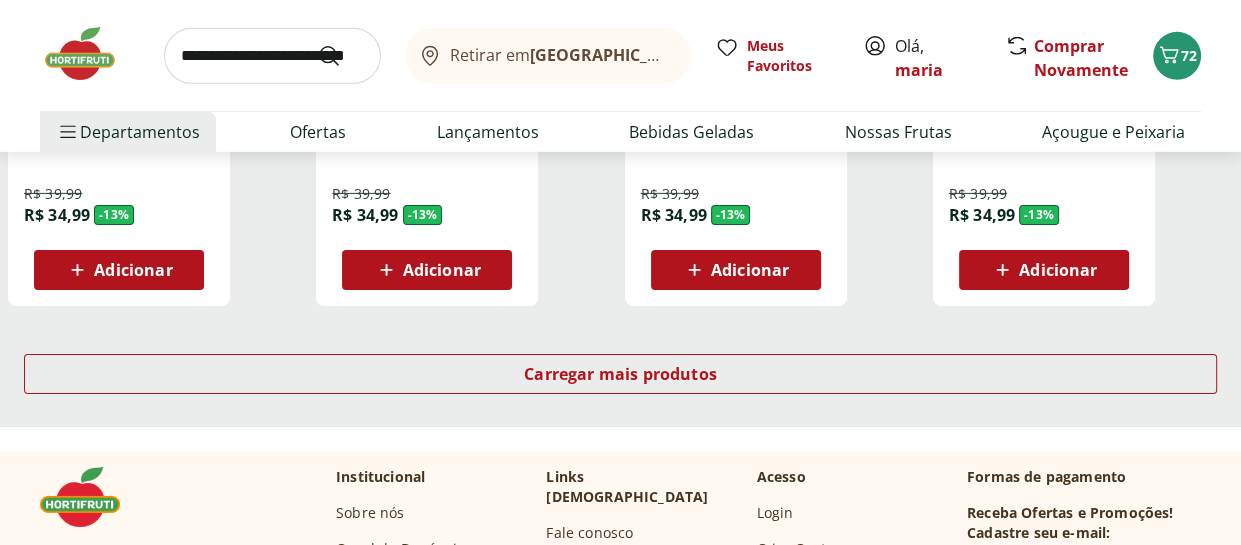 scroll, scrollTop: 5300, scrollLeft: 0, axis: vertical 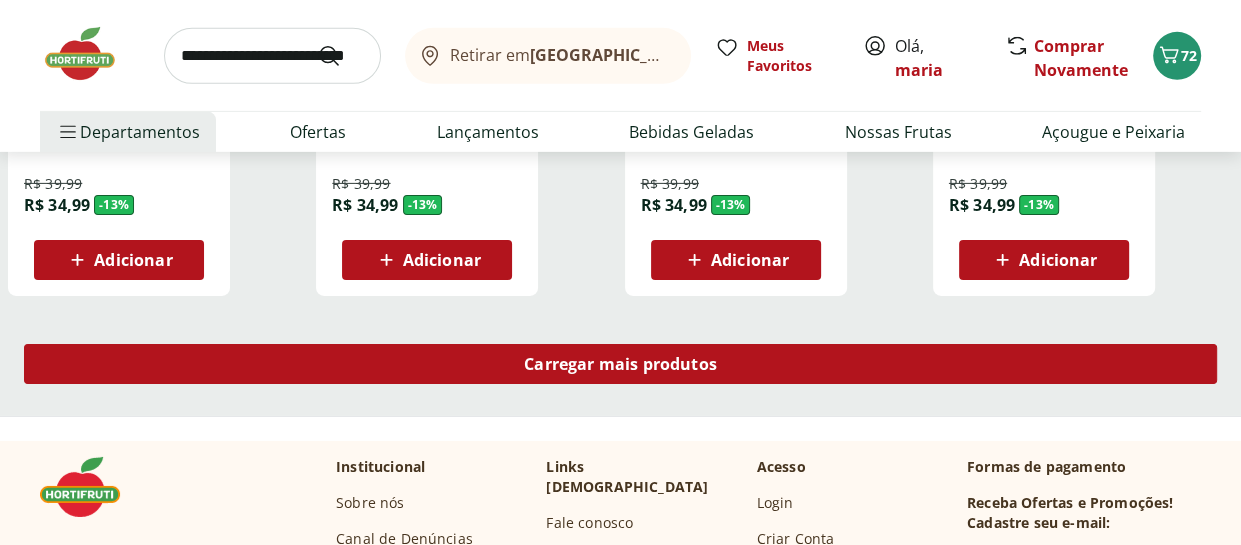 click on "Carregar mais produtos" at bounding box center [620, 364] 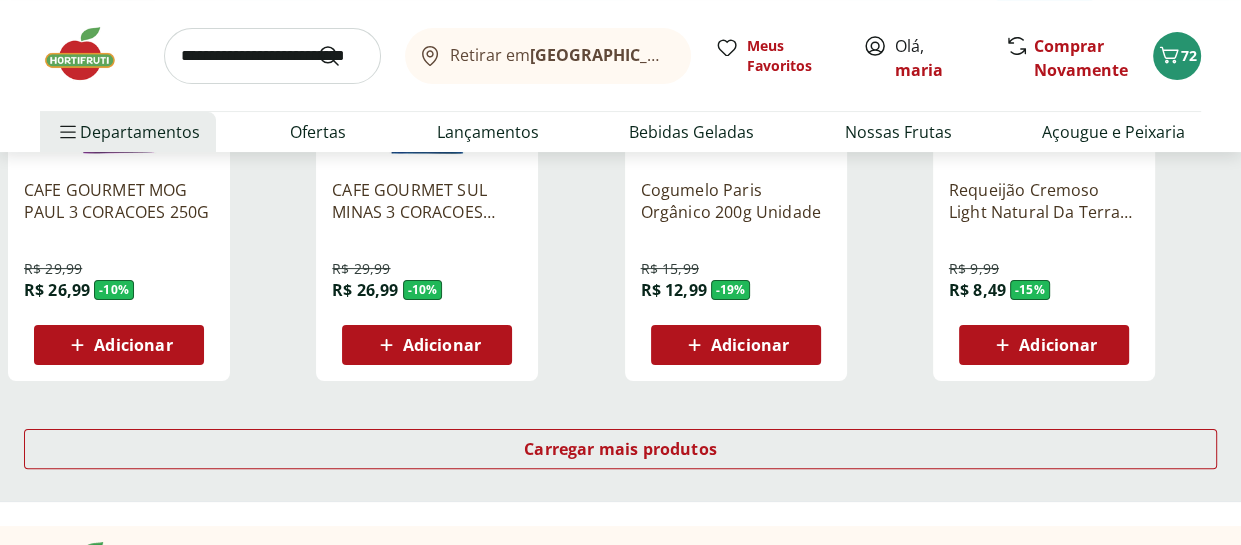 scroll, scrollTop: 6600, scrollLeft: 0, axis: vertical 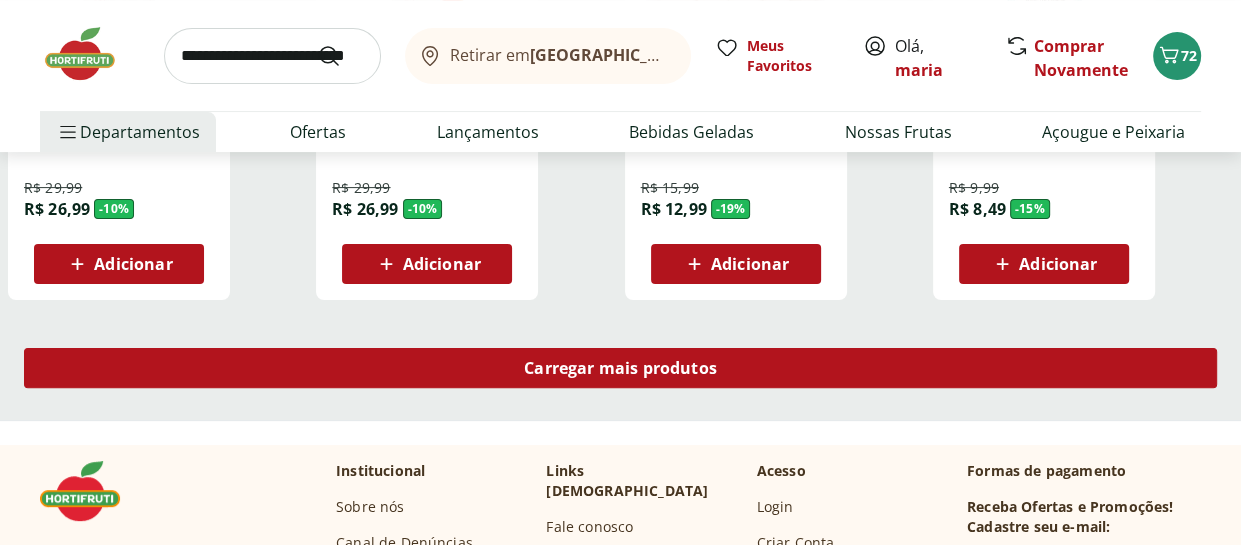 click on "Carregar mais produtos" at bounding box center (620, 368) 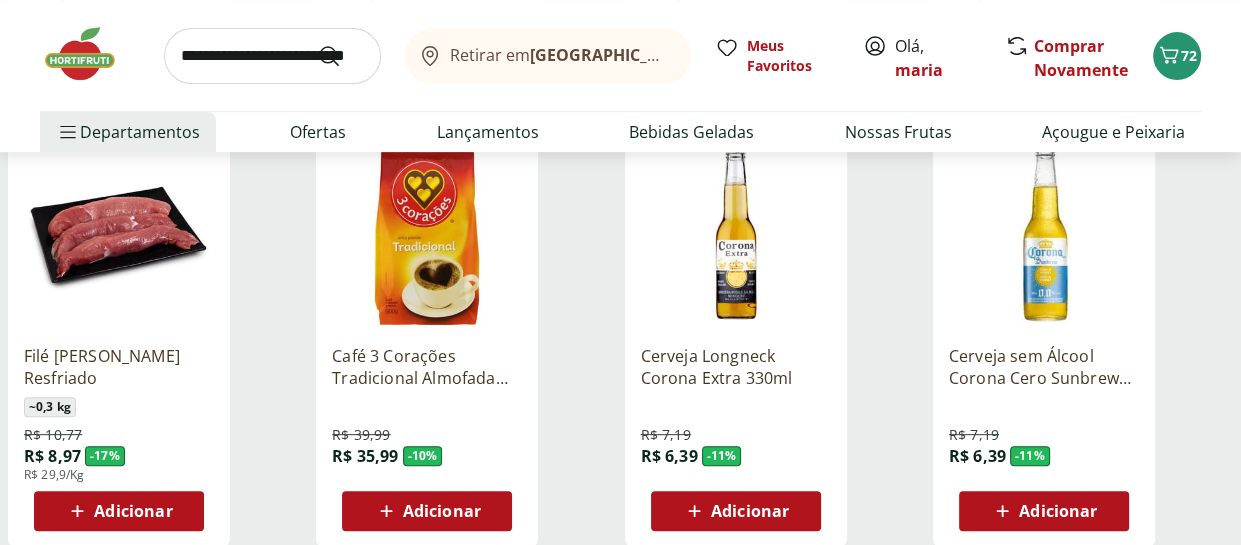 scroll, scrollTop: 6800, scrollLeft: 0, axis: vertical 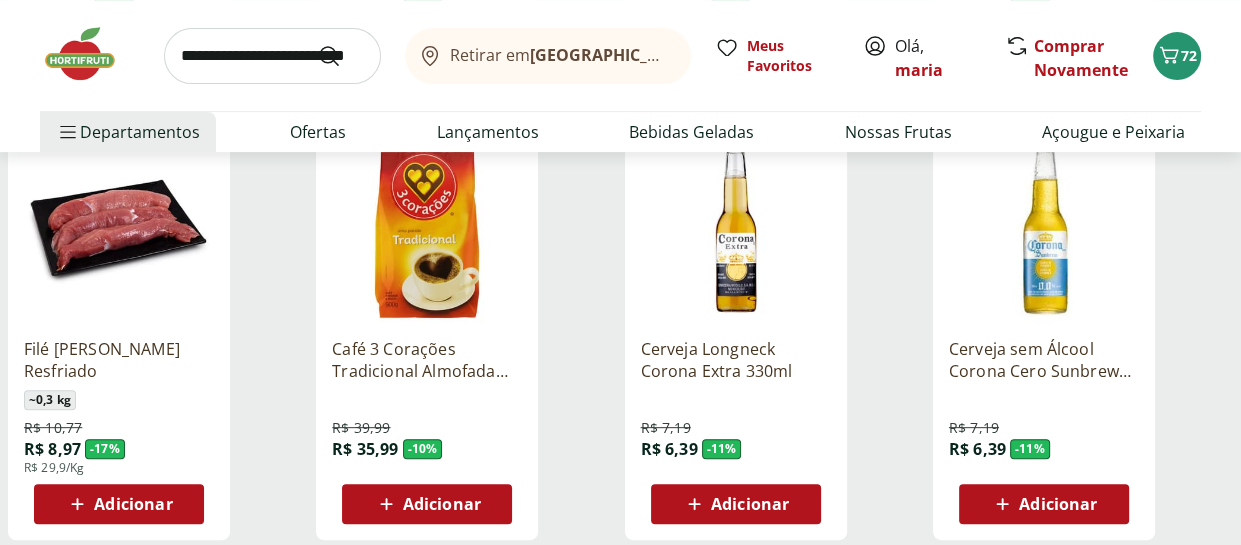 click at bounding box center (427, 227) 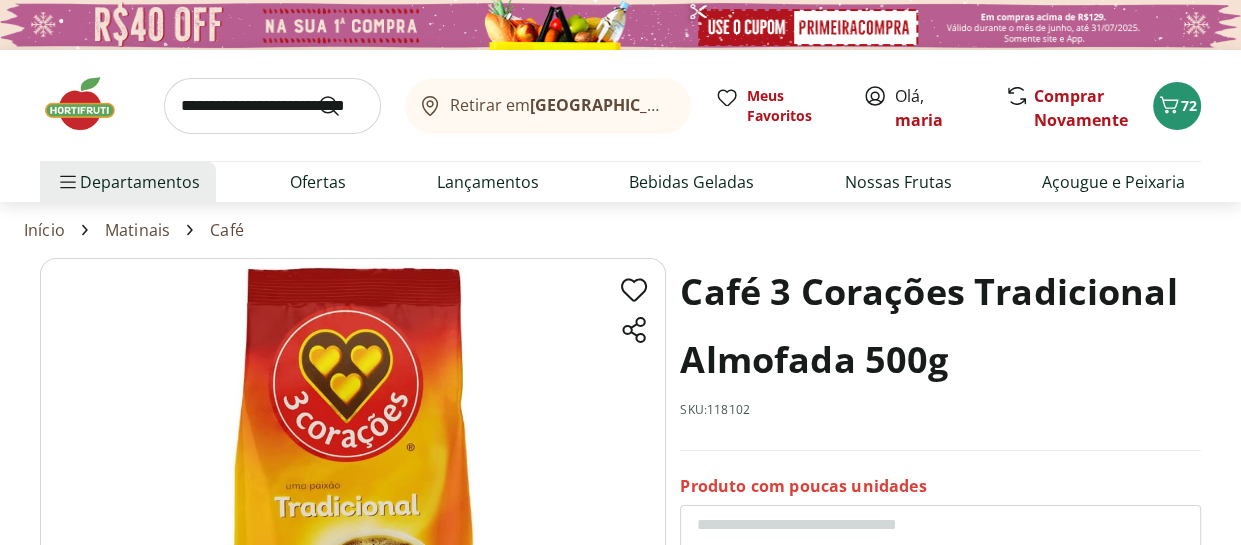 scroll, scrollTop: 200, scrollLeft: 0, axis: vertical 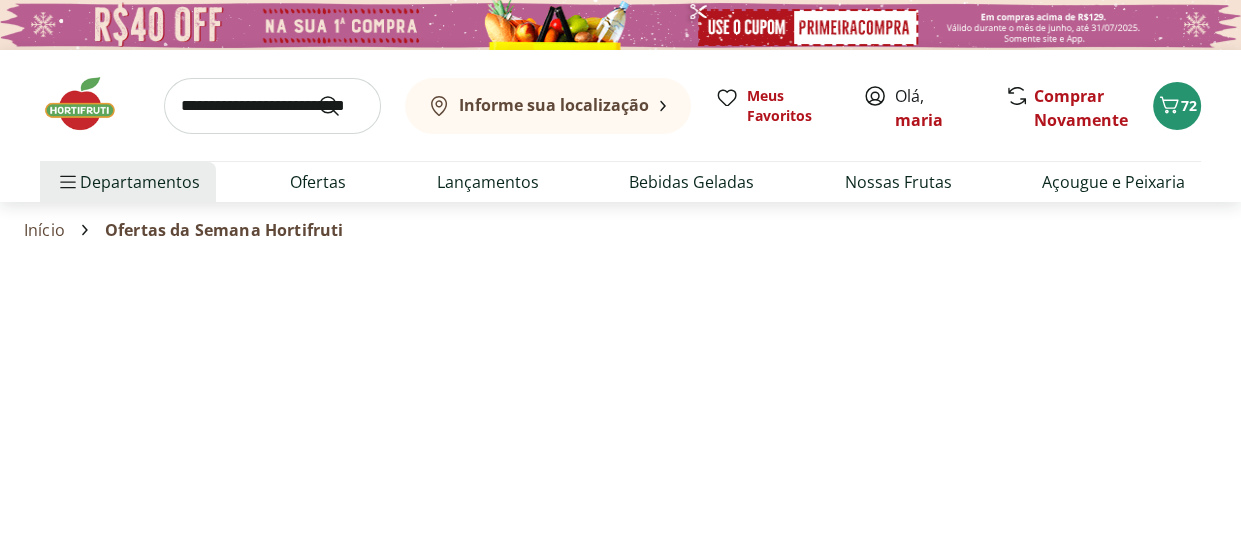 select on "**********" 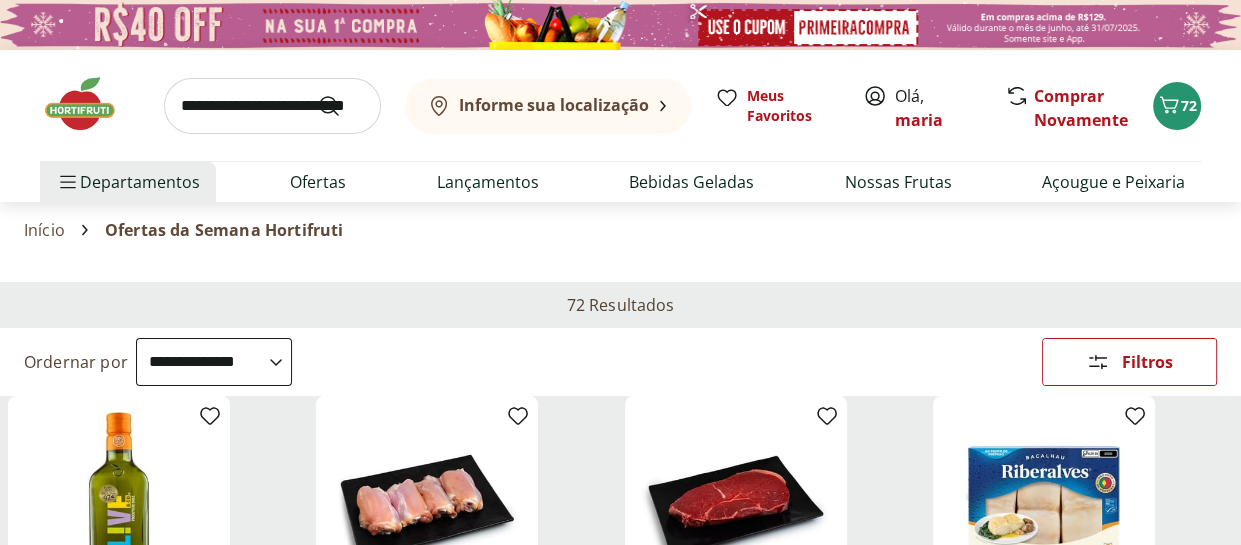 type on "*" 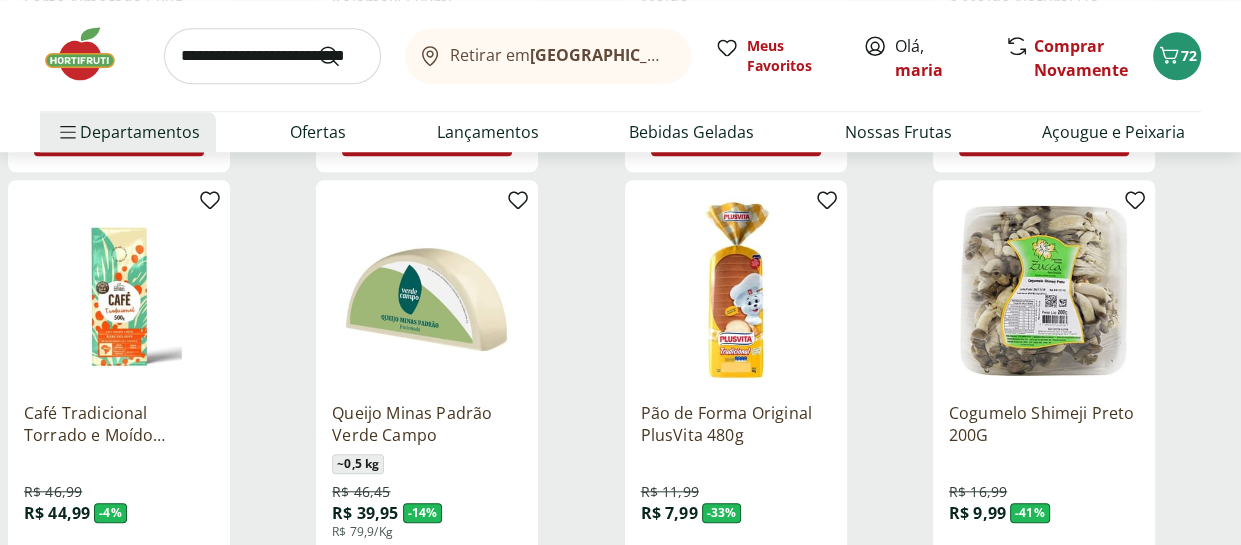 scroll, scrollTop: 7700, scrollLeft: 0, axis: vertical 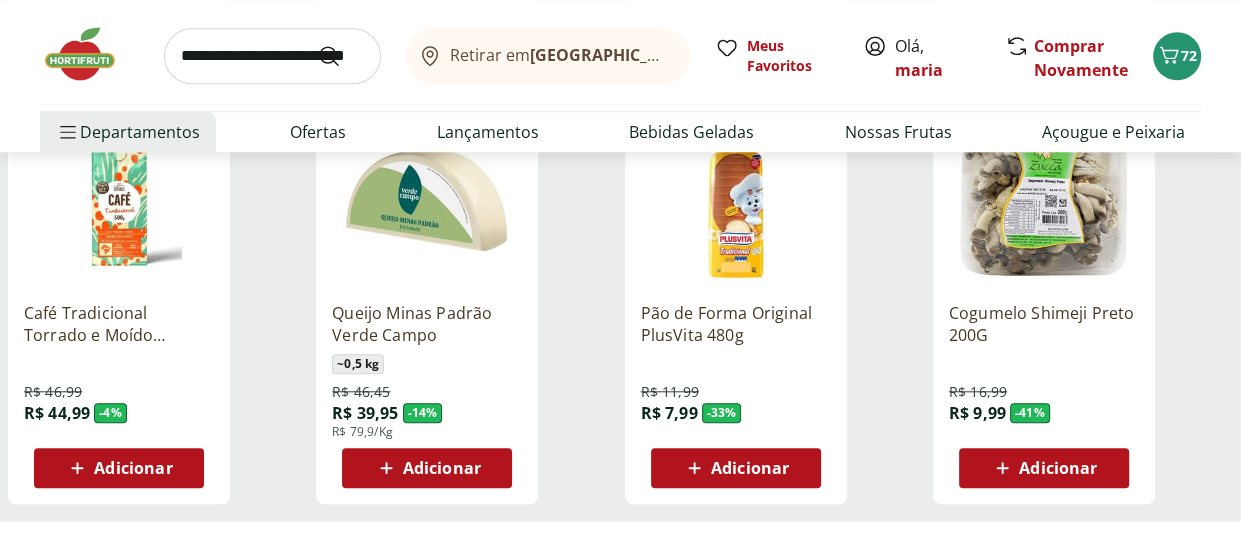click on "Adicionar" at bounding box center (750, 468) 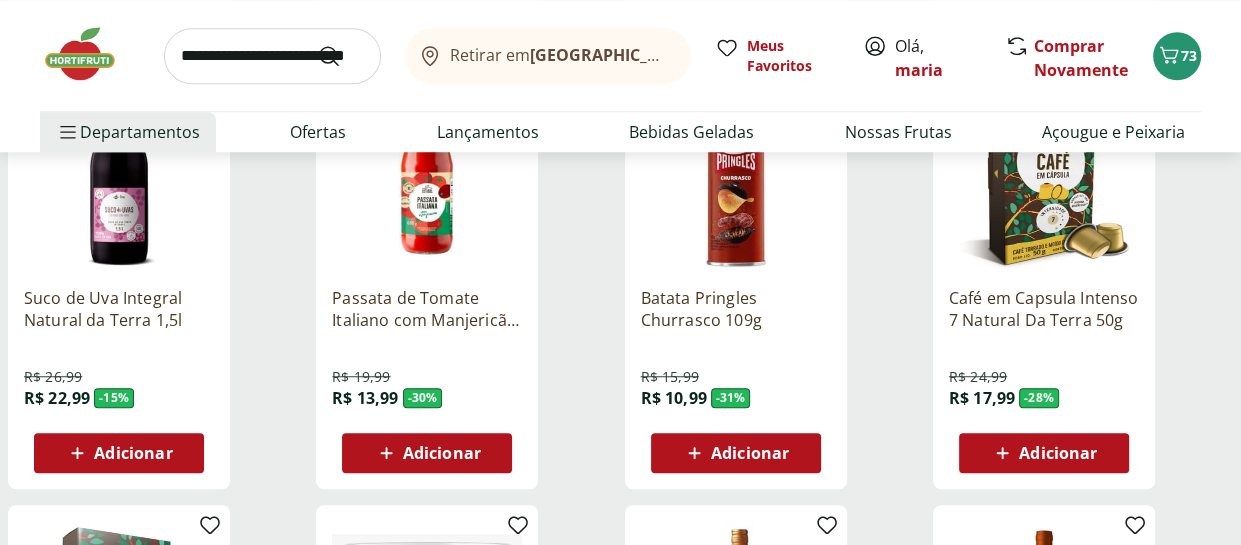 scroll, scrollTop: 1200, scrollLeft: 0, axis: vertical 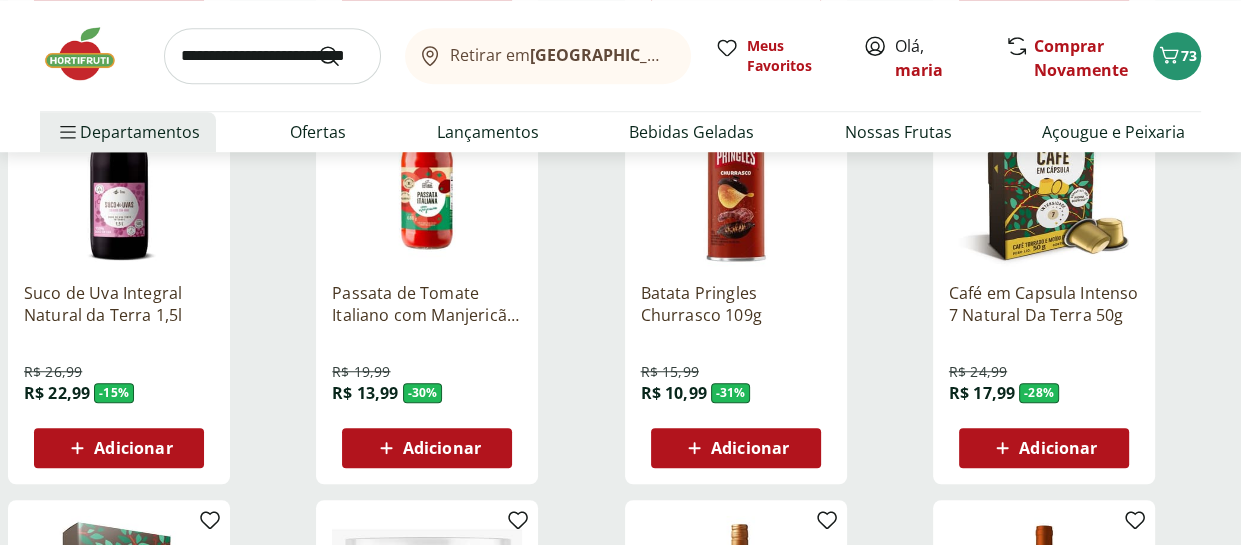 click at bounding box center (427, 171) 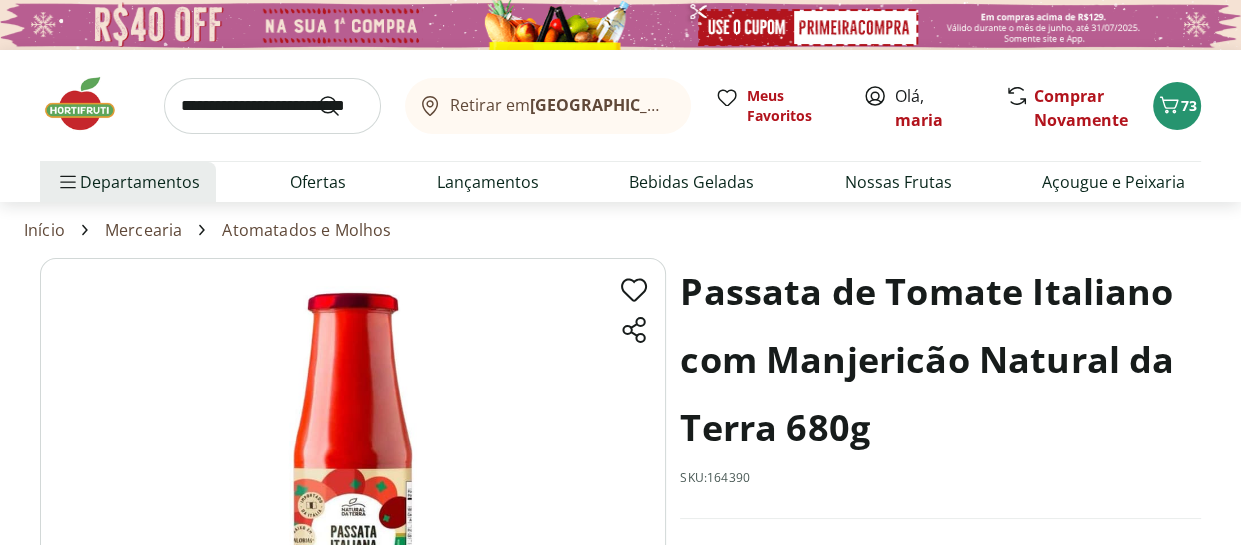 scroll, scrollTop: 100, scrollLeft: 0, axis: vertical 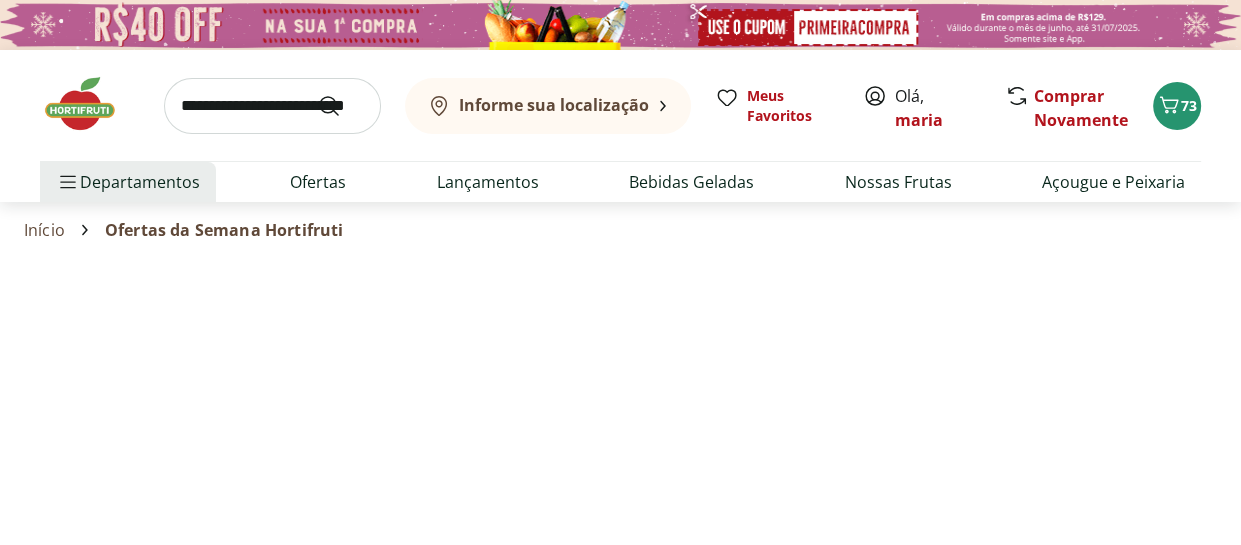 select on "**********" 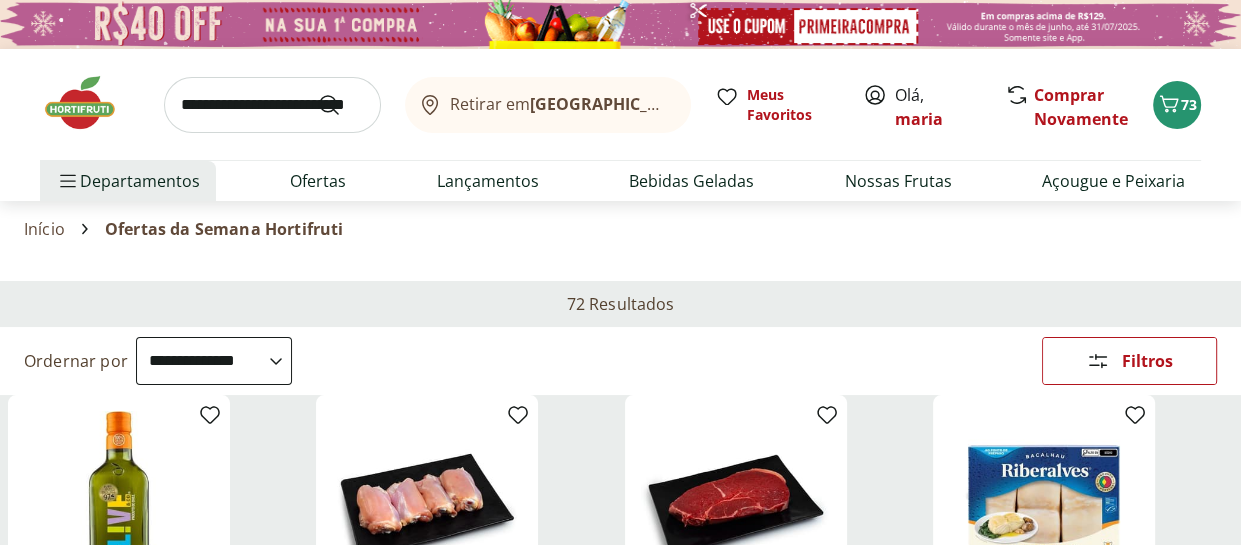 scroll, scrollTop: 0, scrollLeft: 0, axis: both 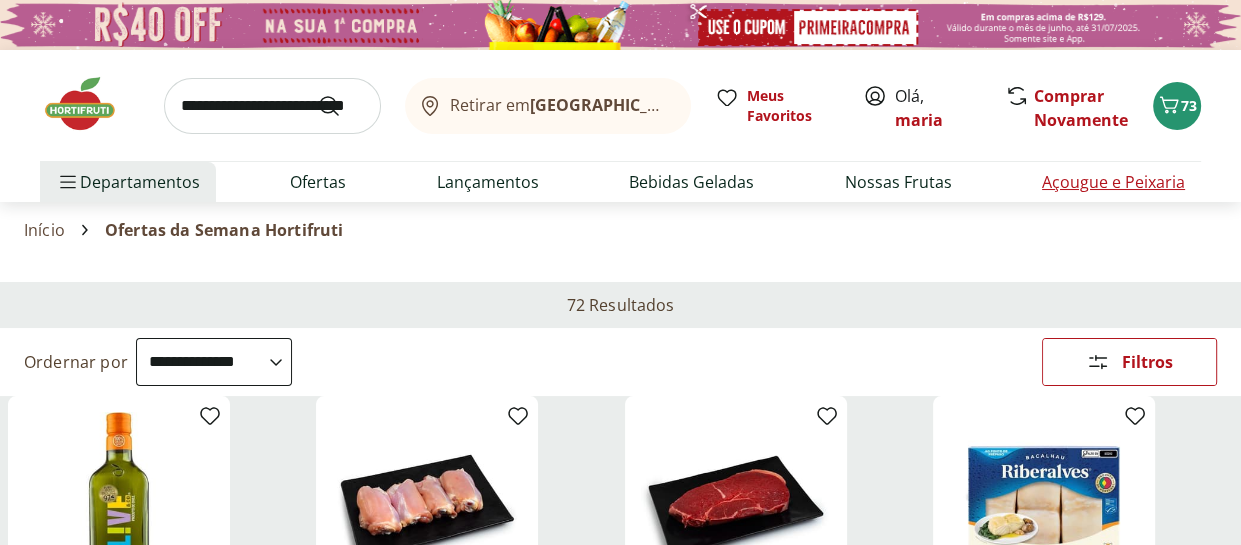 click on "Açougue e Peixaria" at bounding box center [1113, 182] 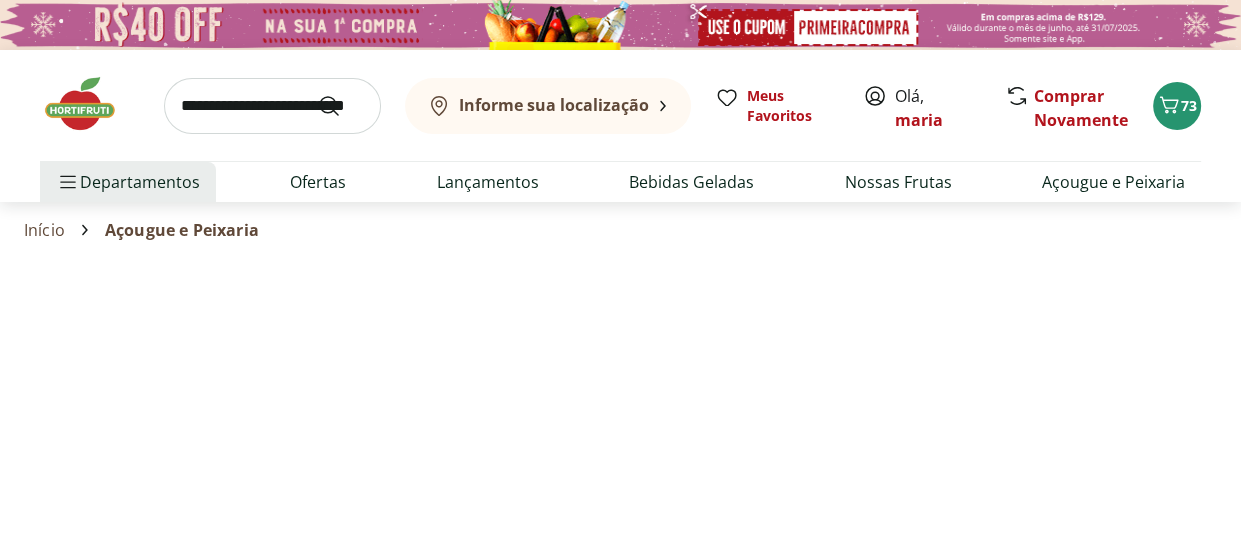 select on "**********" 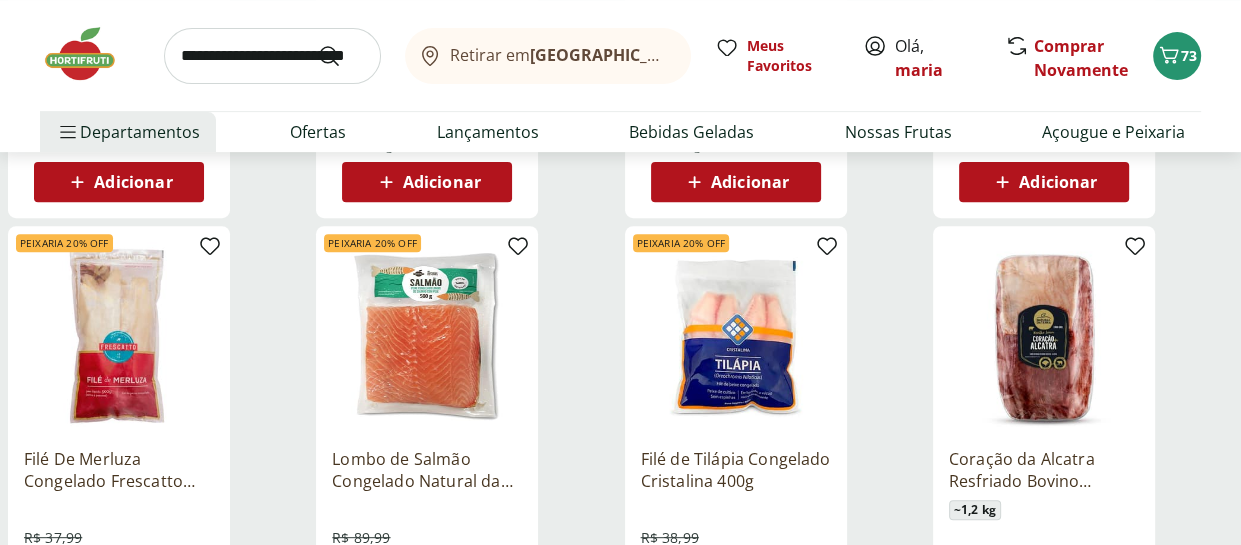 scroll, scrollTop: 700, scrollLeft: 0, axis: vertical 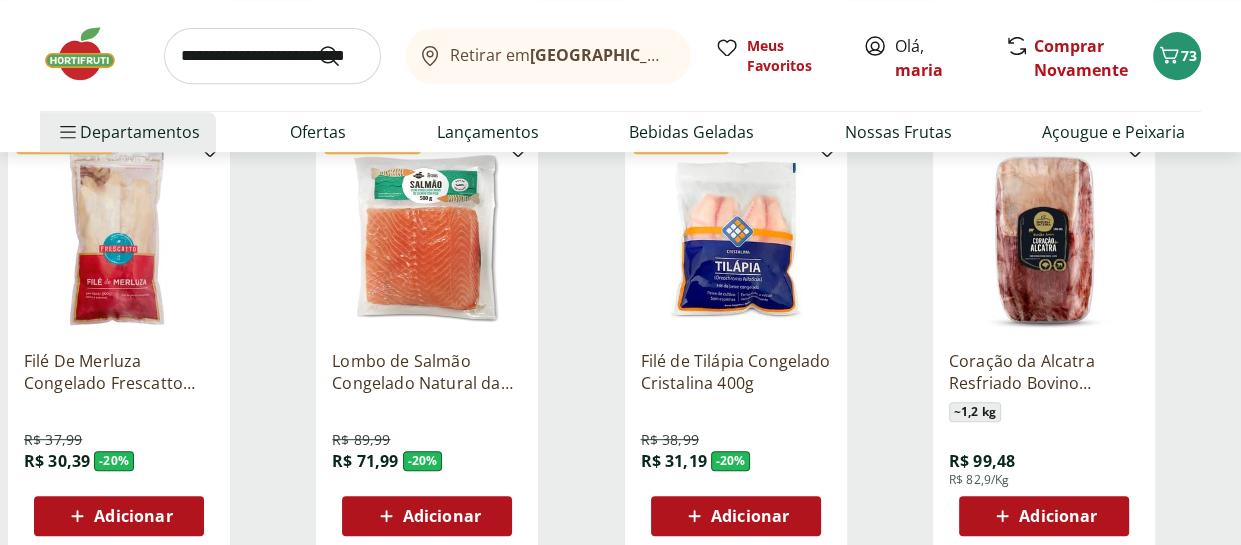 click on "Adicionar" at bounding box center [750, 516] 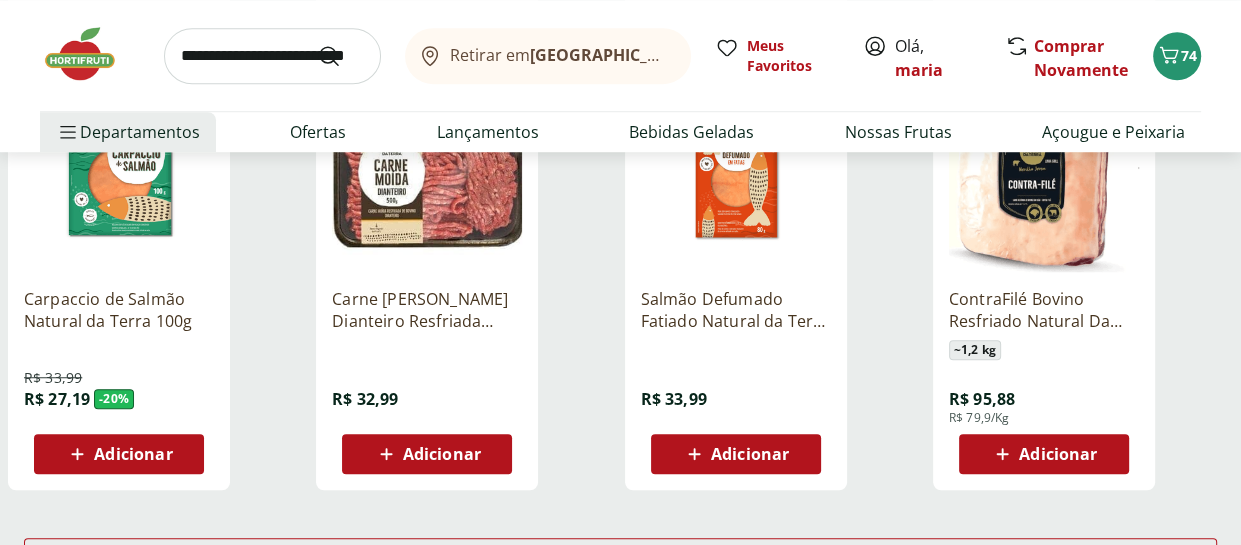 scroll, scrollTop: 1200, scrollLeft: 0, axis: vertical 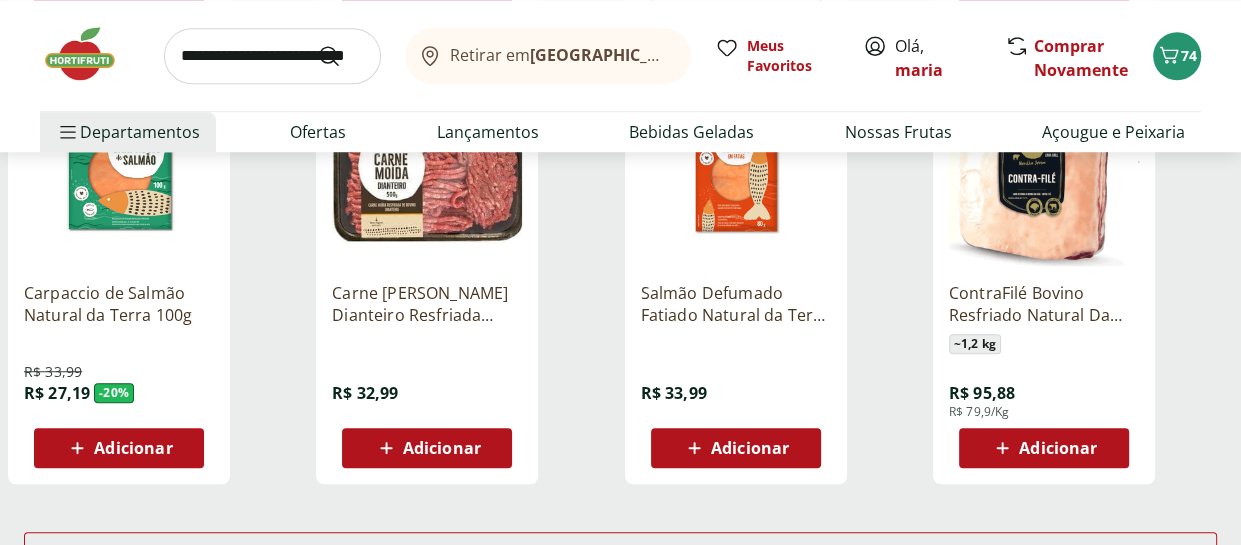 click at bounding box center (427, 171) 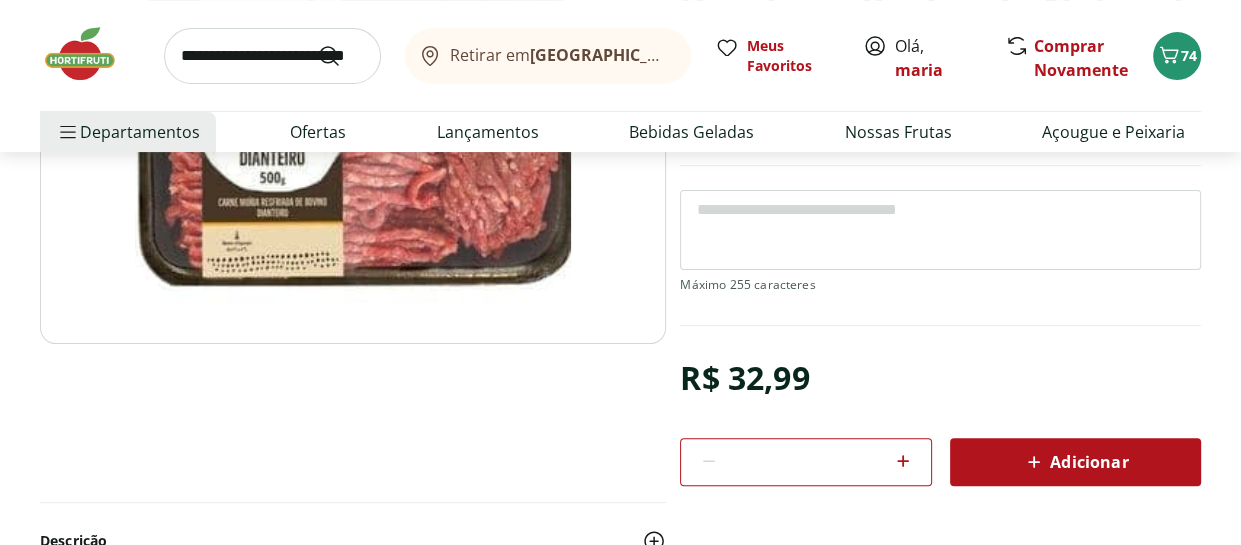 scroll, scrollTop: 400, scrollLeft: 0, axis: vertical 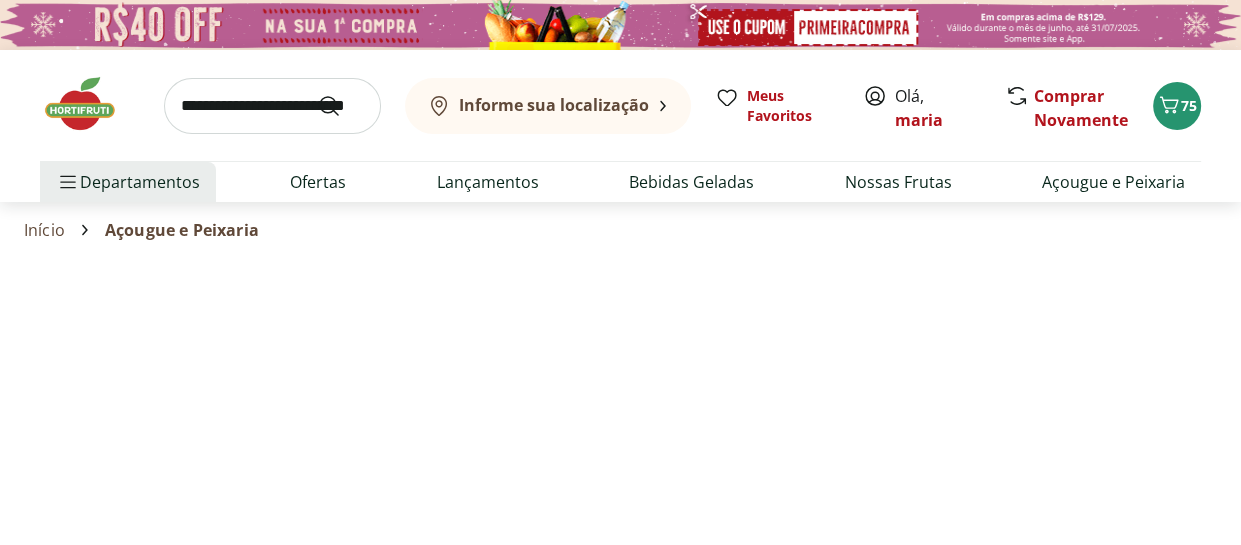 select on "**********" 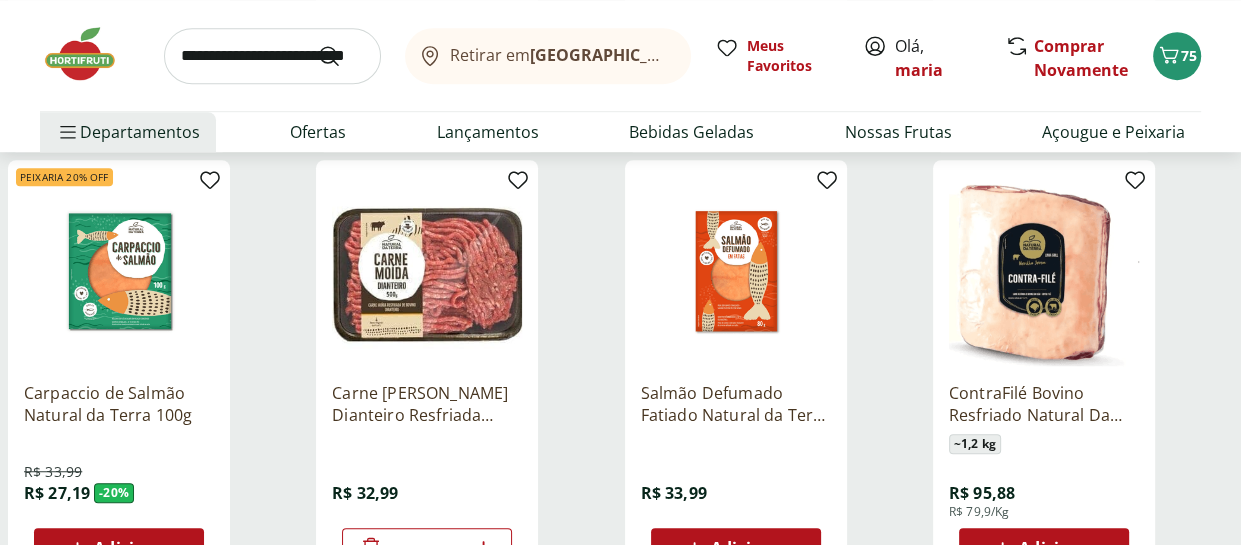 scroll, scrollTop: 1300, scrollLeft: 0, axis: vertical 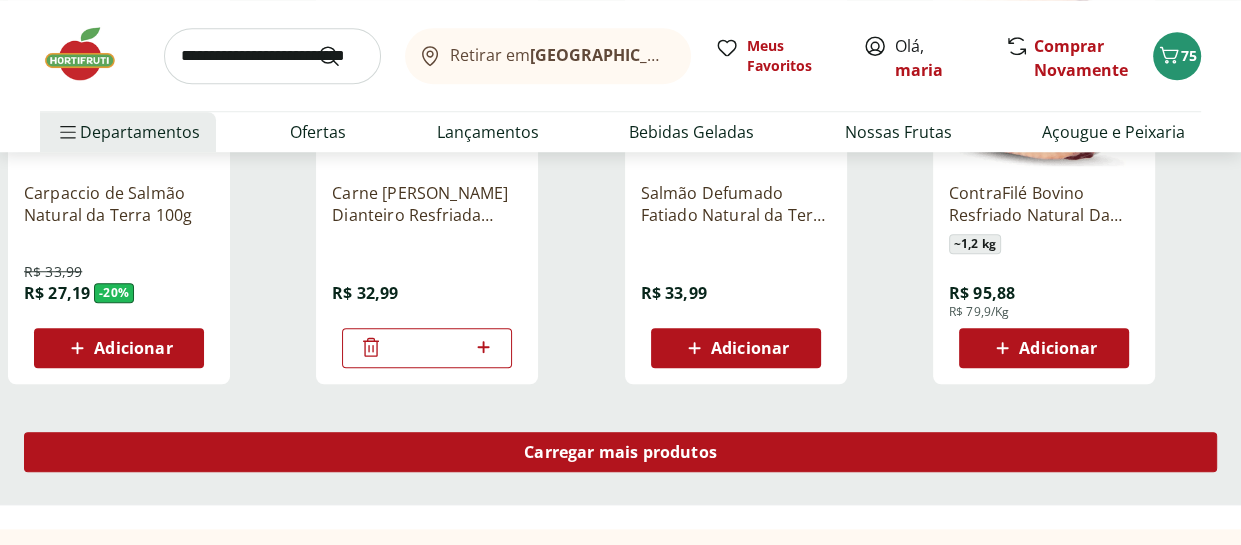 click on "Carregar mais produtos" at bounding box center (620, 452) 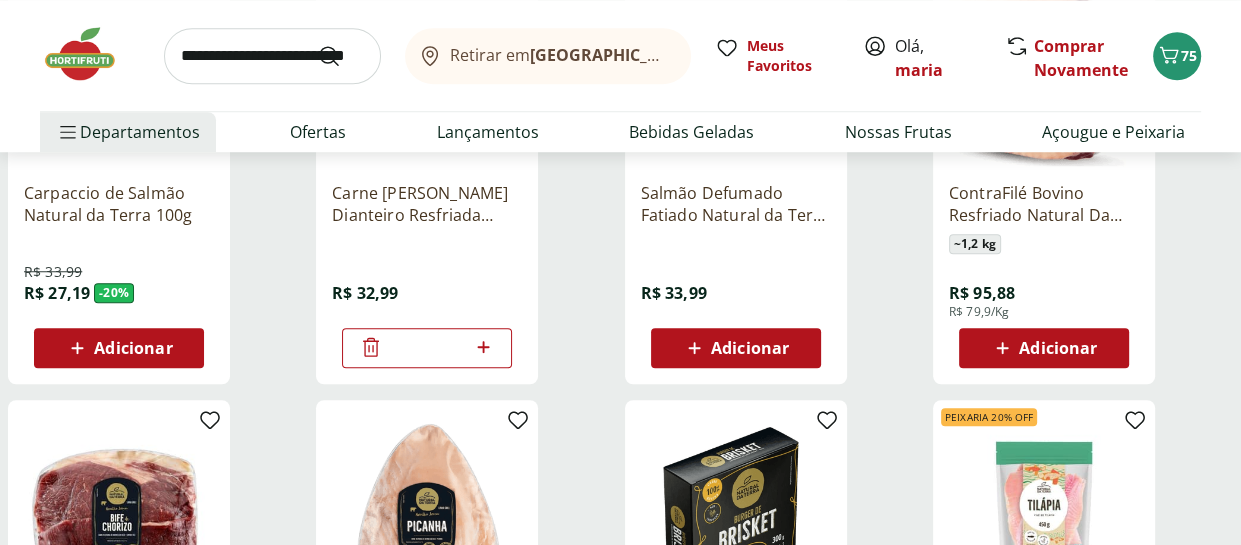 click at bounding box center (736, 511) 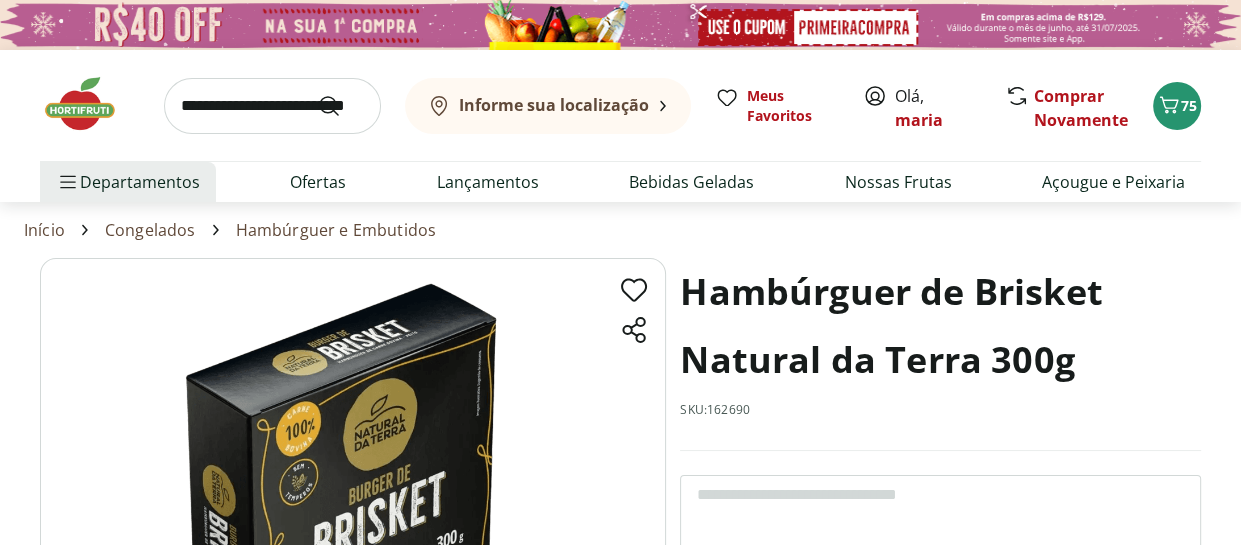 scroll, scrollTop: 100, scrollLeft: 0, axis: vertical 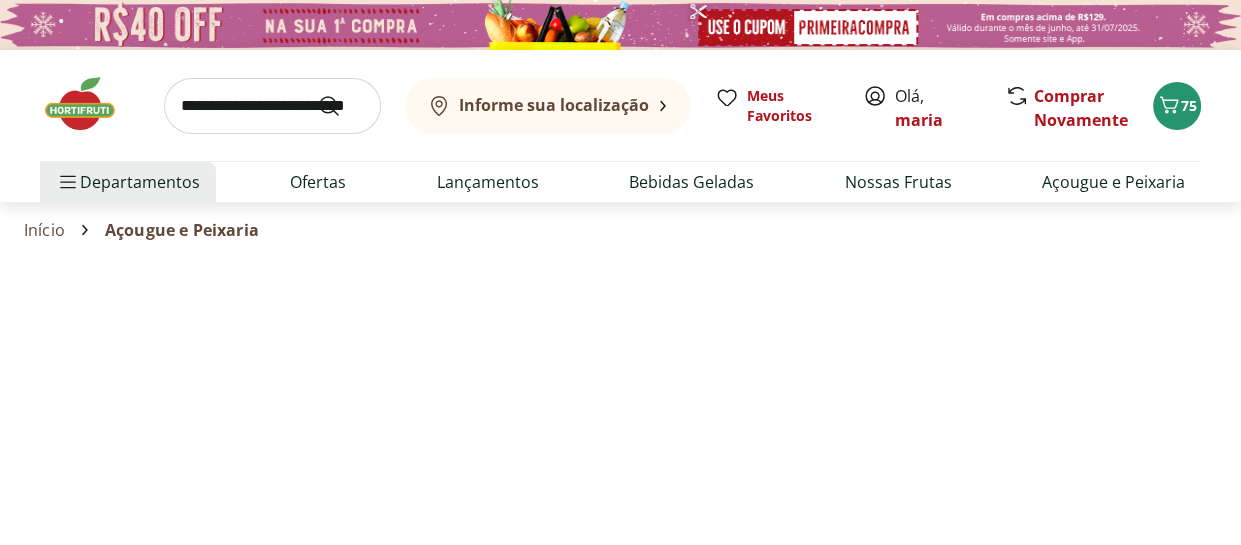 select on "**********" 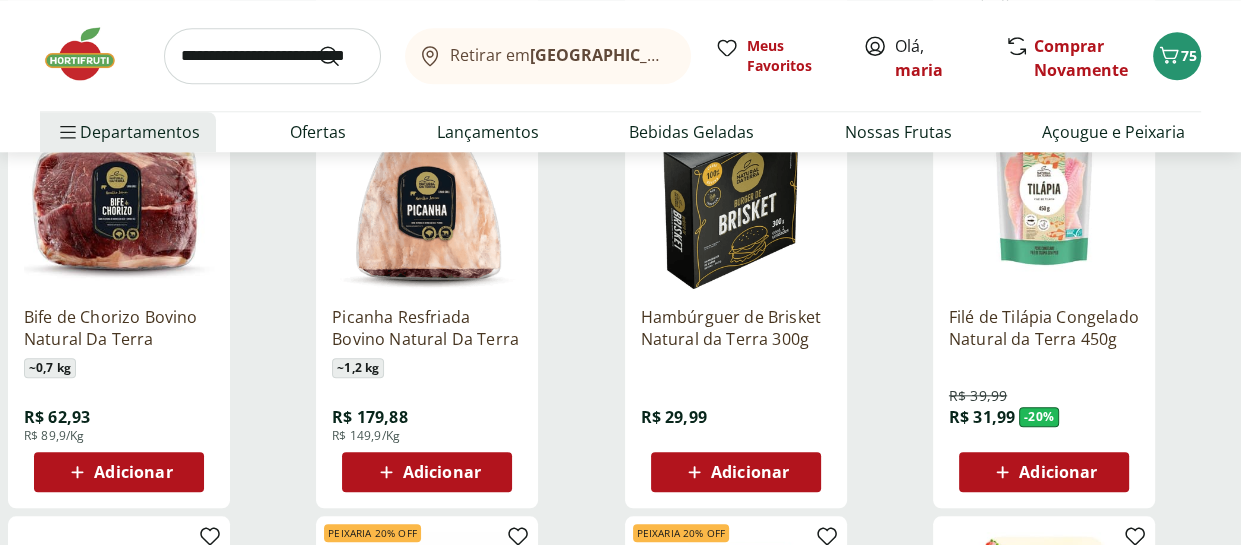 scroll, scrollTop: 1600, scrollLeft: 0, axis: vertical 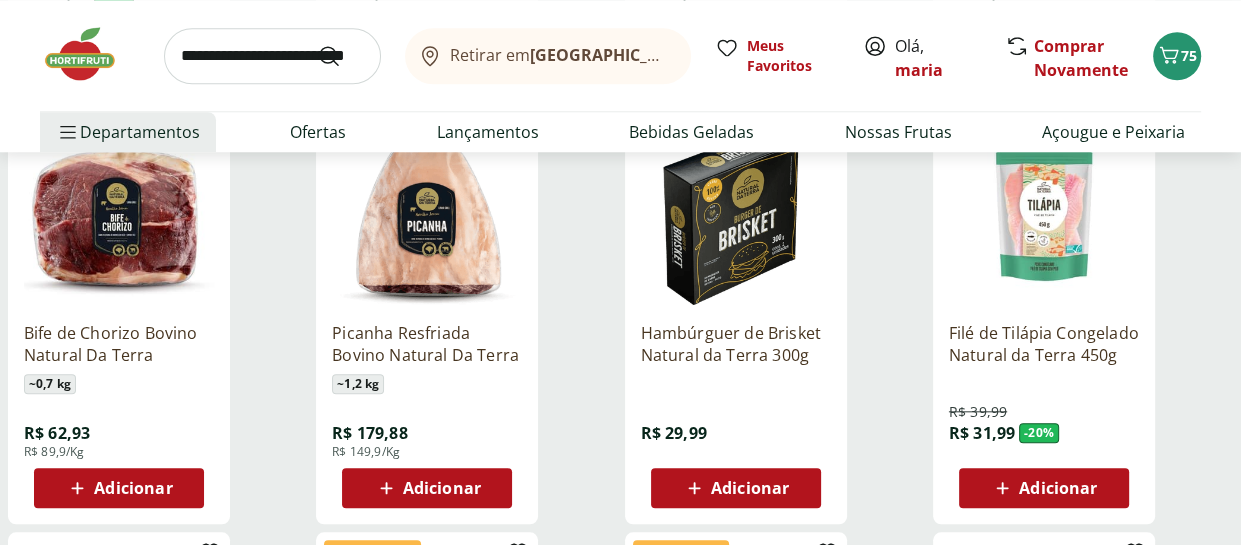 click on "Adicionar" at bounding box center (1058, 488) 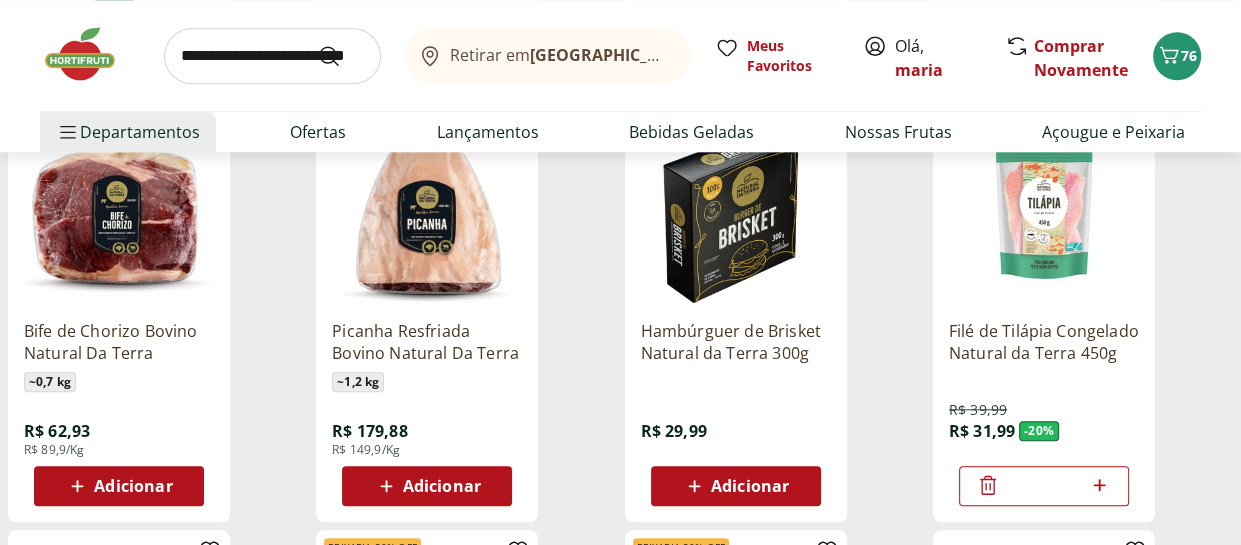 scroll, scrollTop: 1700, scrollLeft: 0, axis: vertical 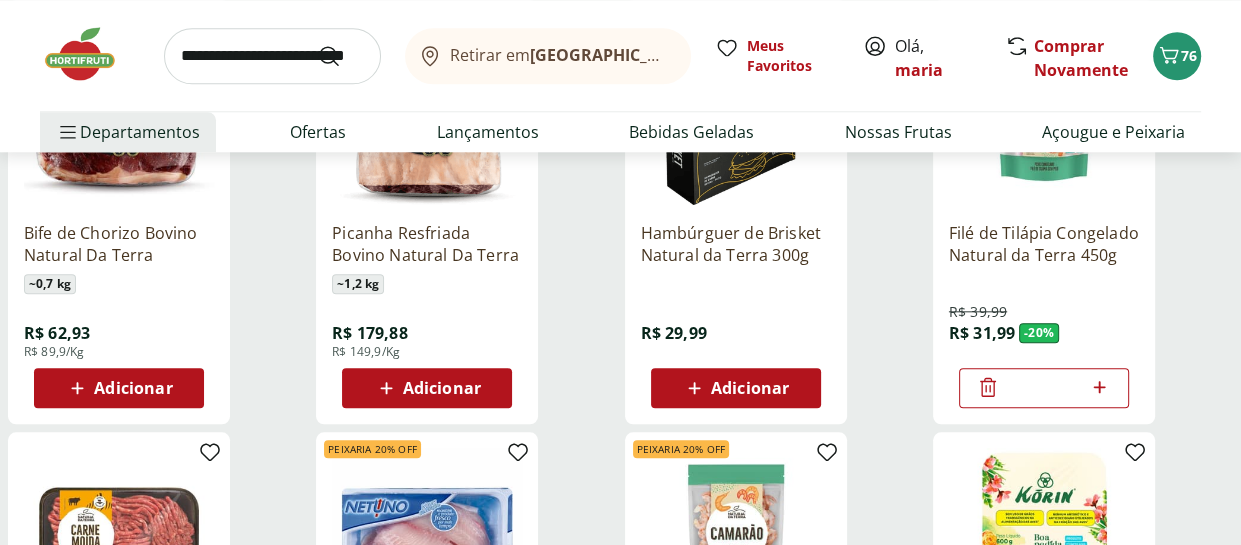 click 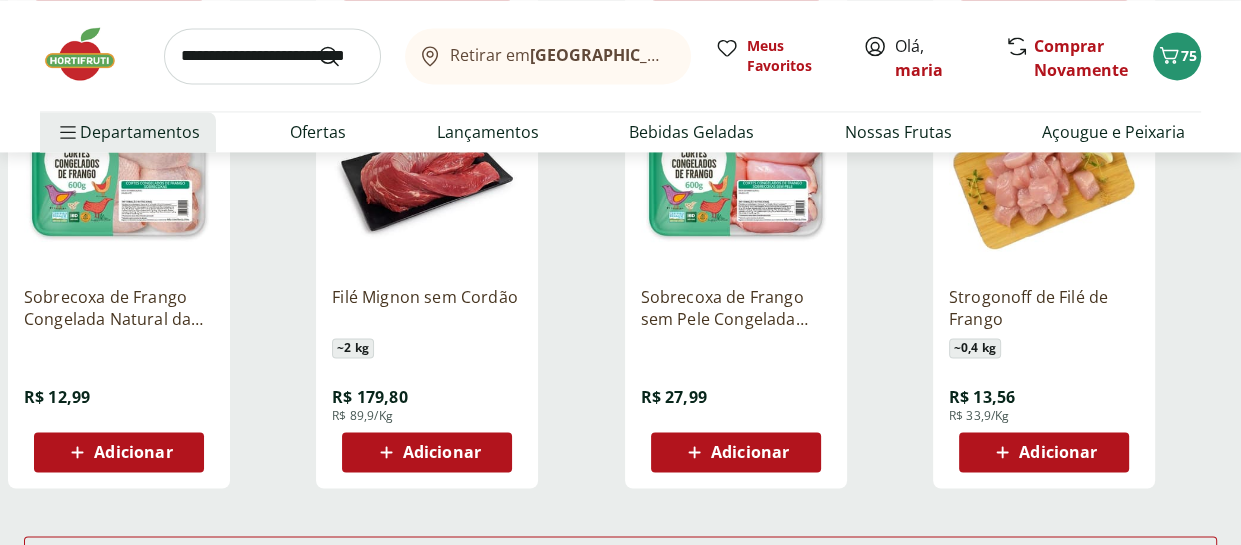 scroll, scrollTop: 2700, scrollLeft: 0, axis: vertical 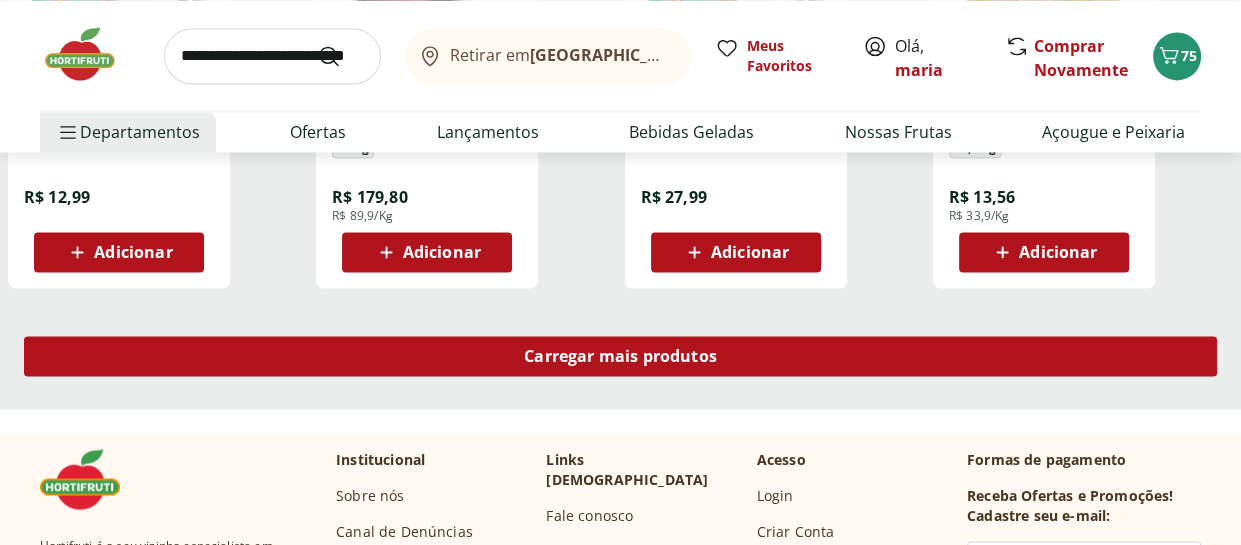 click on "Carregar mais produtos" at bounding box center [620, 356] 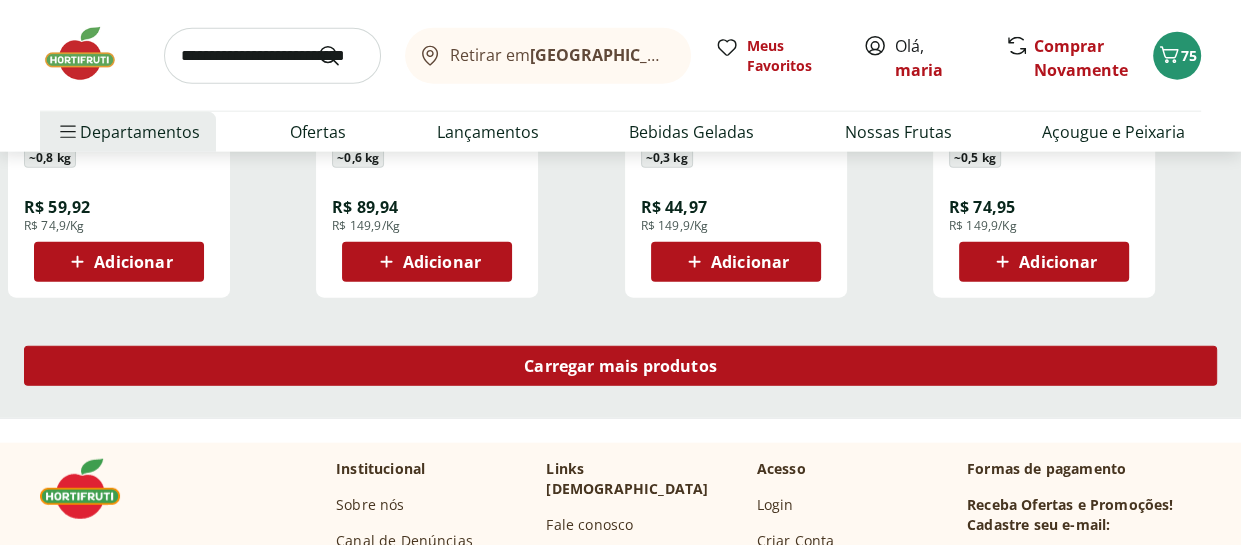 scroll, scrollTop: 4000, scrollLeft: 0, axis: vertical 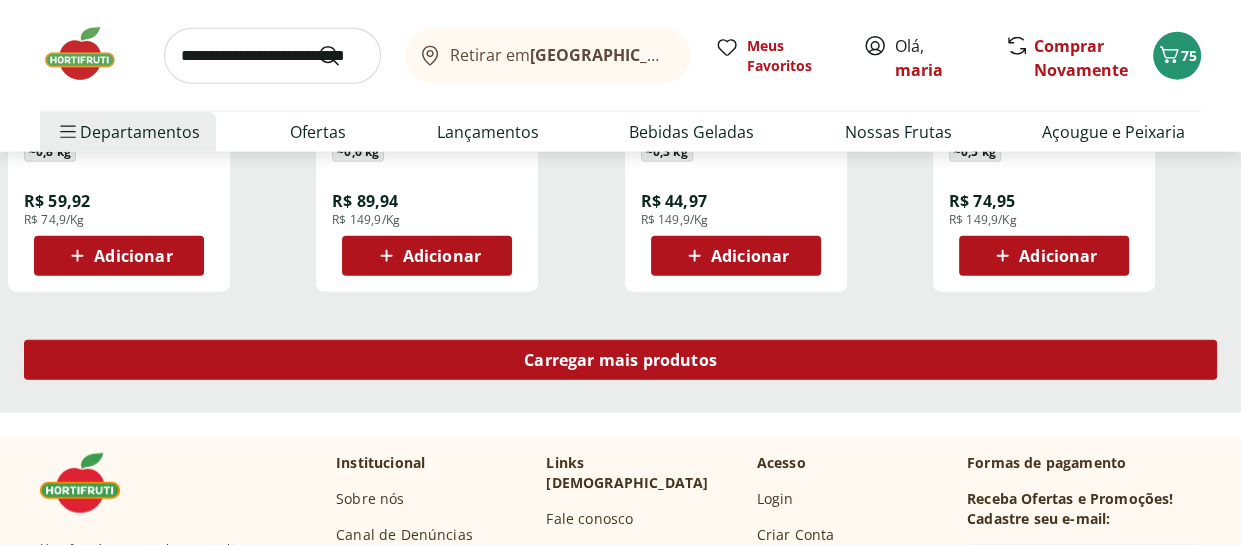 click on "Carregar mais produtos" at bounding box center [620, 360] 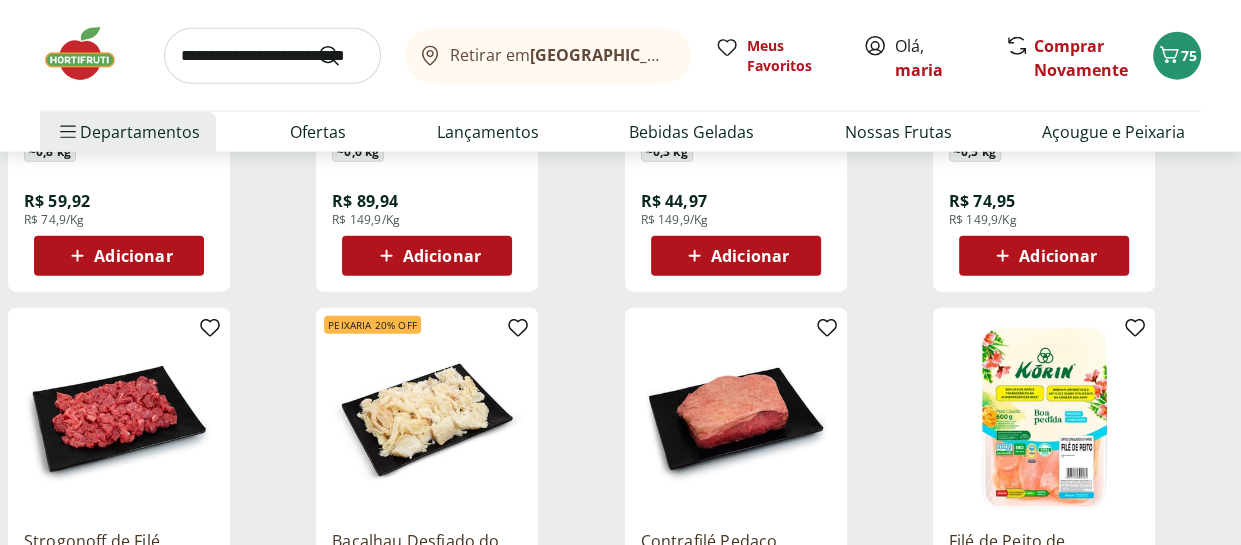 scroll, scrollTop: 0, scrollLeft: 0, axis: both 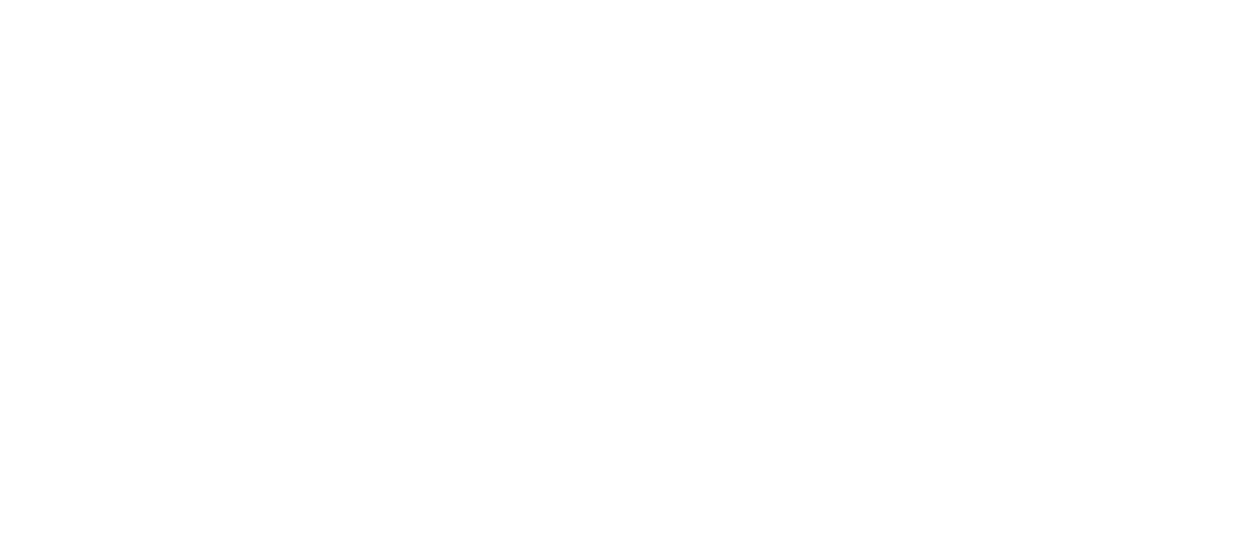 select on "**********" 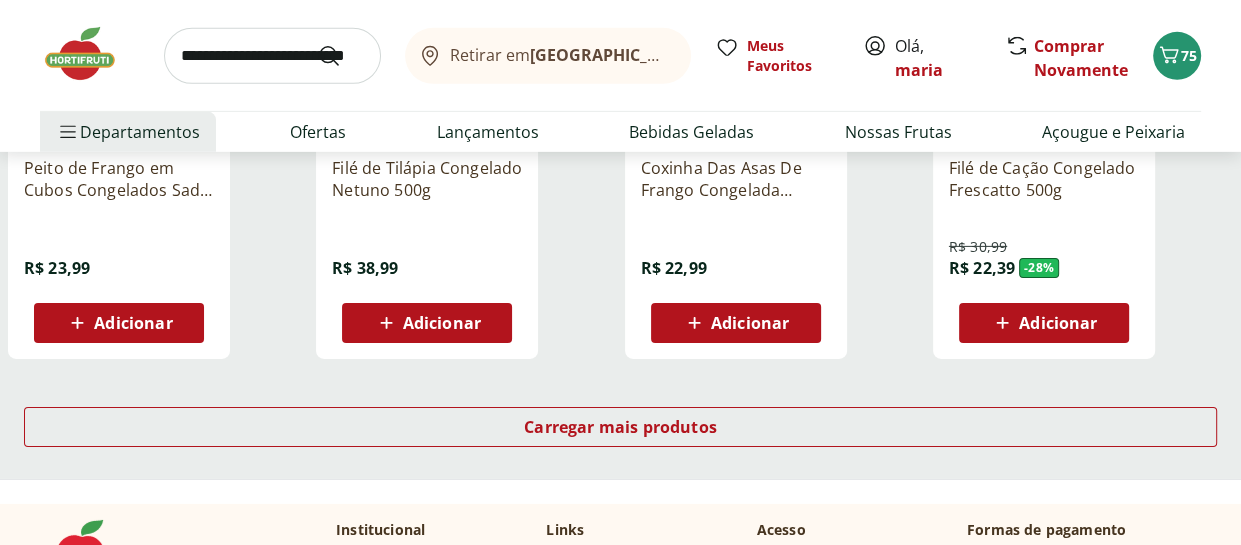 scroll, scrollTop: 5300, scrollLeft: 0, axis: vertical 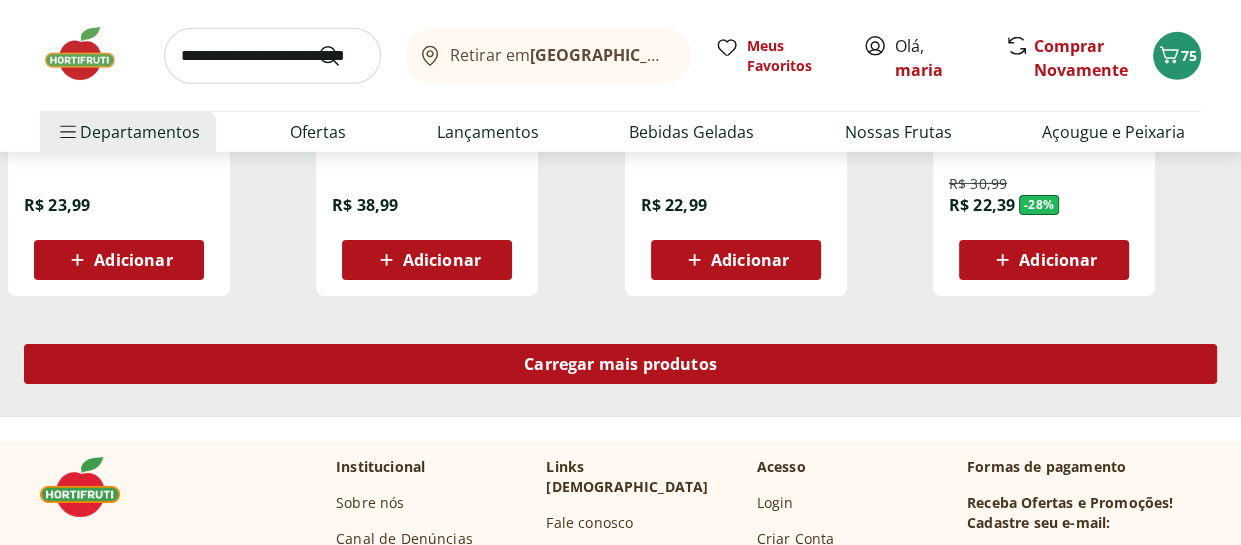 click on "Carregar mais produtos" at bounding box center [620, 364] 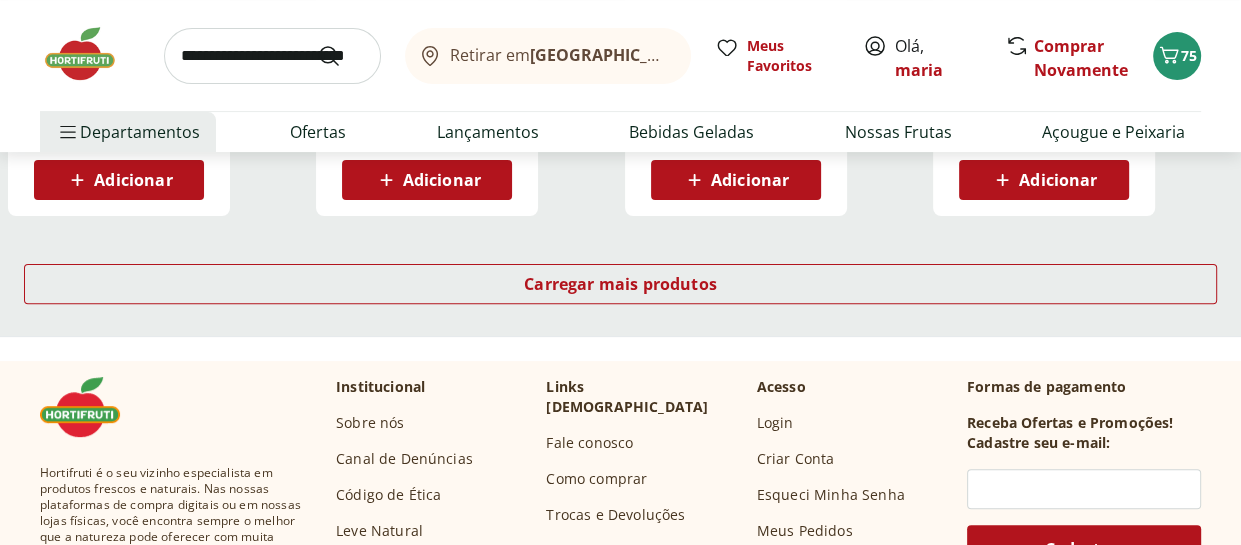 scroll, scrollTop: 6700, scrollLeft: 0, axis: vertical 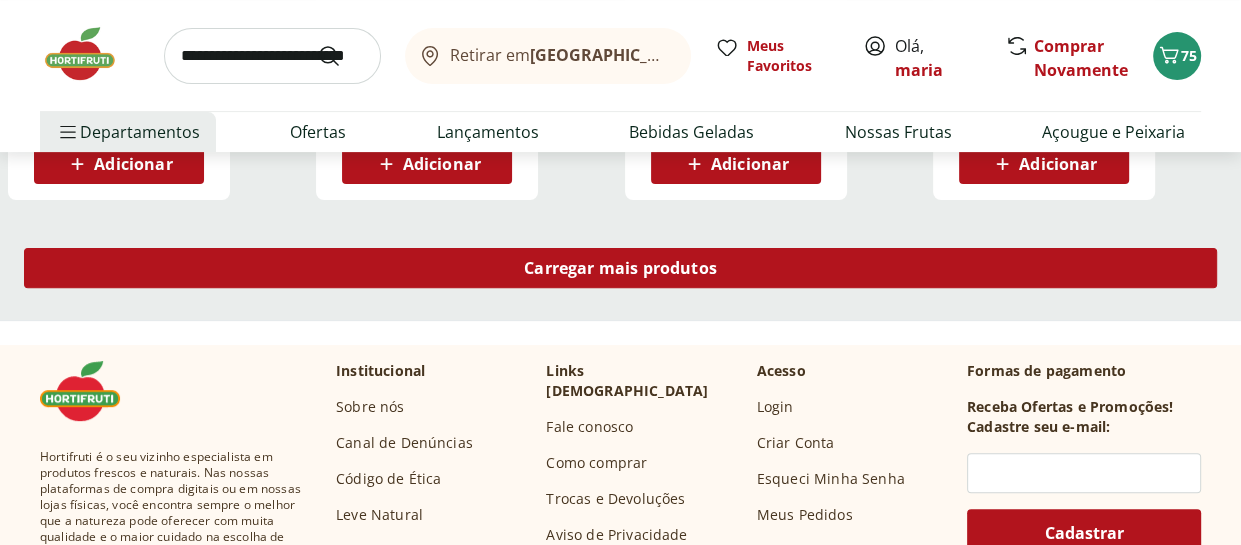 click on "Carregar mais produtos" at bounding box center (620, 268) 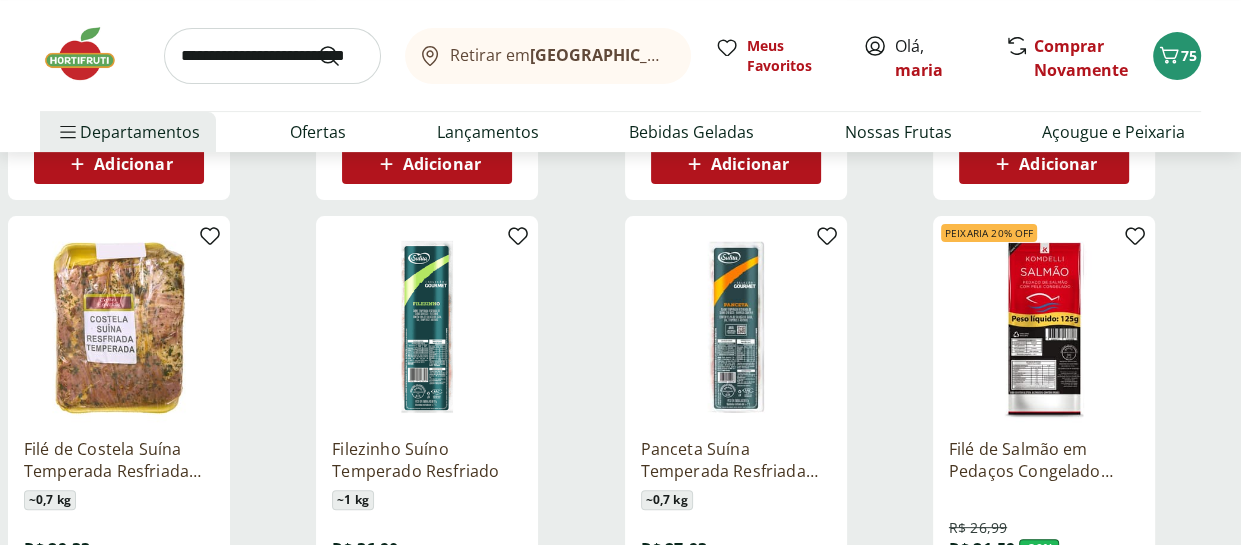 click on "Filezinho Suíno Temperado Resfriado ~ 1 kg R$ 36,90 R$ 36,9/Kg Adicionar" at bounding box center (466, 428) 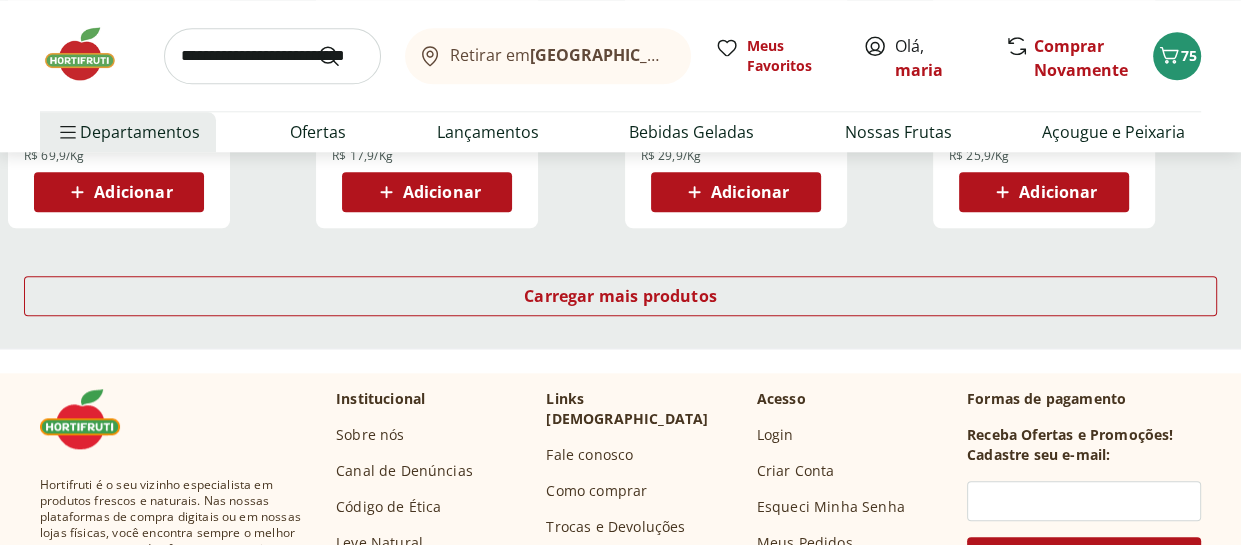 scroll, scrollTop: 8000, scrollLeft: 0, axis: vertical 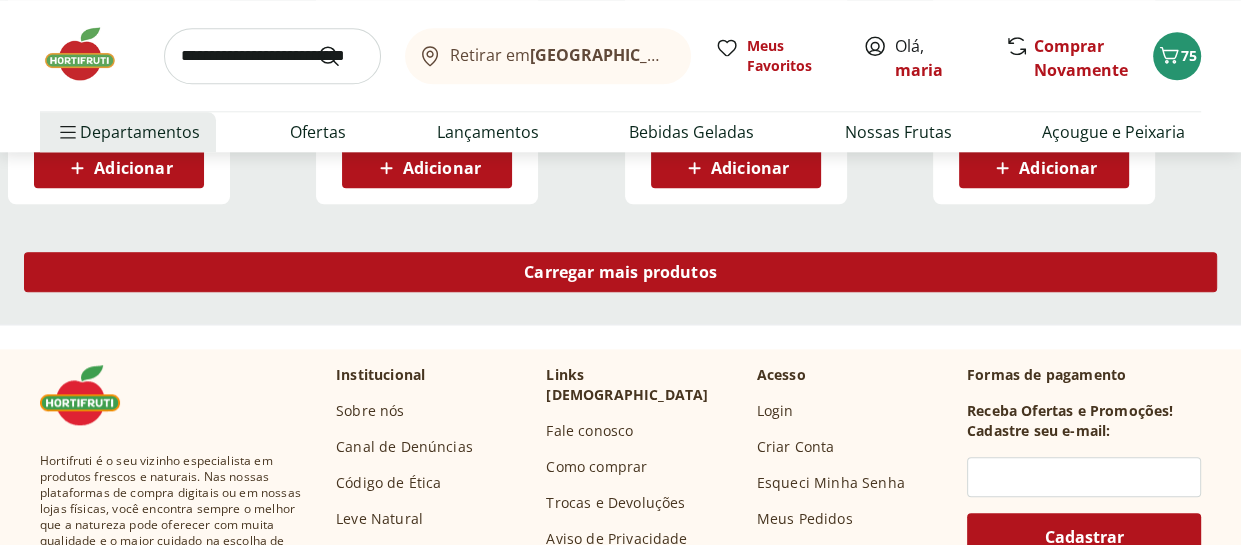 click on "Carregar mais produtos" at bounding box center [620, 272] 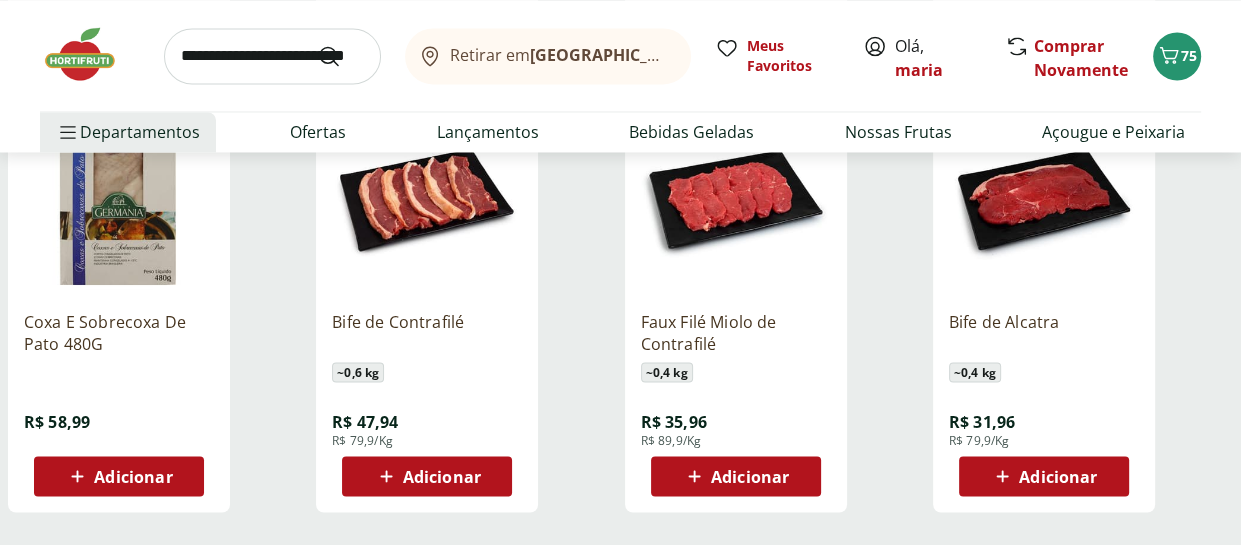 scroll, scrollTop: 9000, scrollLeft: 0, axis: vertical 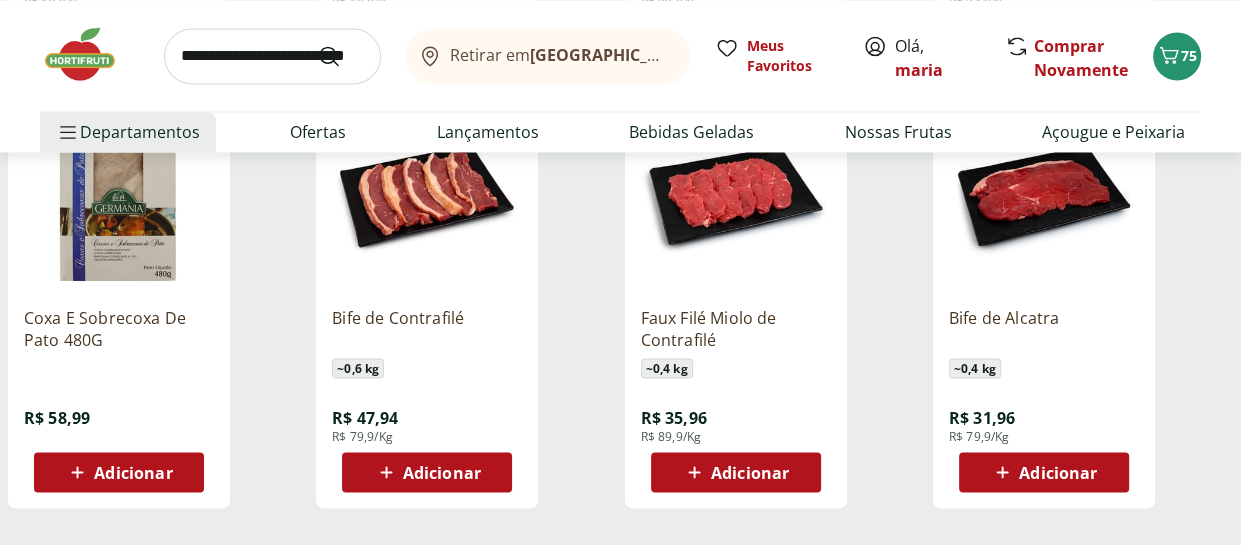 click on "Adicionar" at bounding box center (442, 472) 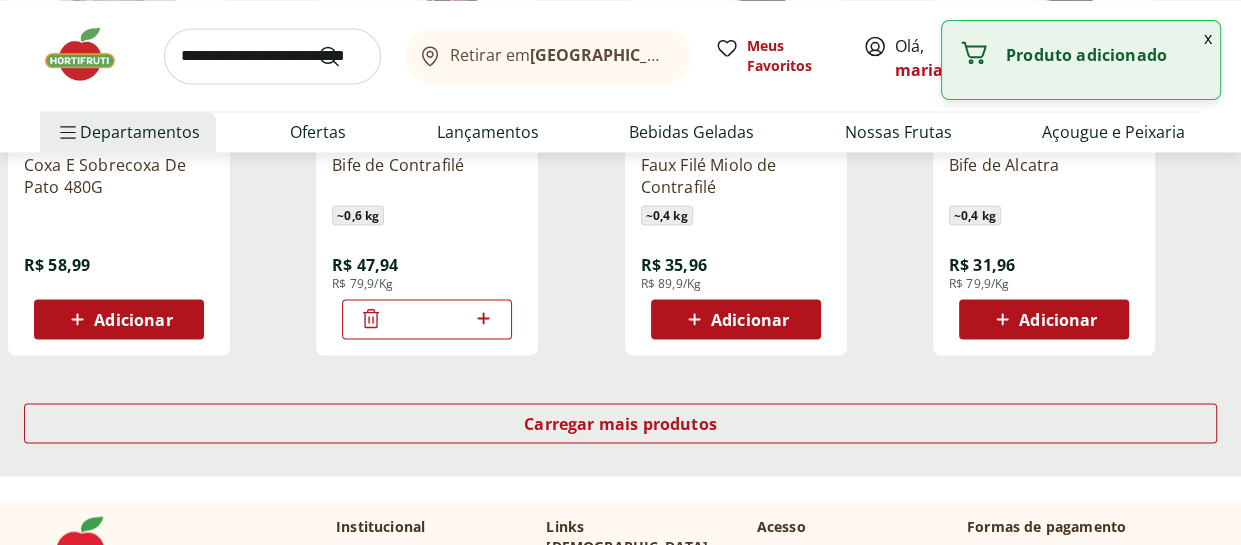 scroll, scrollTop: 9200, scrollLeft: 0, axis: vertical 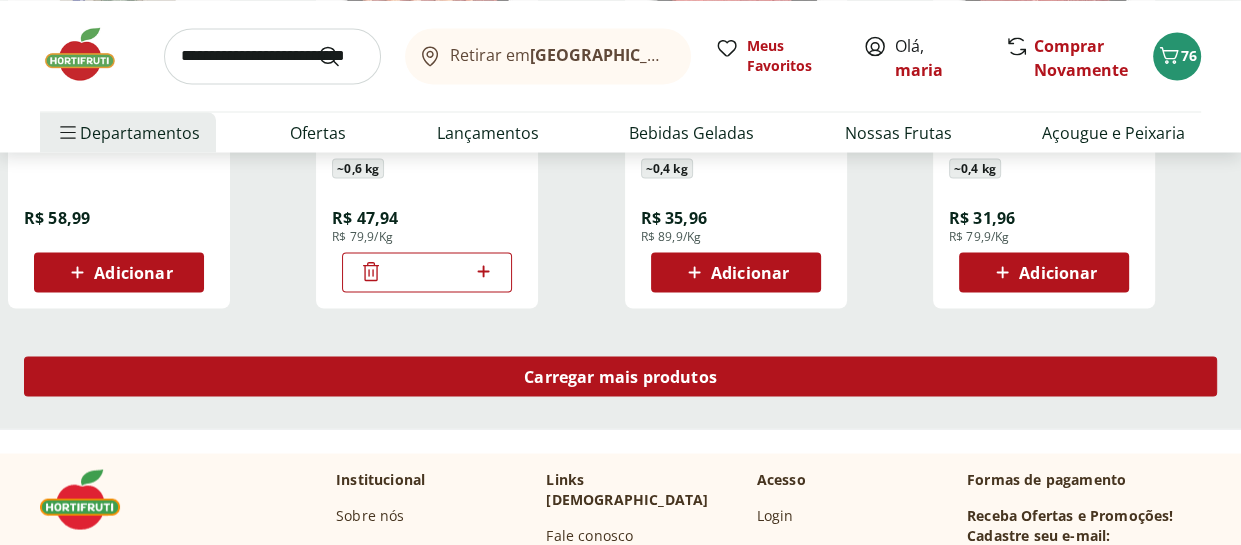 click on "Carregar mais produtos" at bounding box center (620, 376) 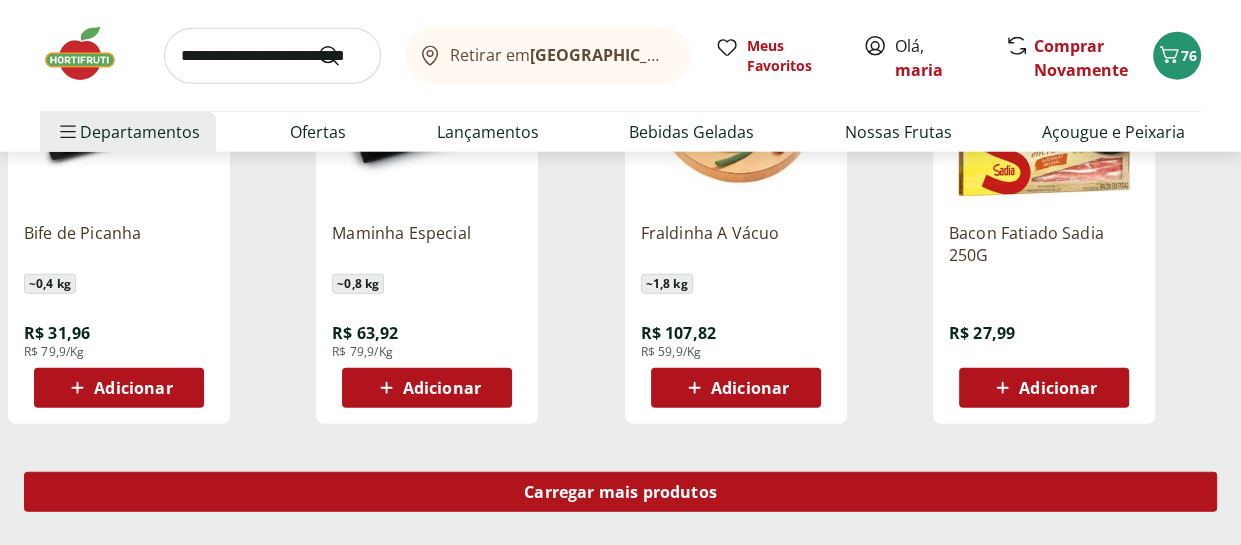 scroll, scrollTop: 10500, scrollLeft: 0, axis: vertical 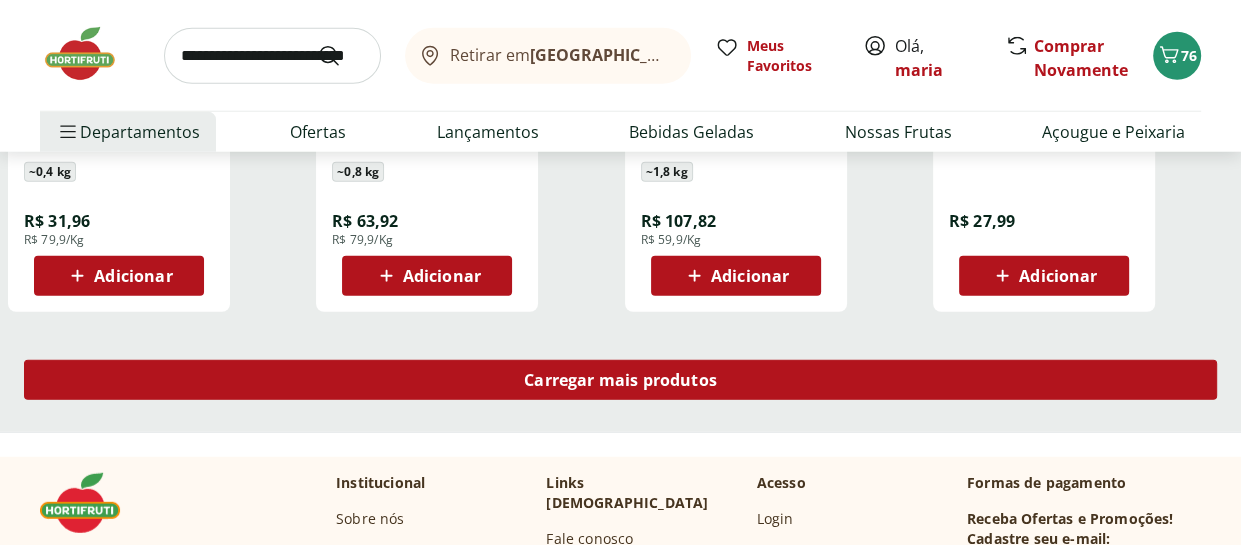 click on "Carregar mais produtos" at bounding box center [620, 380] 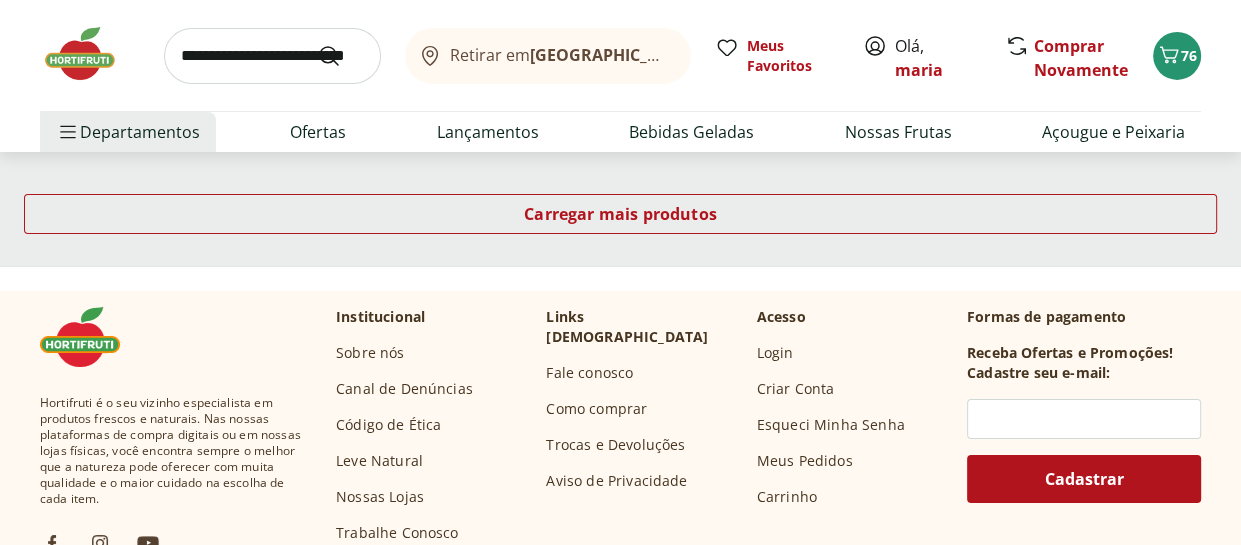 scroll, scrollTop: 12000, scrollLeft: 0, axis: vertical 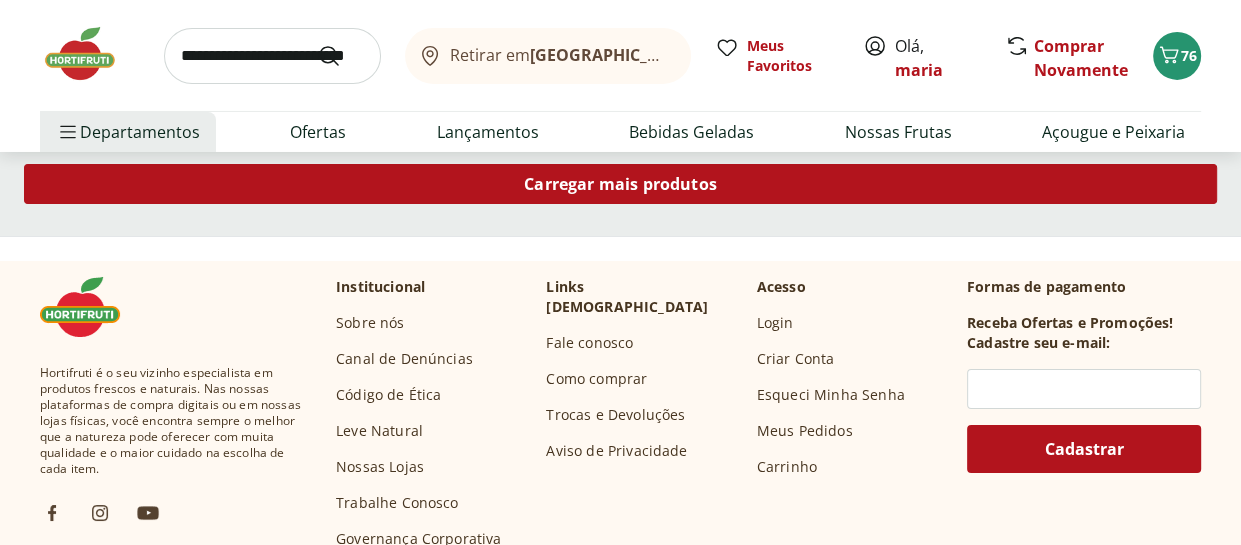 click on "Carregar mais produtos" at bounding box center [620, 184] 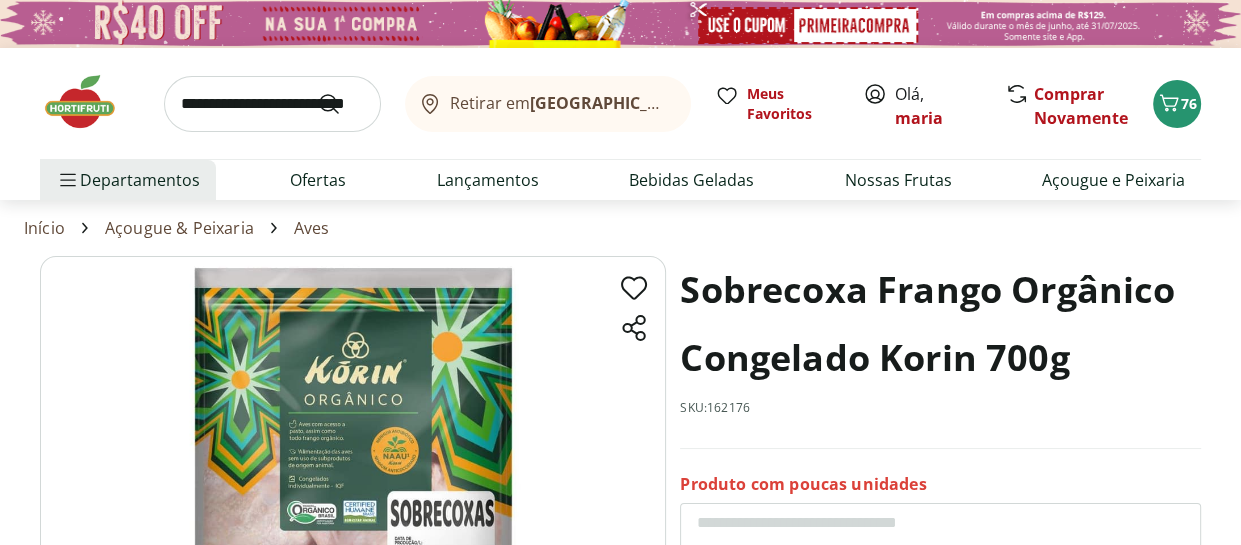 scroll, scrollTop: 200, scrollLeft: 0, axis: vertical 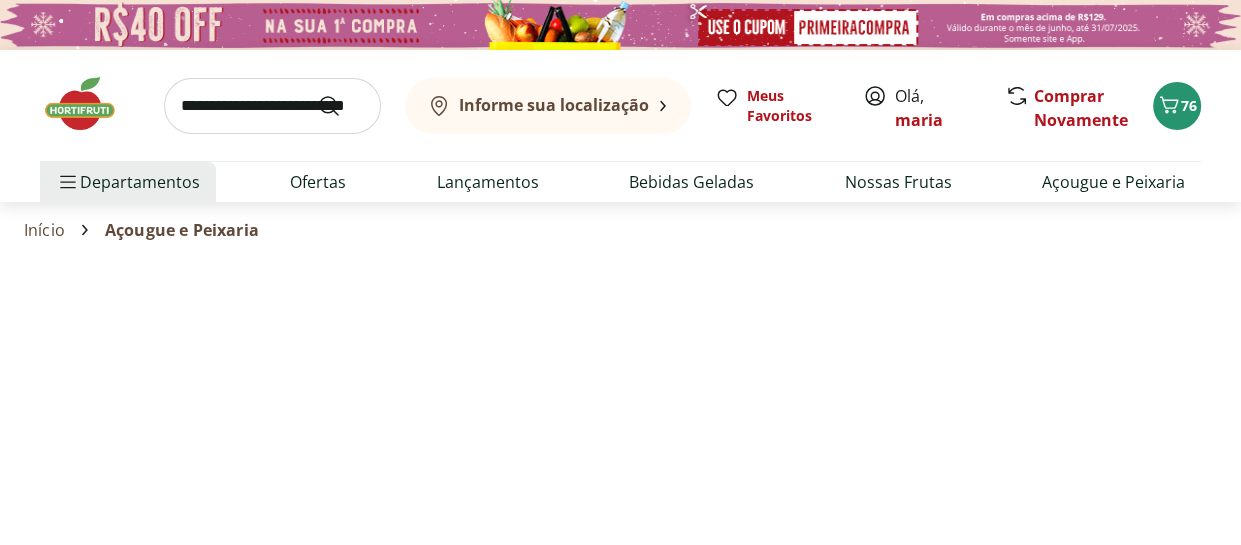 select on "**********" 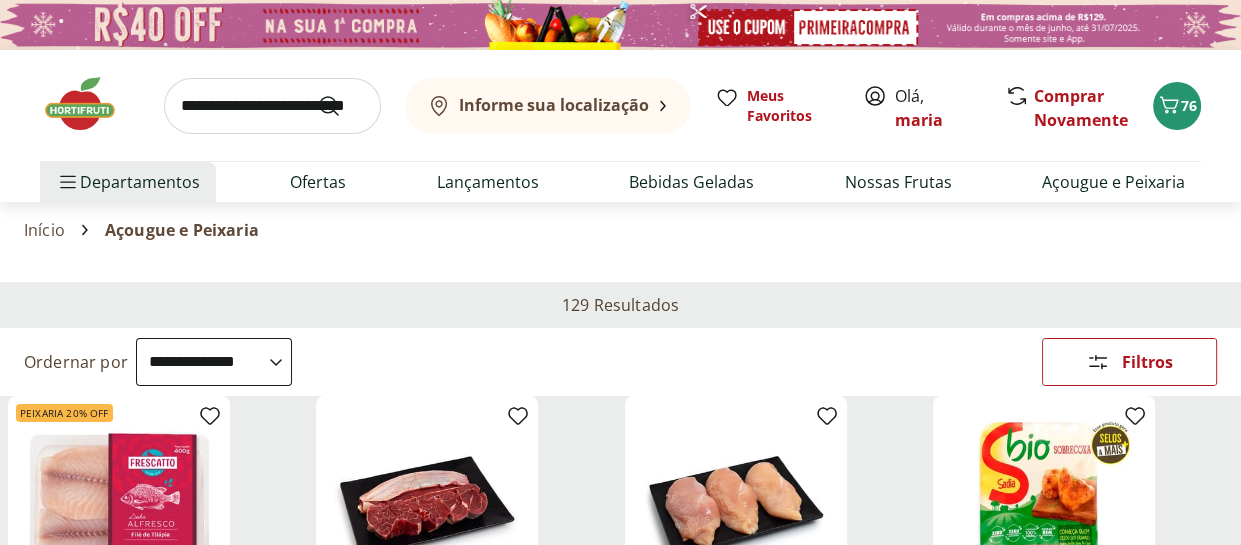type on "*" 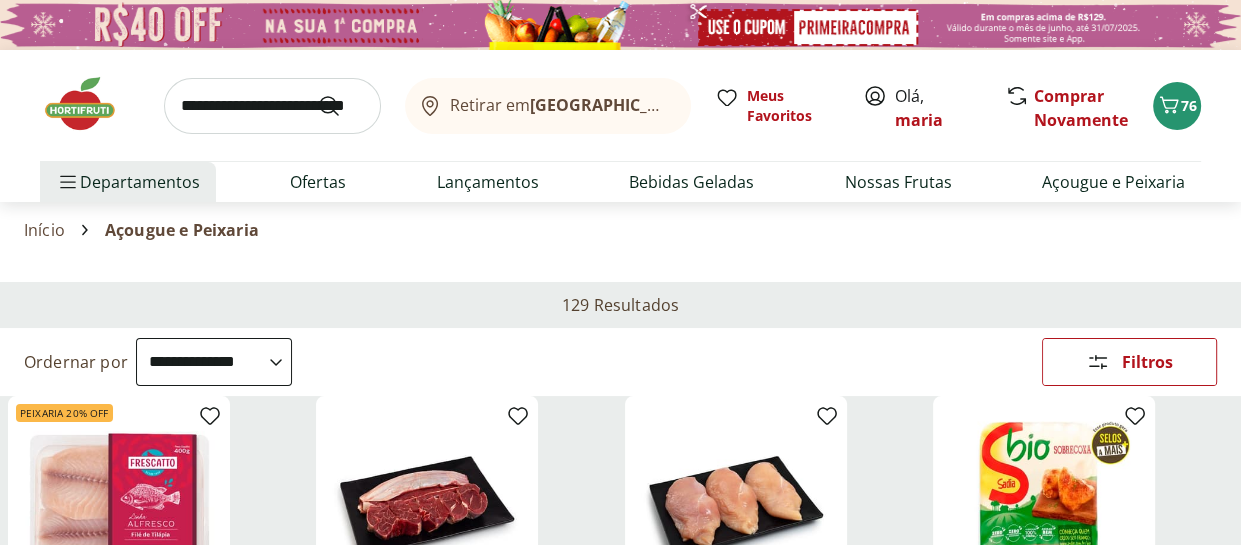 click at bounding box center (272, 106) 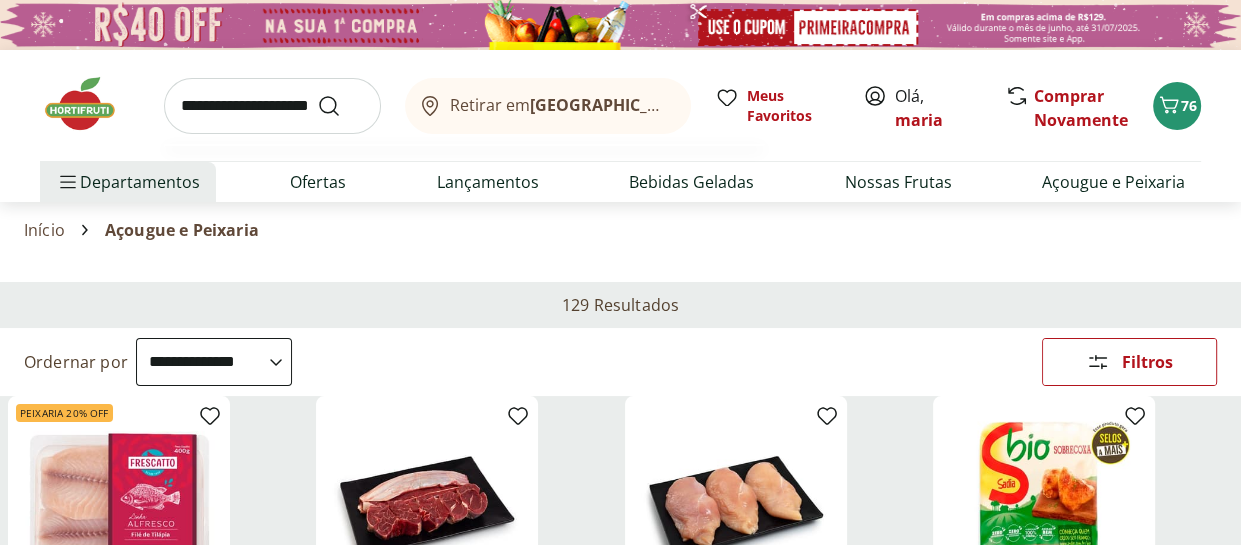 type on "**********" 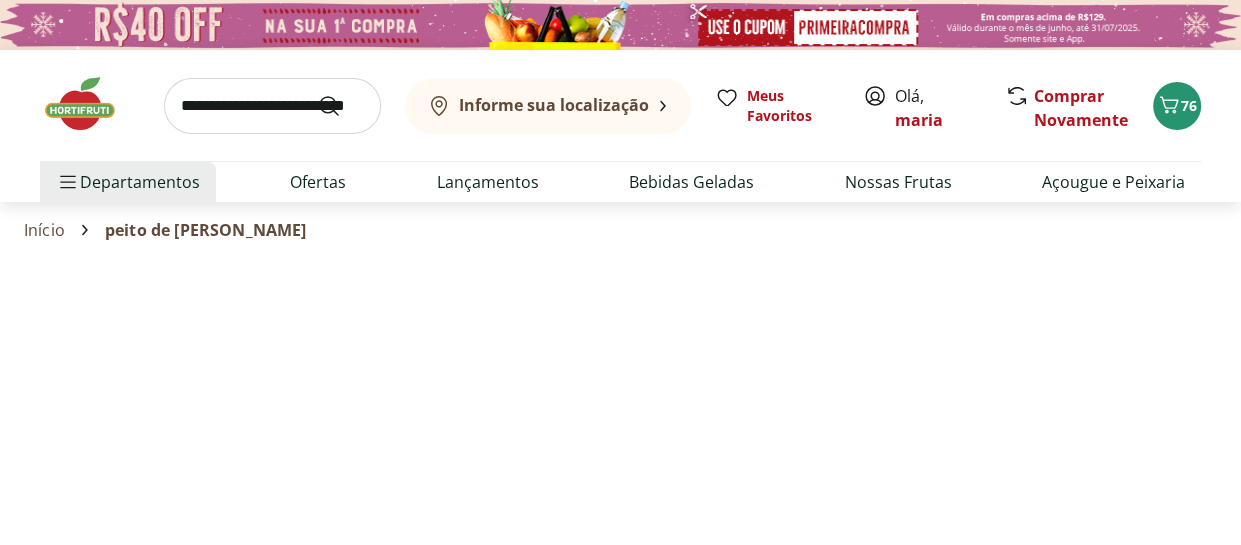 select on "**********" 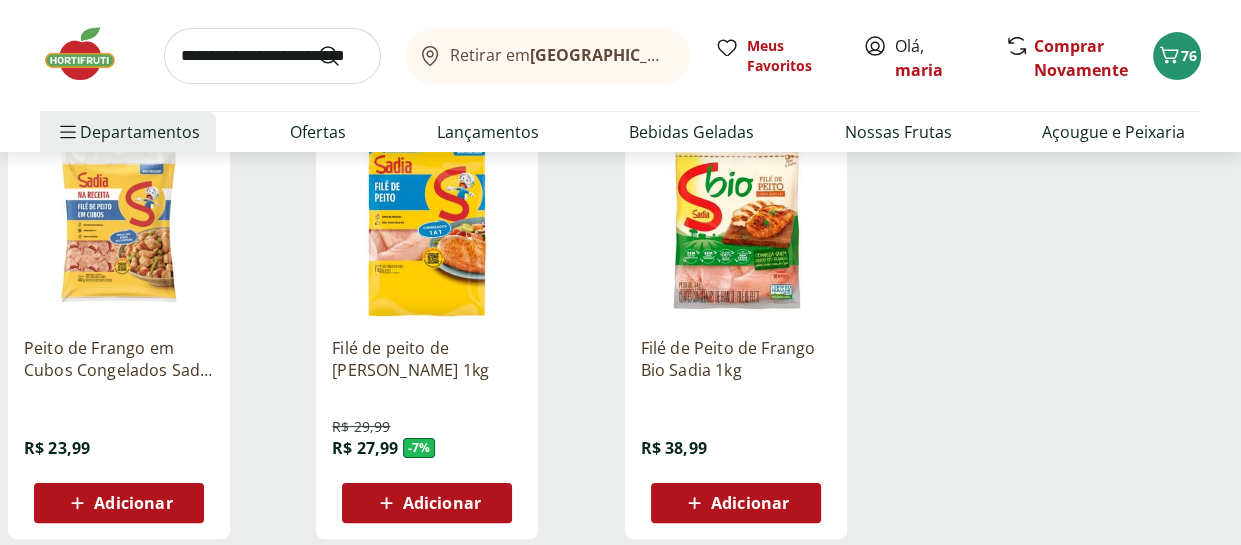 scroll, scrollTop: 300, scrollLeft: 0, axis: vertical 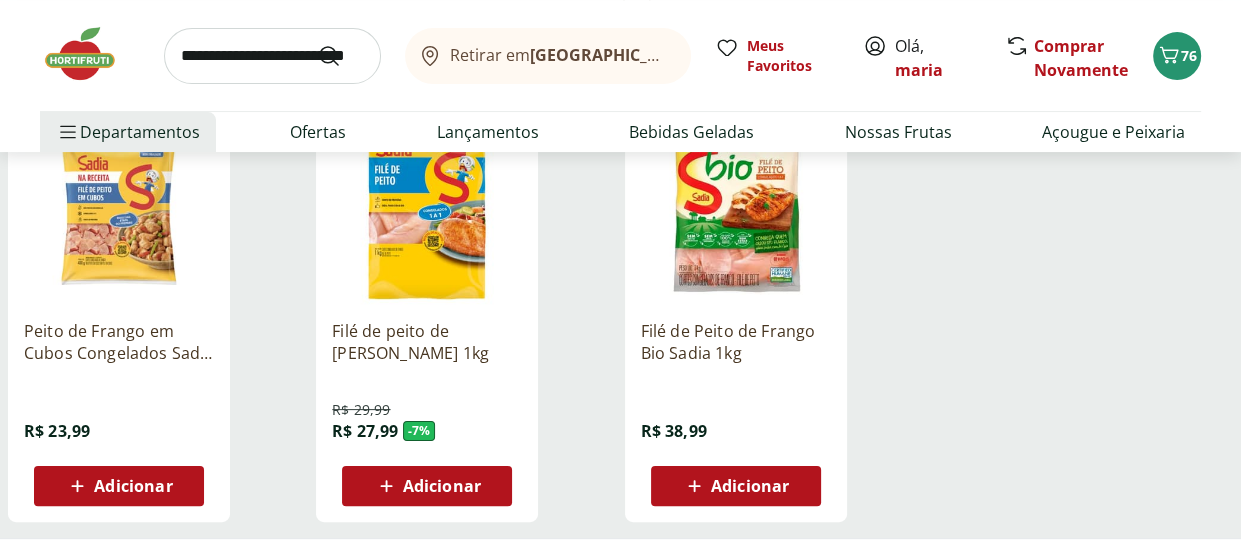 click on "Adicionar" at bounding box center (442, 486) 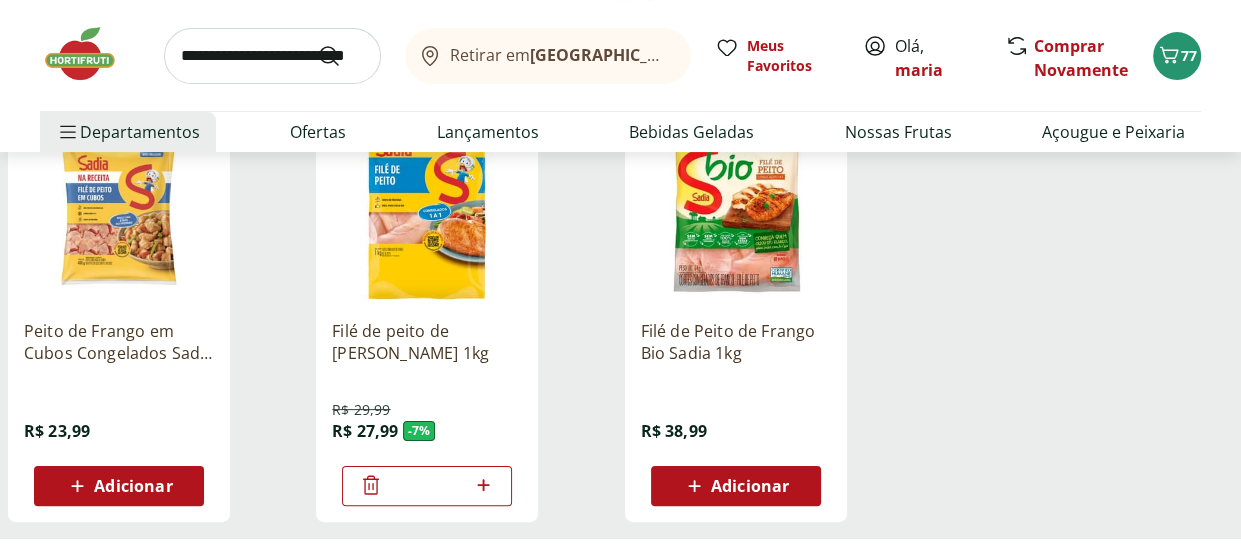 scroll, scrollTop: 0, scrollLeft: 0, axis: both 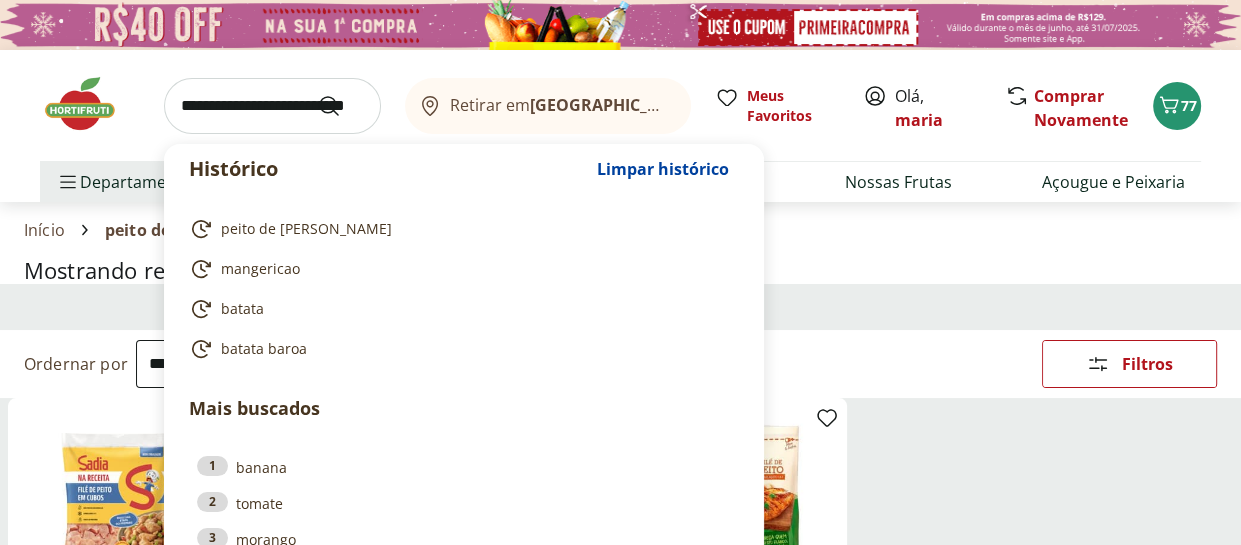 click at bounding box center (272, 106) 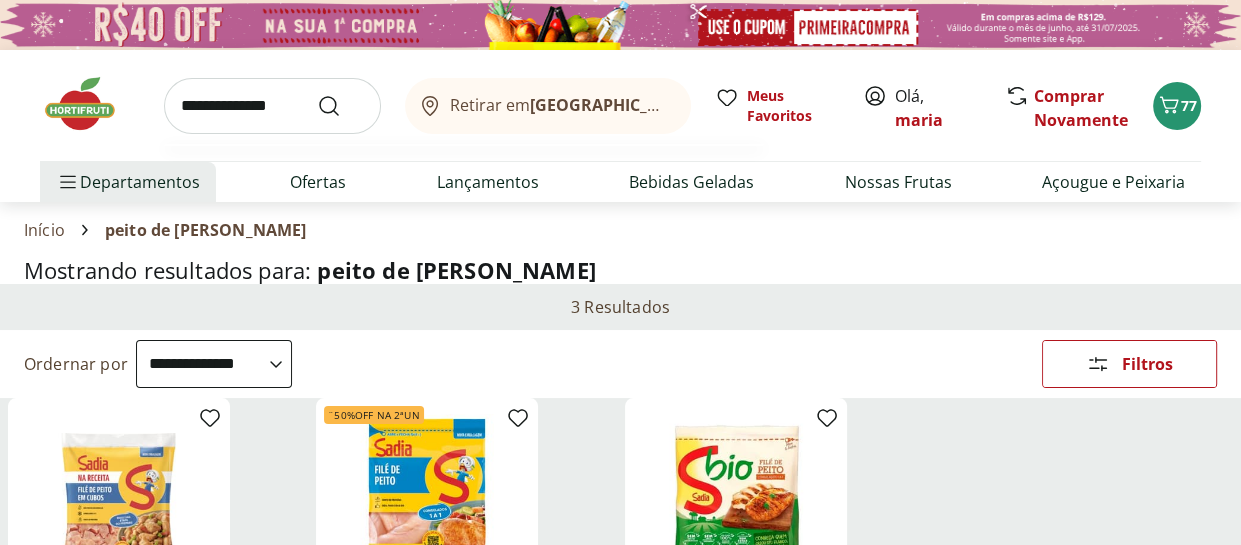 type on "**********" 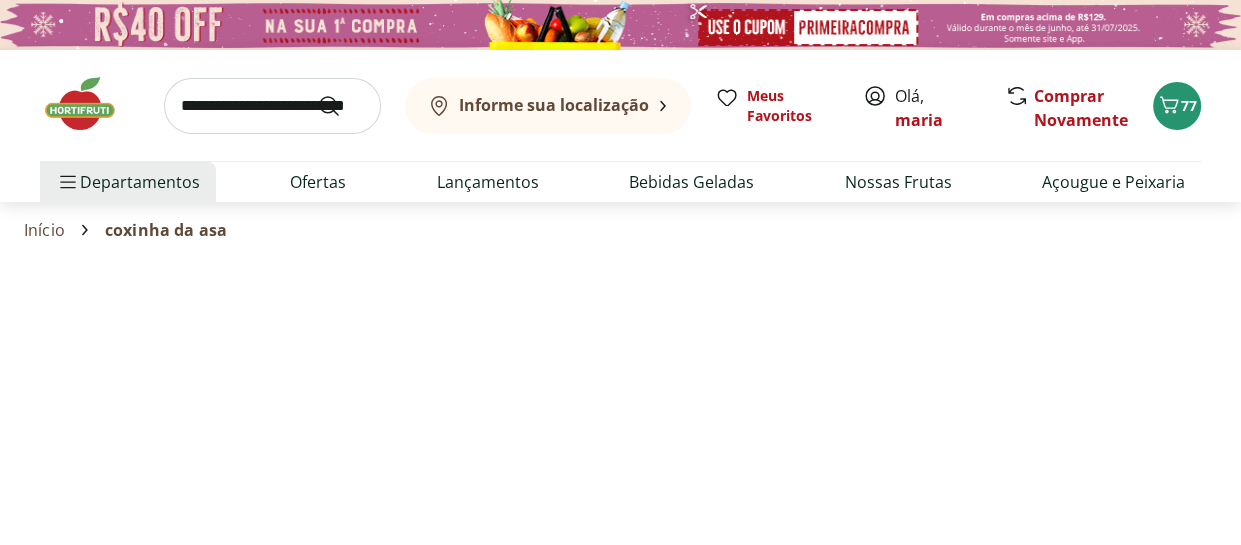 select on "**********" 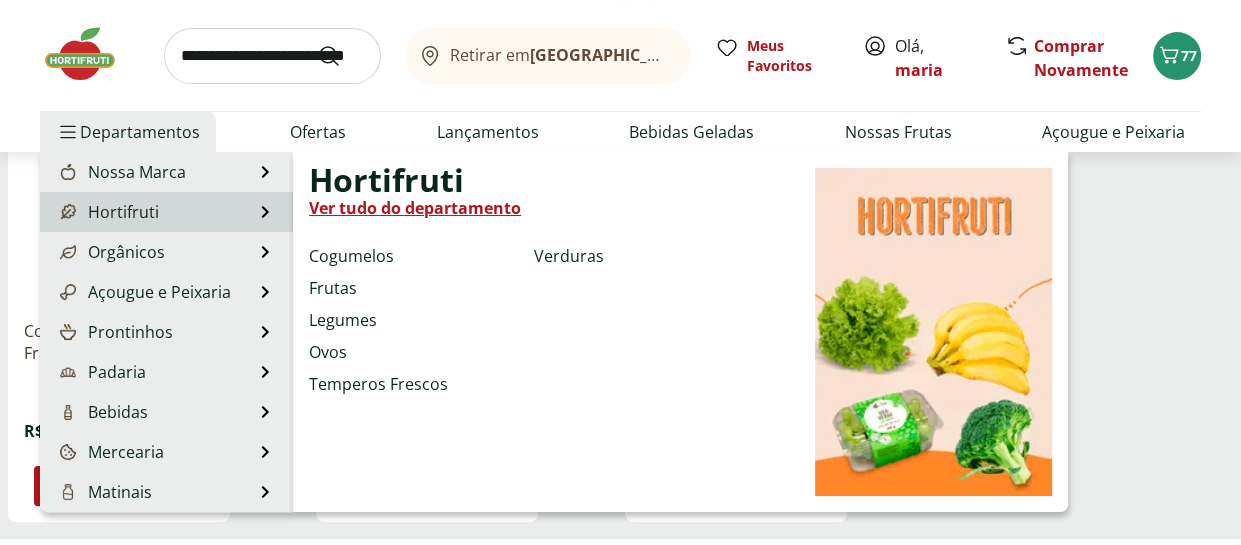 scroll, scrollTop: 500, scrollLeft: 0, axis: vertical 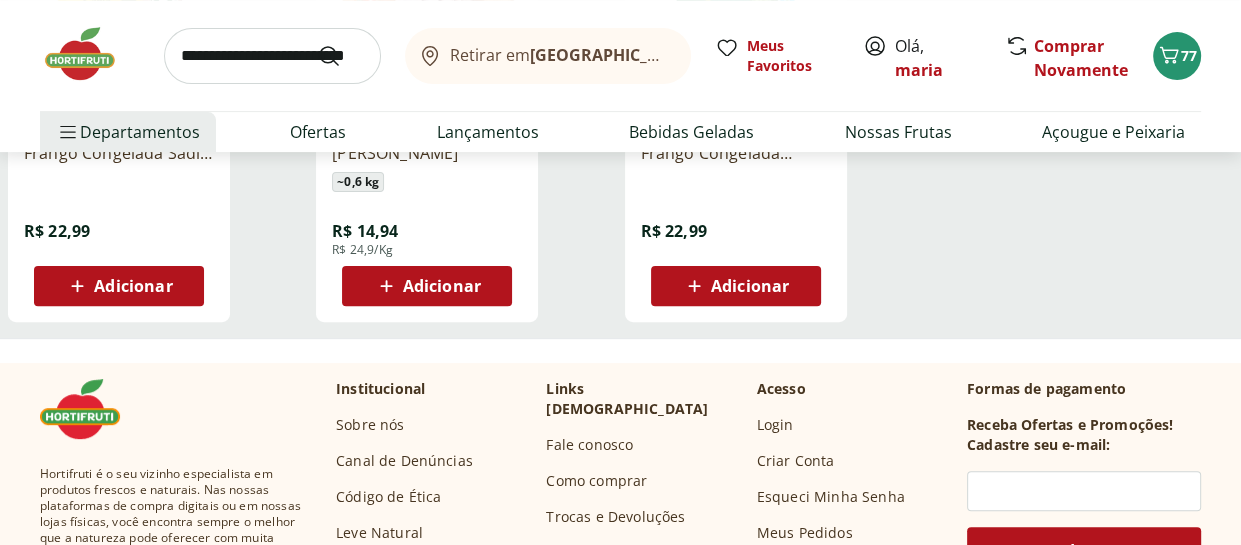 click on "Coxinha Da Asa De Frango Congelada Sadia Iqf 1Kg R$ 22,99 Adicionar" at bounding box center [119, 205] 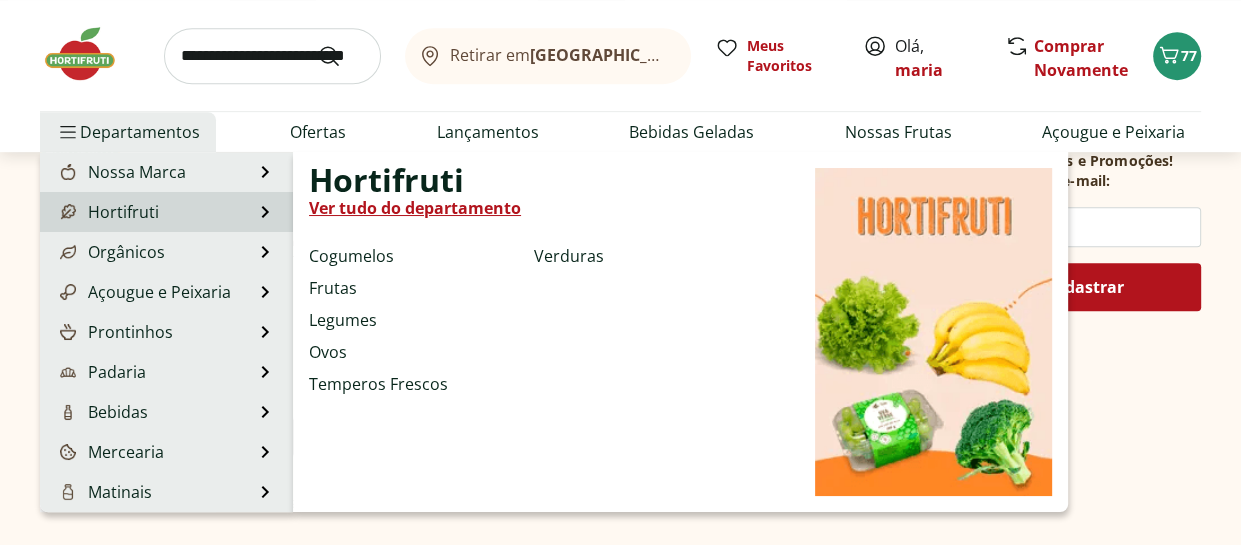 scroll, scrollTop: 800, scrollLeft: 0, axis: vertical 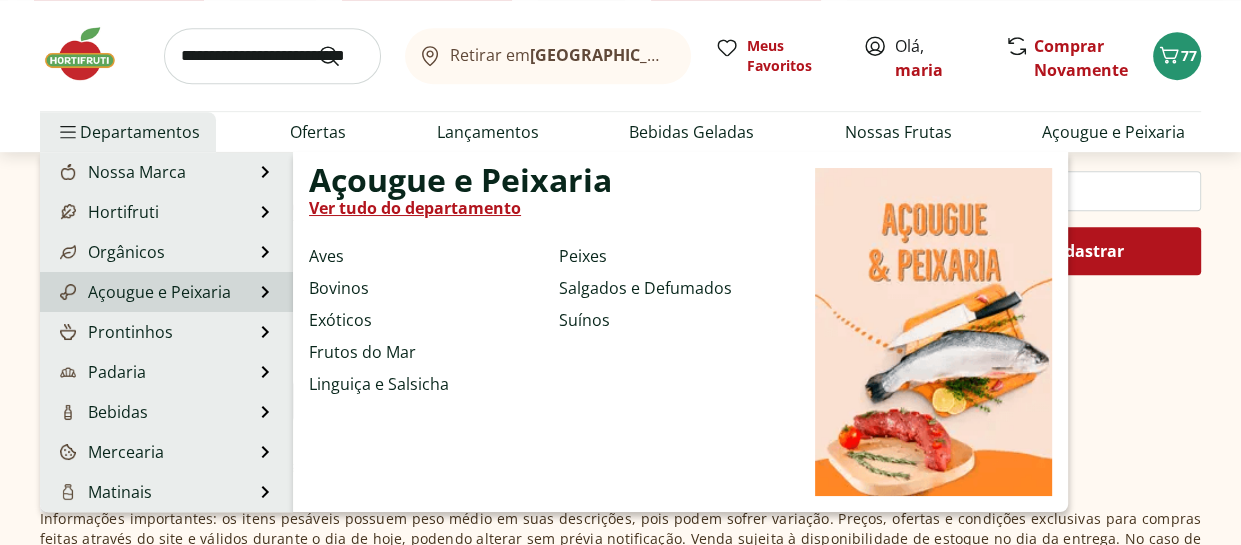 click on "Açougue e Peixaria" at bounding box center [143, 292] 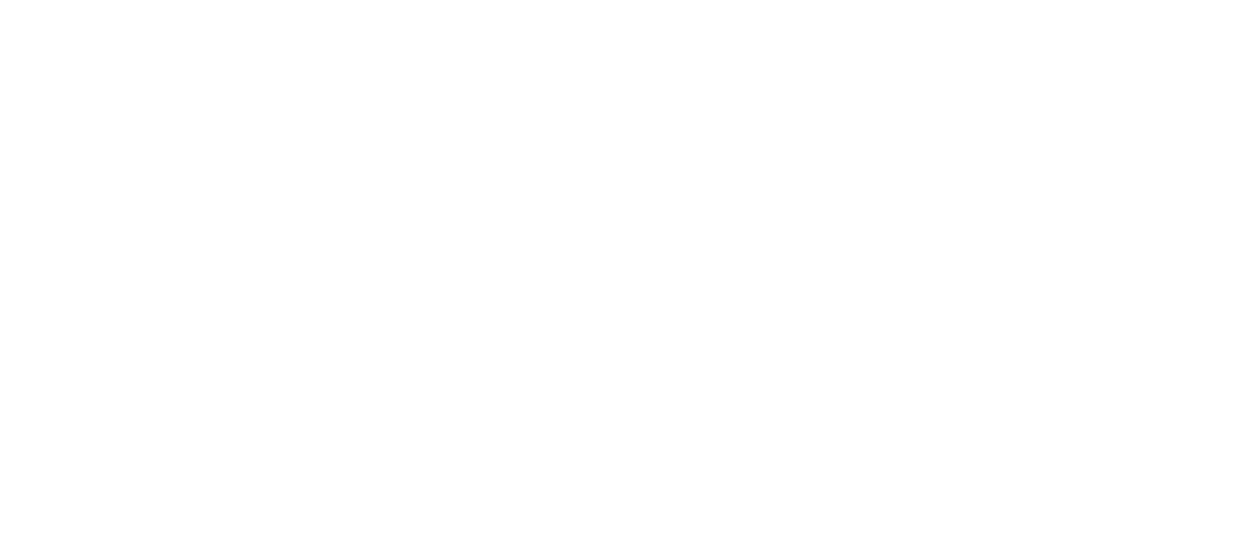 scroll, scrollTop: 0, scrollLeft: 0, axis: both 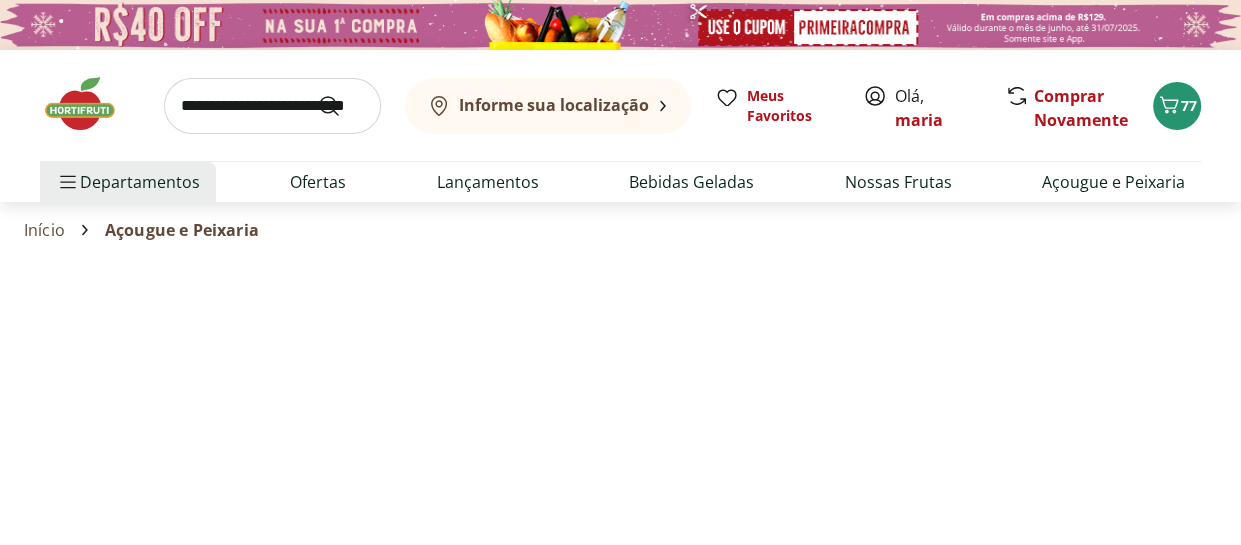 select on "**********" 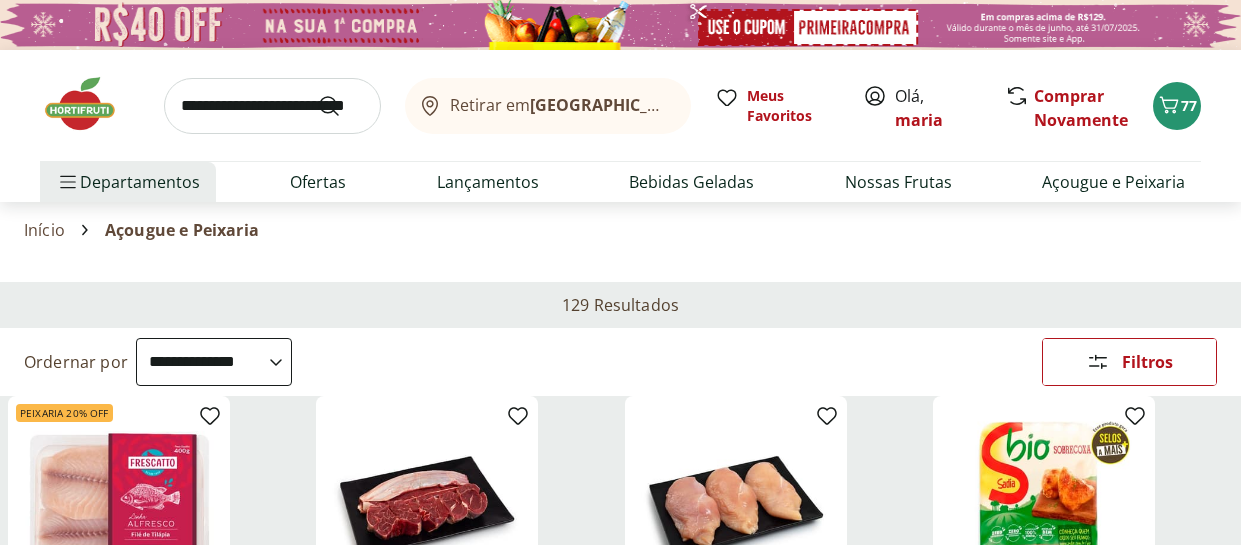 select on "**********" 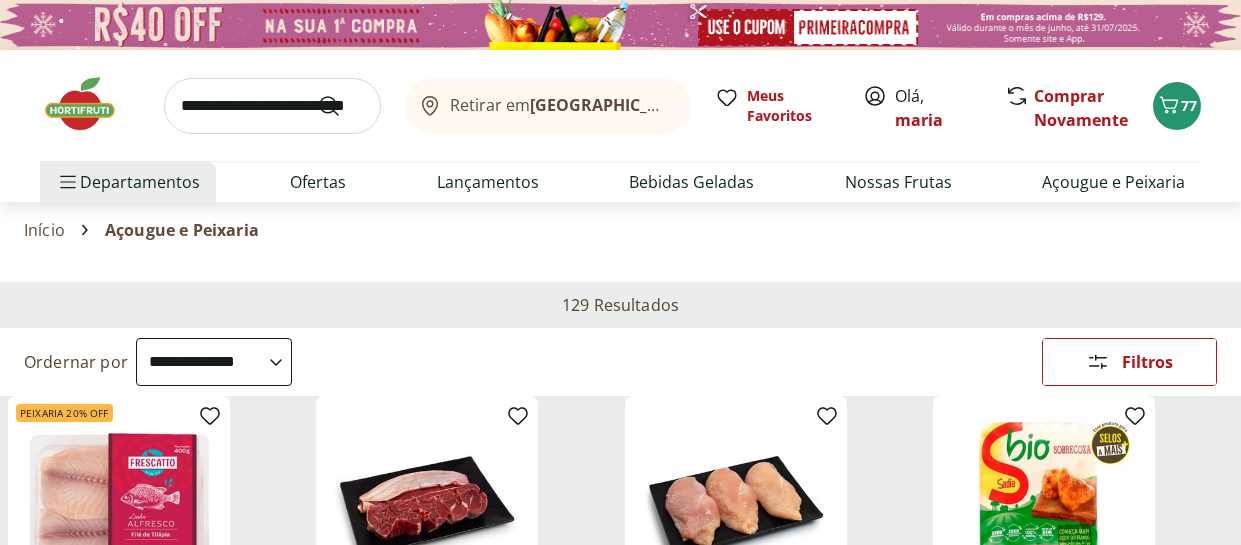 scroll, scrollTop: 0, scrollLeft: 0, axis: both 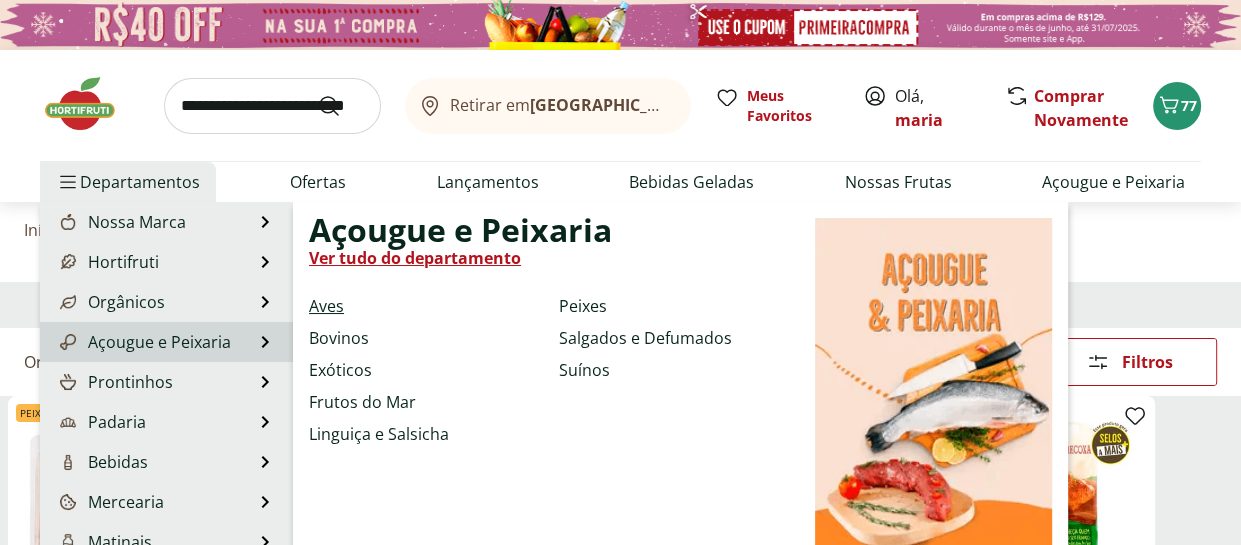 drag, startPoint x: 0, startPoint y: 0, endPoint x: 332, endPoint y: 308, distance: 452.86642 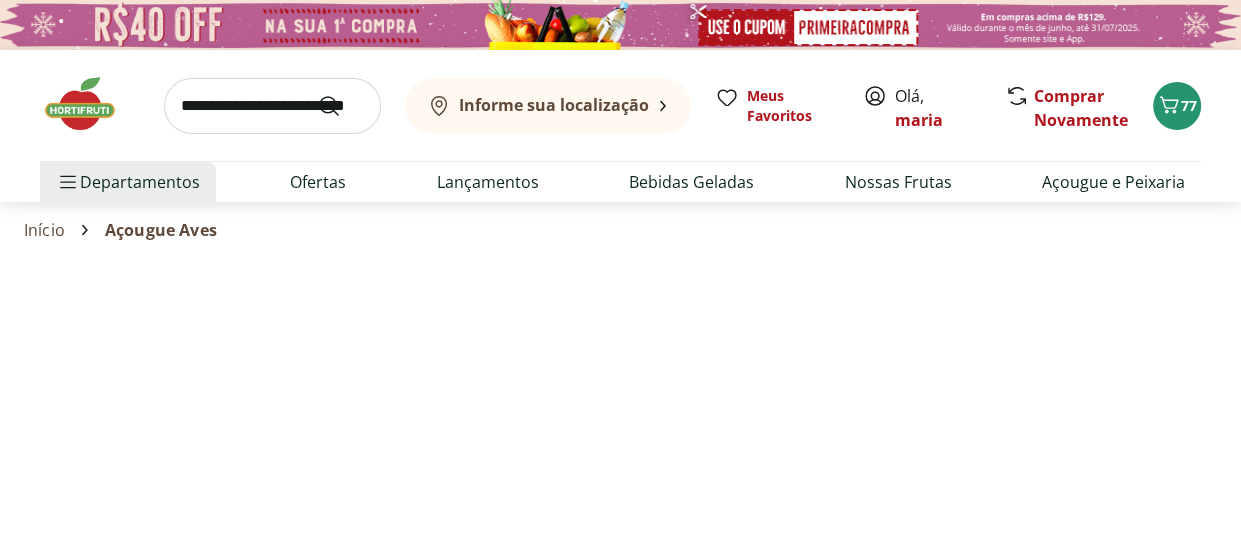 select on "**********" 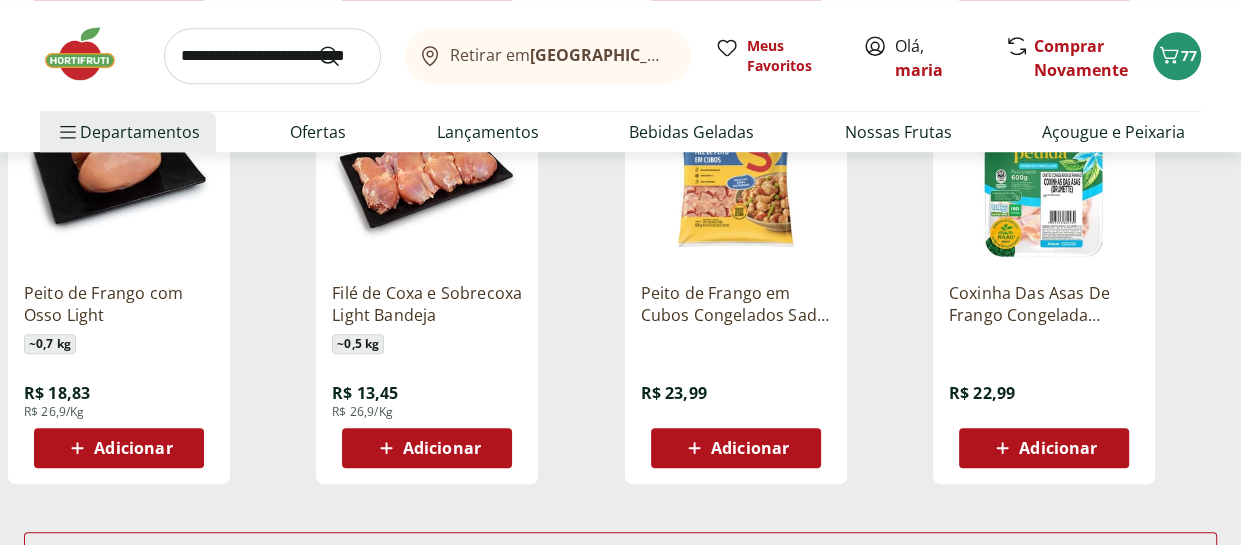 scroll, scrollTop: 1400, scrollLeft: 0, axis: vertical 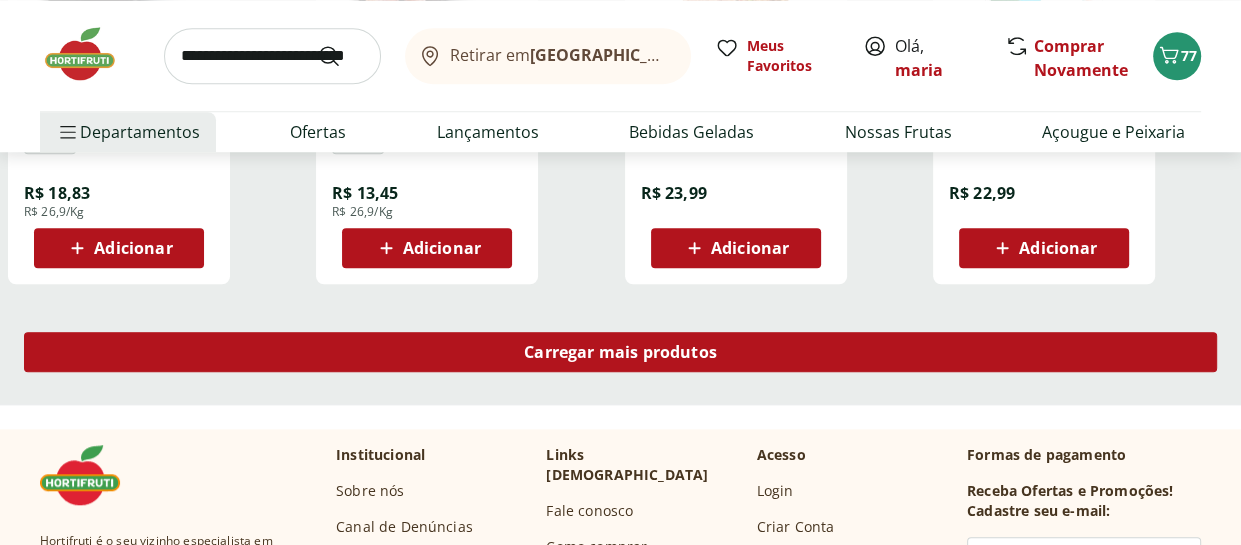 click on "Carregar mais produtos" at bounding box center [620, 352] 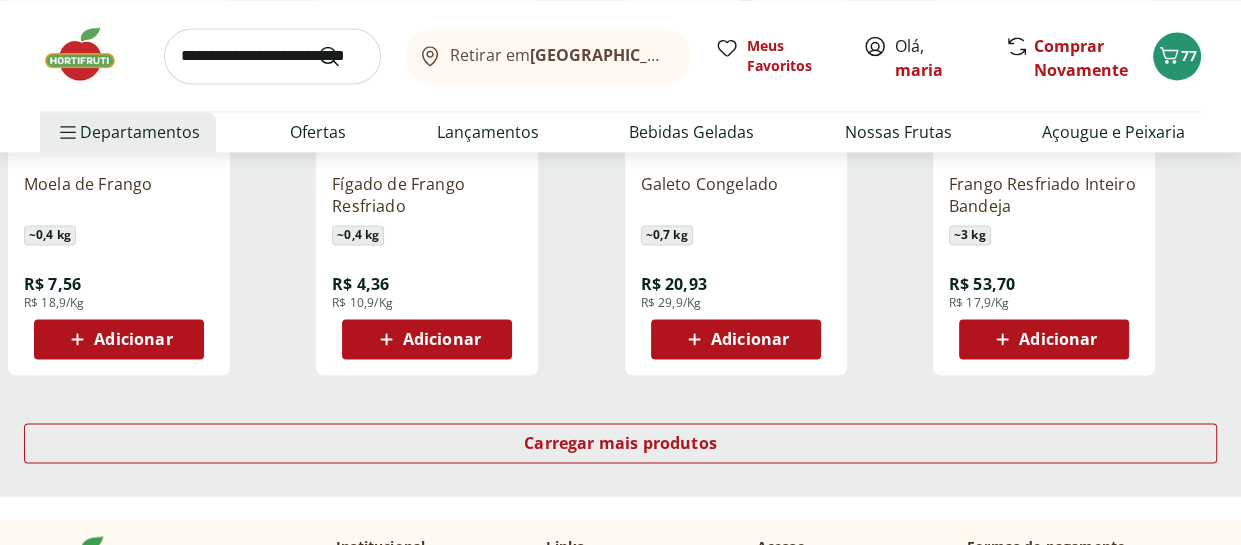 scroll, scrollTop: 2700, scrollLeft: 0, axis: vertical 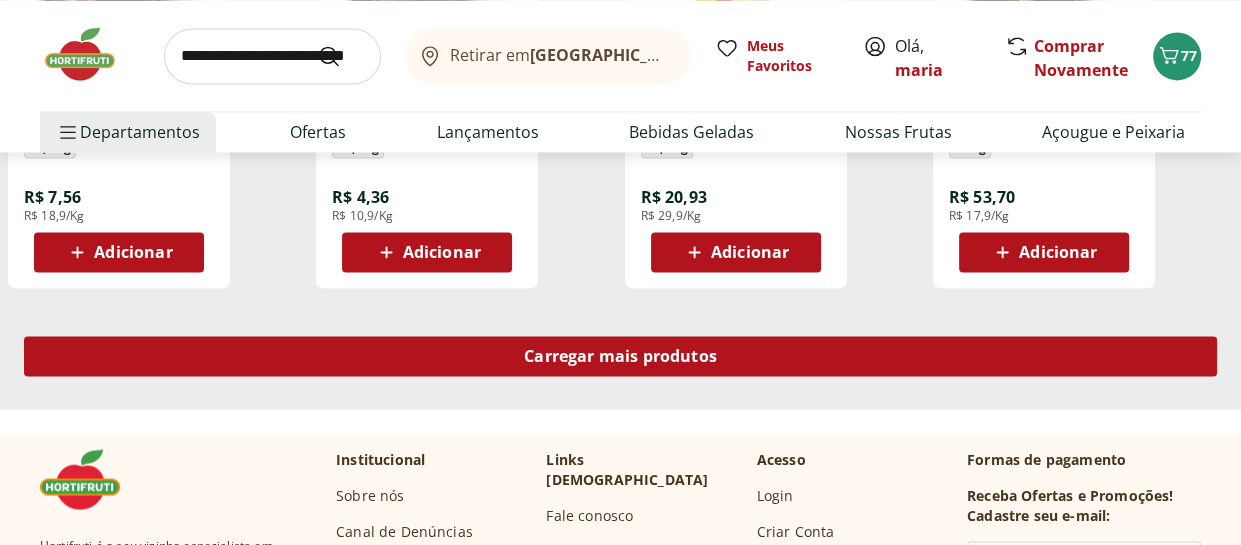 click on "Carregar mais produtos" at bounding box center (620, 356) 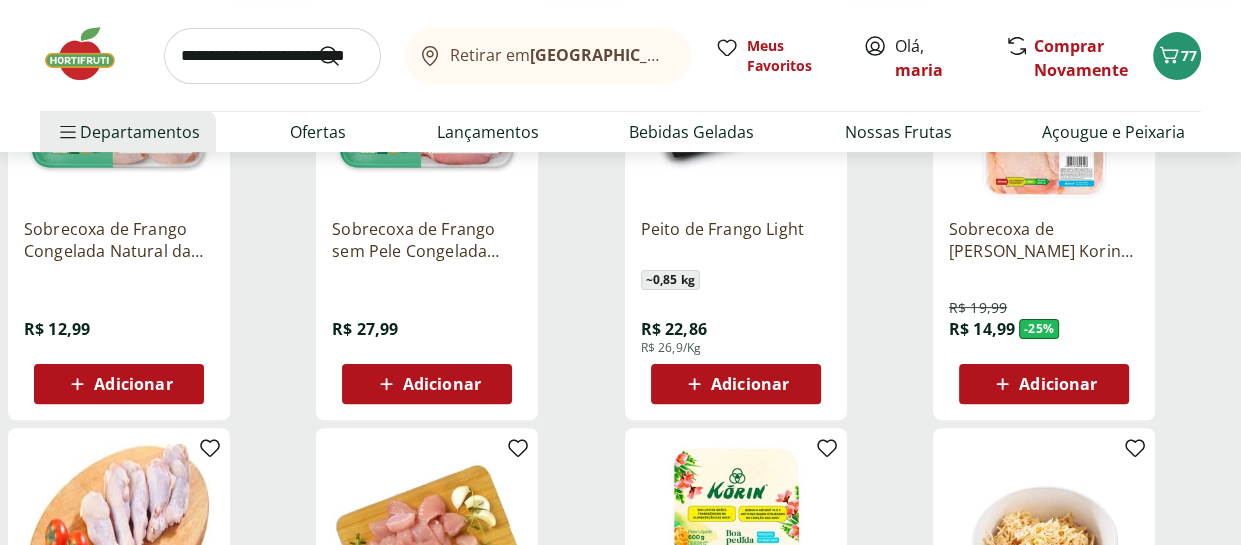 scroll, scrollTop: 0, scrollLeft: 0, axis: both 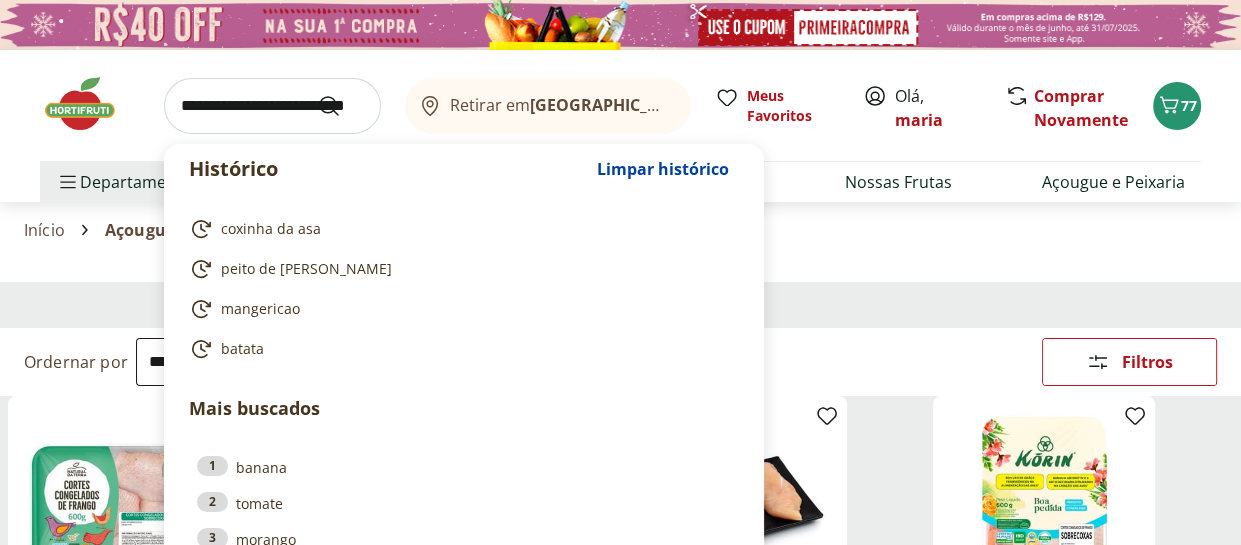 click at bounding box center (272, 106) 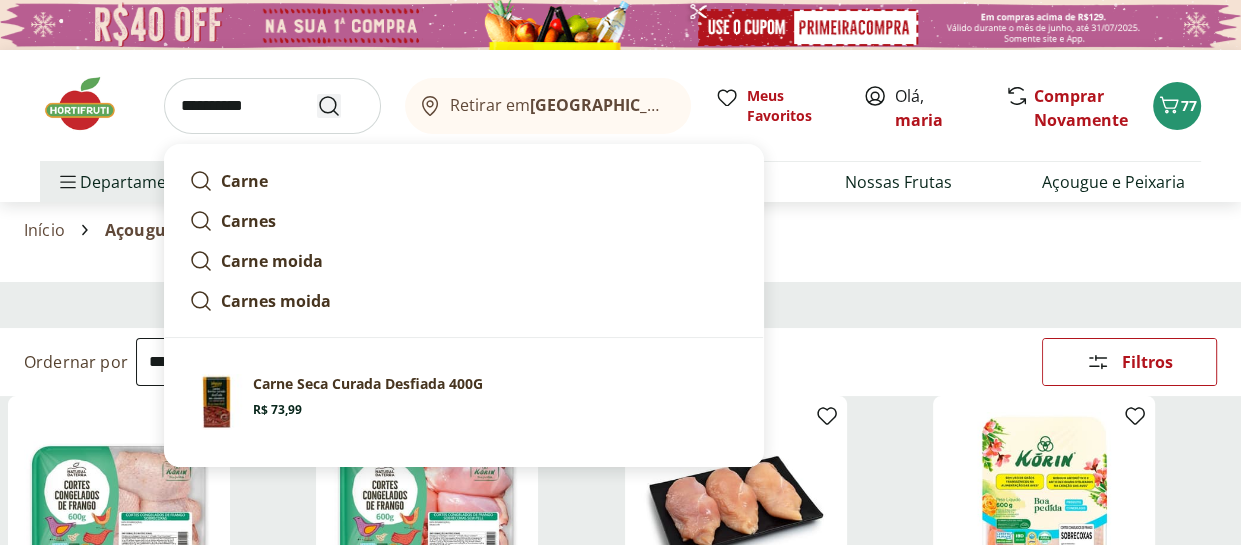 type on "**********" 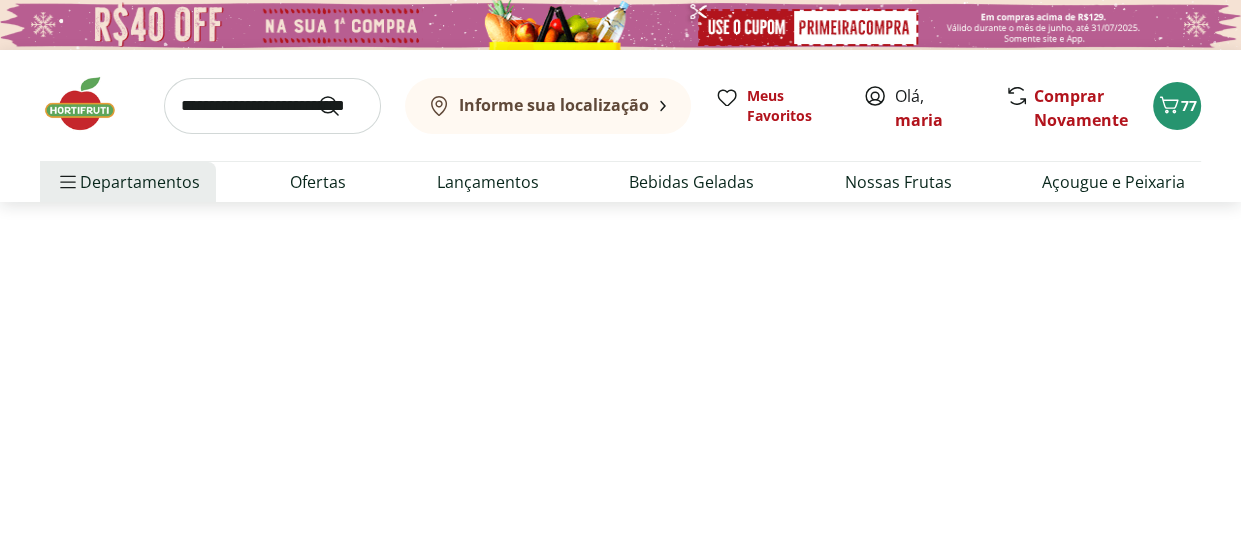 select on "**********" 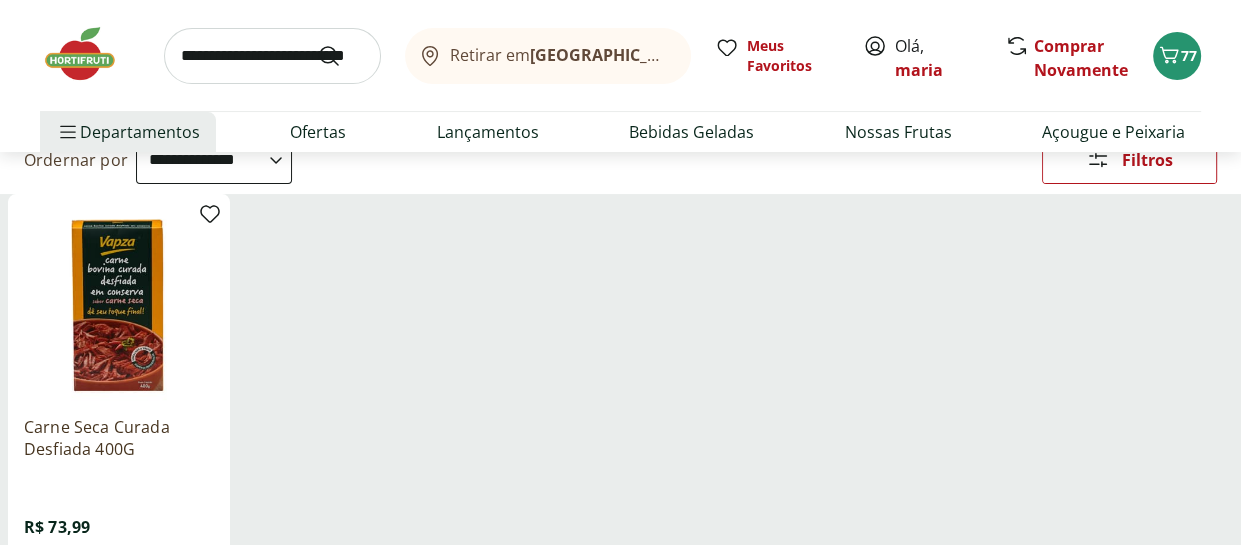 scroll, scrollTop: 0, scrollLeft: 0, axis: both 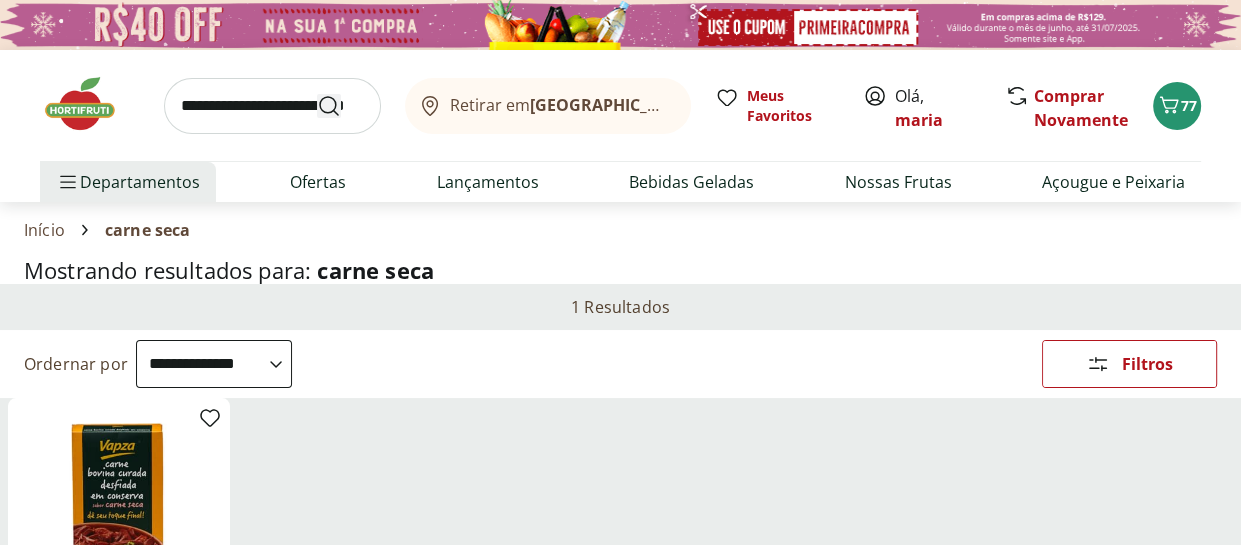 drag, startPoint x: 346, startPoint y: 110, endPoint x: 351, endPoint y: 99, distance: 12.083046 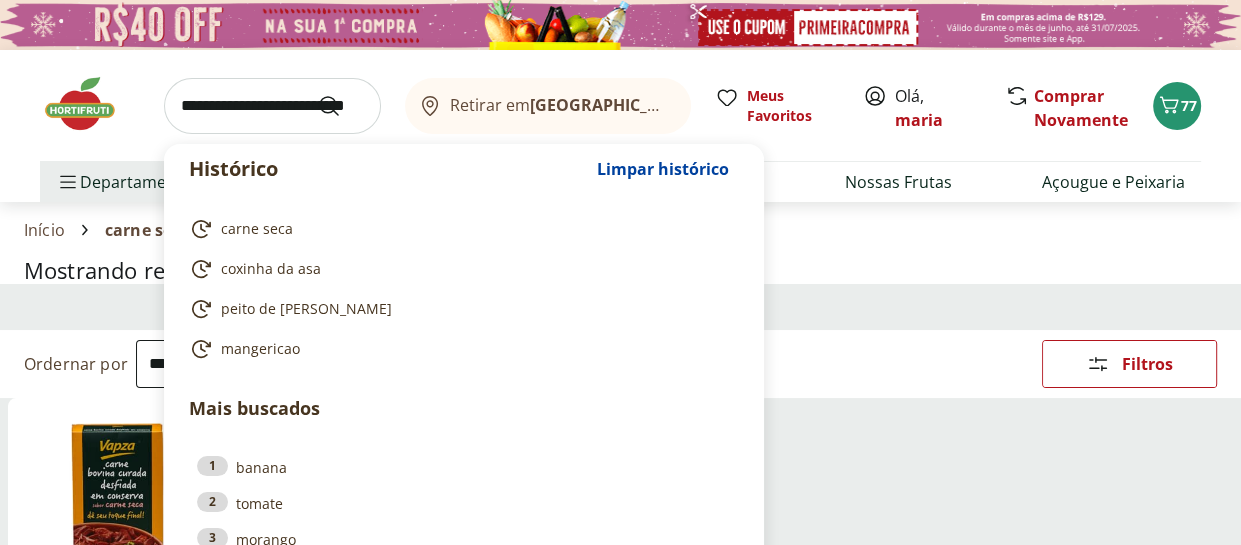 click at bounding box center (272, 106) 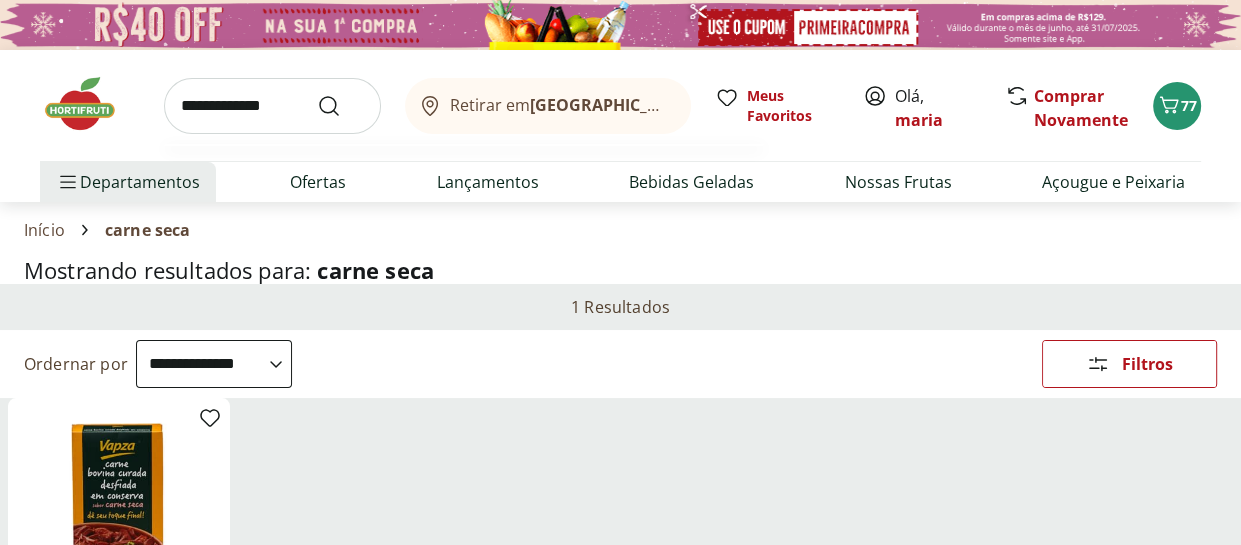 type on "**********" 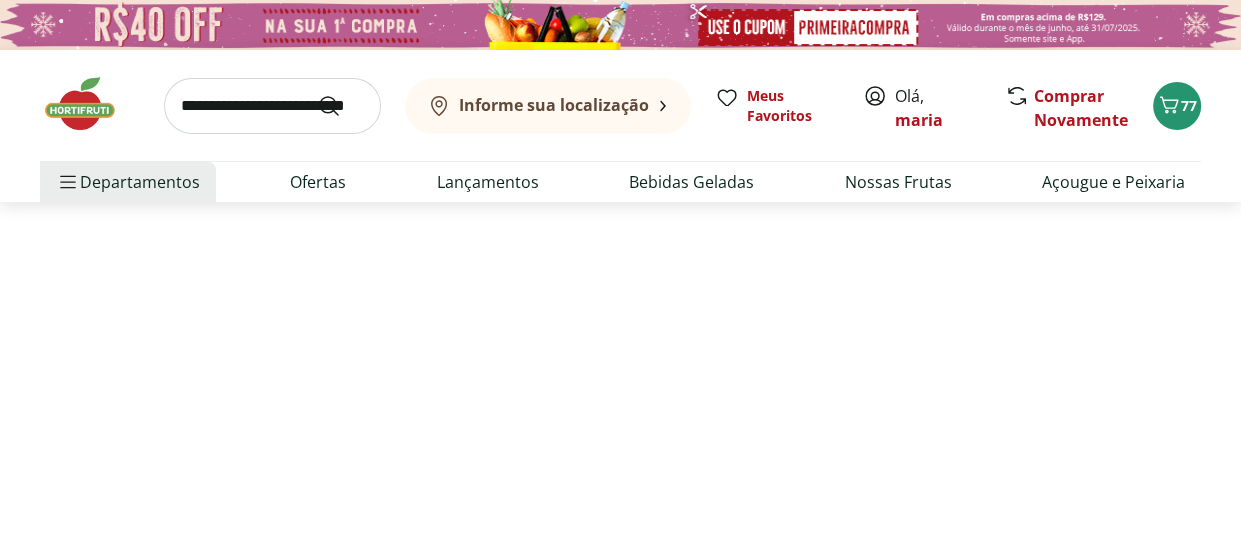 select on "**********" 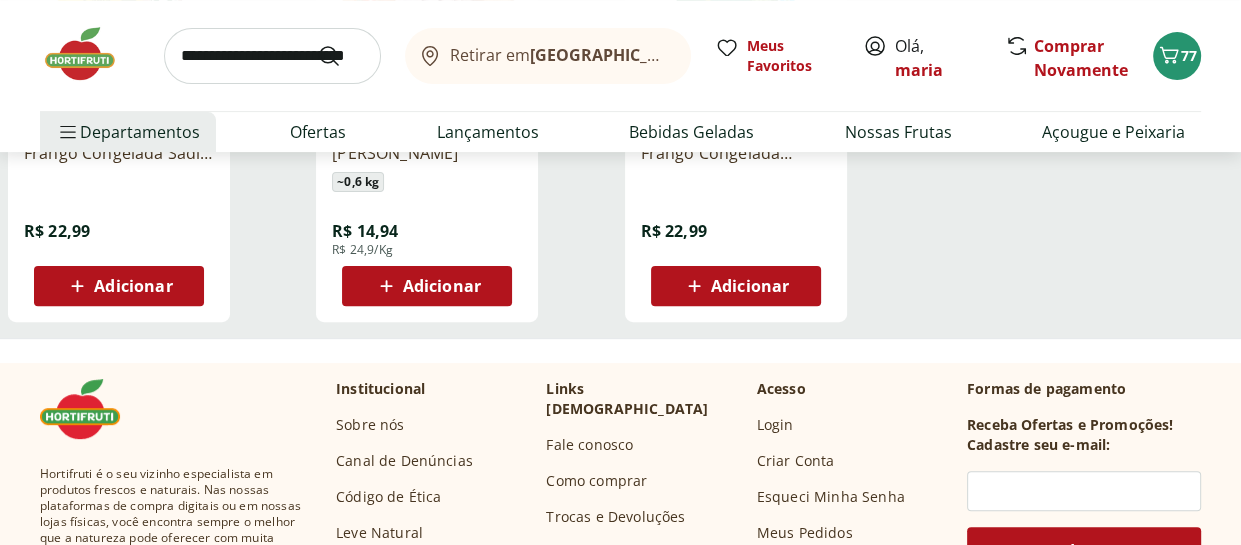 scroll, scrollTop: 0, scrollLeft: 0, axis: both 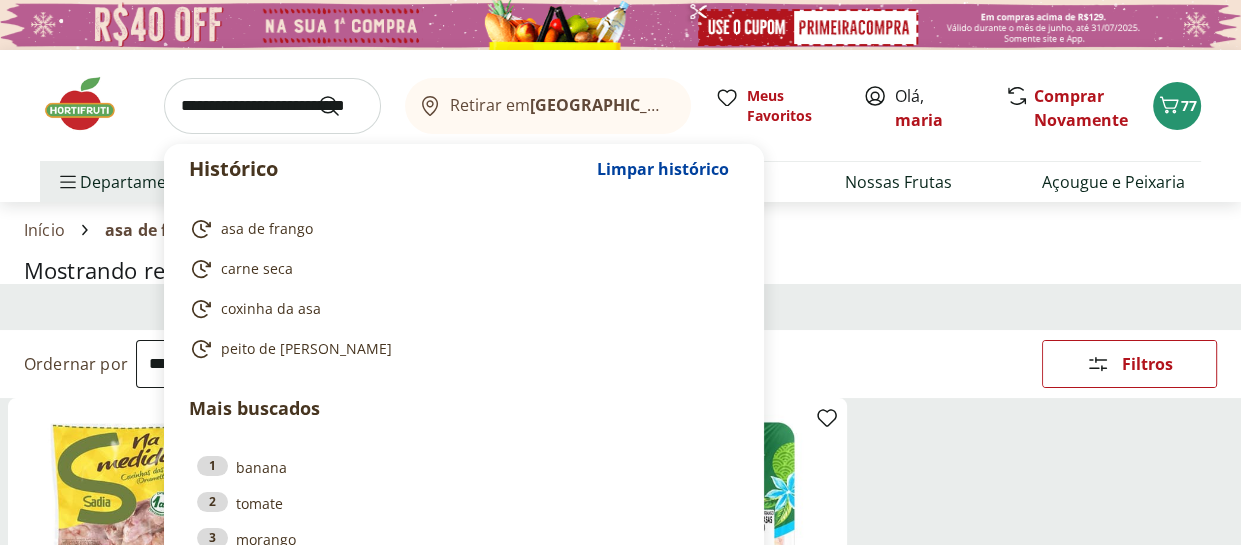 click at bounding box center (272, 106) 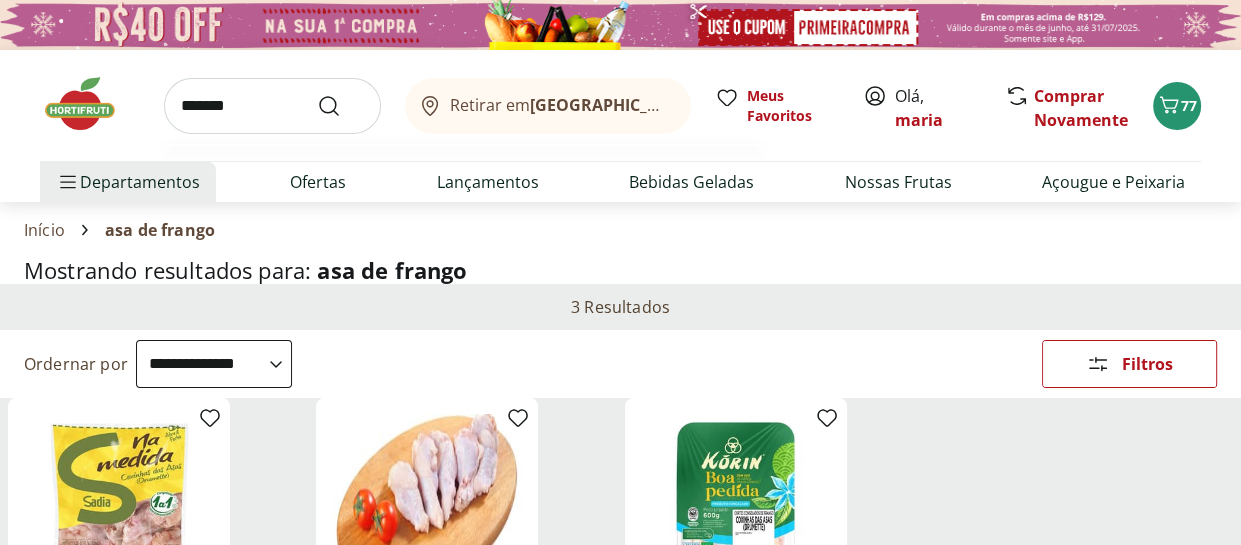 type on "*******" 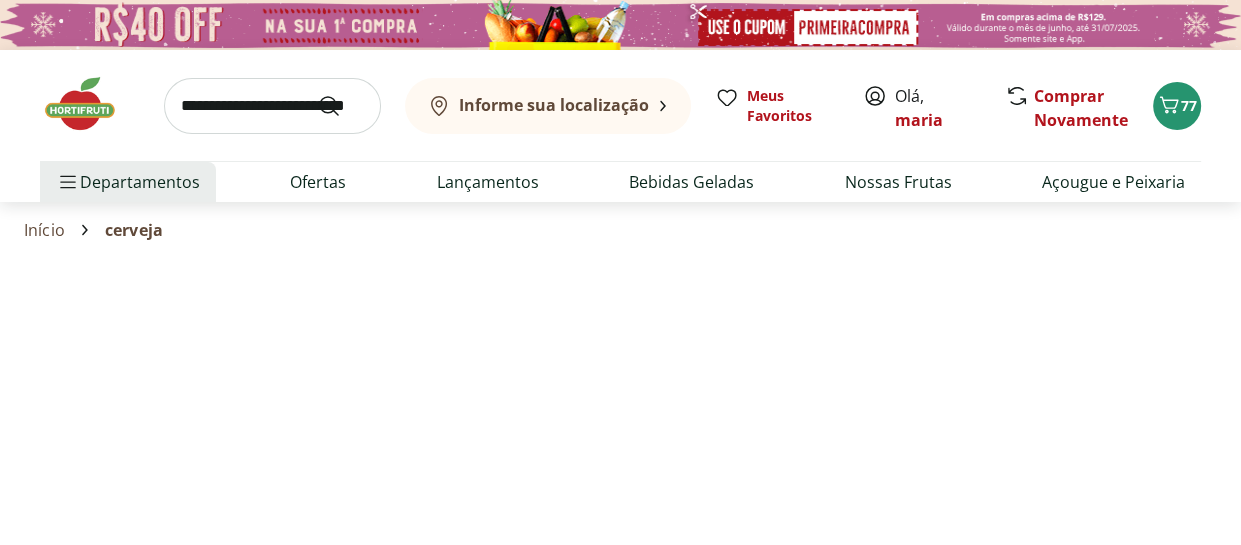 select on "**********" 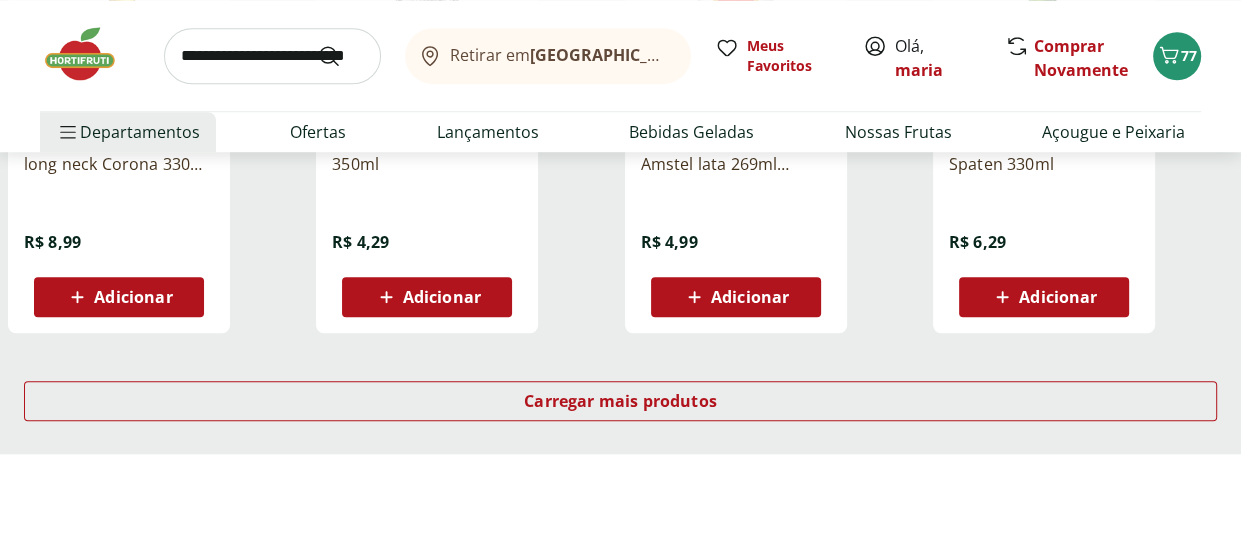 scroll, scrollTop: 1400, scrollLeft: 0, axis: vertical 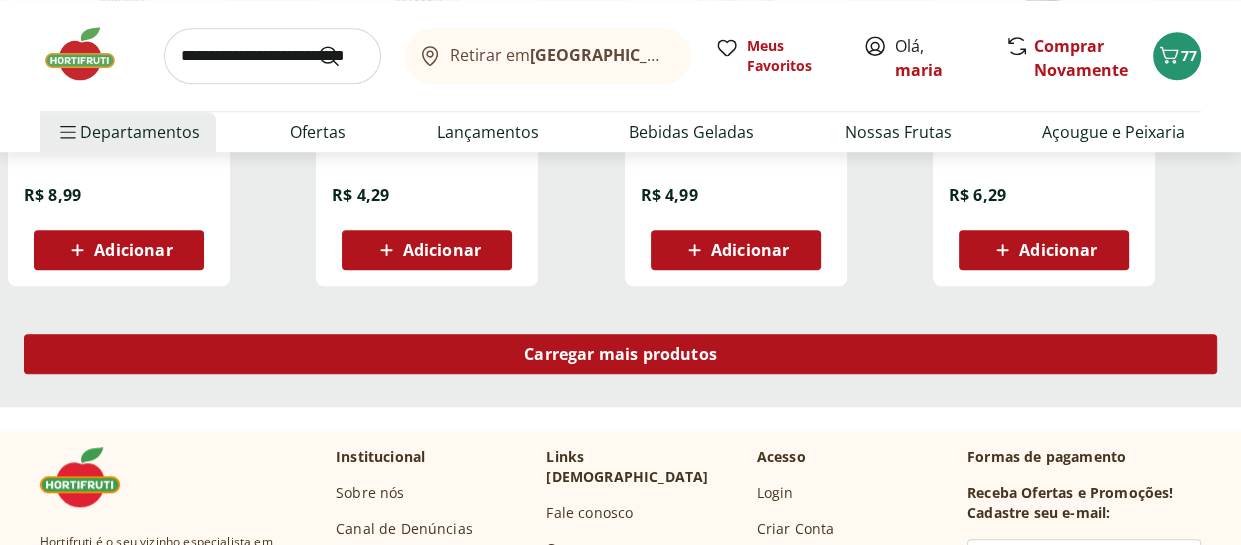 click on "Carregar mais produtos" at bounding box center (620, 354) 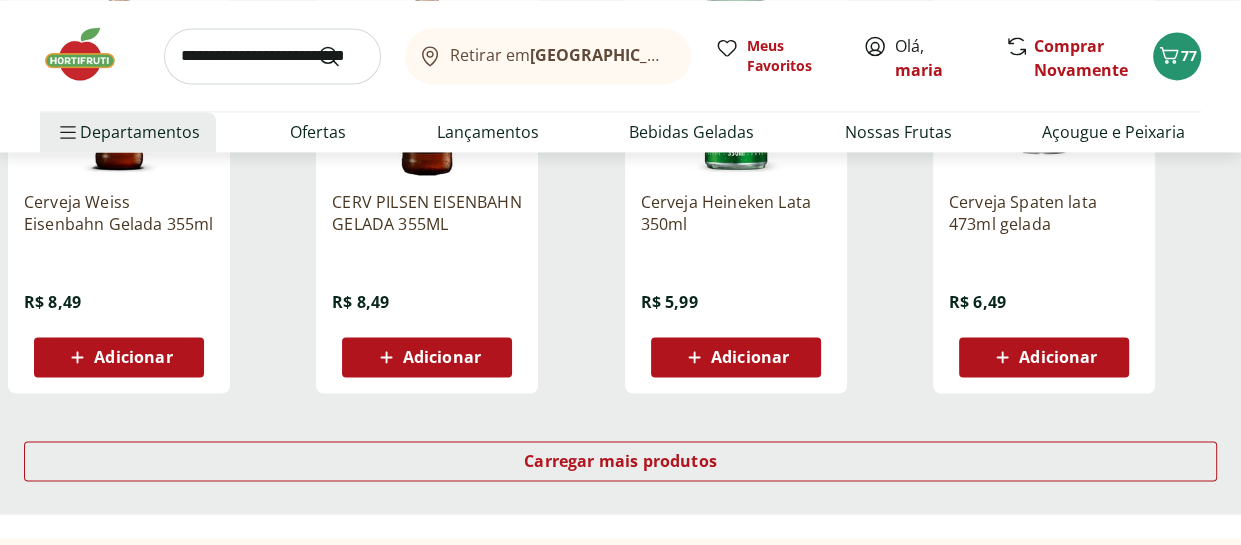 scroll, scrollTop: 2600, scrollLeft: 0, axis: vertical 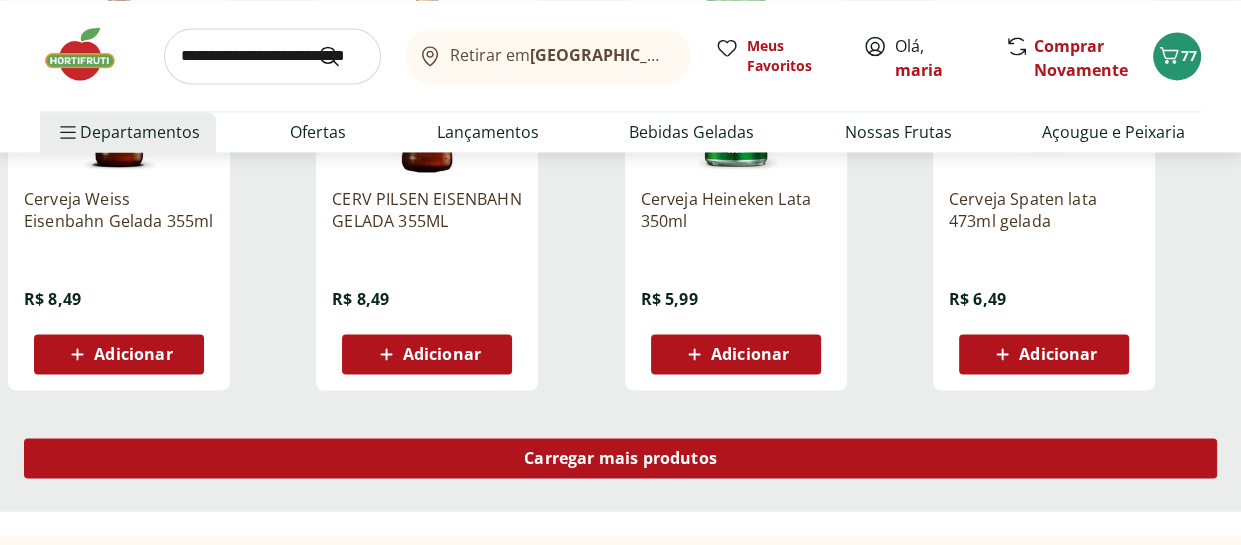 click on "Carregar mais produtos" at bounding box center (620, 458) 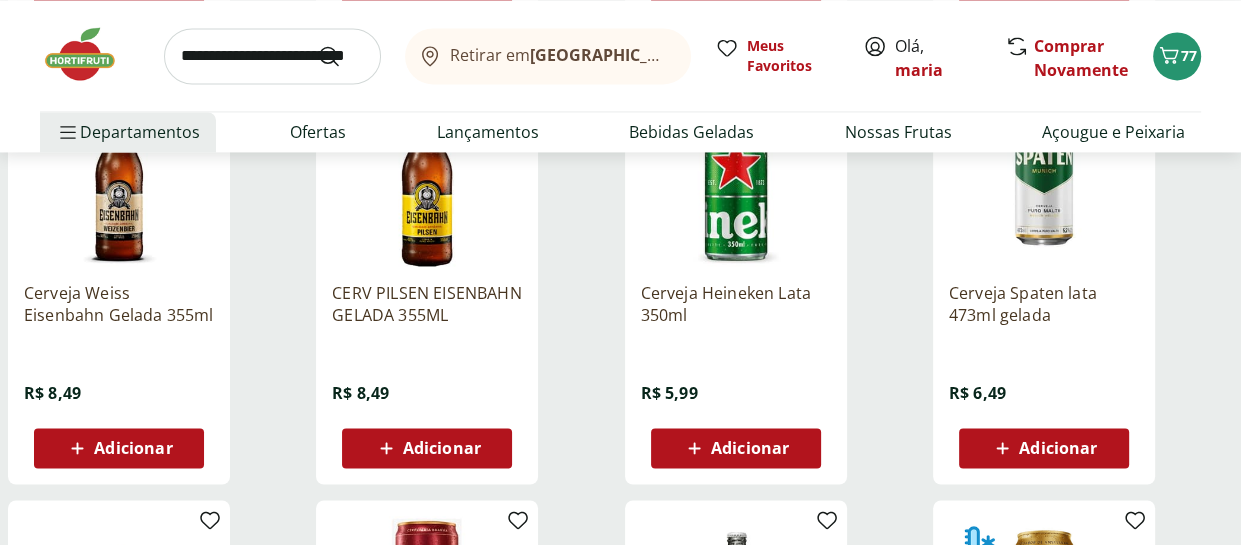 scroll, scrollTop: 2500, scrollLeft: 0, axis: vertical 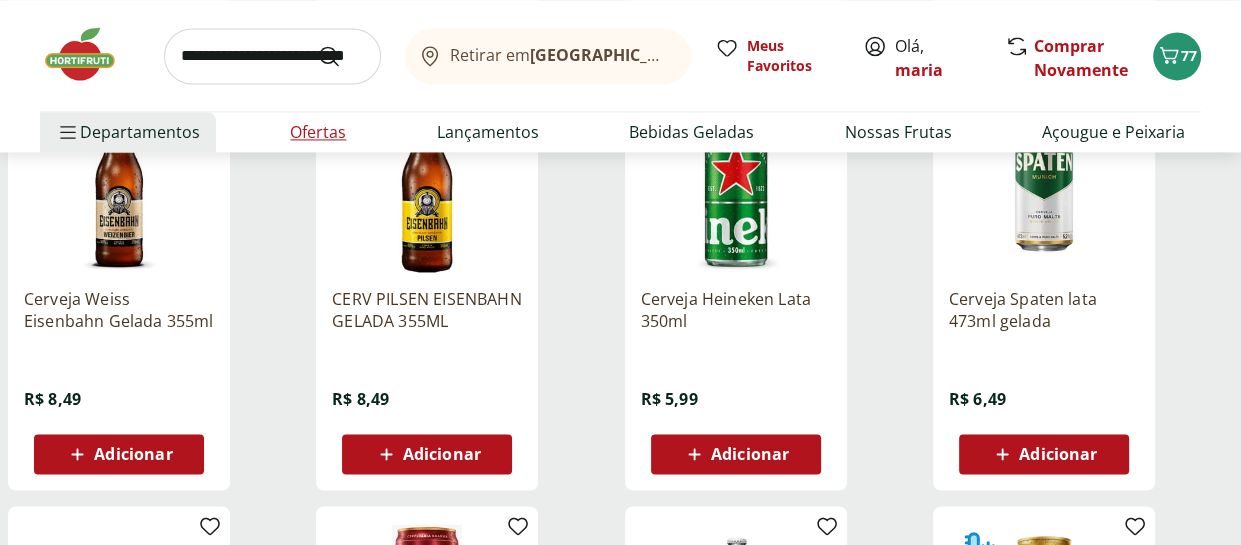click on "Ofertas" at bounding box center (318, 132) 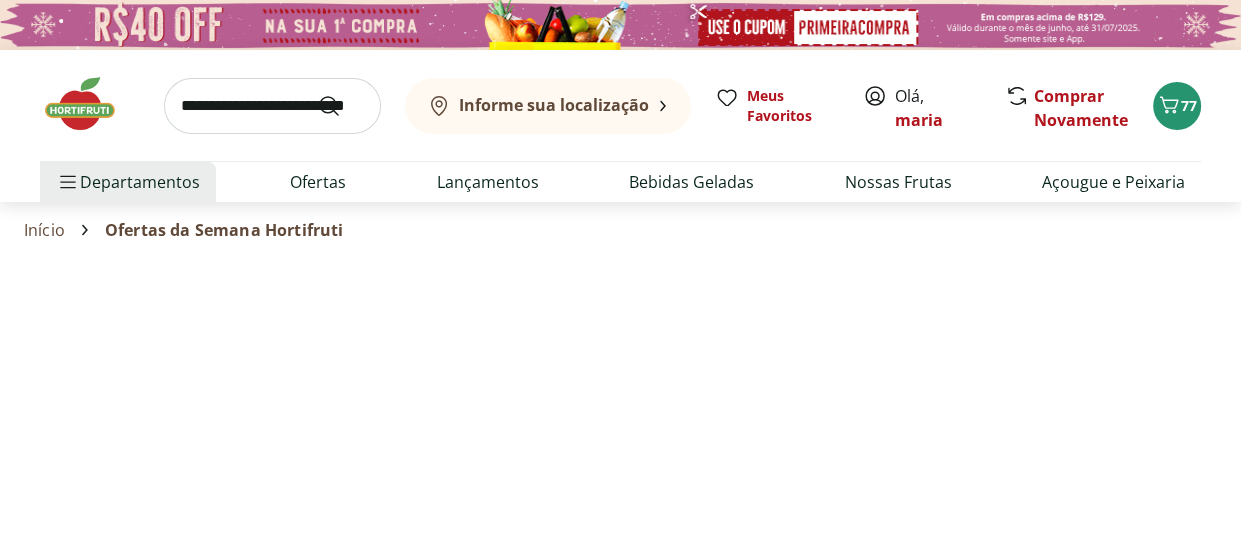 select on "**********" 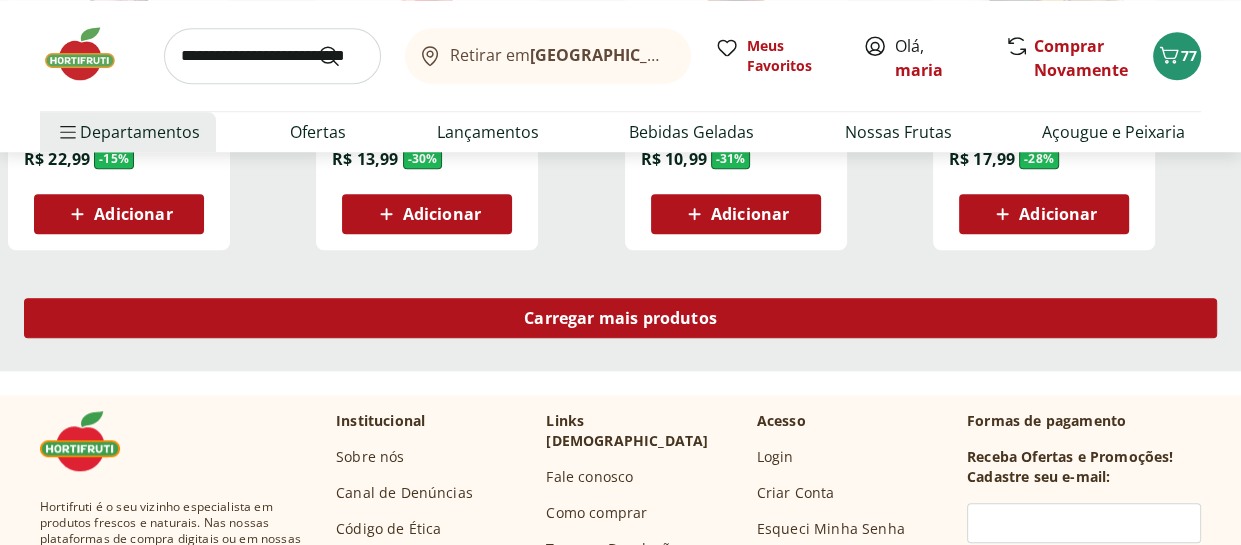 scroll, scrollTop: 1400, scrollLeft: 0, axis: vertical 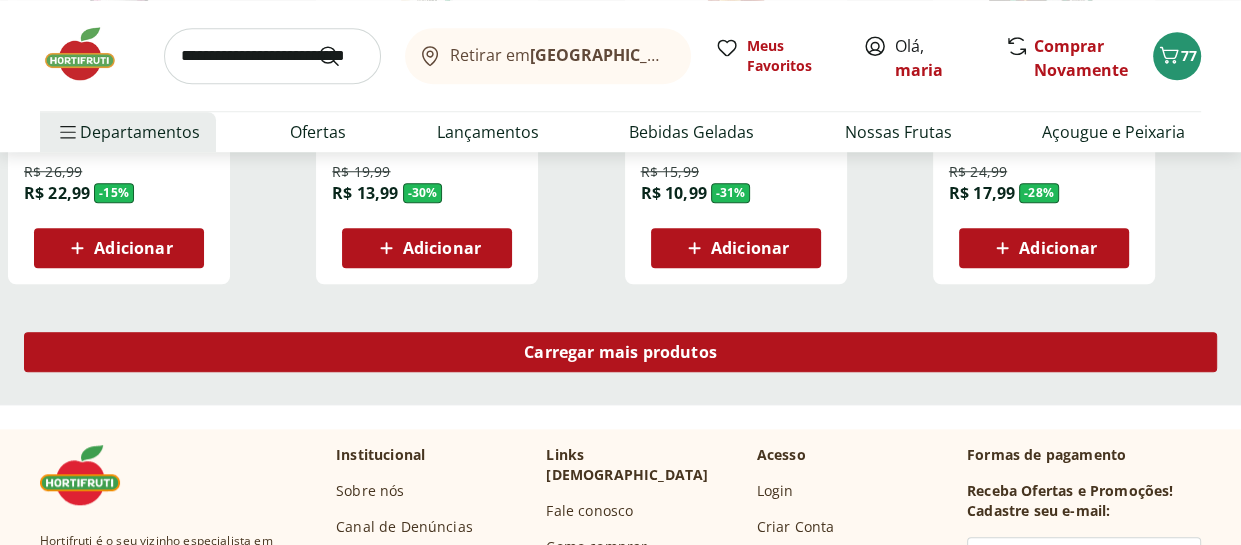 click on "Carregar mais produtos" at bounding box center (620, 352) 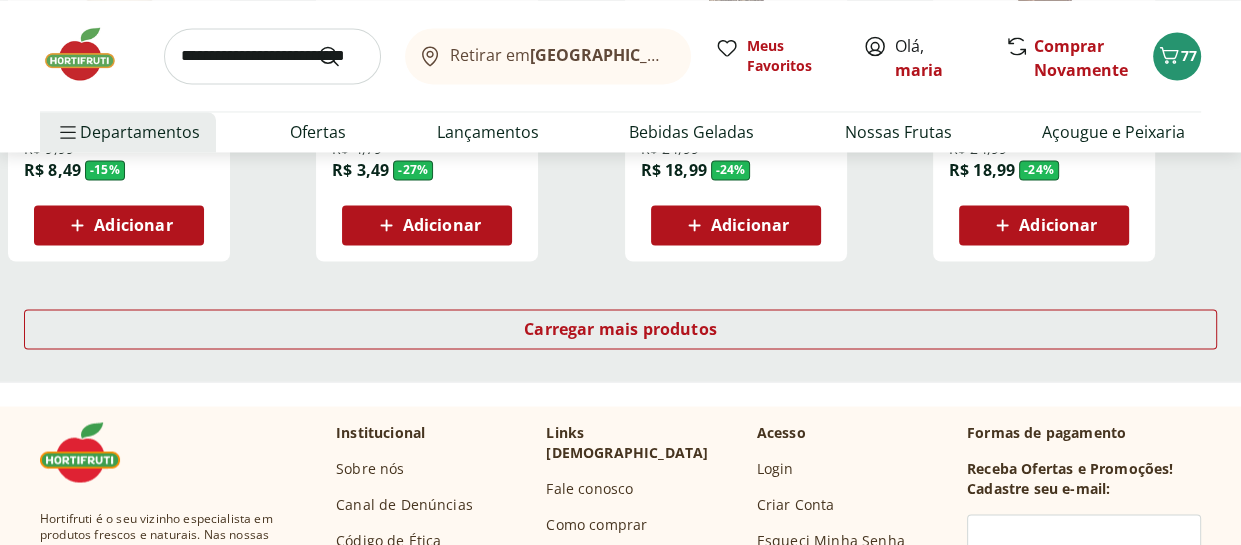 scroll, scrollTop: 2800, scrollLeft: 0, axis: vertical 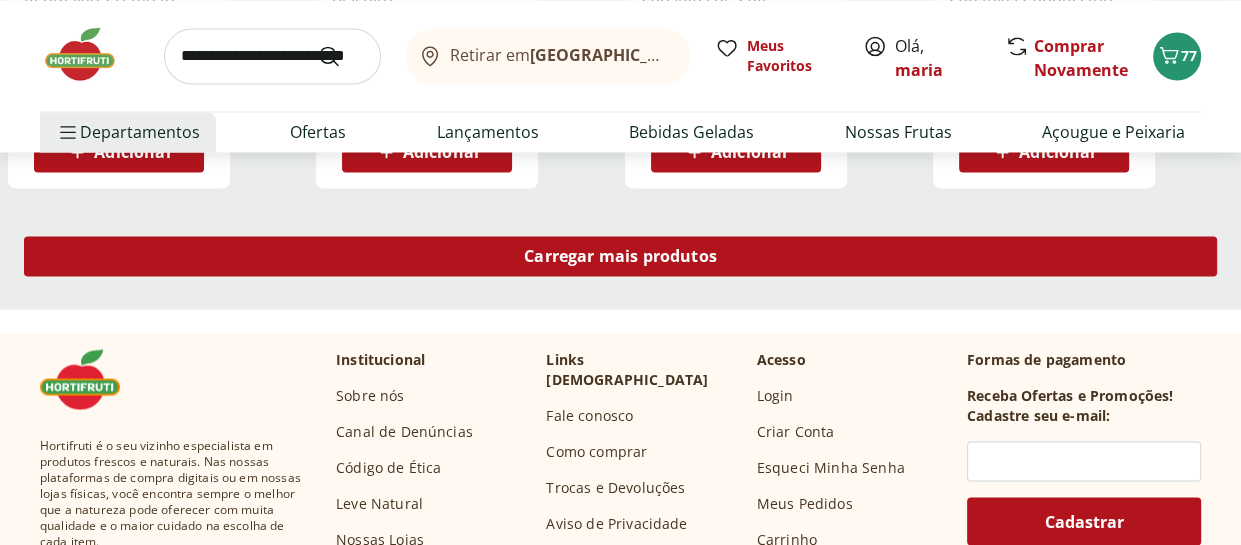 click on "Carregar mais produtos" at bounding box center (620, 256) 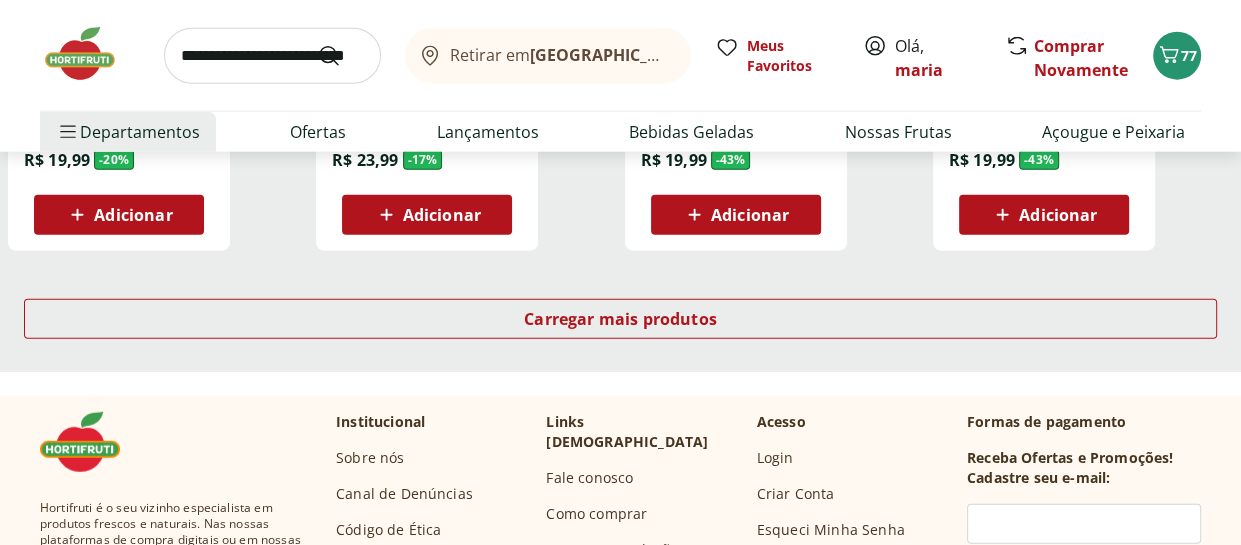 scroll, scrollTop: 4100, scrollLeft: 0, axis: vertical 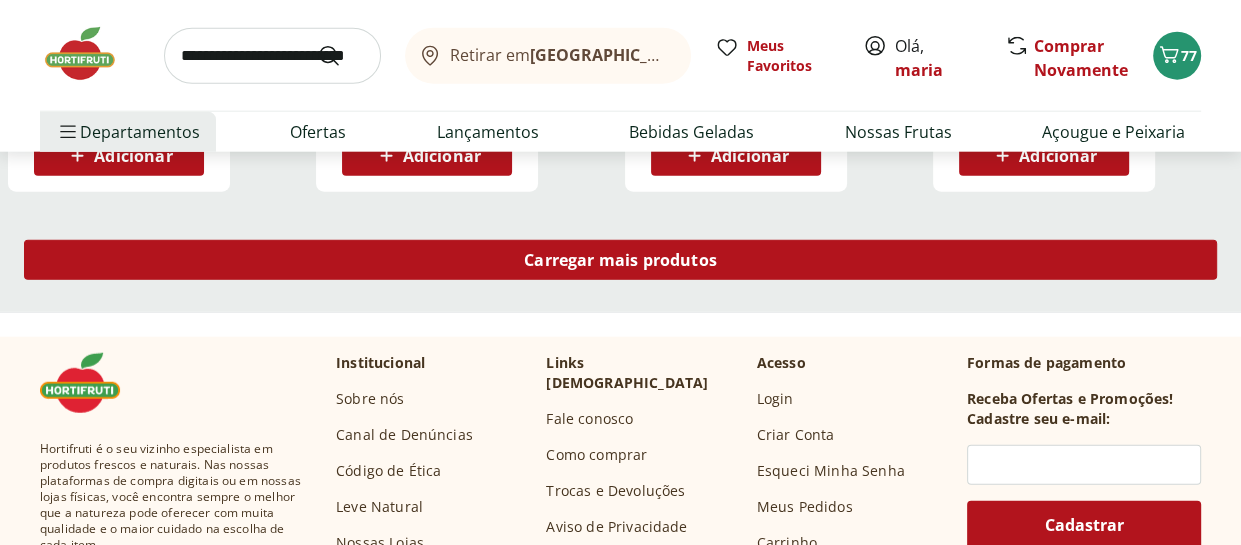 click on "Carregar mais produtos" at bounding box center [620, 260] 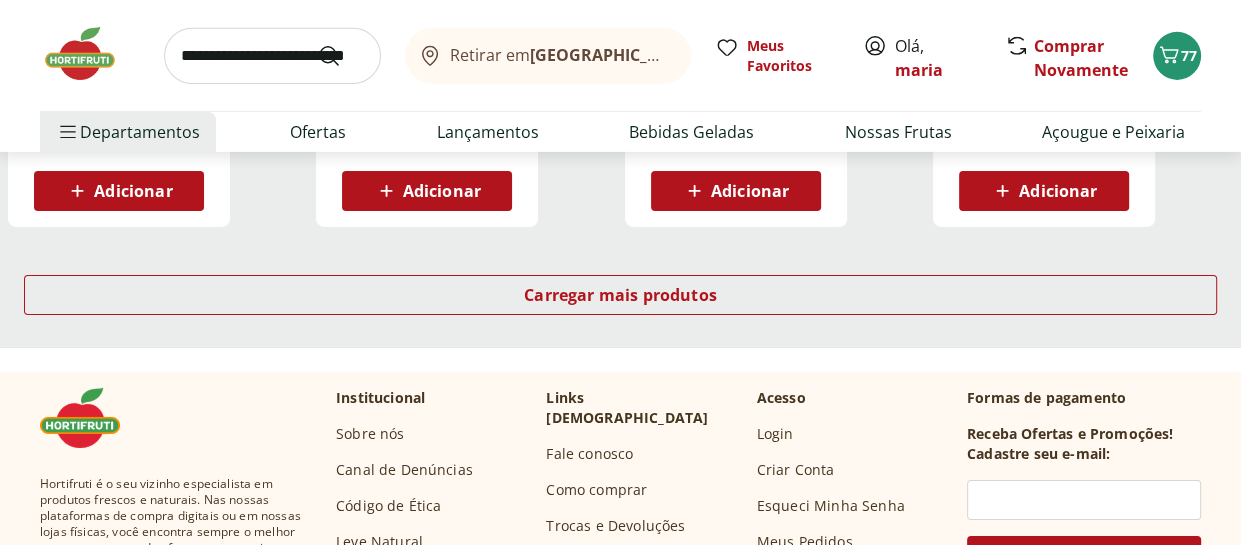 scroll, scrollTop: 5400, scrollLeft: 0, axis: vertical 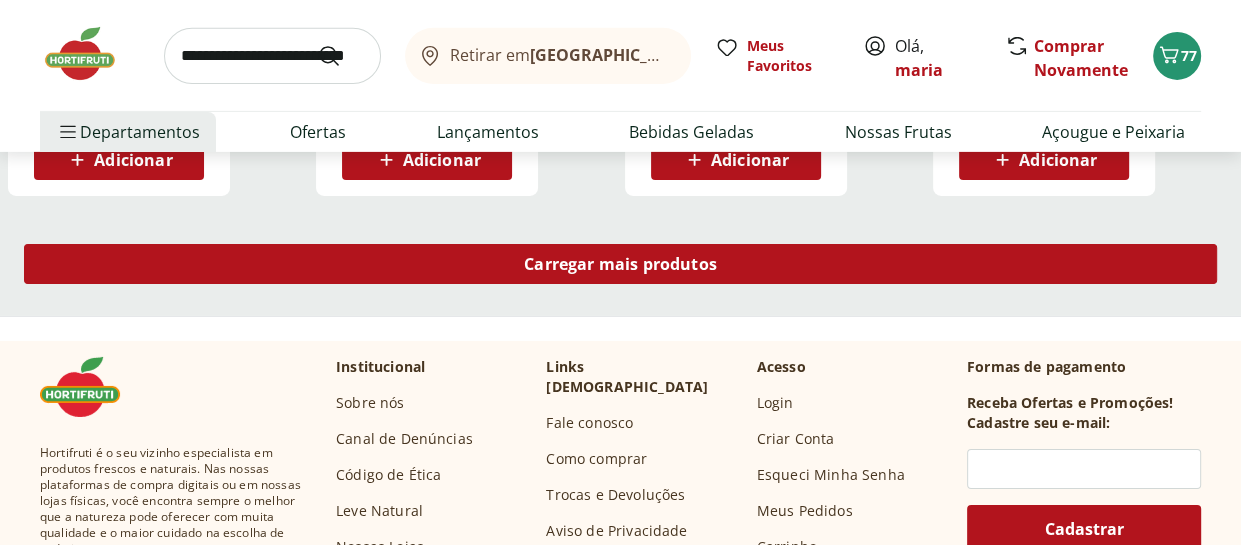 click on "Carregar mais produtos" at bounding box center (620, 264) 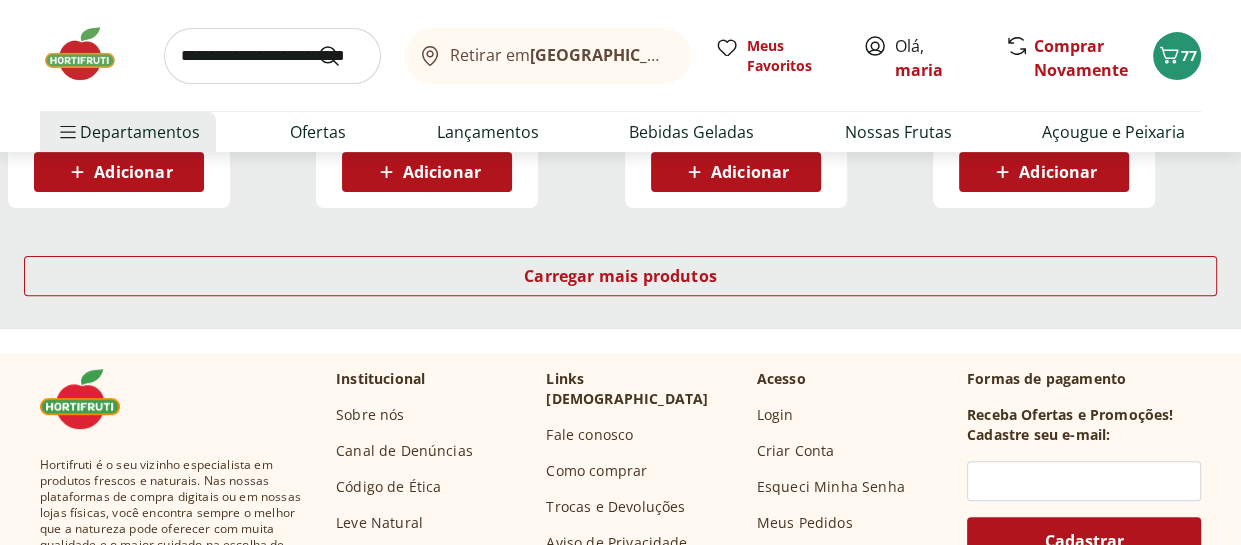 scroll, scrollTop: 6700, scrollLeft: 0, axis: vertical 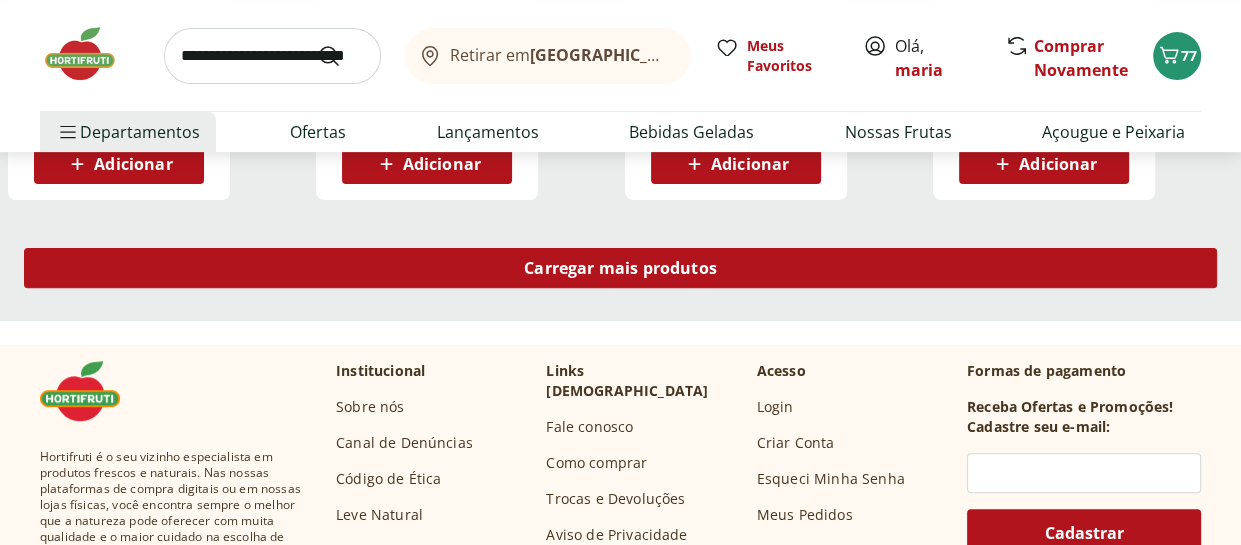 click on "Carregar mais produtos" at bounding box center [620, 268] 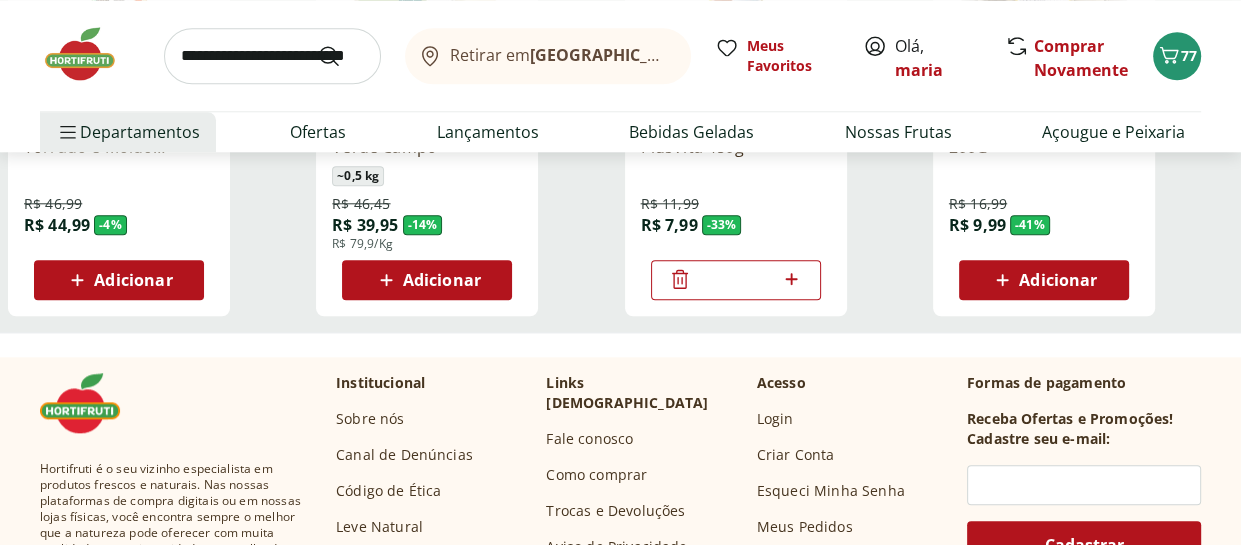 scroll, scrollTop: 7900, scrollLeft: 0, axis: vertical 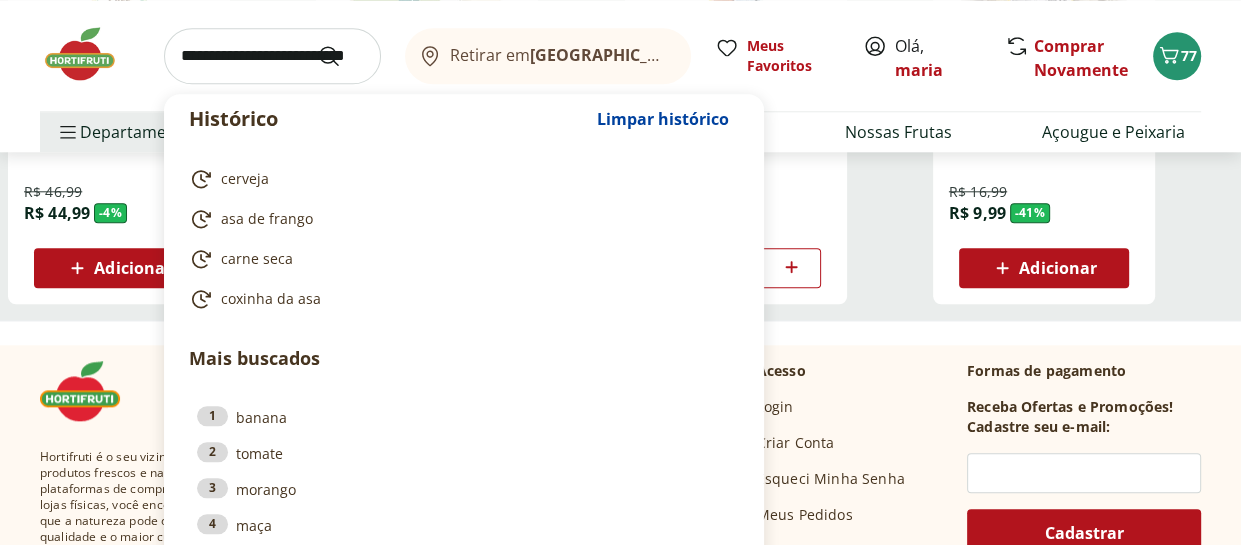 click at bounding box center [272, 56] 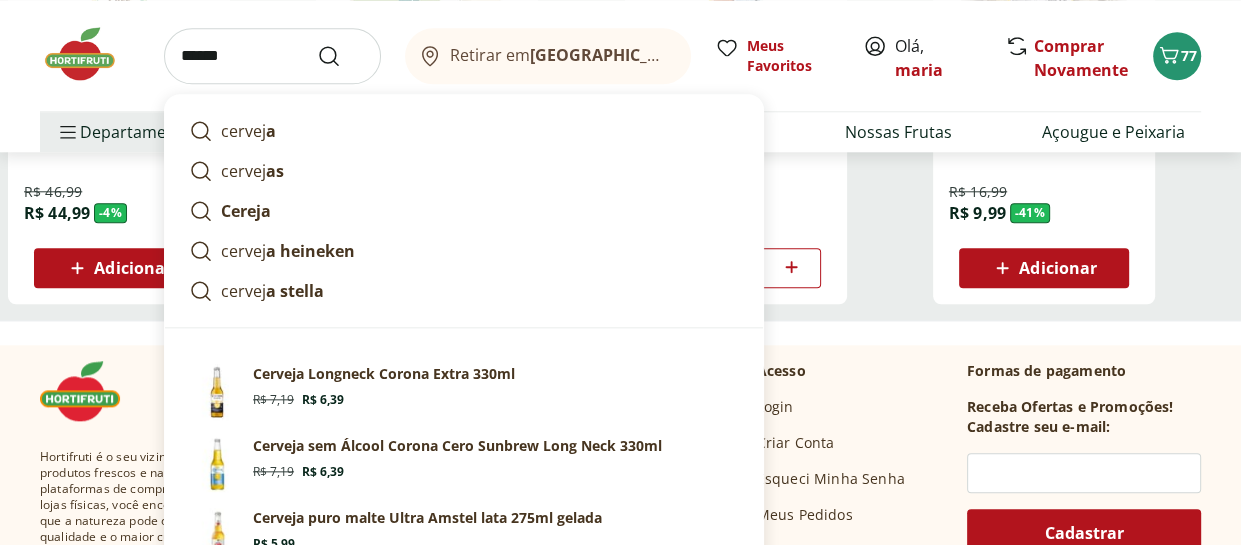 type on "*******" 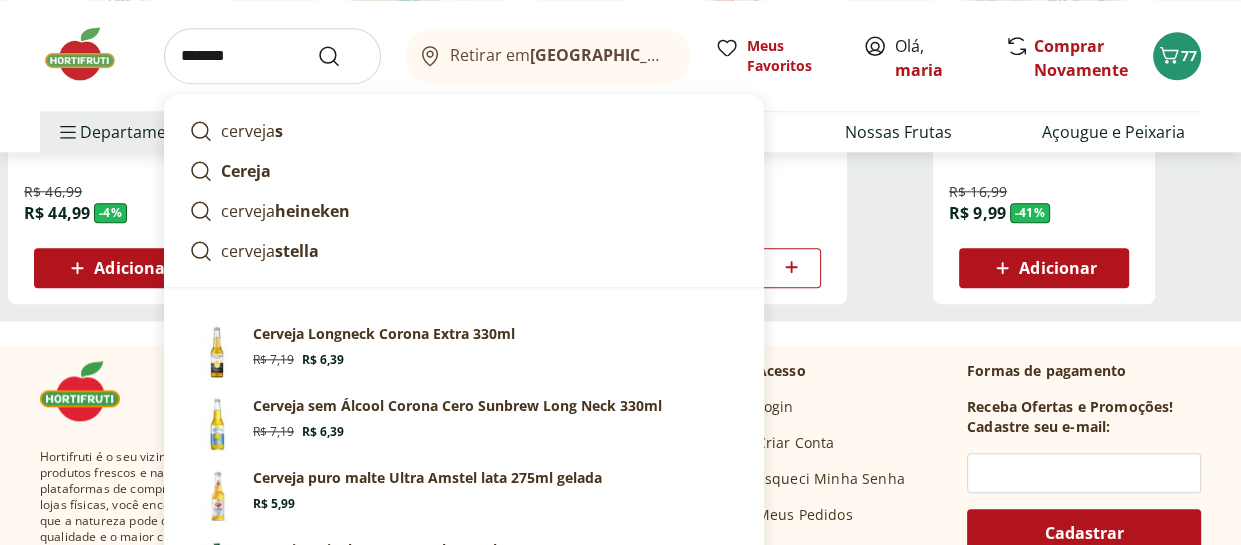 click at bounding box center (341, 56) 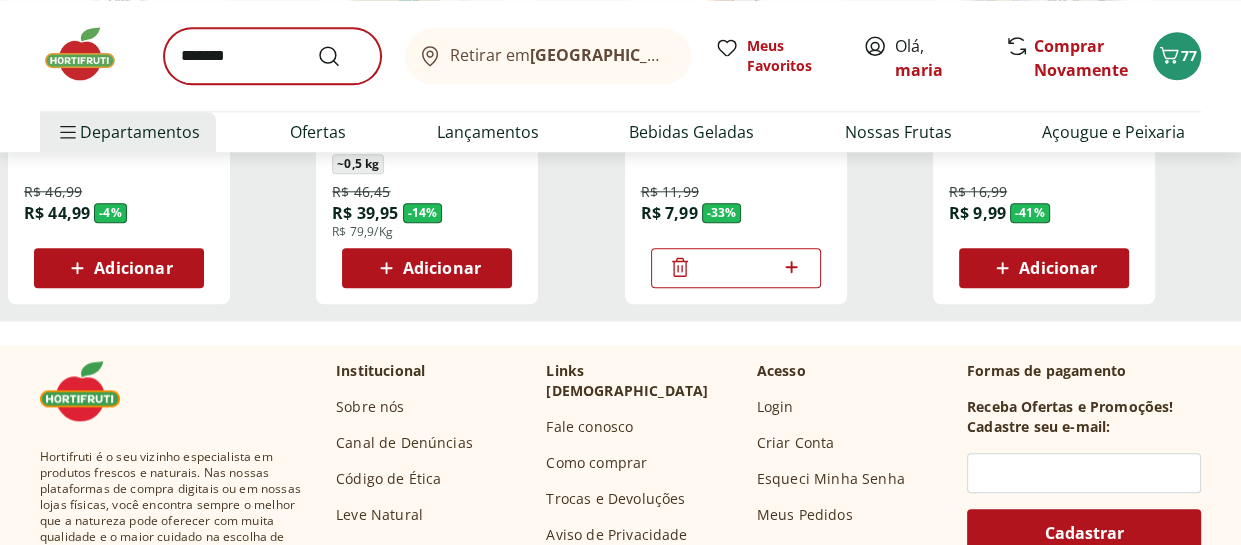 scroll, scrollTop: 0, scrollLeft: 0, axis: both 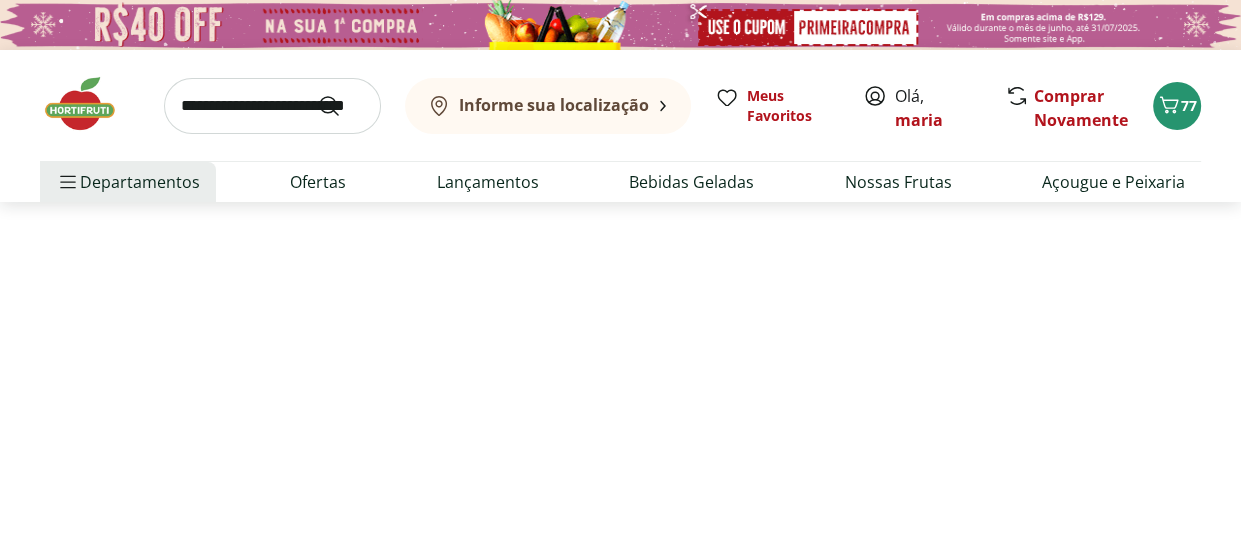 select on "**********" 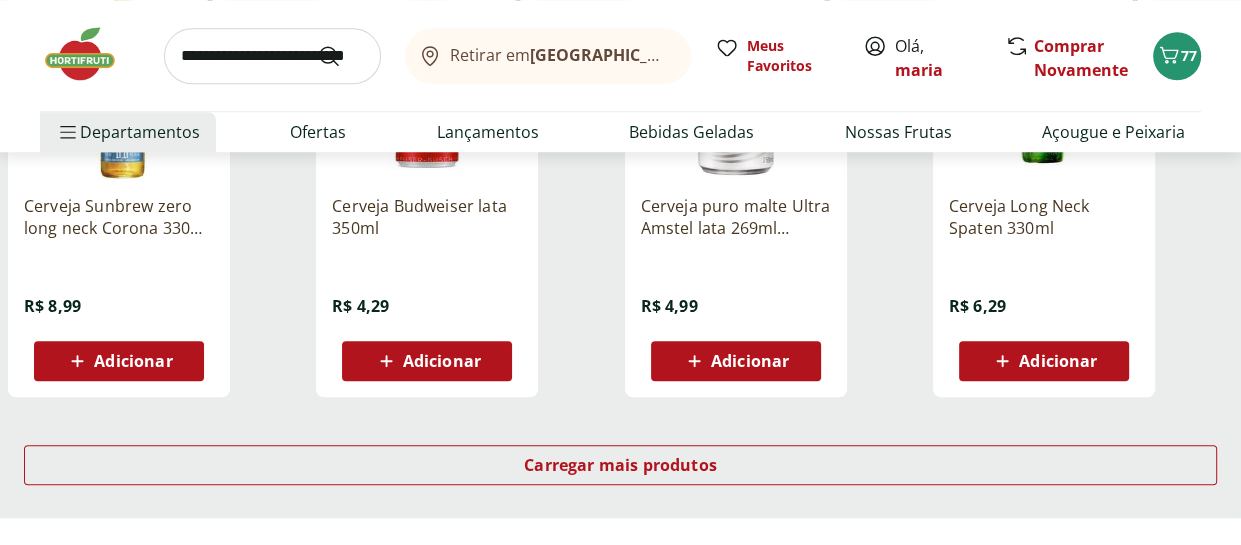 scroll, scrollTop: 1300, scrollLeft: 0, axis: vertical 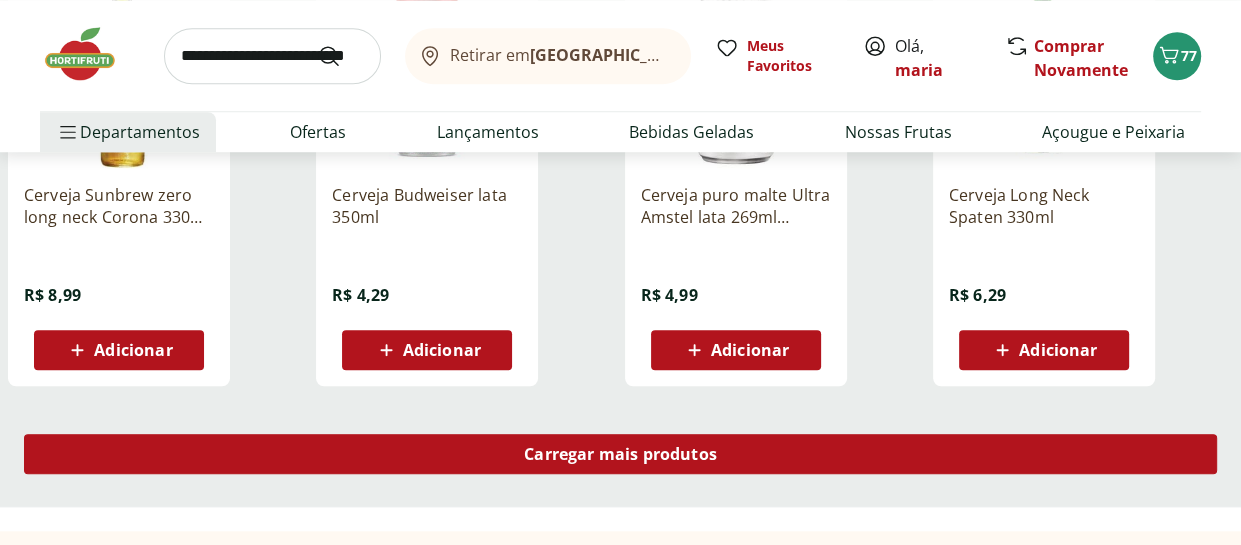 click on "Carregar mais produtos" at bounding box center (620, 454) 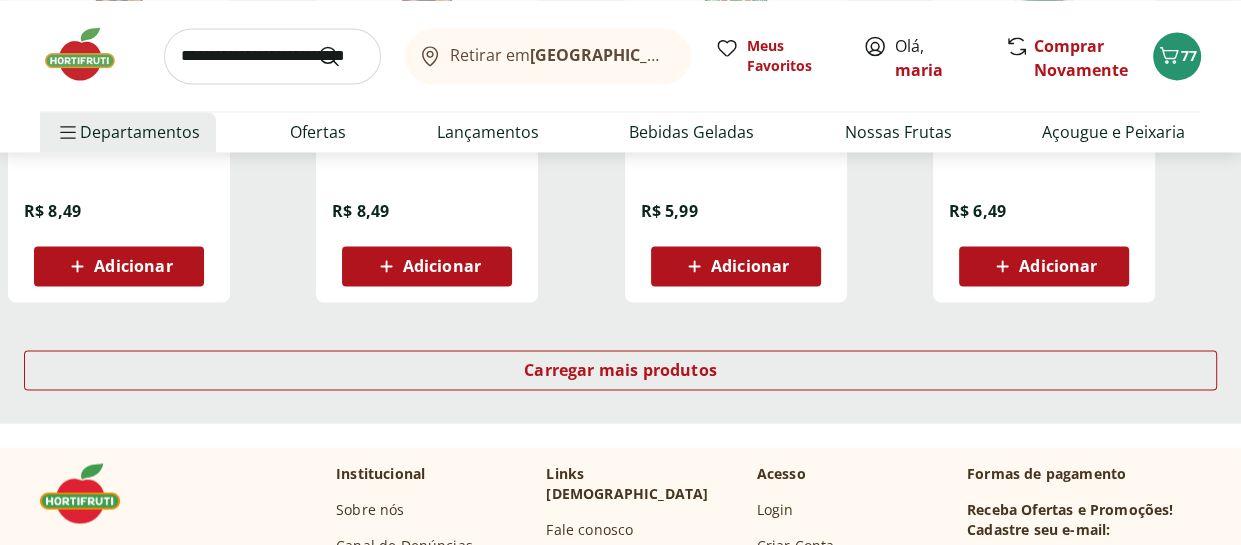scroll, scrollTop: 2700, scrollLeft: 0, axis: vertical 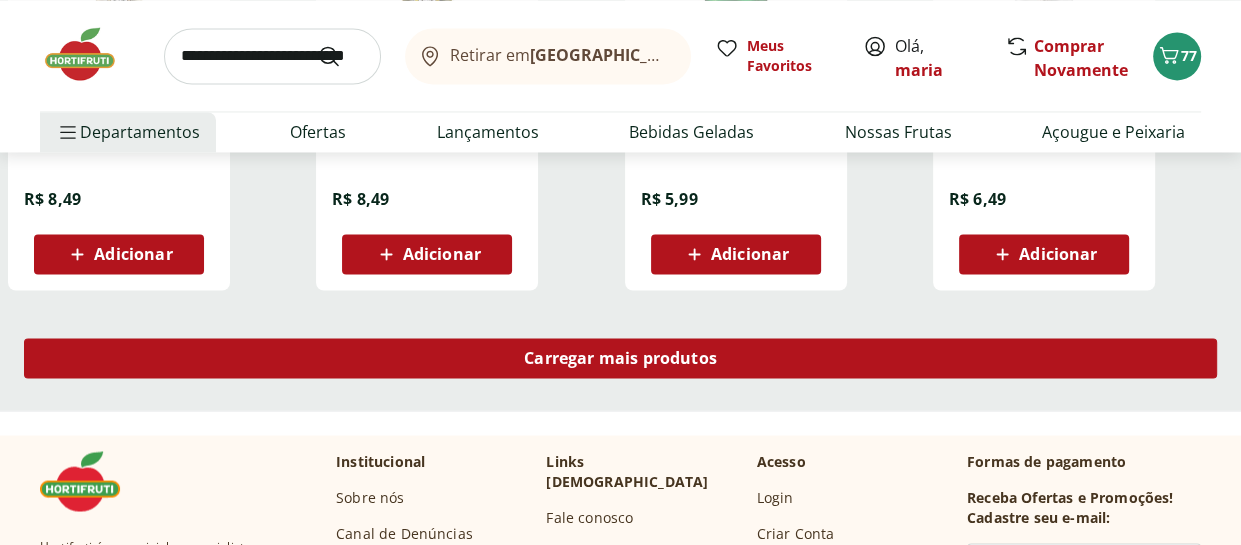 click on "Carregar mais produtos" at bounding box center [620, 358] 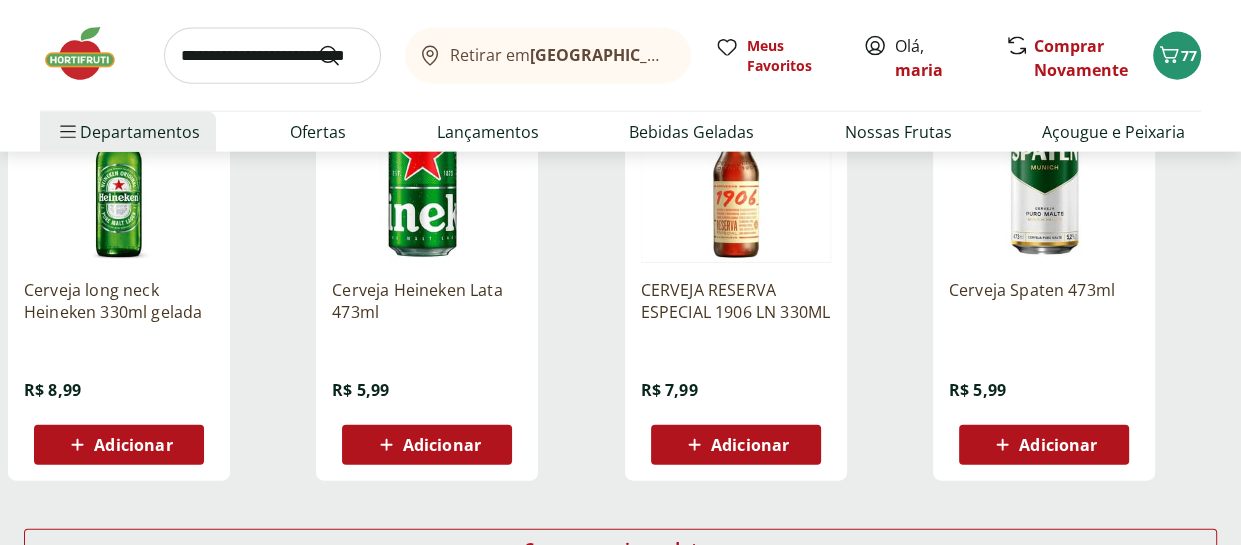 scroll, scrollTop: 3900, scrollLeft: 0, axis: vertical 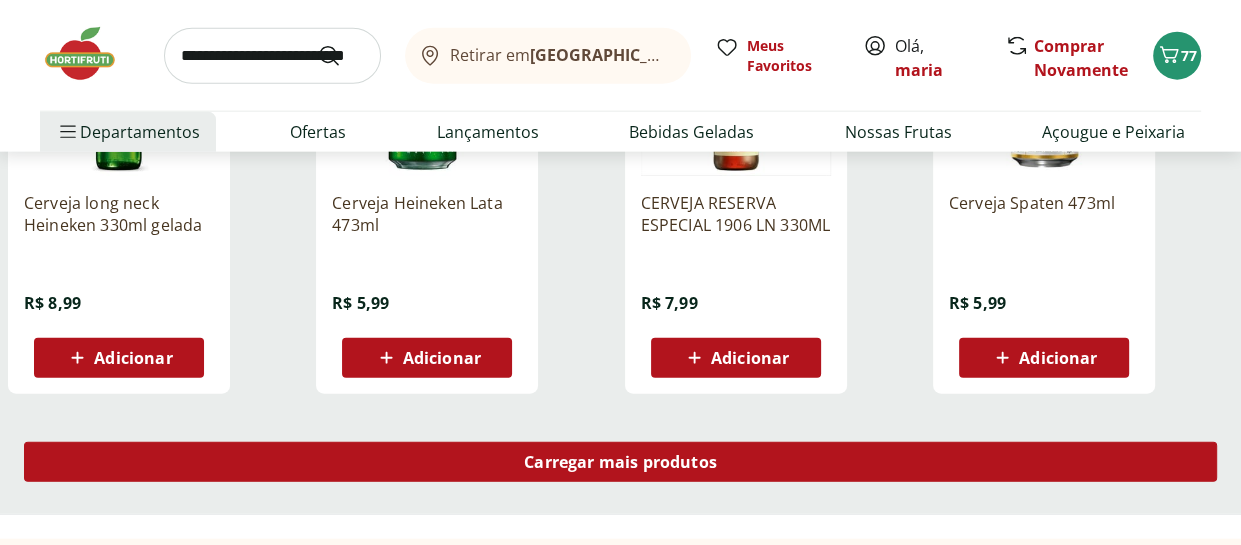 click on "Carregar mais produtos" at bounding box center (620, 462) 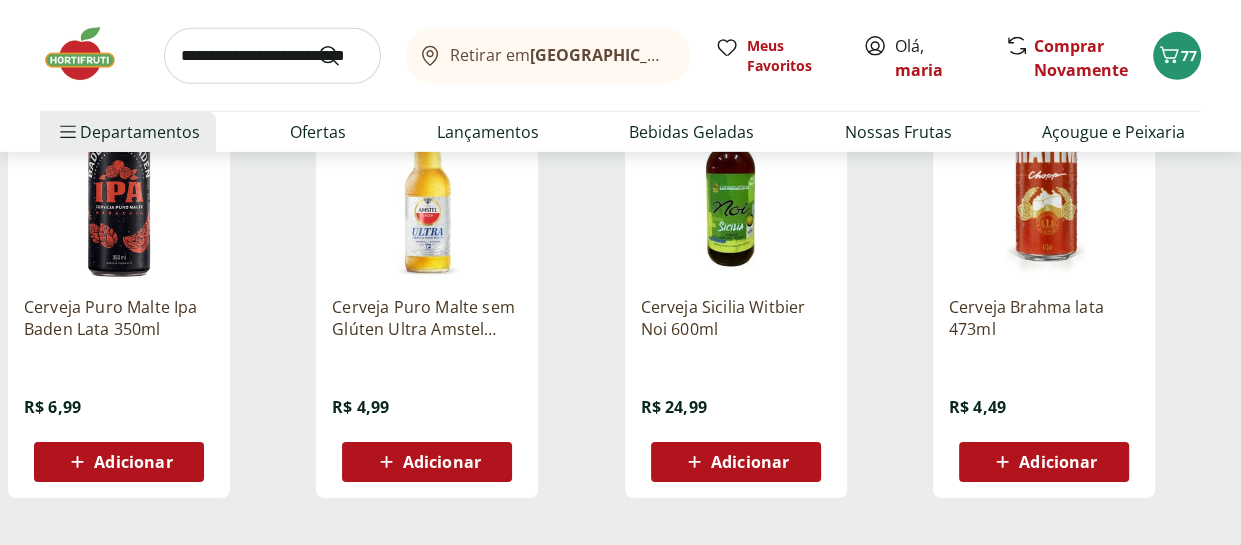 scroll, scrollTop: 5300, scrollLeft: 0, axis: vertical 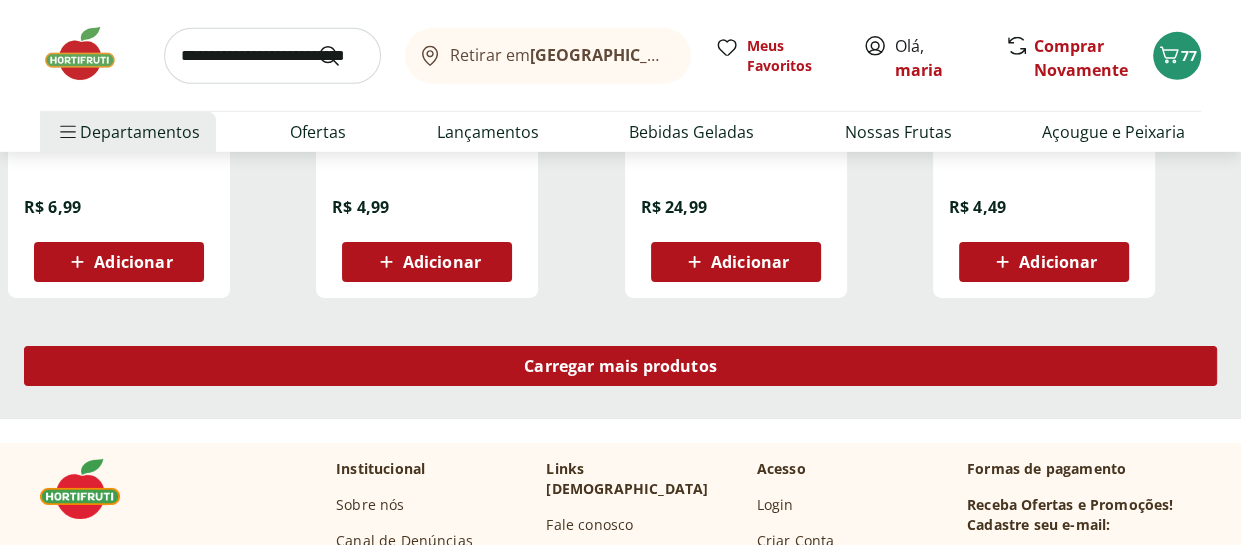 click on "Carregar mais produtos" at bounding box center (620, 366) 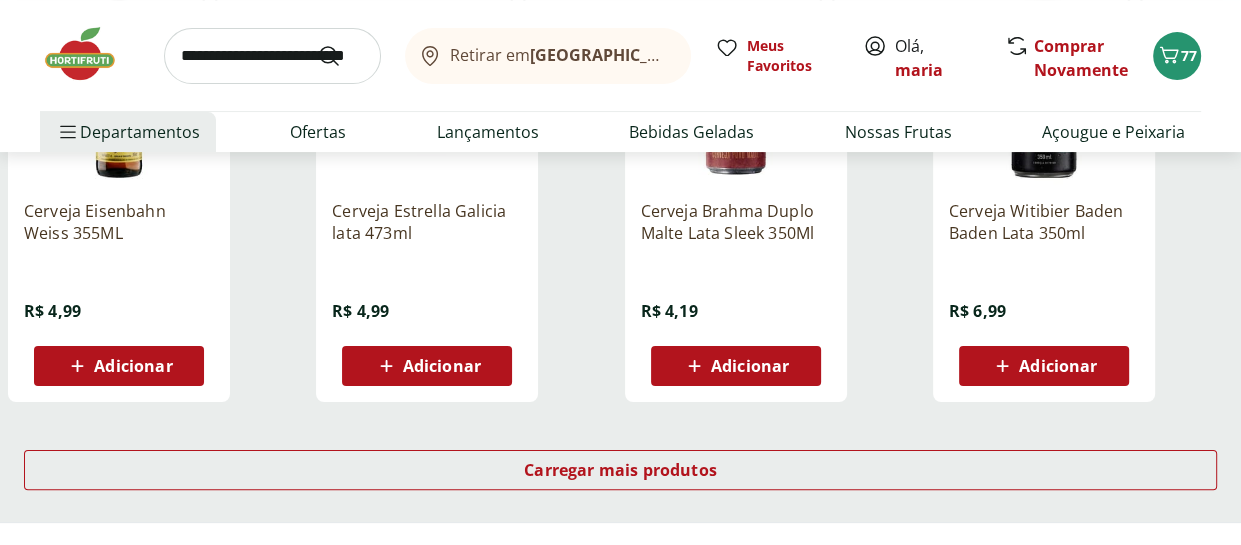 scroll, scrollTop: 6600, scrollLeft: 0, axis: vertical 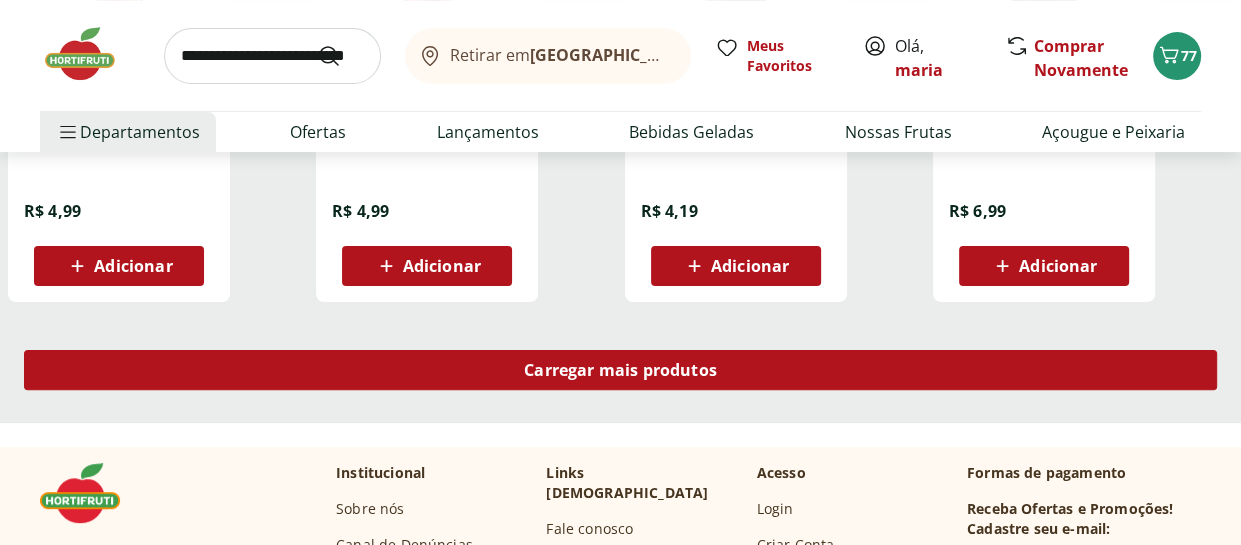click on "Carregar mais produtos" at bounding box center (620, 370) 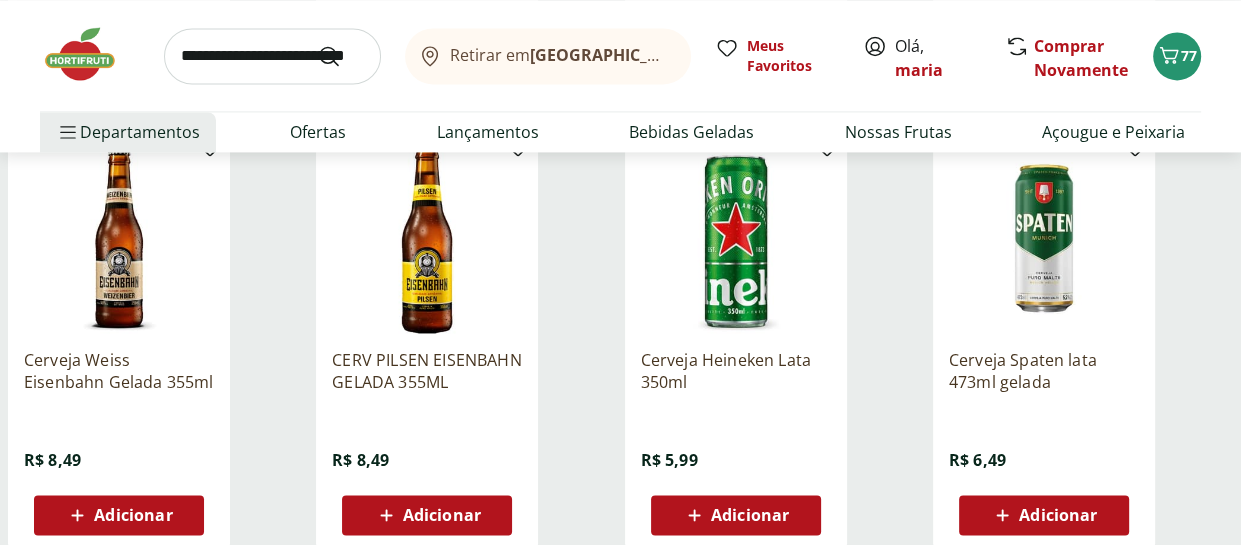 scroll, scrollTop: 2400, scrollLeft: 0, axis: vertical 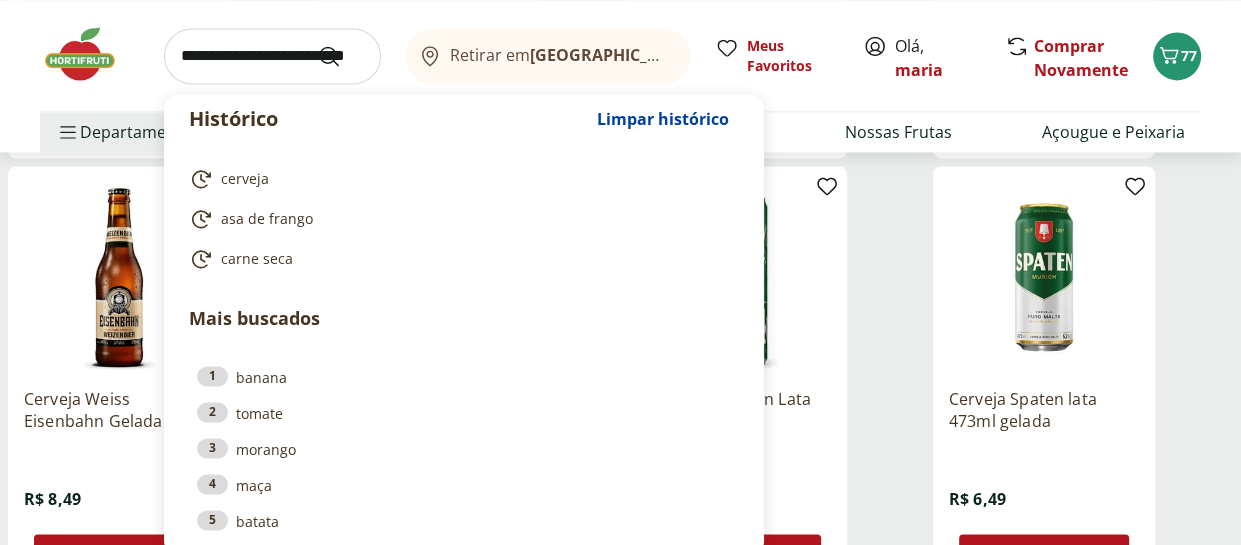 drag, startPoint x: 244, startPoint y: 61, endPoint x: 254, endPoint y: 57, distance: 10.770329 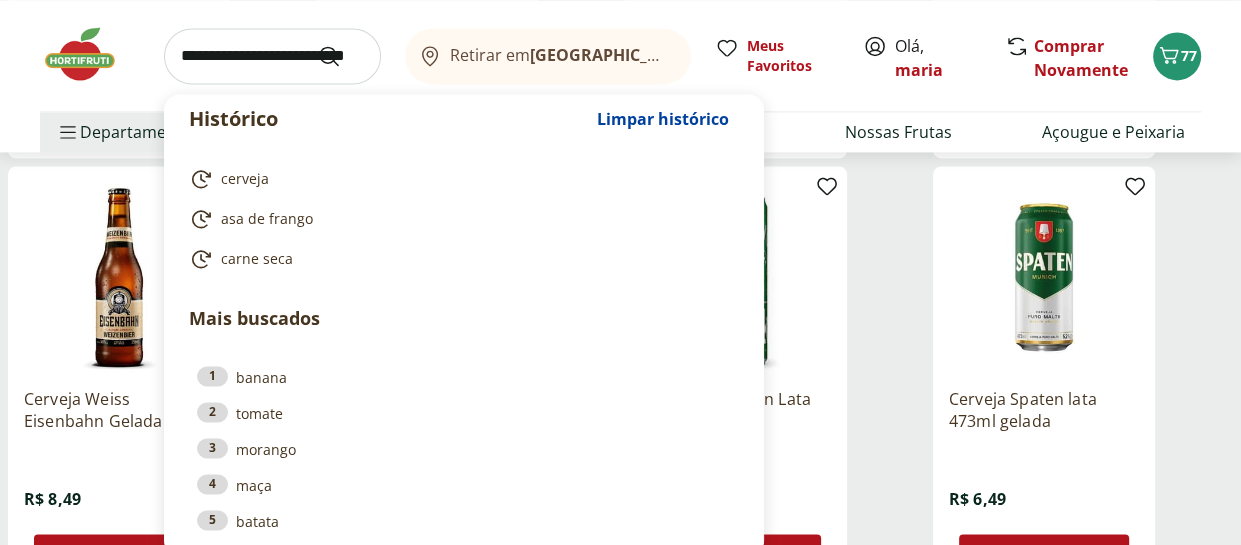 click at bounding box center (272, 56) 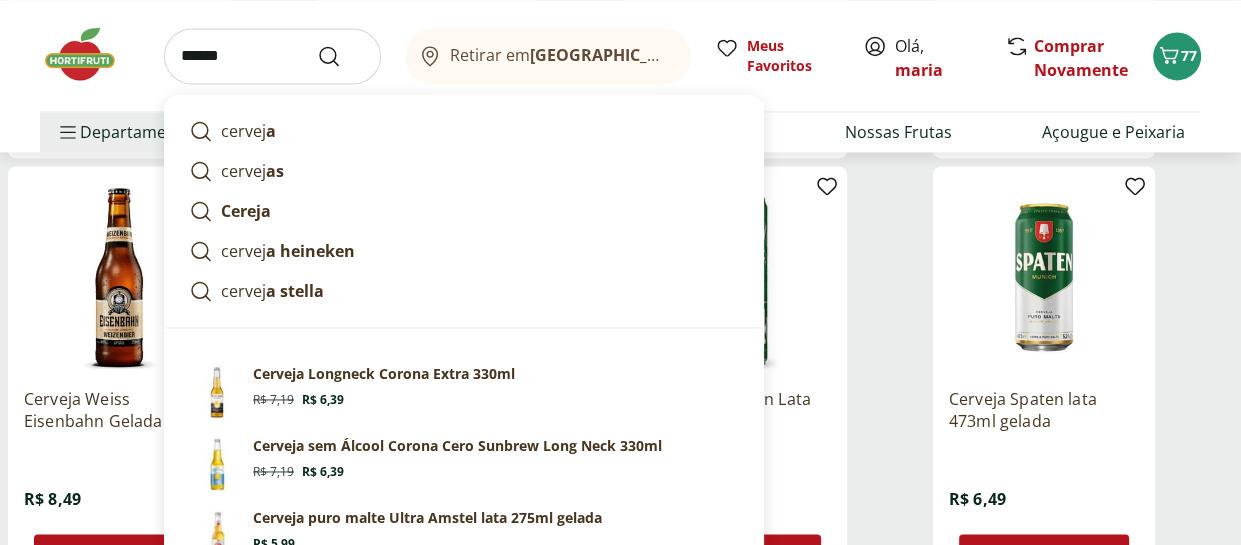type on "*******" 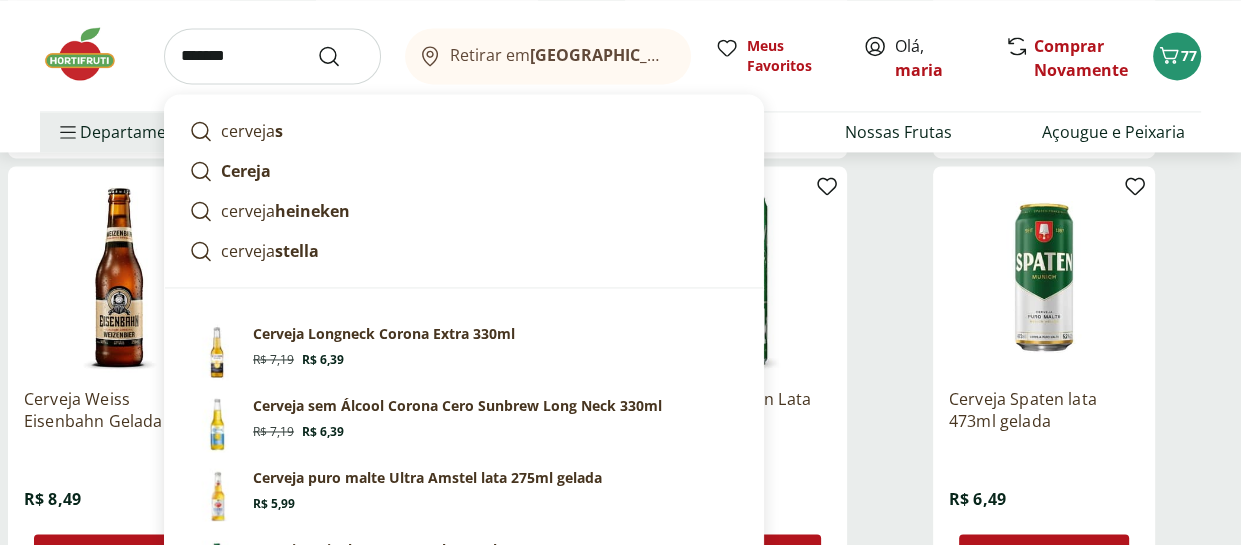 click at bounding box center (341, 56) 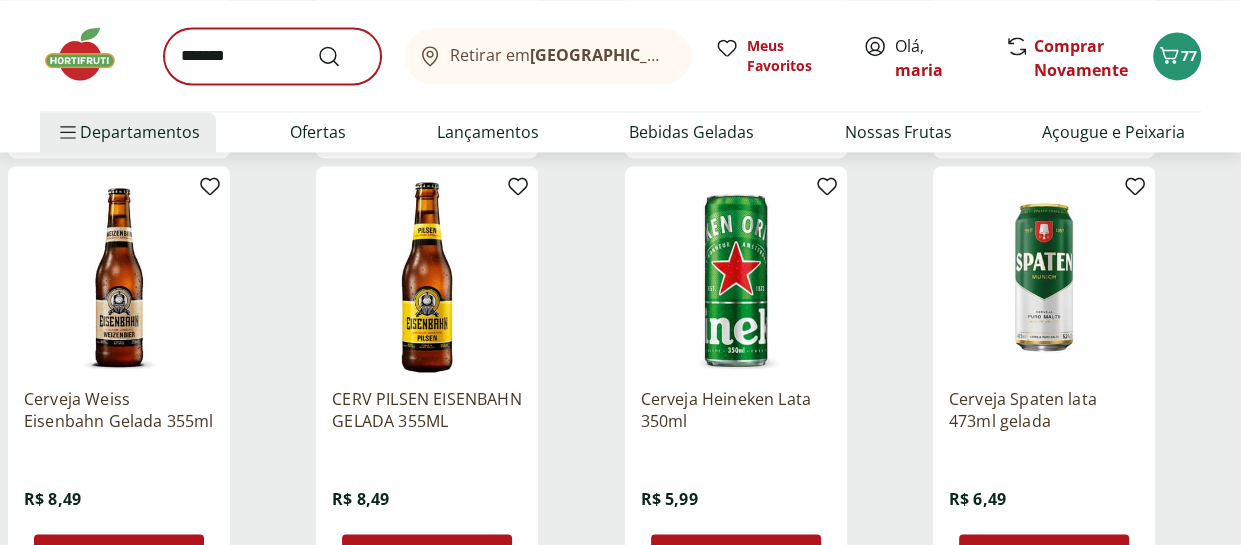 scroll, scrollTop: 0, scrollLeft: 0, axis: both 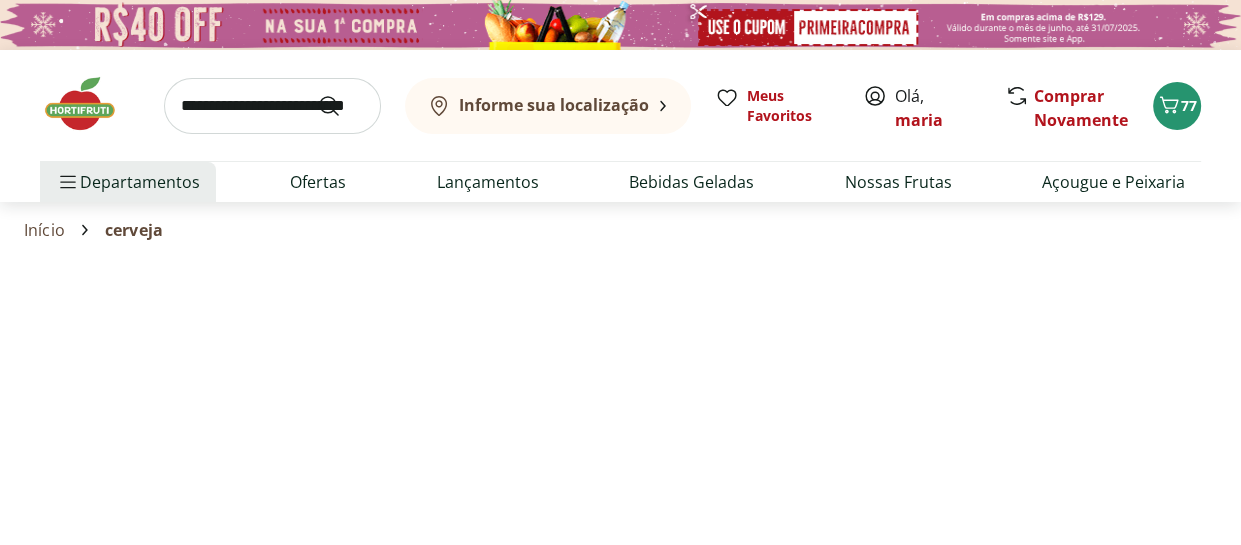select on "**********" 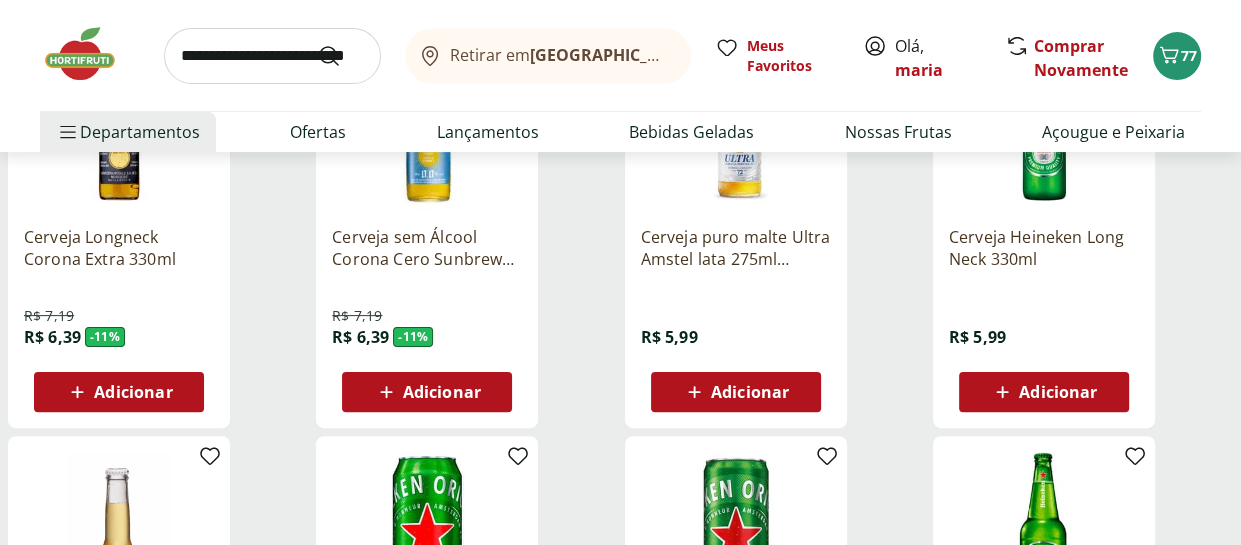 scroll, scrollTop: 400, scrollLeft: 0, axis: vertical 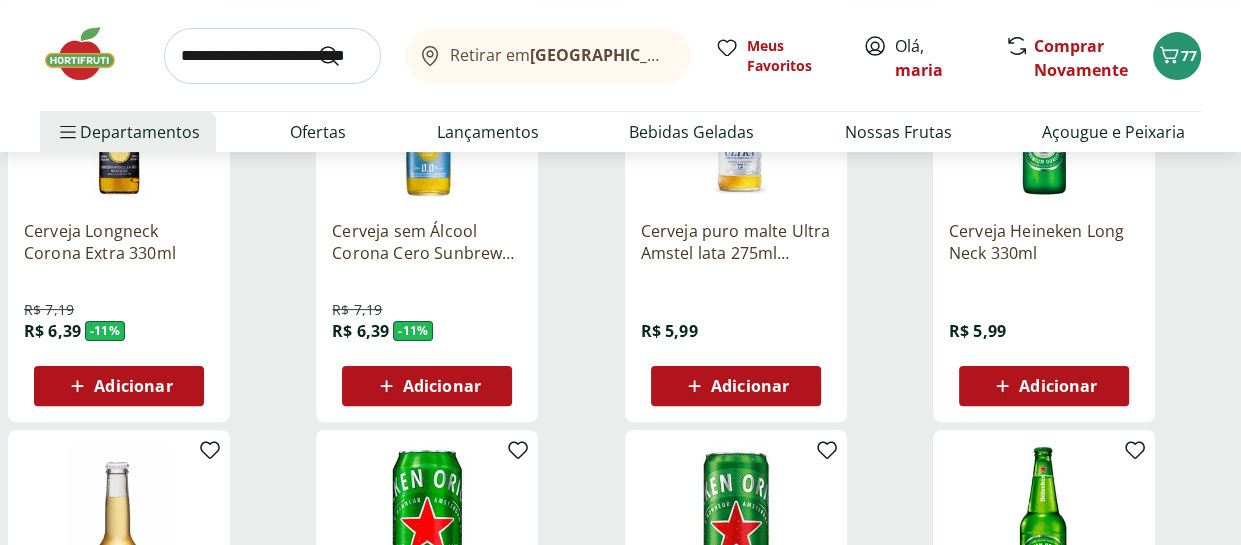click on "Adicionar" at bounding box center (1058, 386) 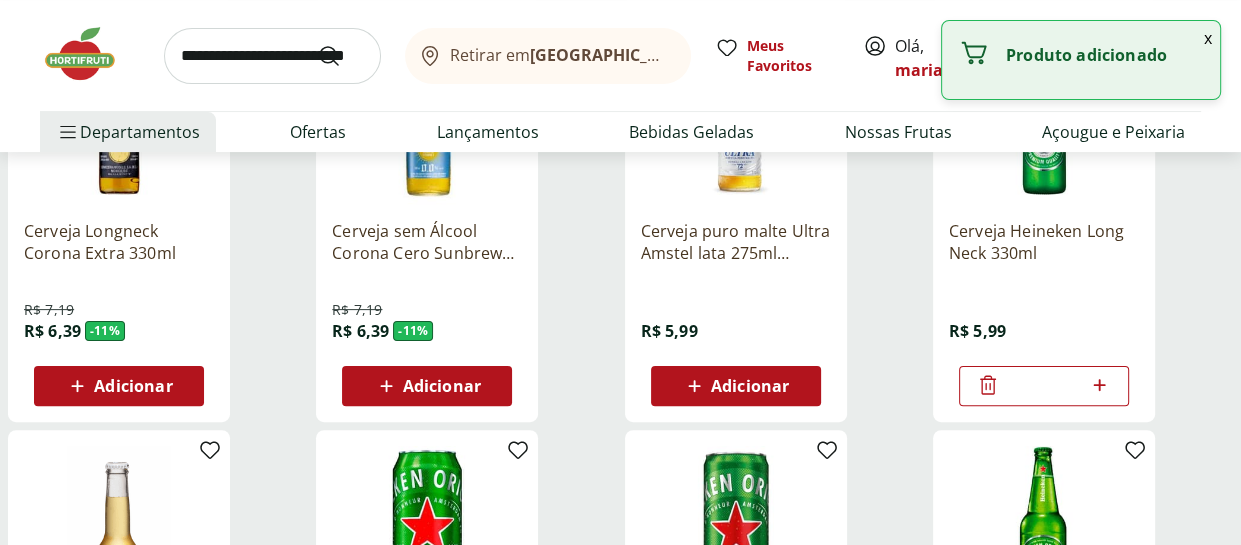 click 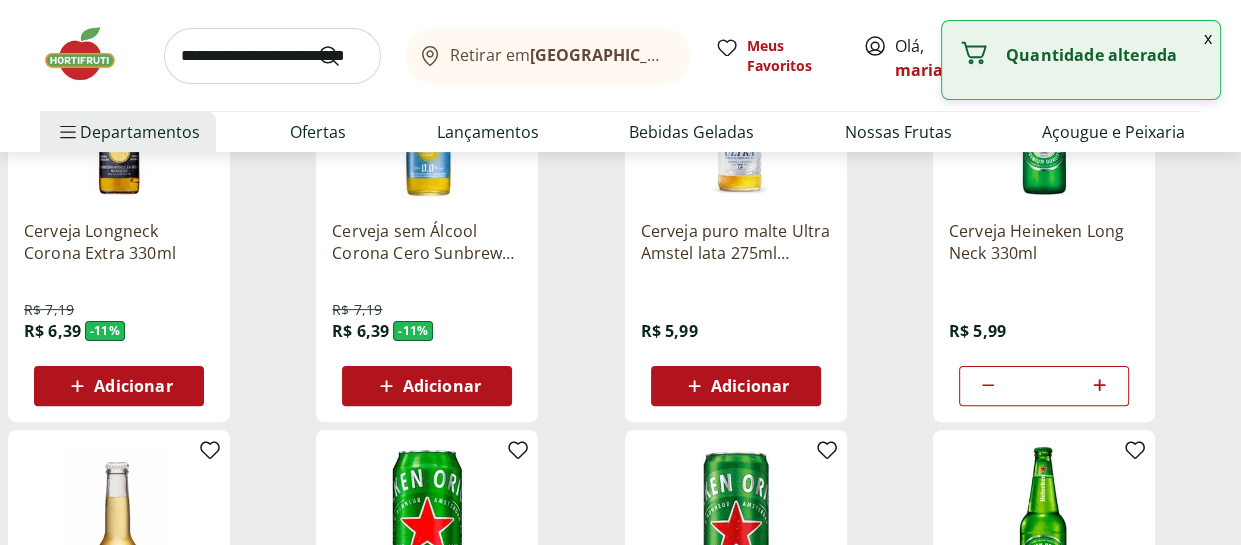 click 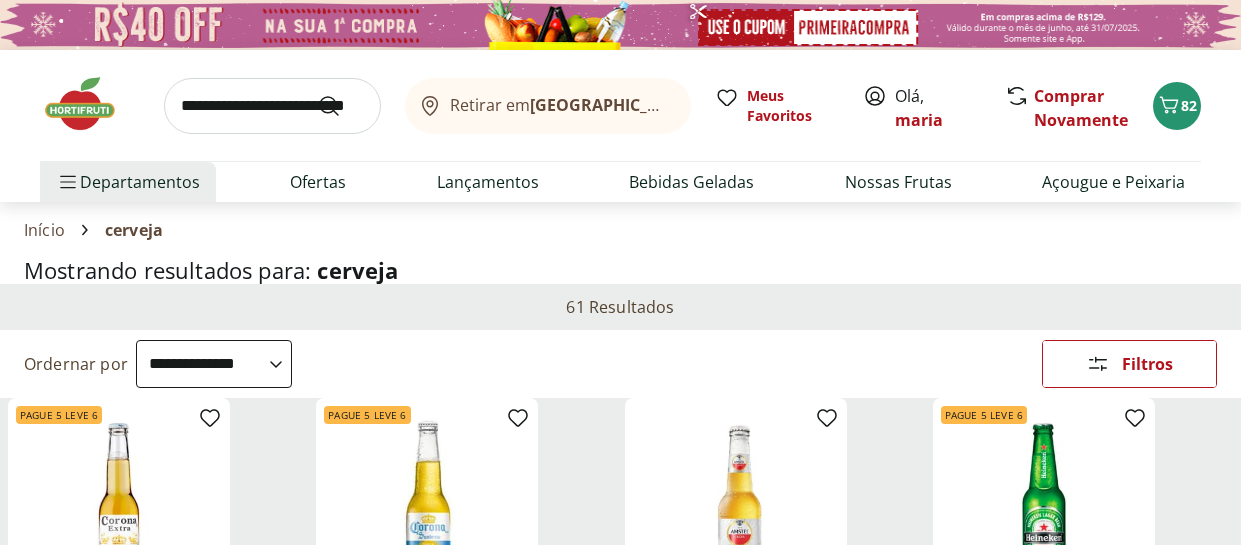 select on "**********" 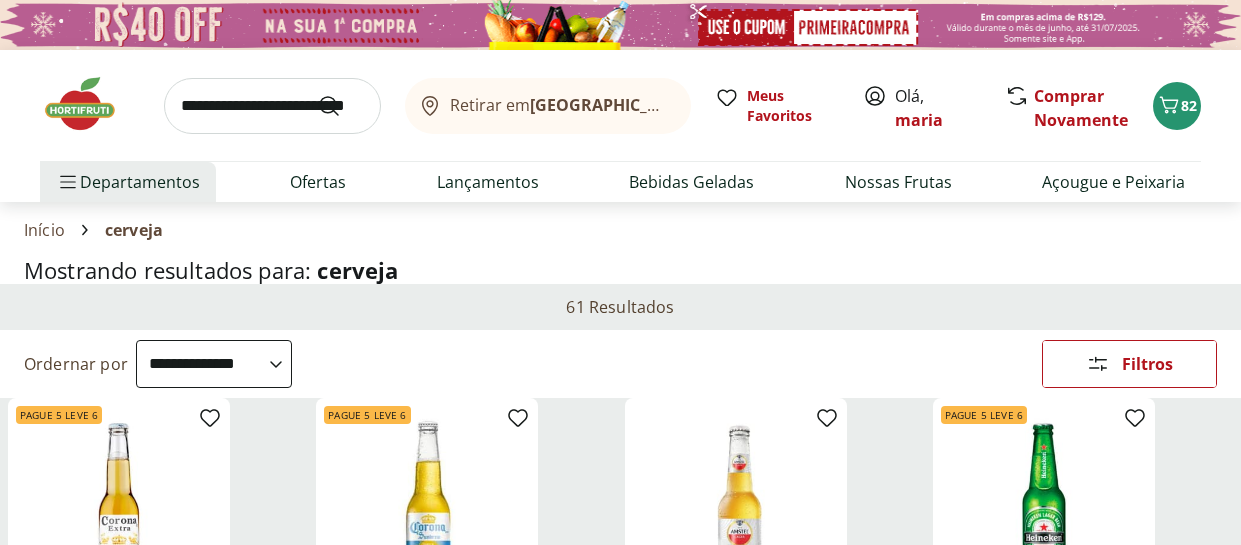 scroll, scrollTop: 400, scrollLeft: 0, axis: vertical 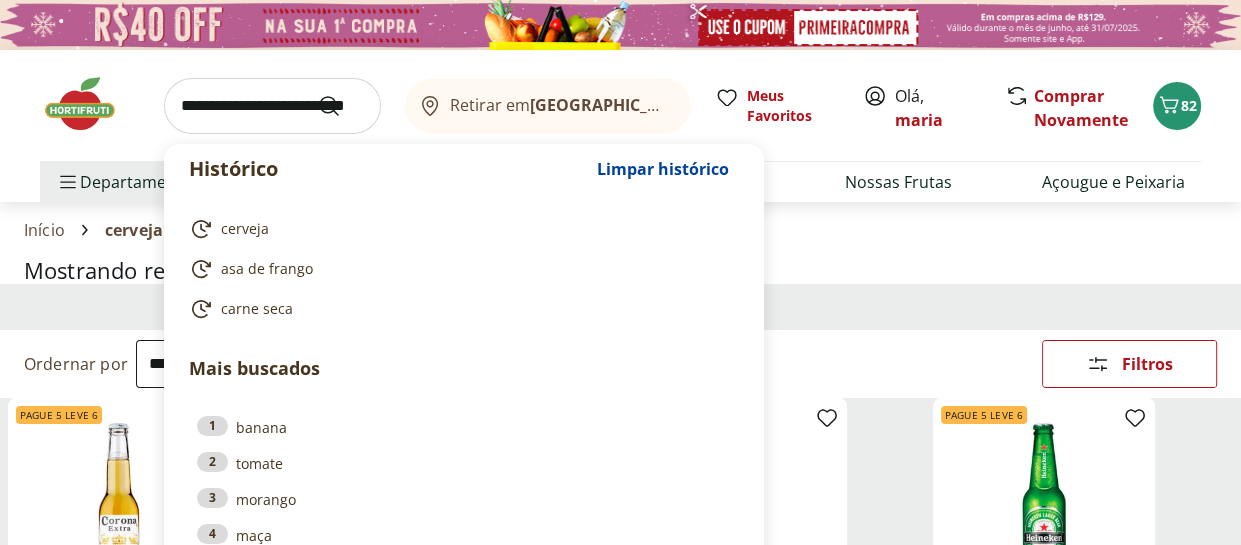 click at bounding box center [272, 106] 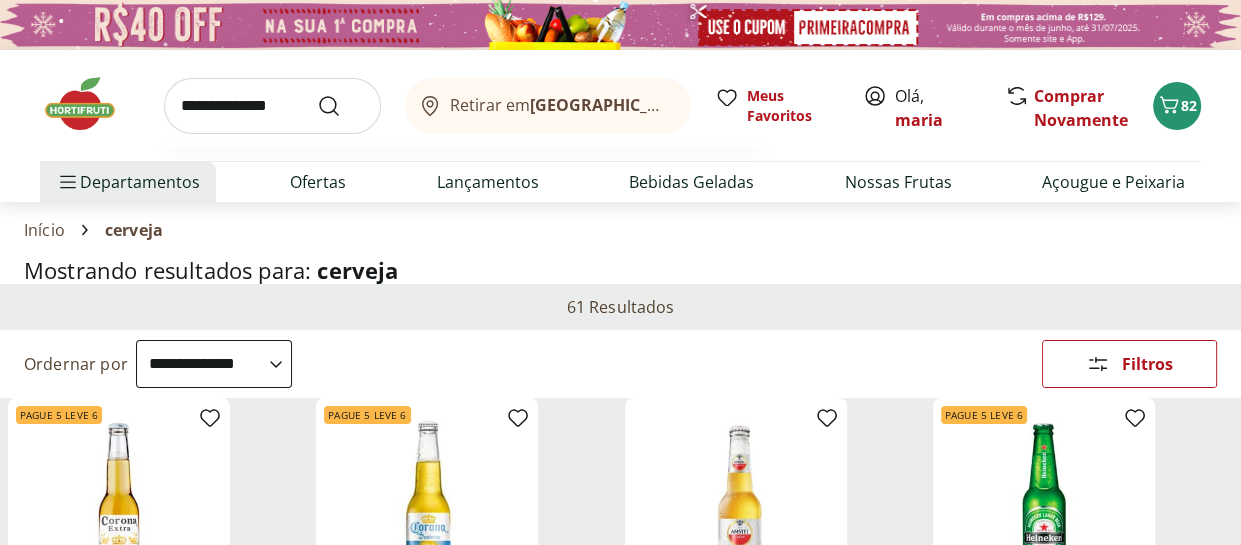 type on "**********" 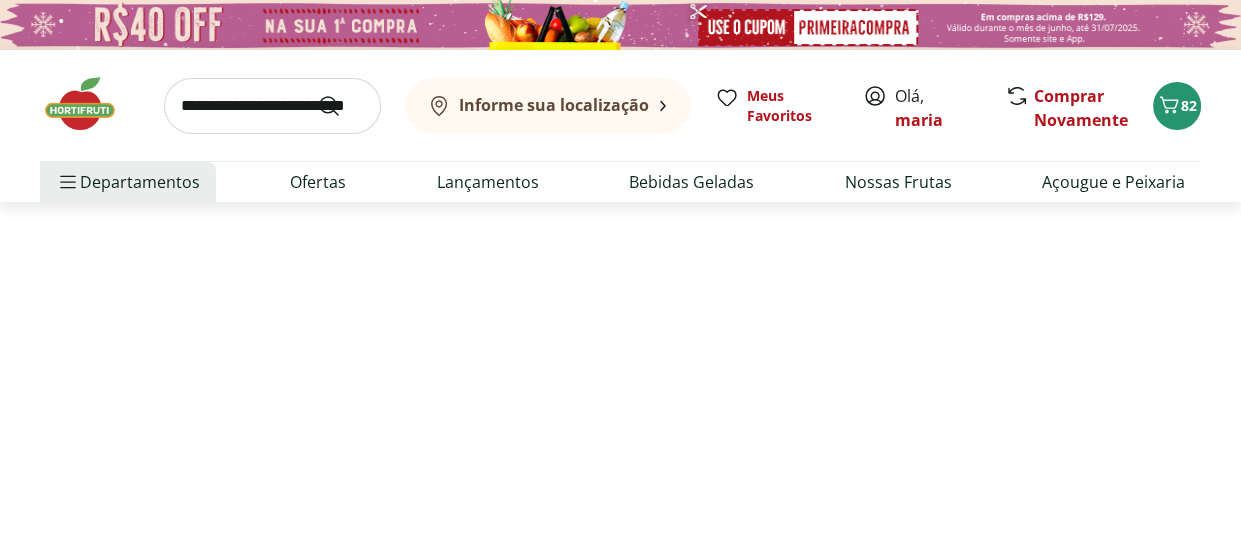 select on "**********" 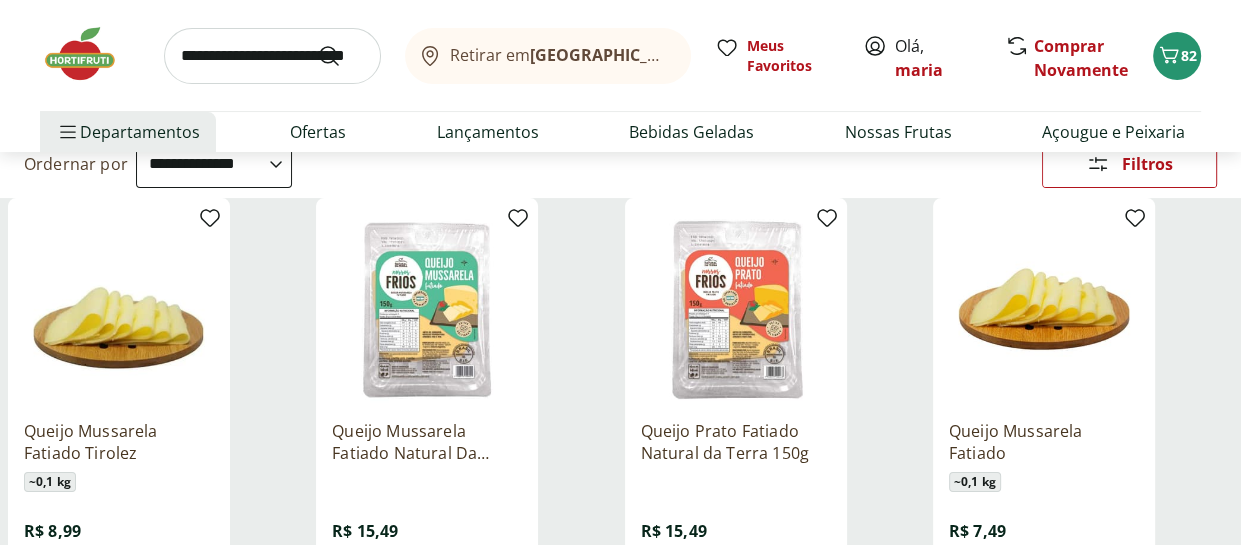 scroll, scrollTop: 400, scrollLeft: 0, axis: vertical 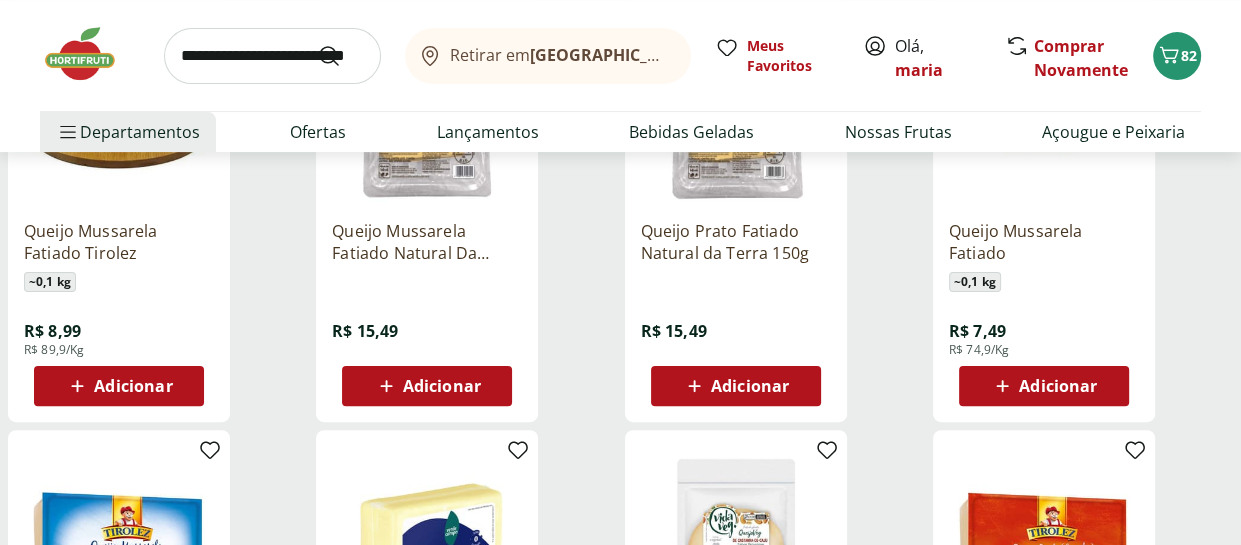 click on "Adicionar" at bounding box center [750, 386] 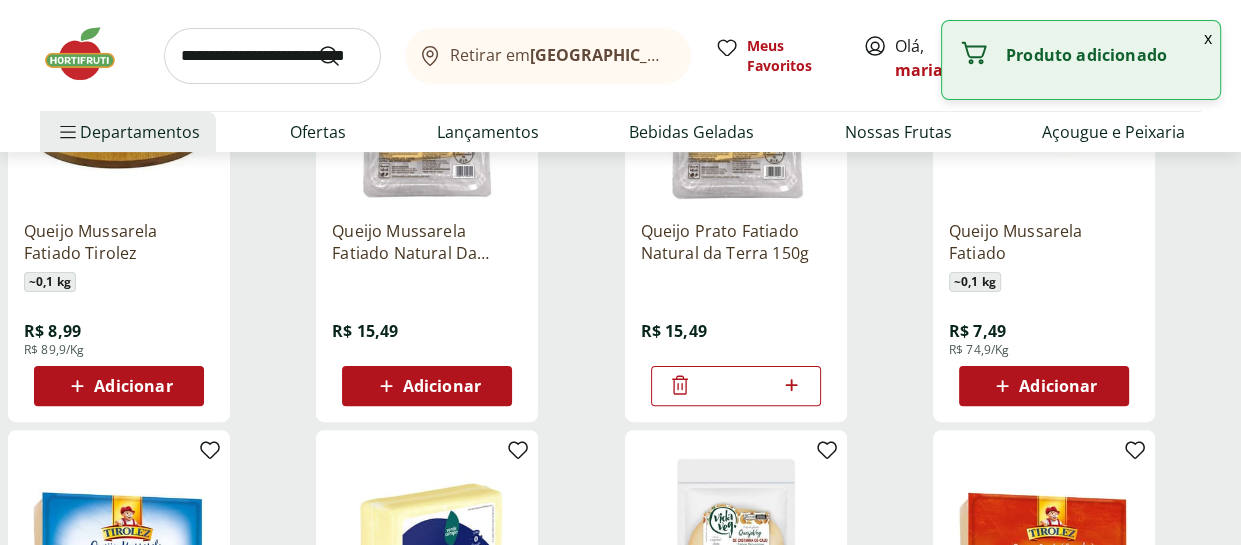 click at bounding box center [272, 56] 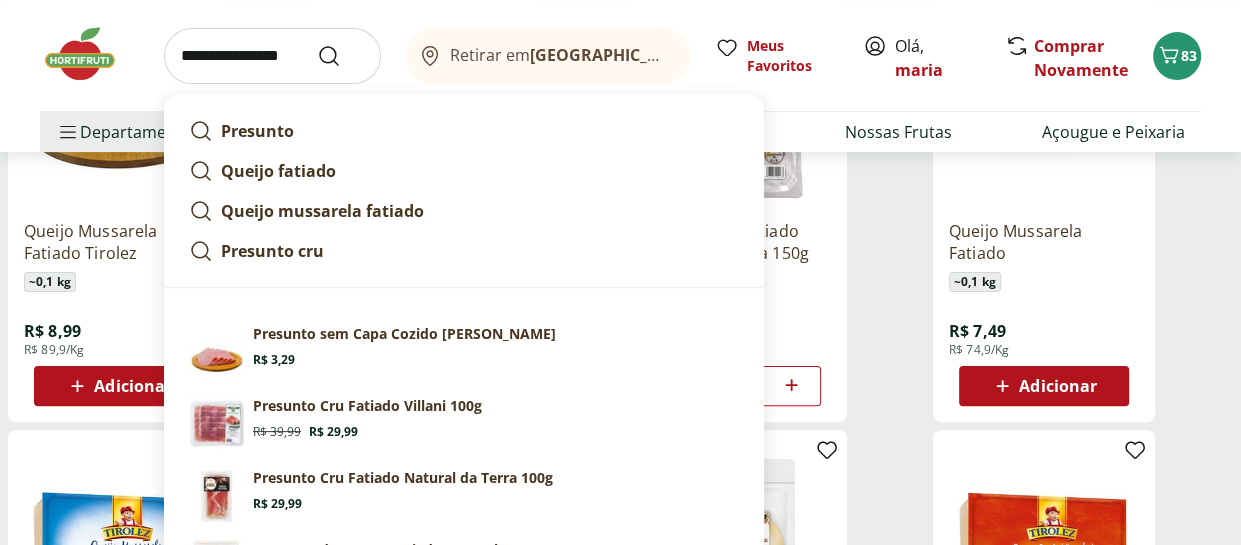 type on "**********" 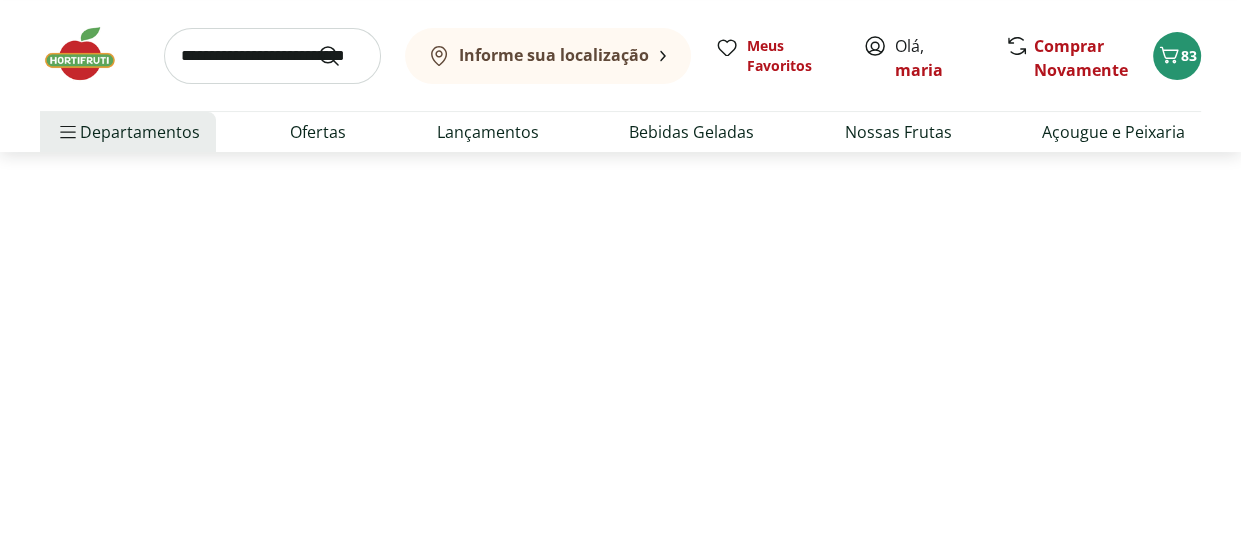 scroll, scrollTop: 0, scrollLeft: 0, axis: both 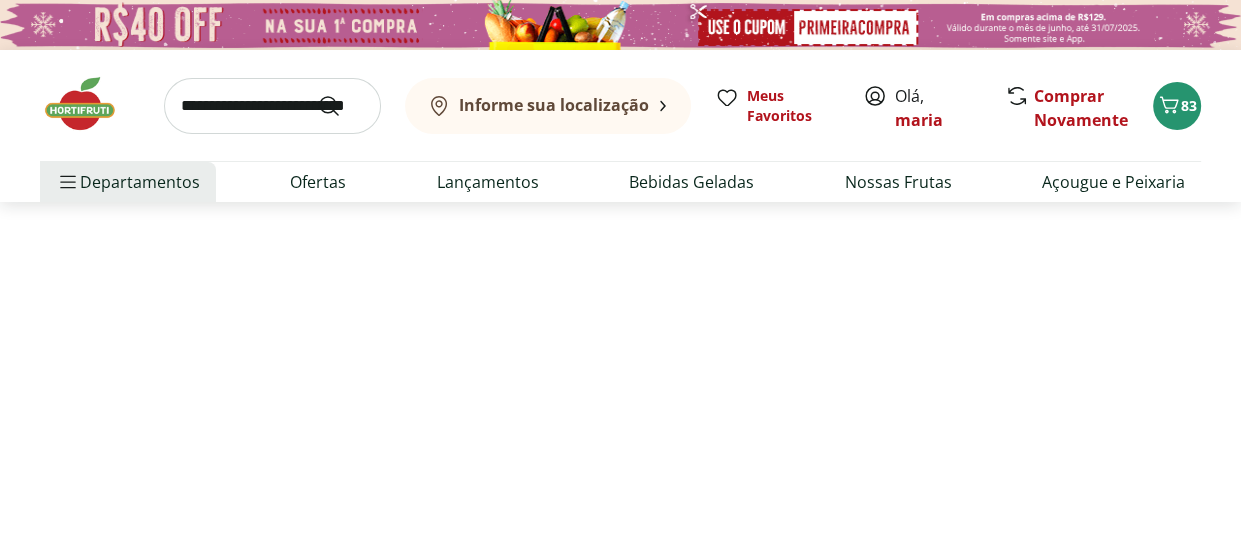 select on "**********" 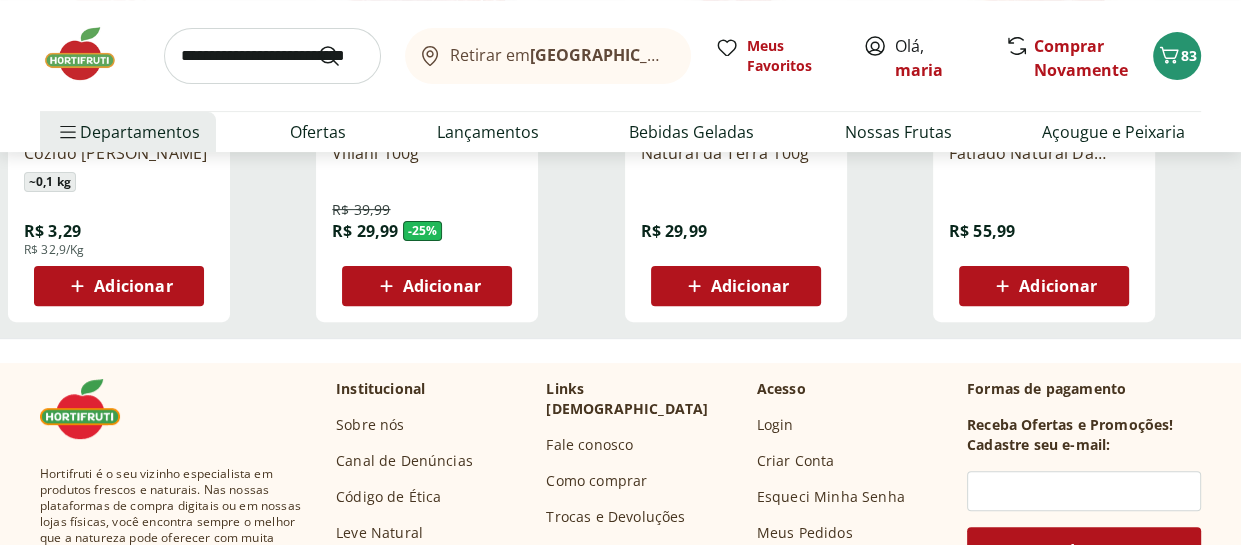 scroll, scrollTop: 300, scrollLeft: 0, axis: vertical 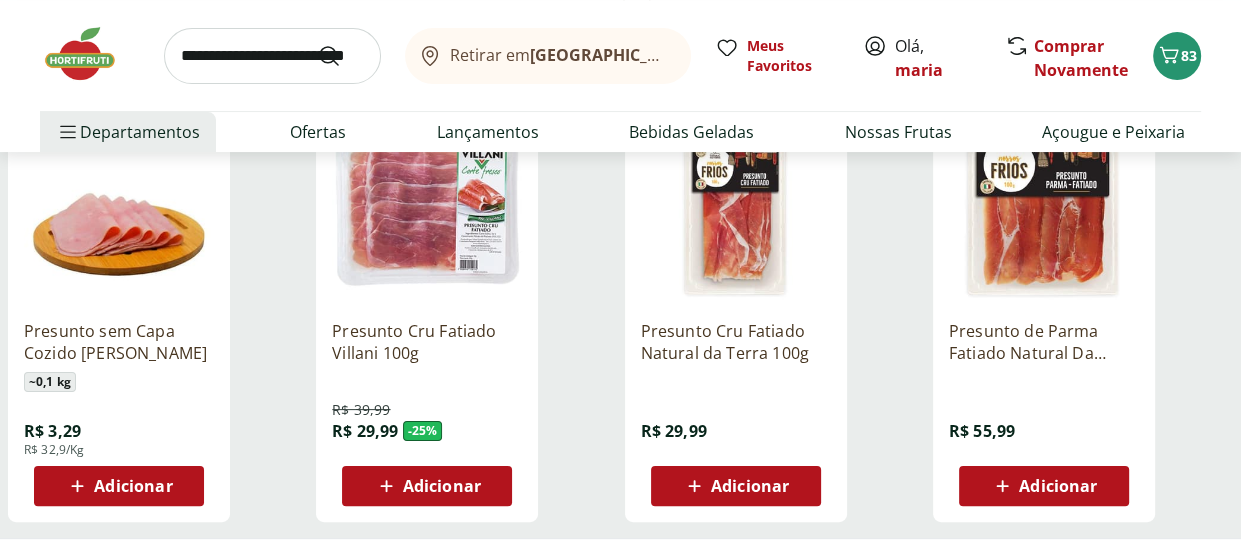 click on "Adicionar" at bounding box center [133, 486] 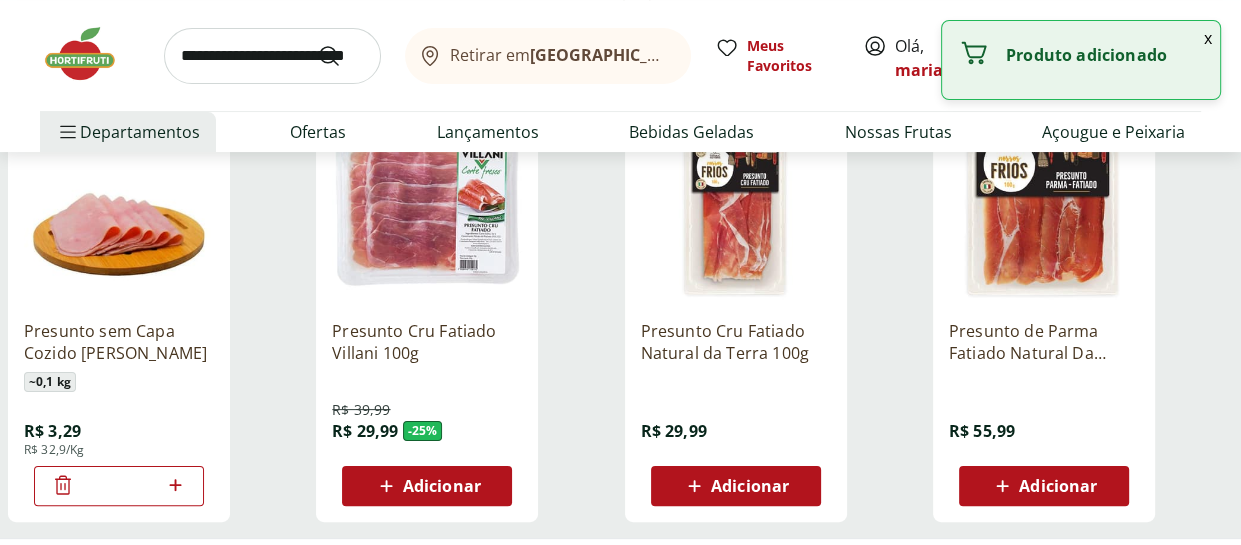 click 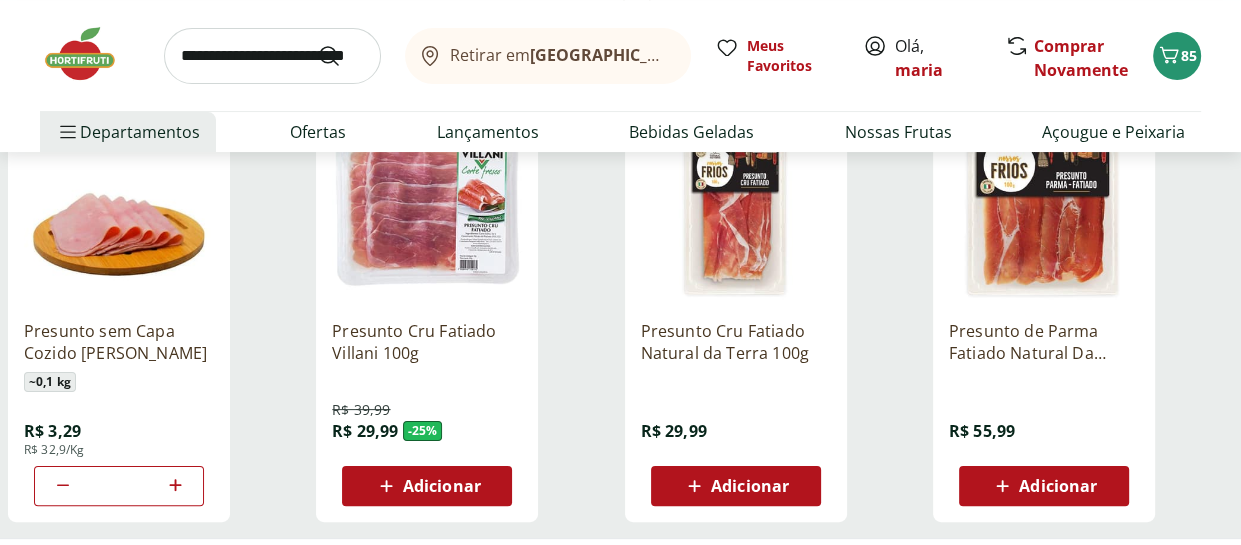 click at bounding box center (272, 56) 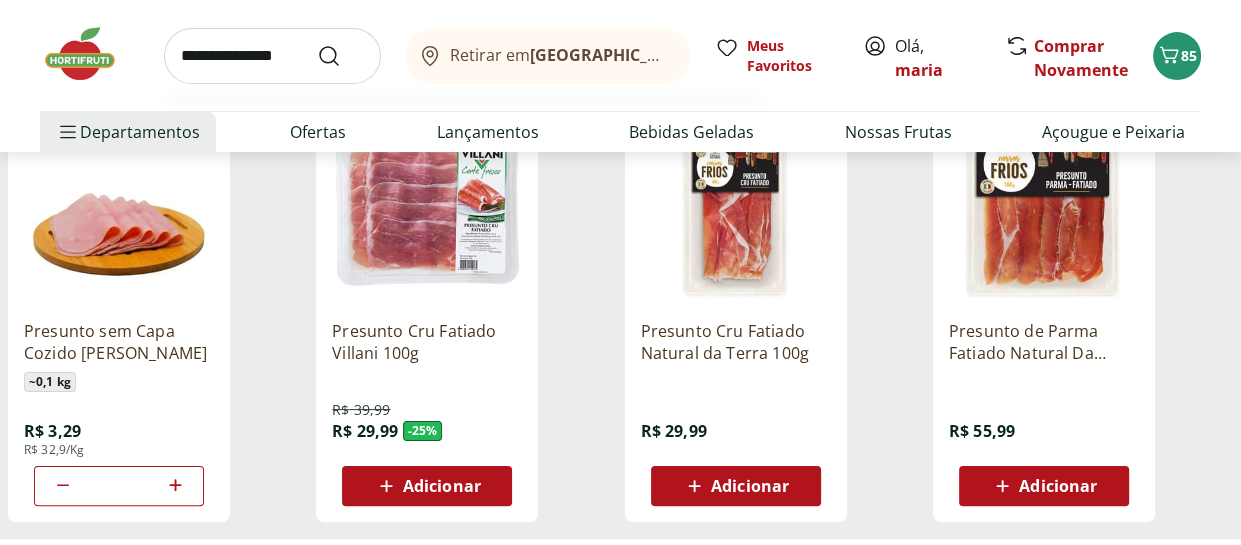 type on "**********" 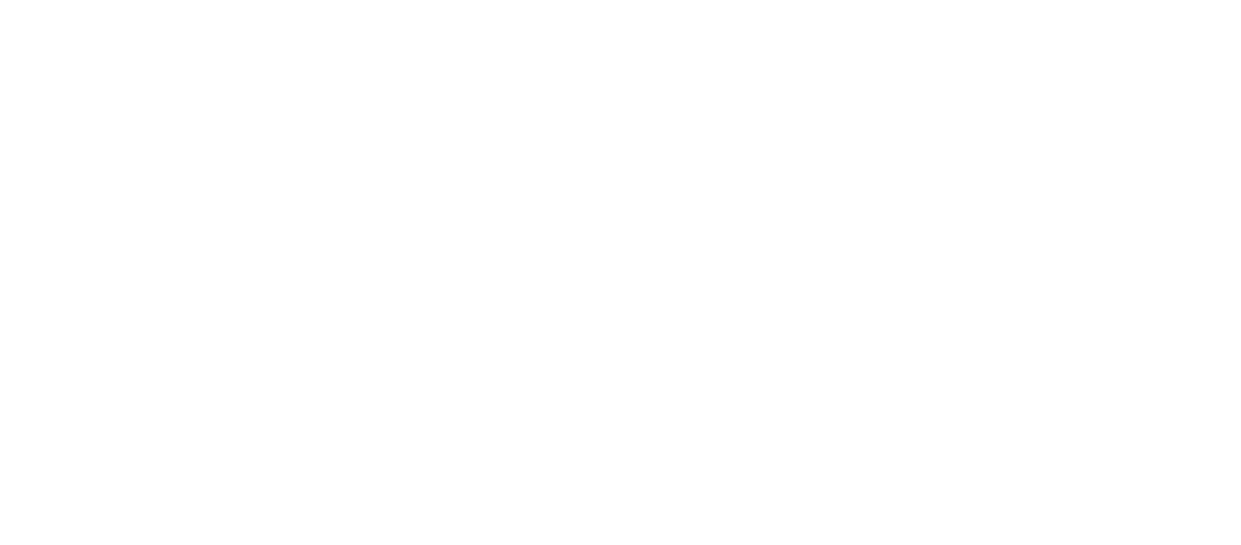 scroll, scrollTop: 0, scrollLeft: 0, axis: both 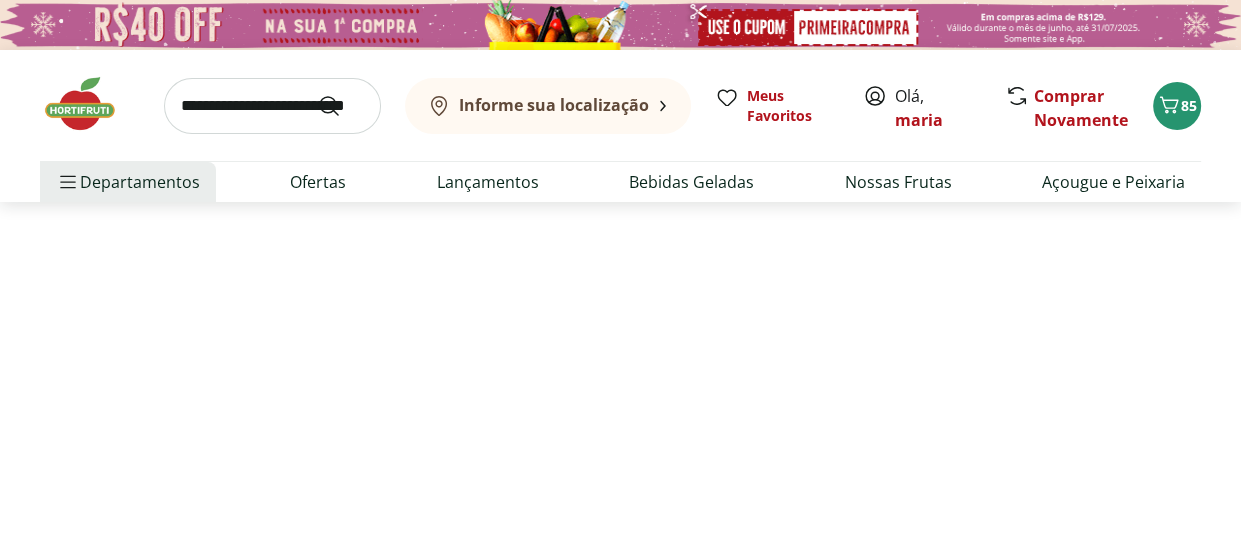 select on "**********" 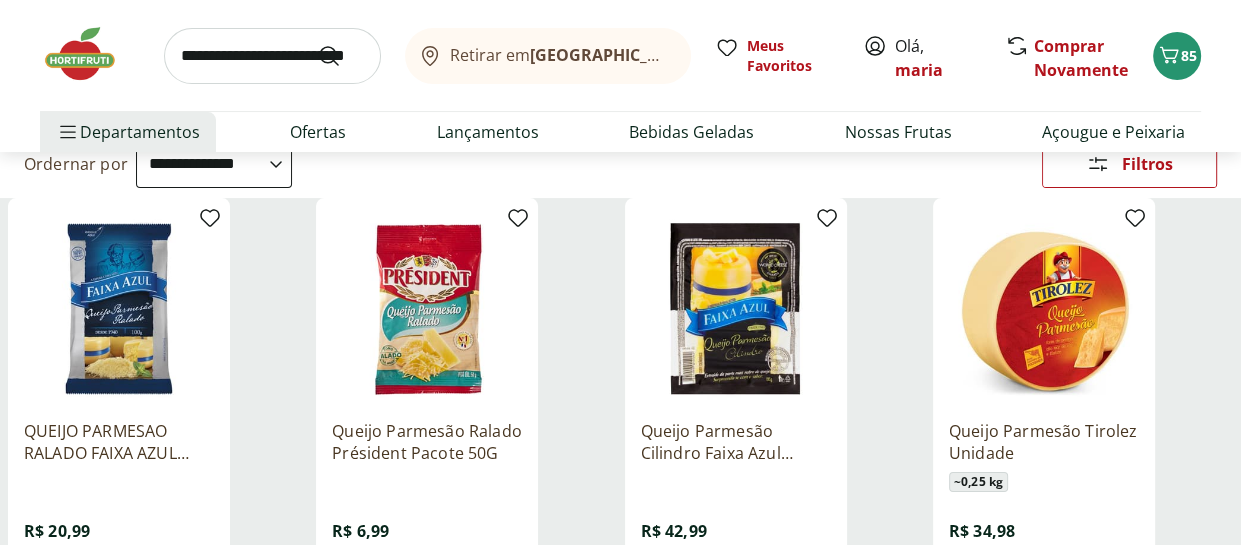 scroll, scrollTop: 300, scrollLeft: 0, axis: vertical 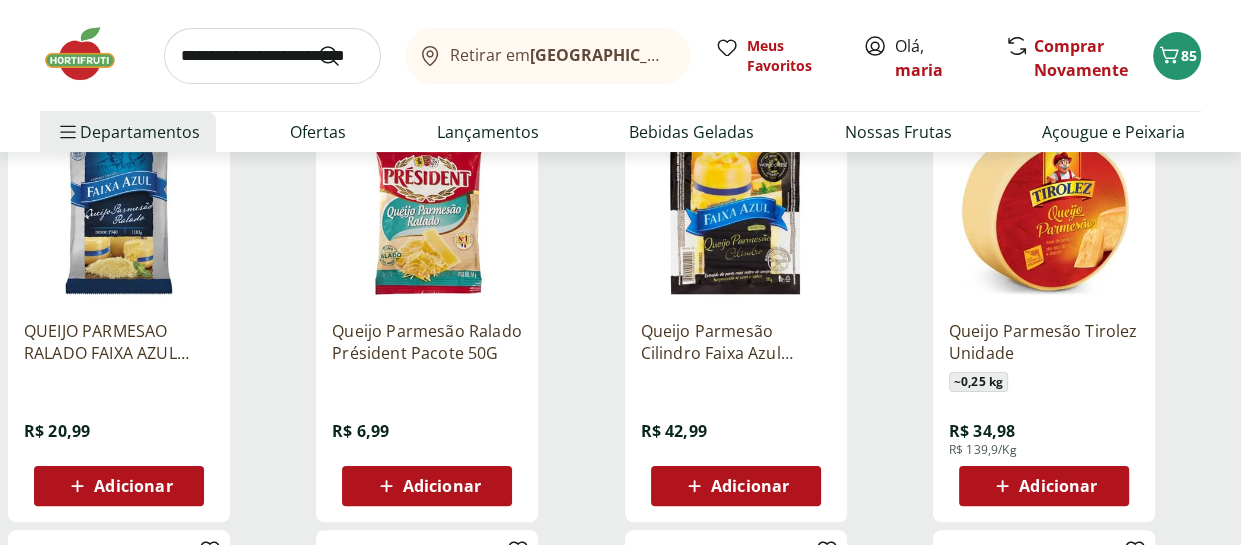 click on "Adicionar" at bounding box center [442, 486] 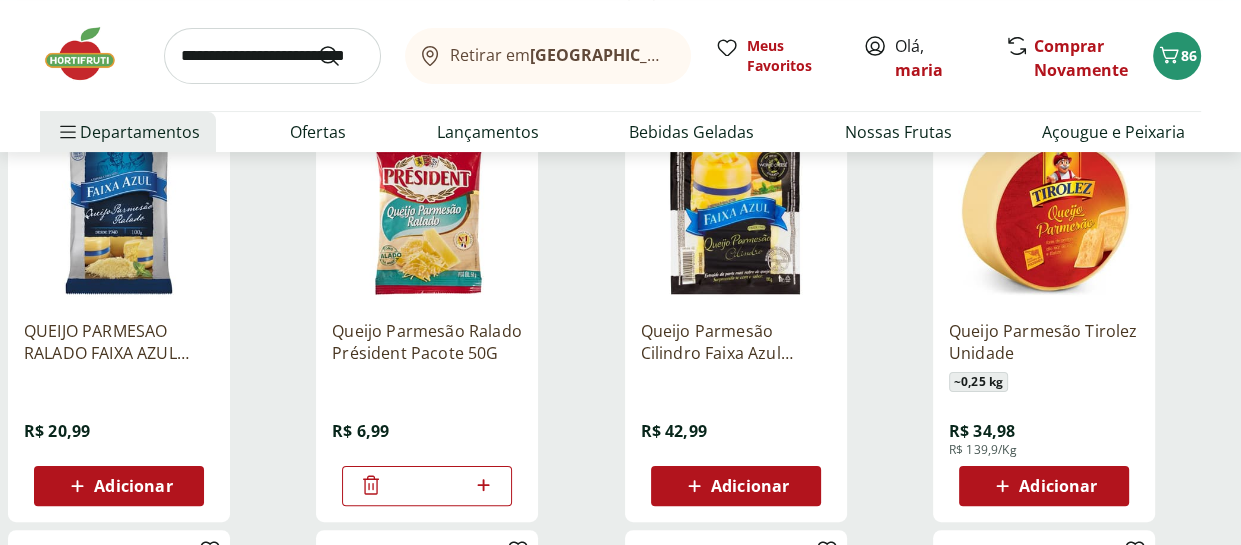 click 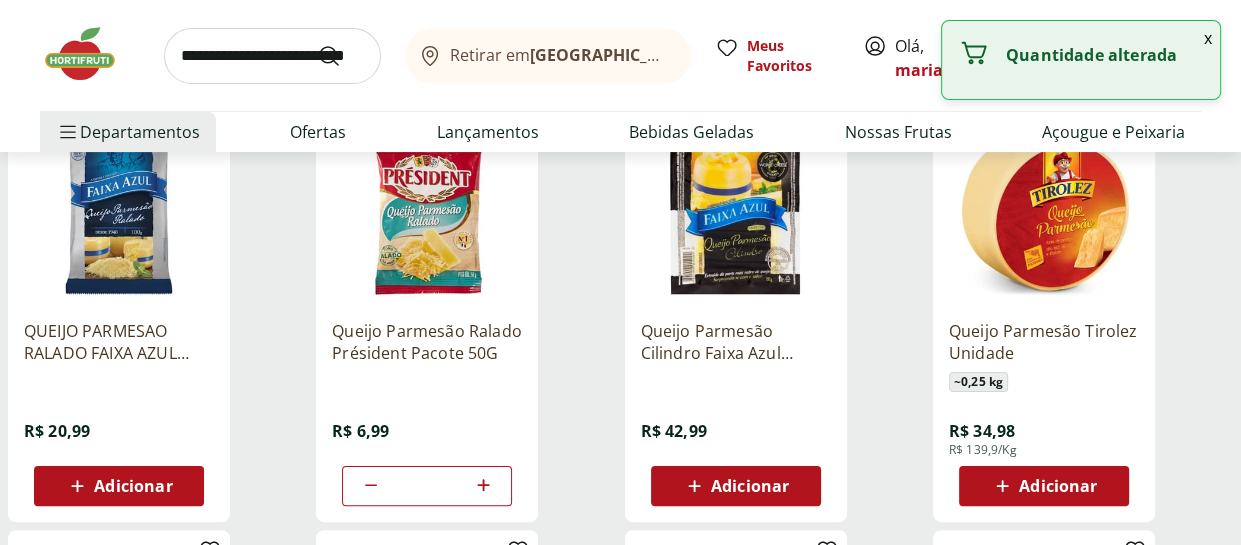 click 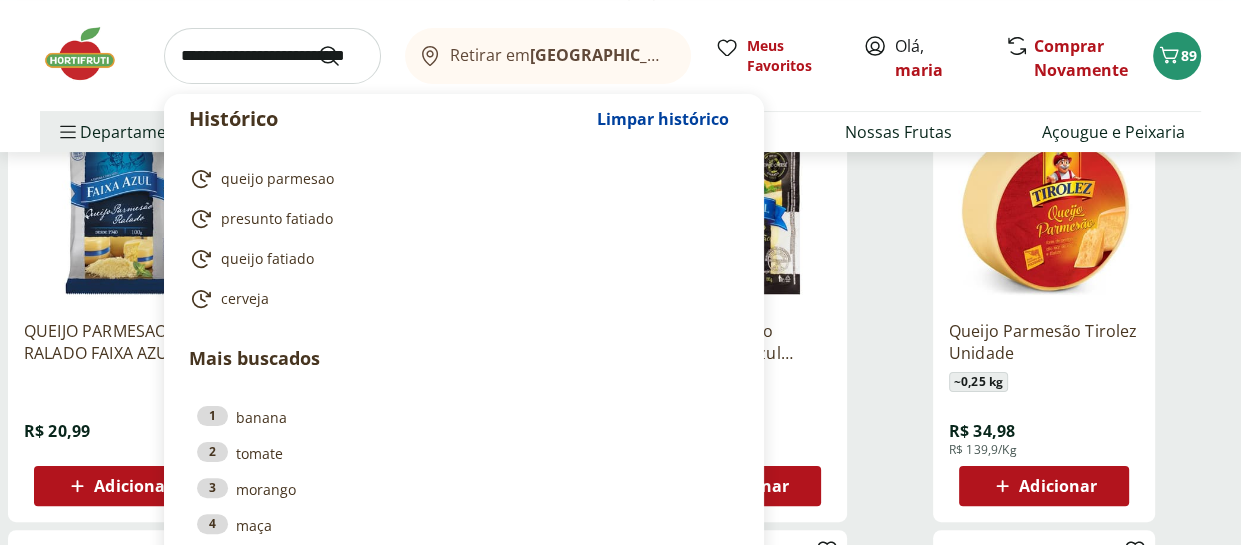 click at bounding box center [272, 56] 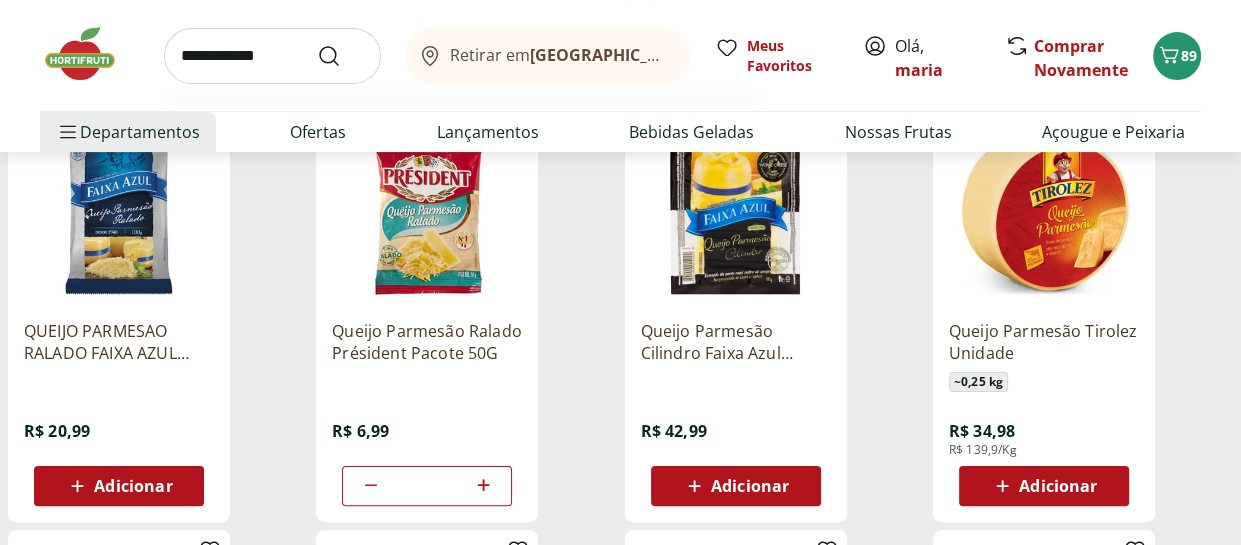 type on "**********" 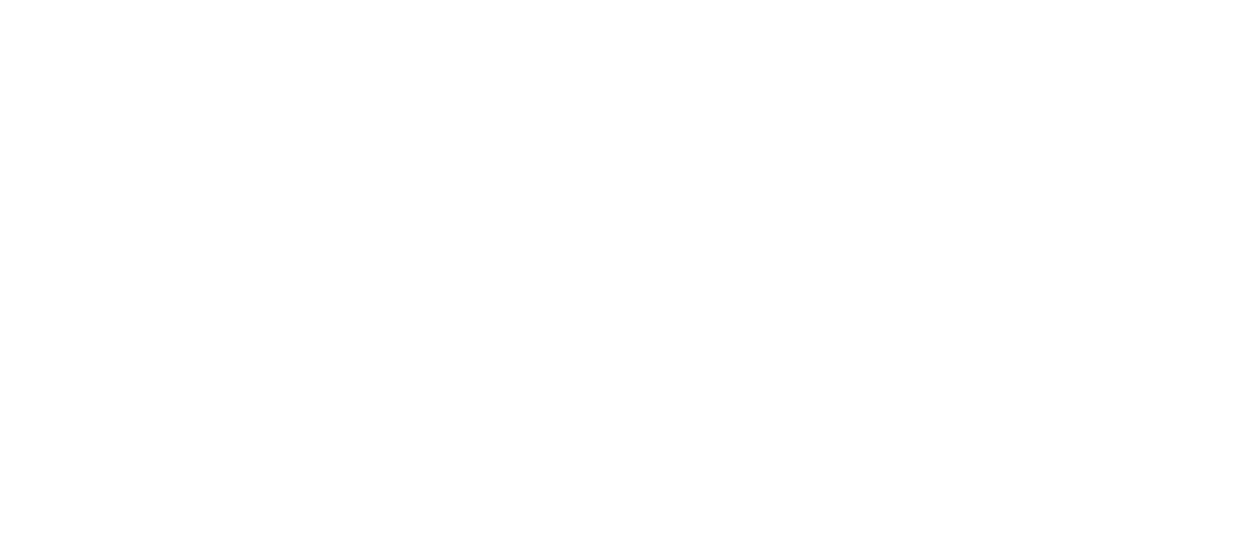 scroll, scrollTop: 0, scrollLeft: 0, axis: both 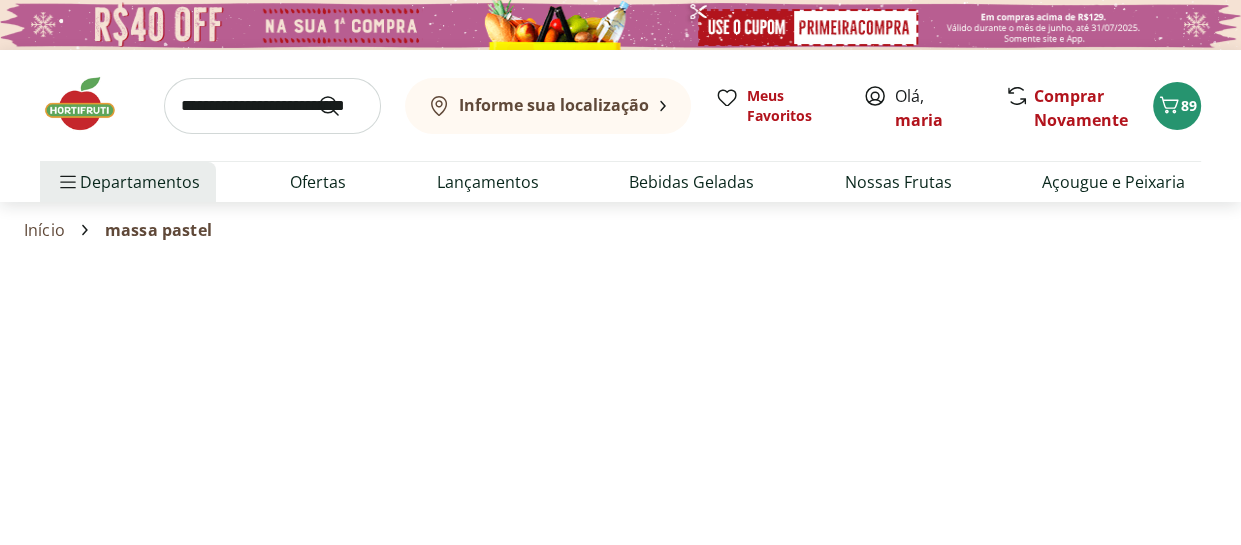 select on "**********" 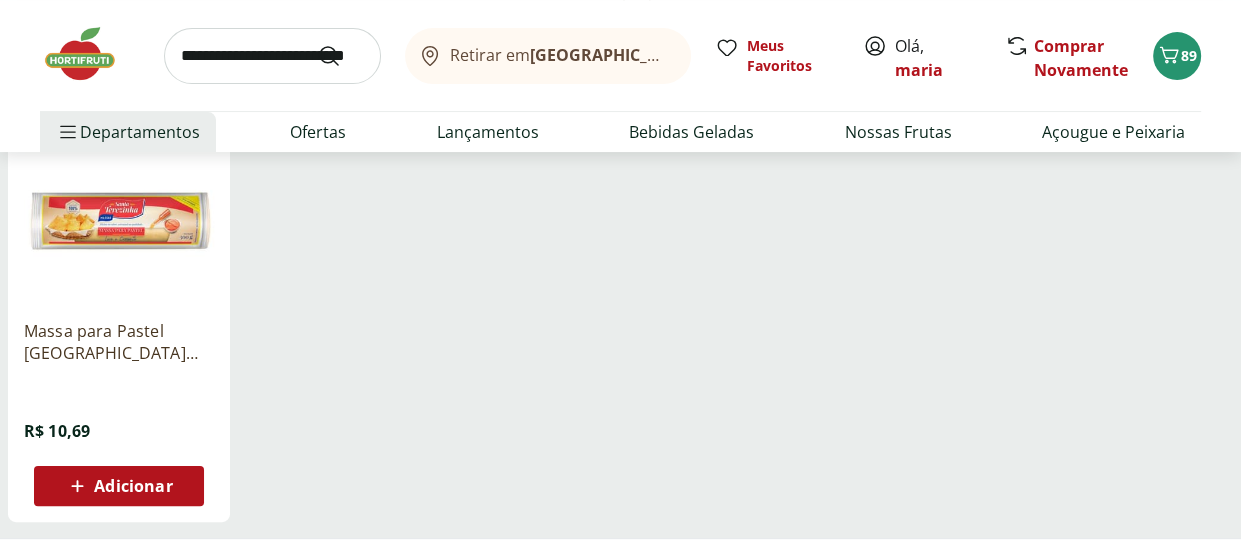 scroll, scrollTop: 0, scrollLeft: 0, axis: both 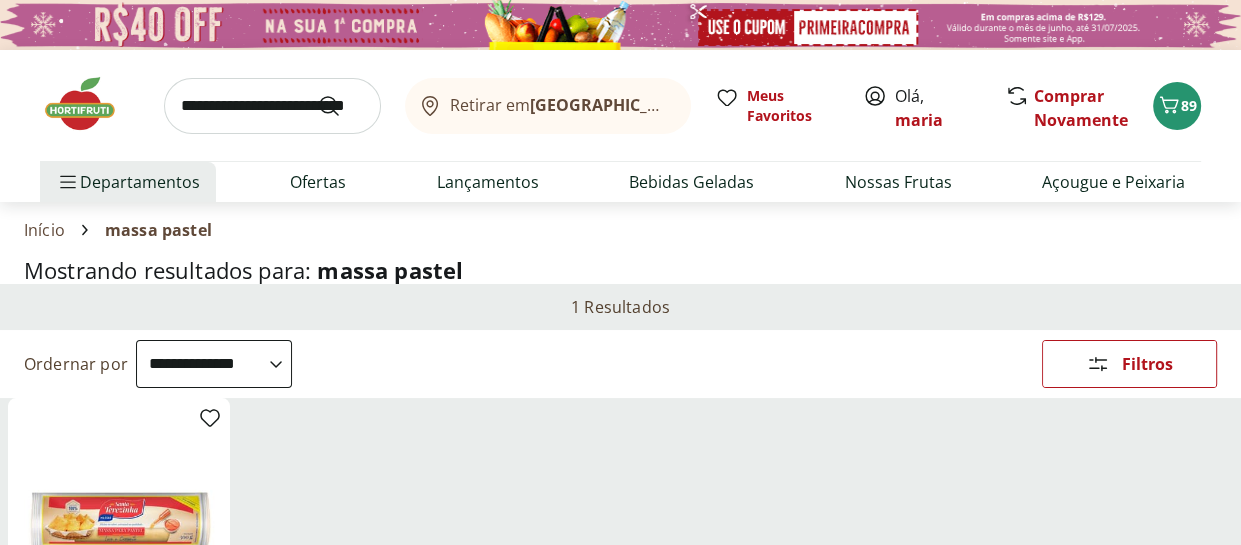 click at bounding box center (272, 106) 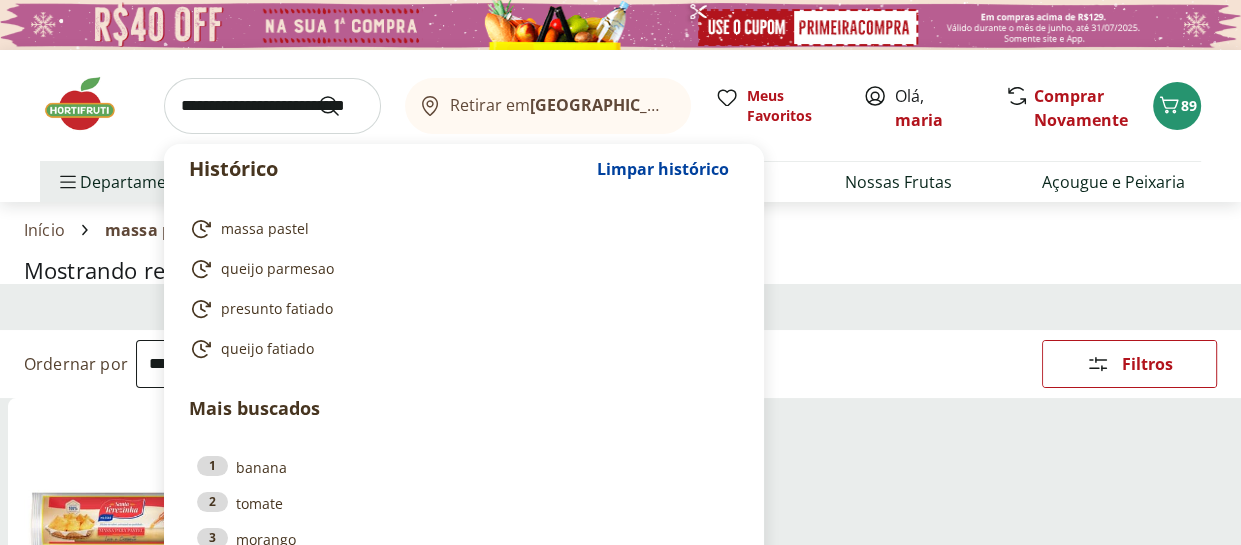 type on "*" 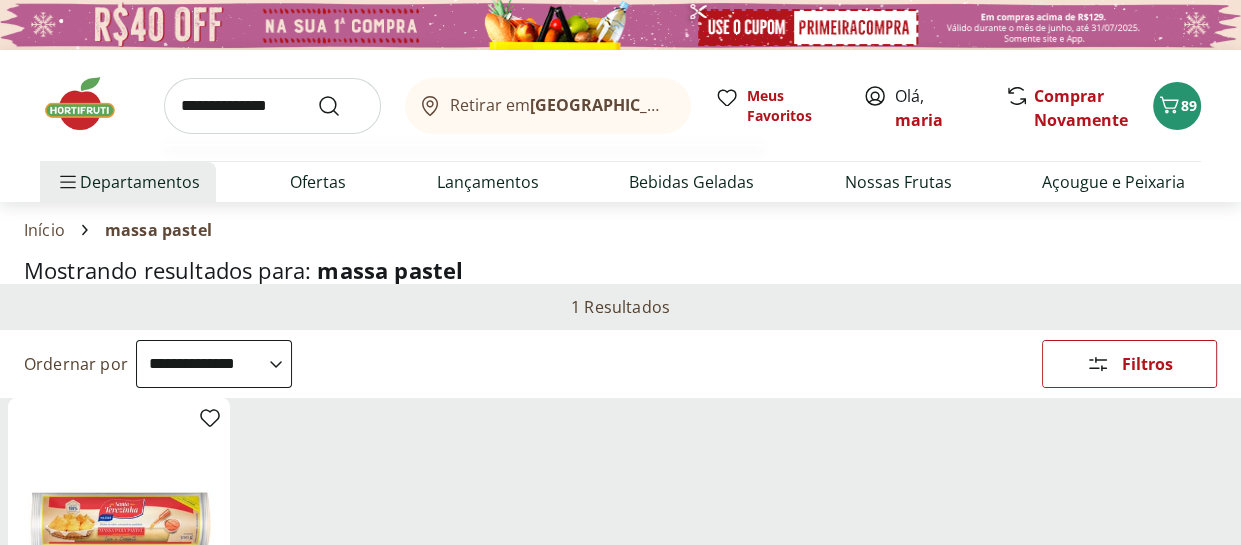 type on "**********" 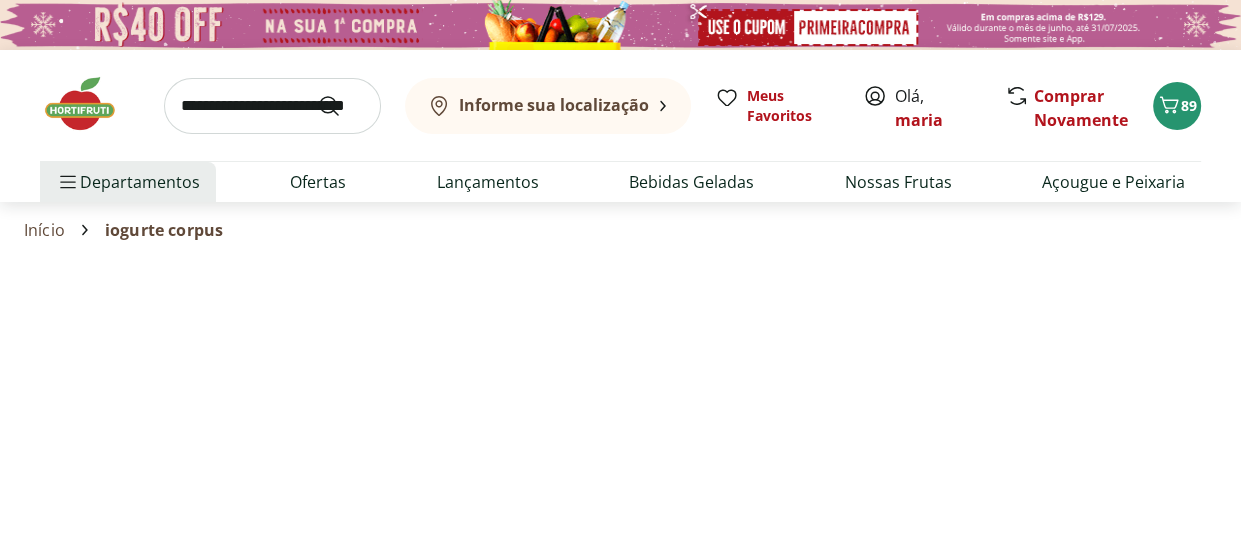 select on "**********" 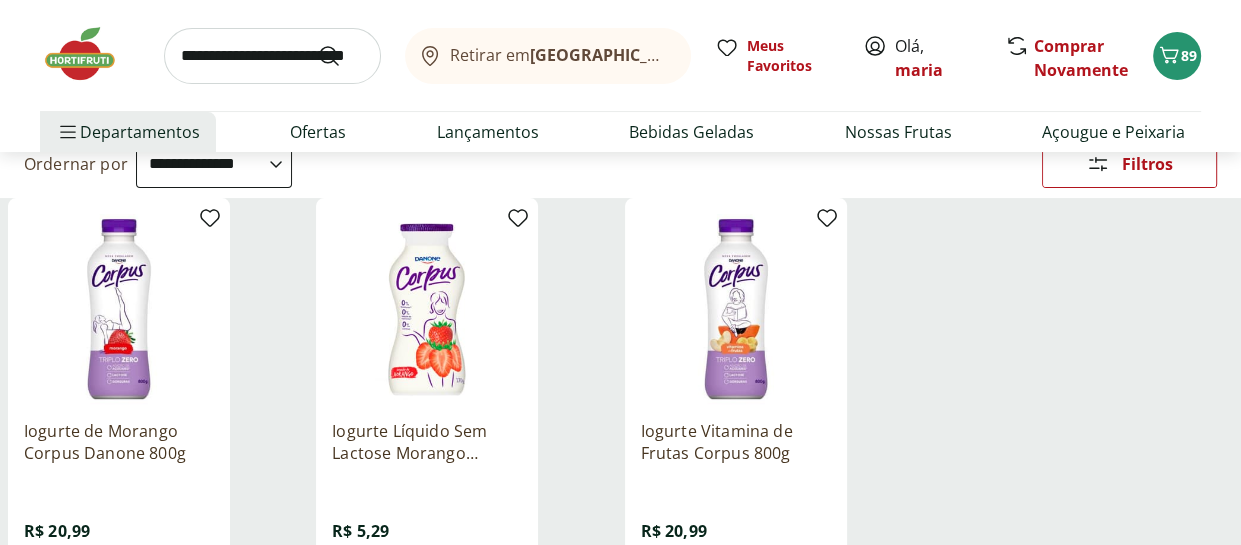scroll, scrollTop: 300, scrollLeft: 0, axis: vertical 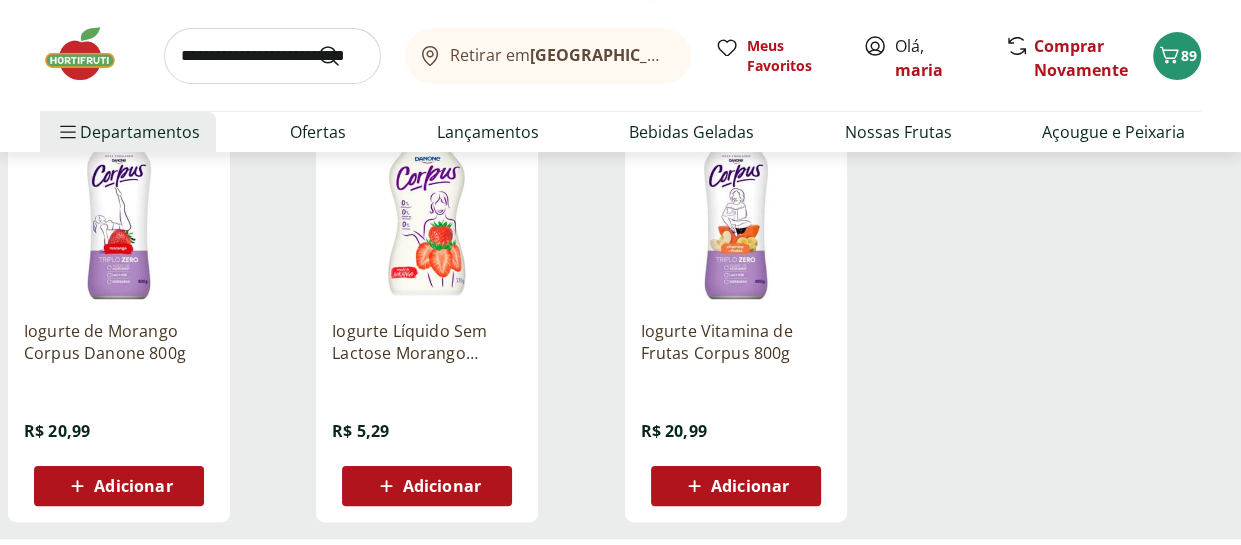 click on "Adicionar" at bounding box center [750, 486] 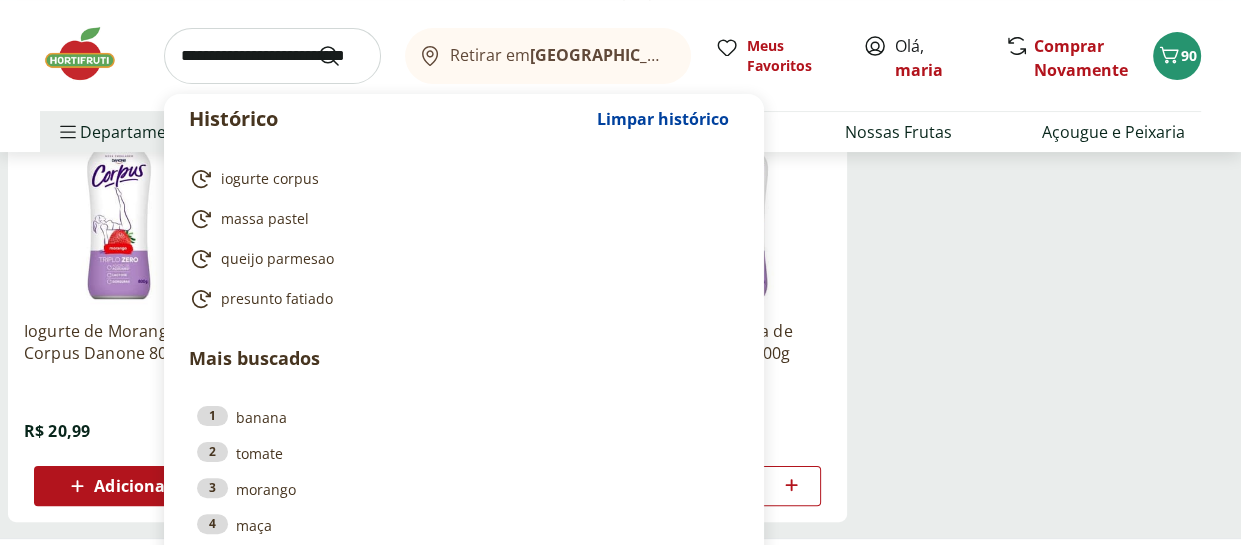 click at bounding box center [272, 56] 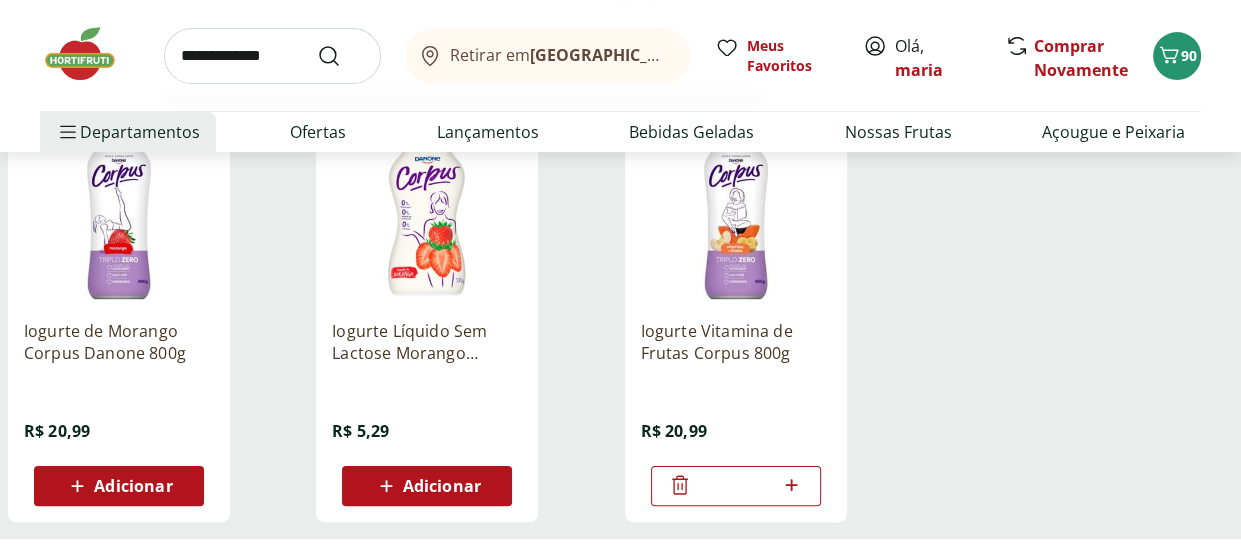 type on "**********" 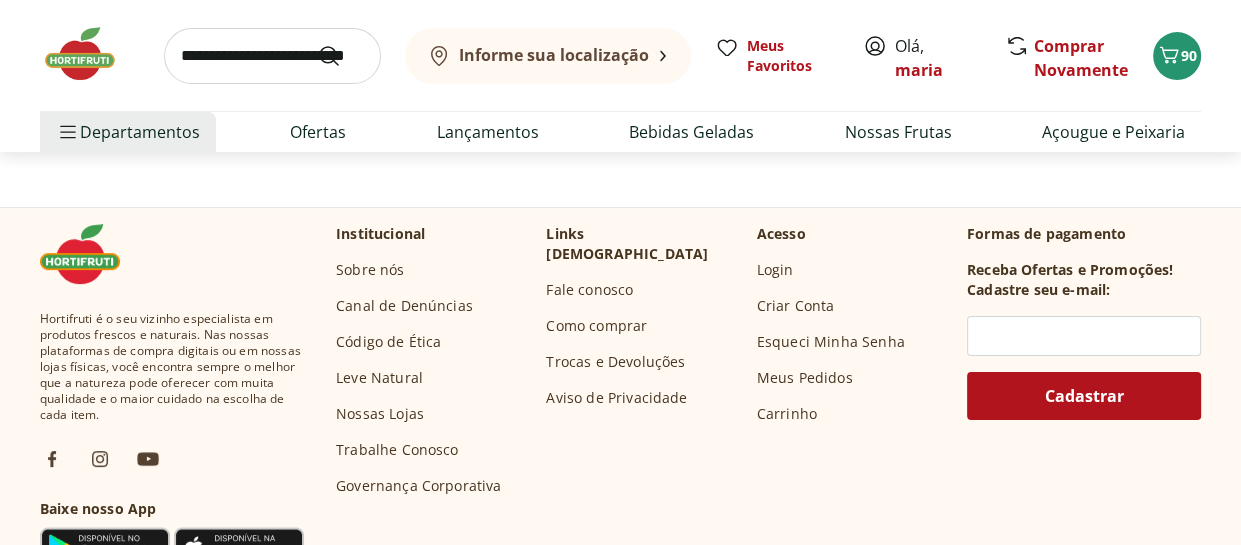 scroll, scrollTop: 0, scrollLeft: 0, axis: both 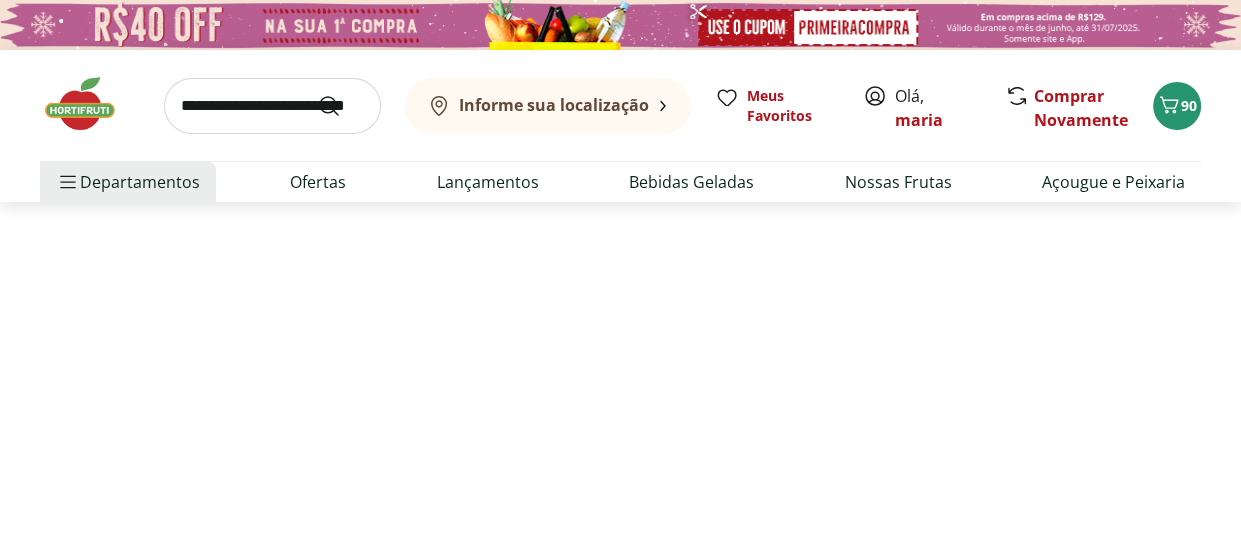select on "**********" 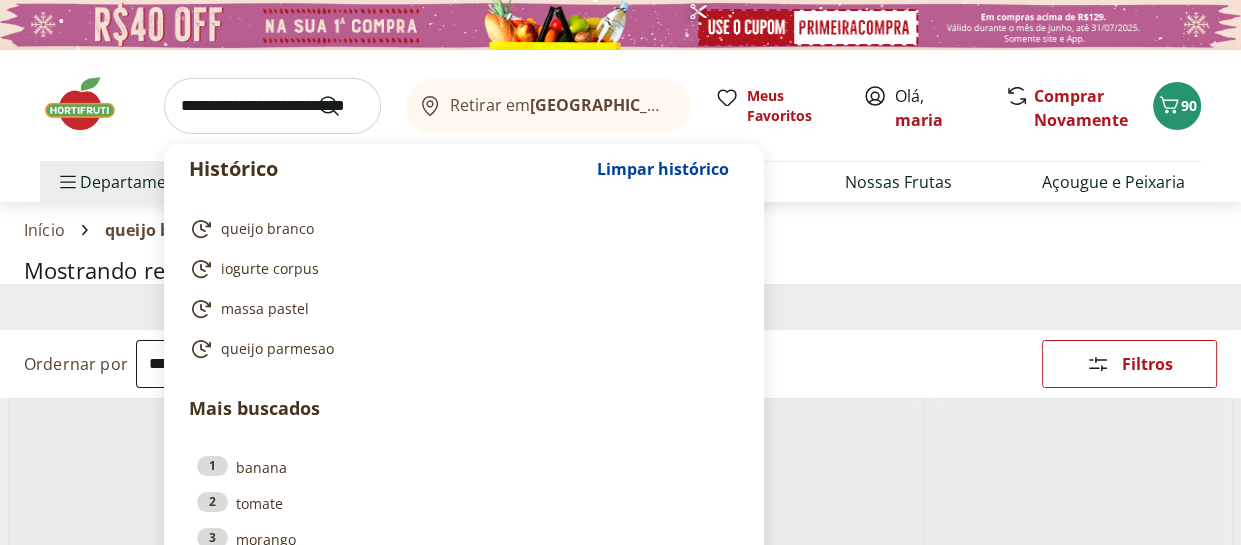 click at bounding box center (272, 106) 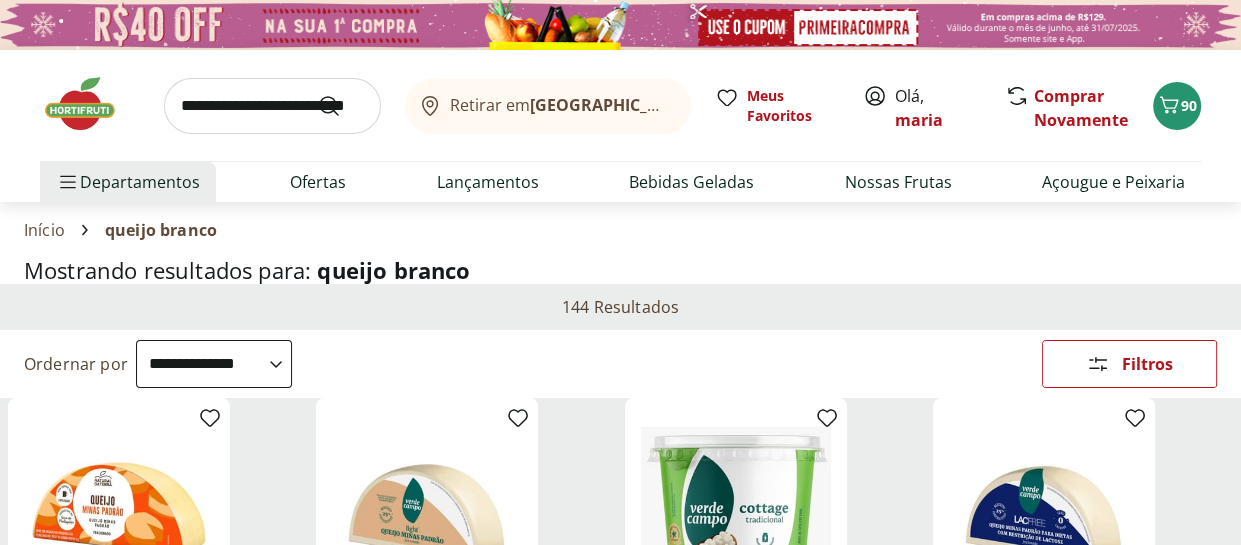 click on "Início queijo branco" at bounding box center (620, 230) 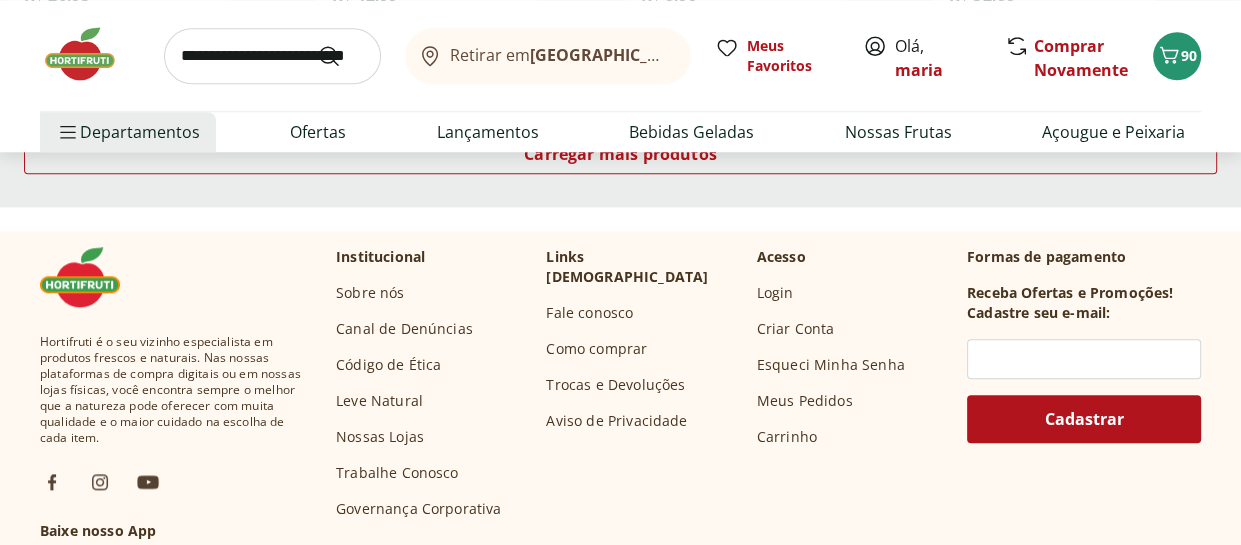 scroll, scrollTop: 1500, scrollLeft: 0, axis: vertical 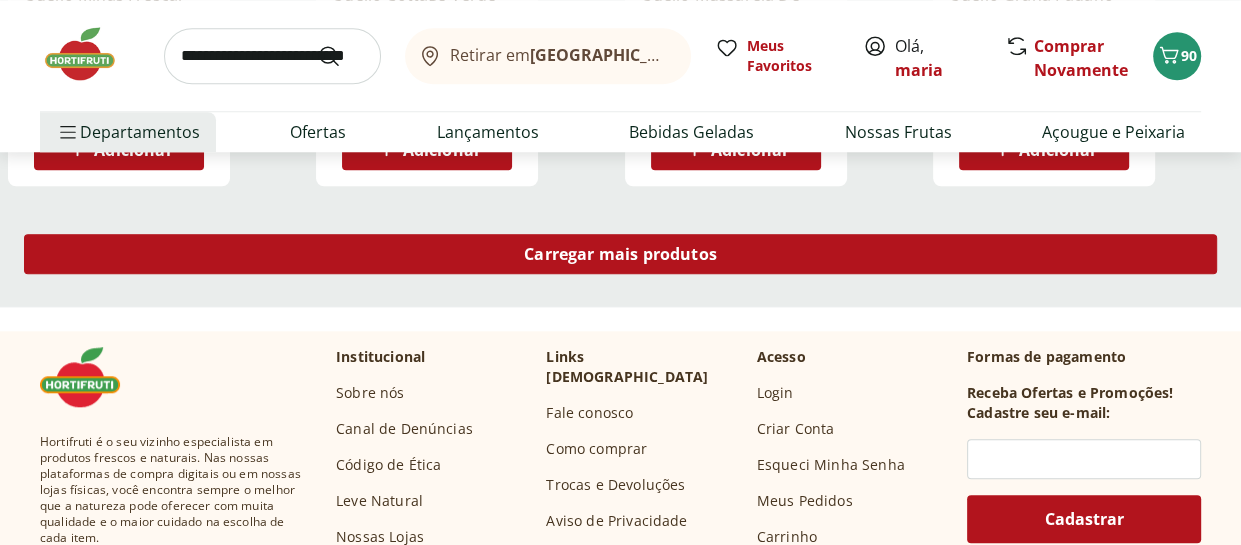 click on "Carregar mais produtos" at bounding box center [620, 254] 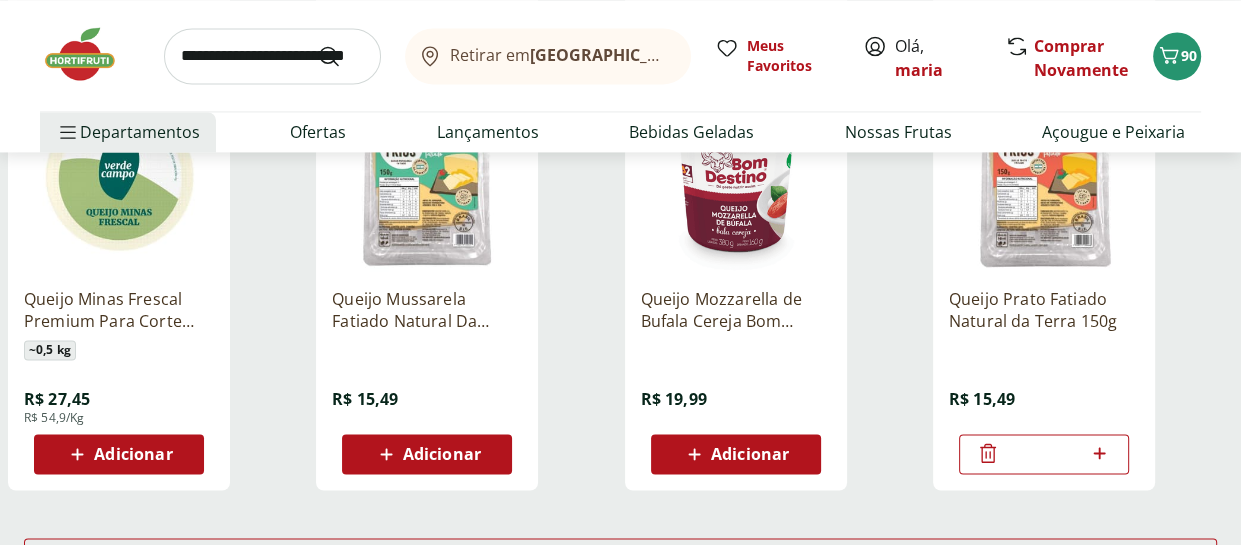 scroll, scrollTop: 2700, scrollLeft: 0, axis: vertical 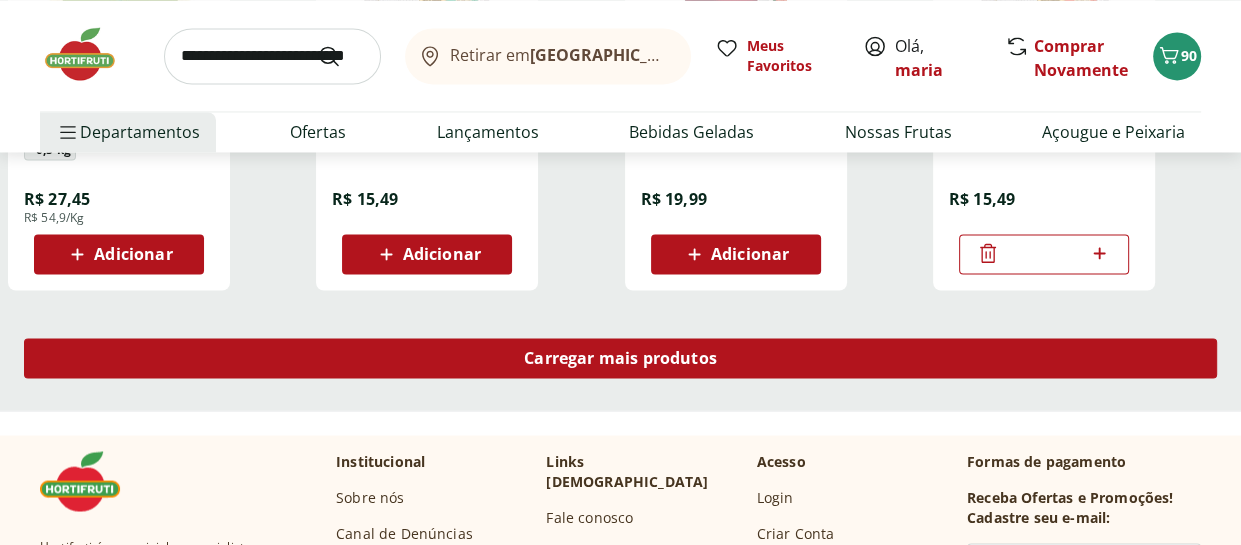 click on "Carregar mais produtos" at bounding box center (620, 358) 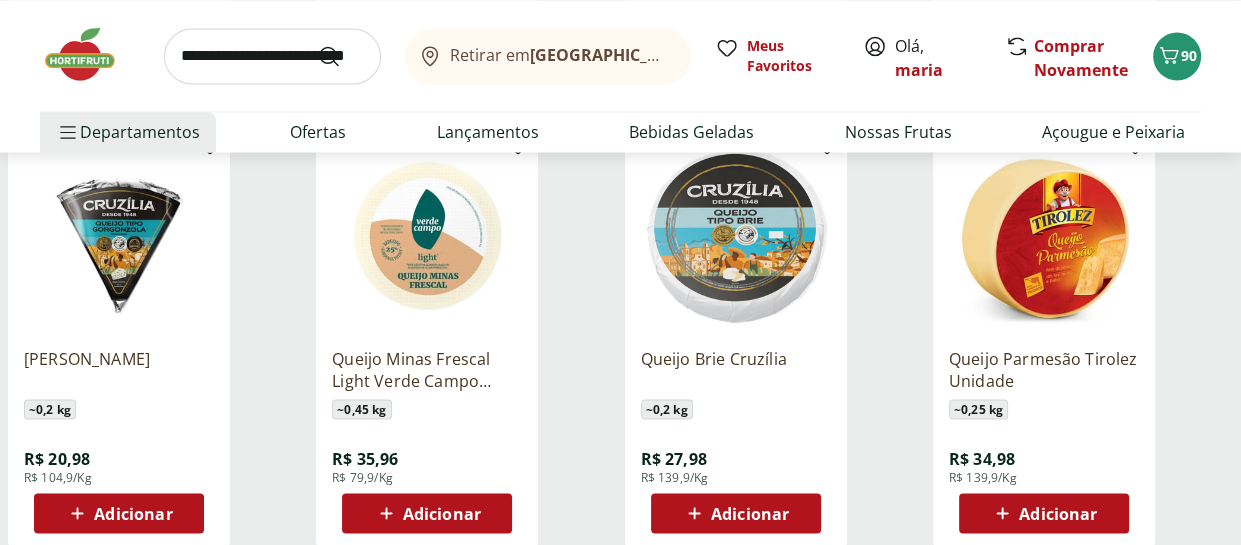 scroll, scrollTop: 2900, scrollLeft: 0, axis: vertical 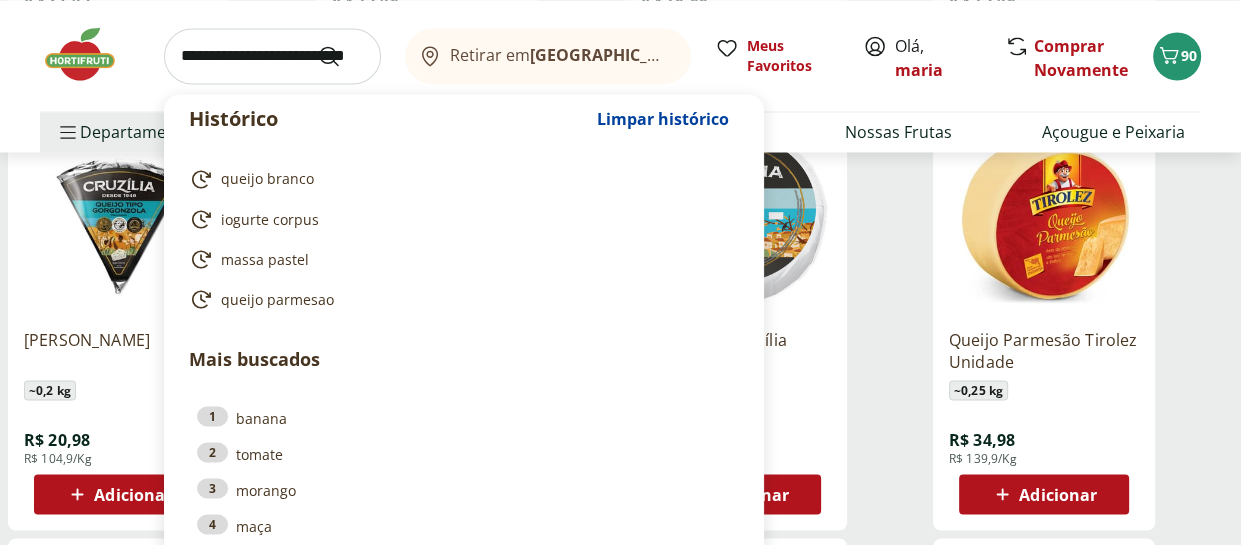 click at bounding box center [272, 56] 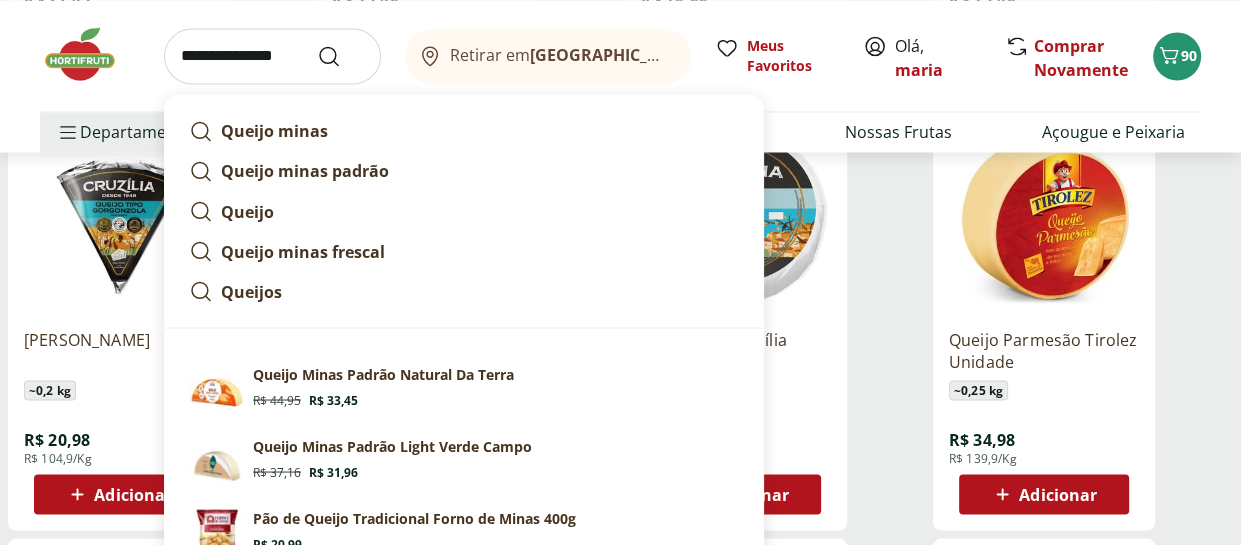 type on "**********" 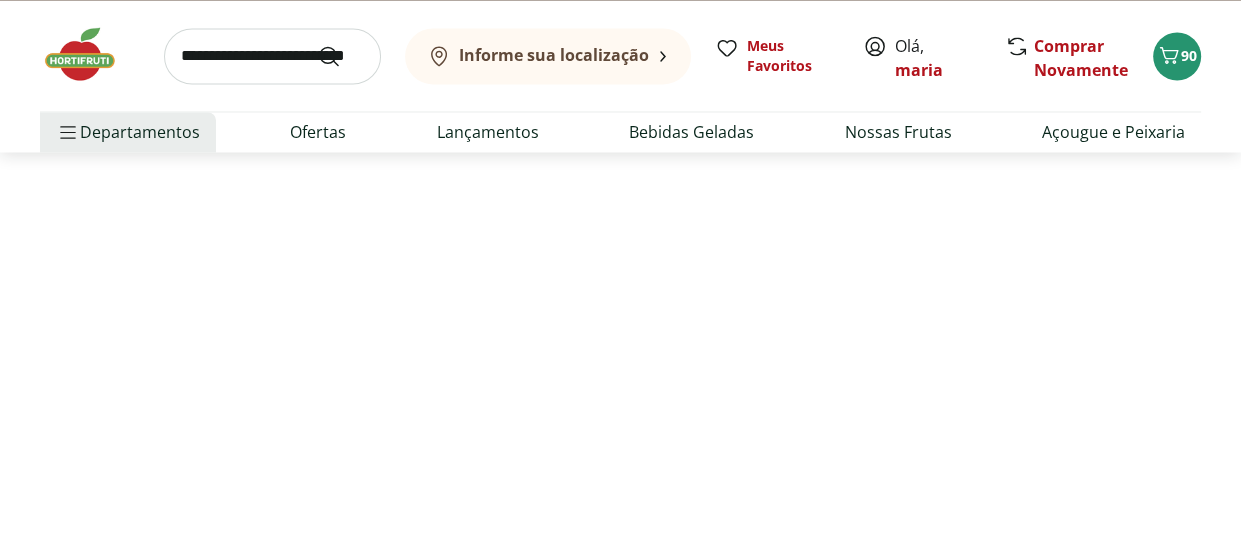 scroll, scrollTop: 0, scrollLeft: 0, axis: both 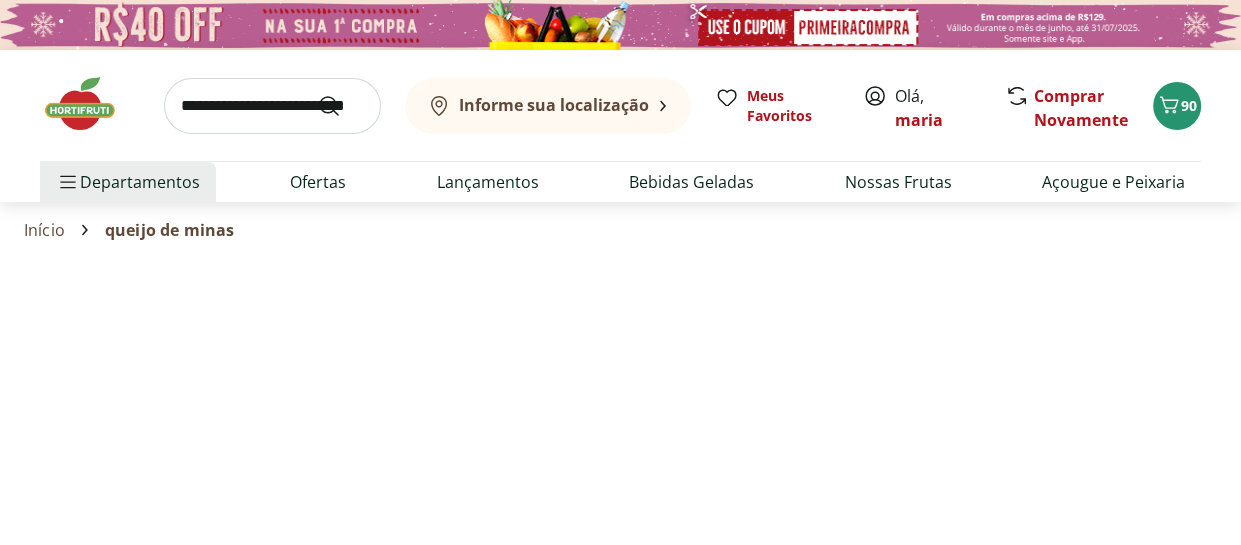 select on "**********" 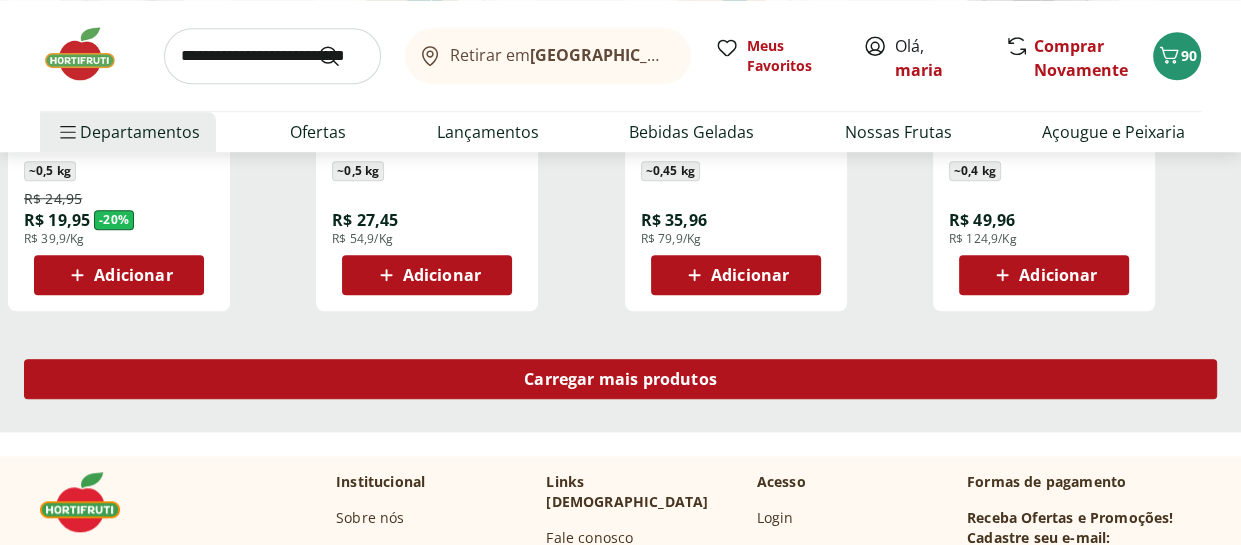 scroll, scrollTop: 1400, scrollLeft: 0, axis: vertical 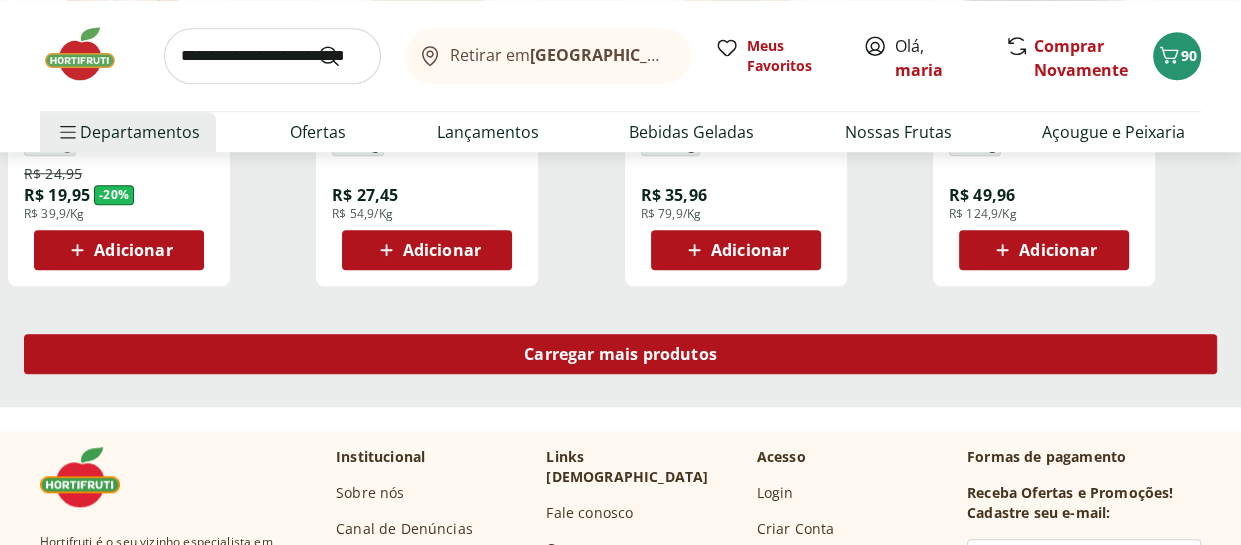 click on "Carregar mais produtos" at bounding box center [620, 354] 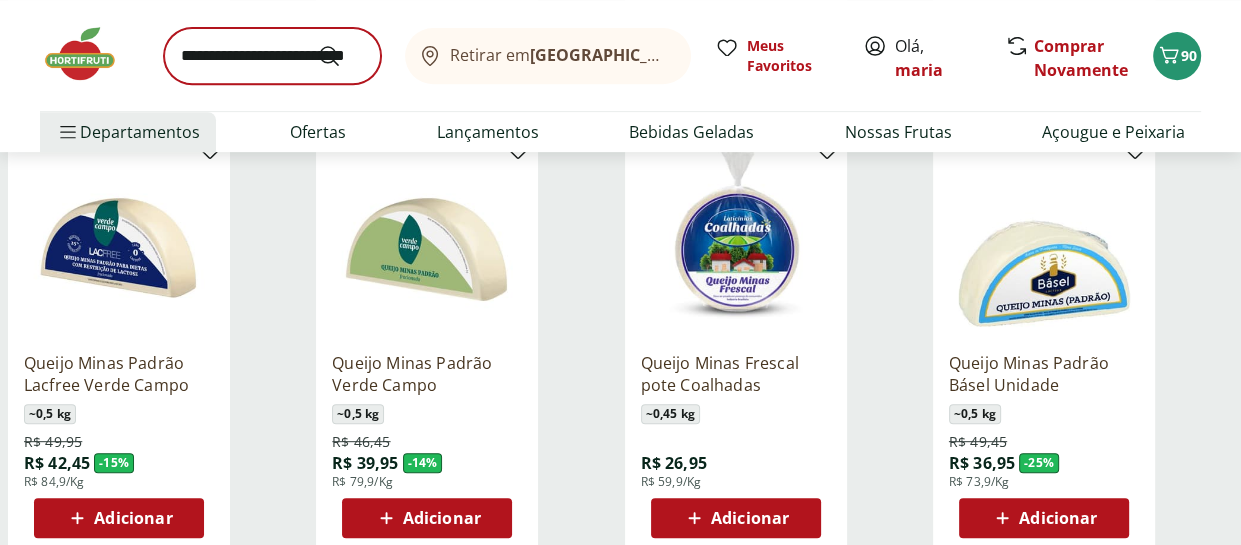 scroll, scrollTop: 200, scrollLeft: 0, axis: vertical 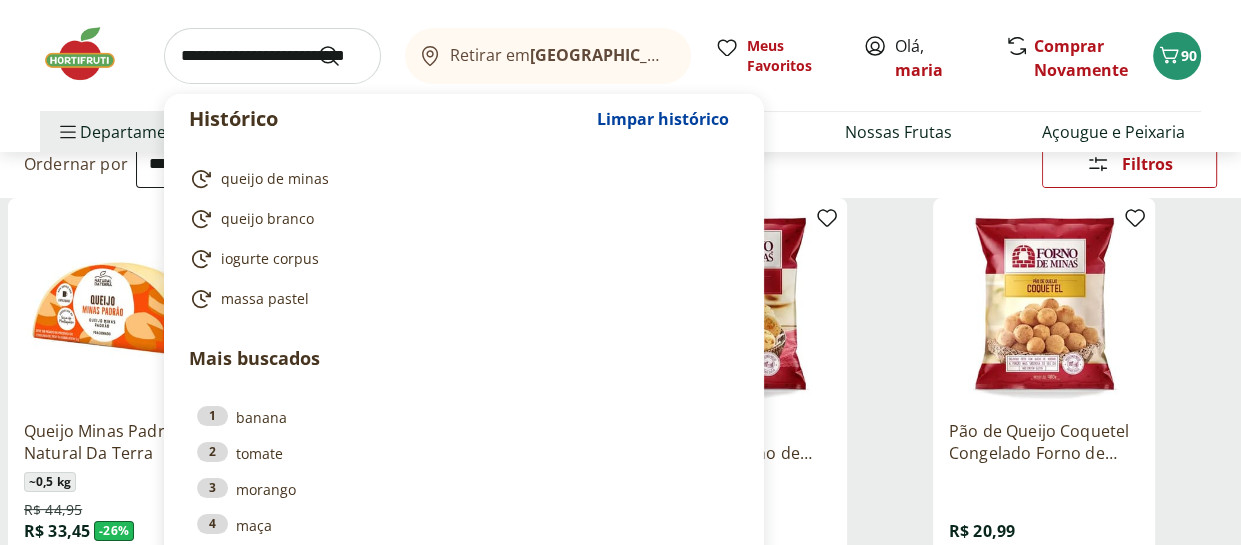 click at bounding box center (272, 56) 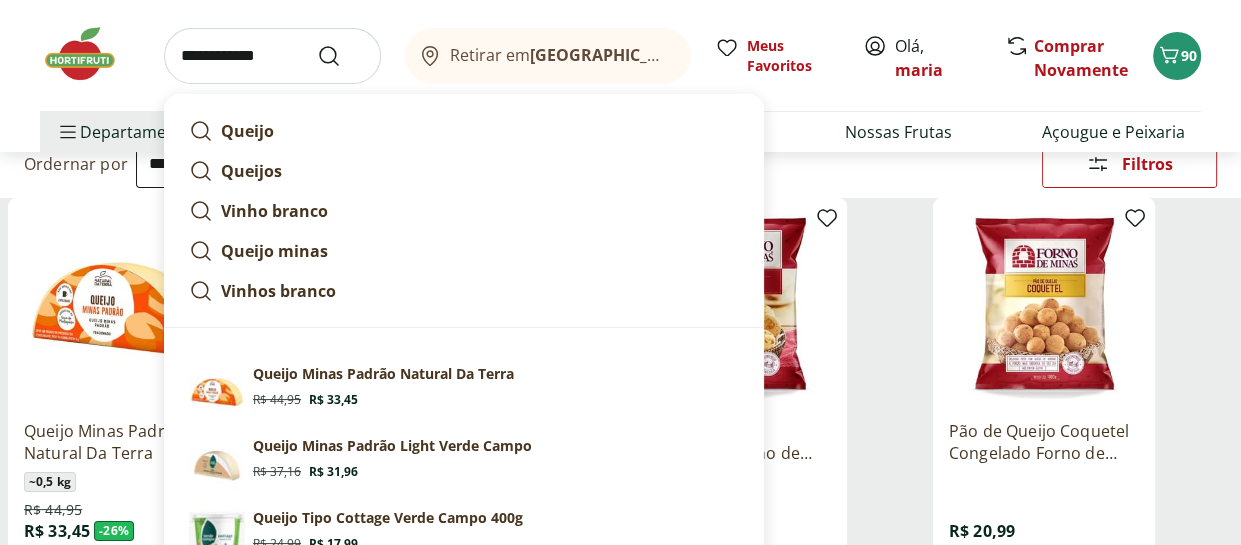 type on "**********" 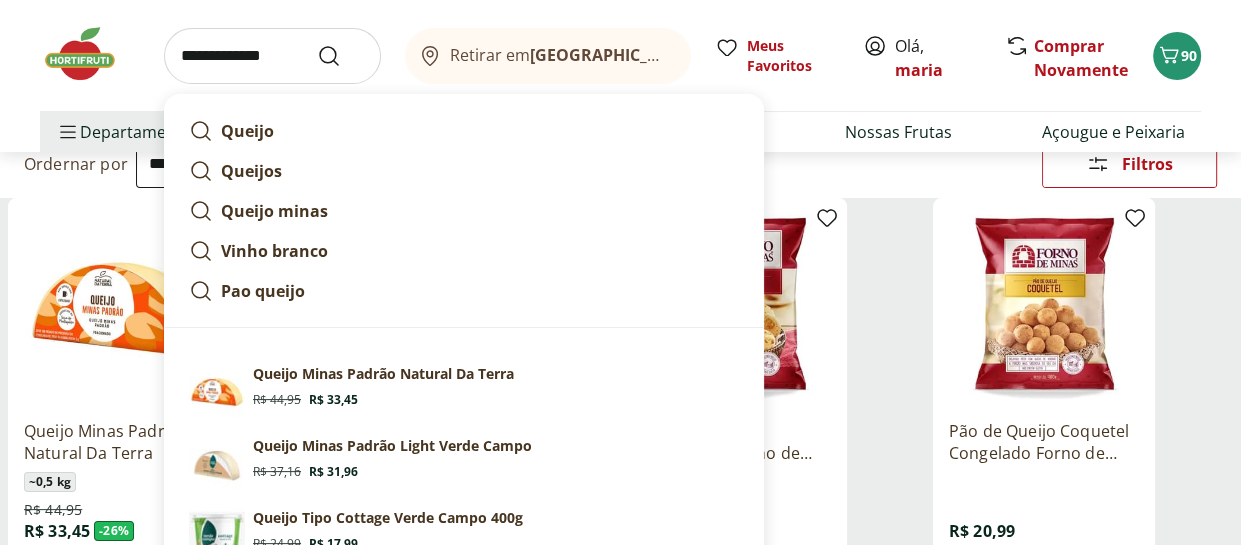 click at bounding box center [341, 56] 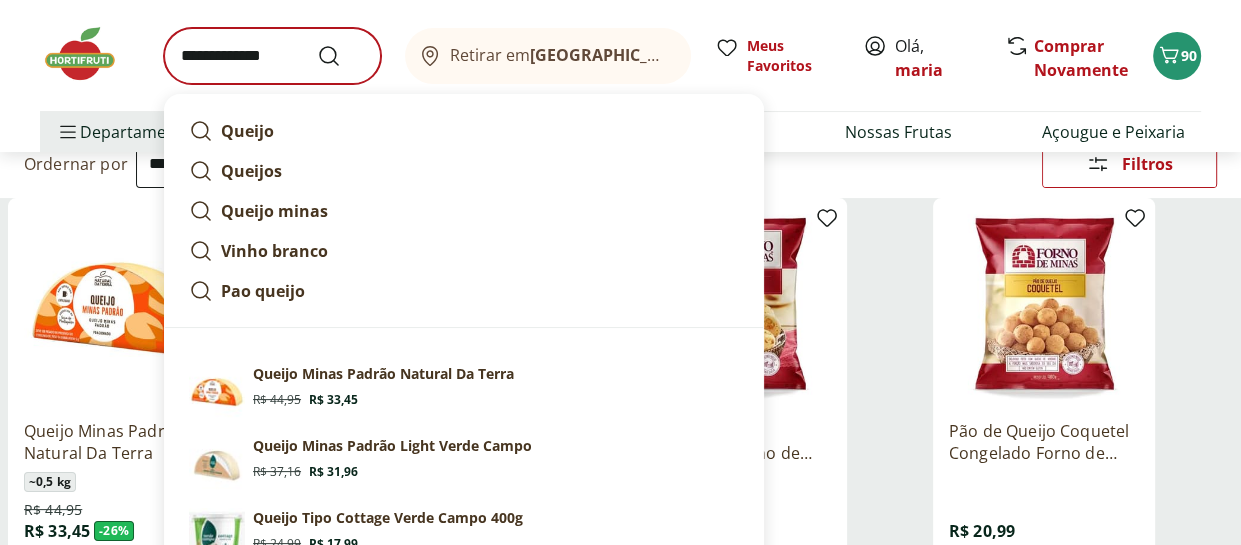 scroll, scrollTop: 0, scrollLeft: 0, axis: both 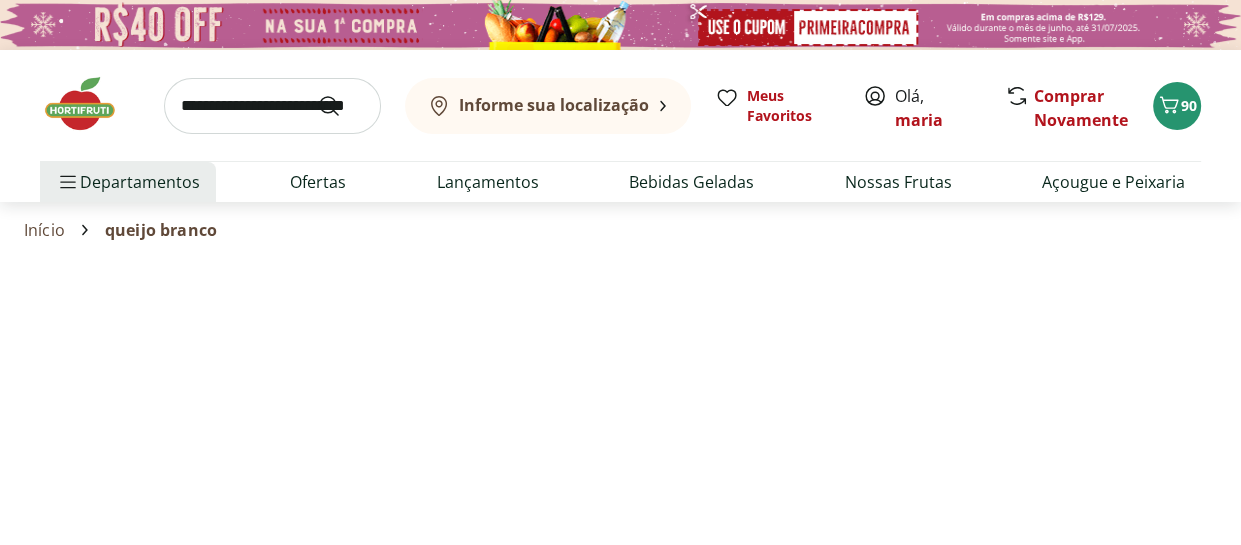 select on "**********" 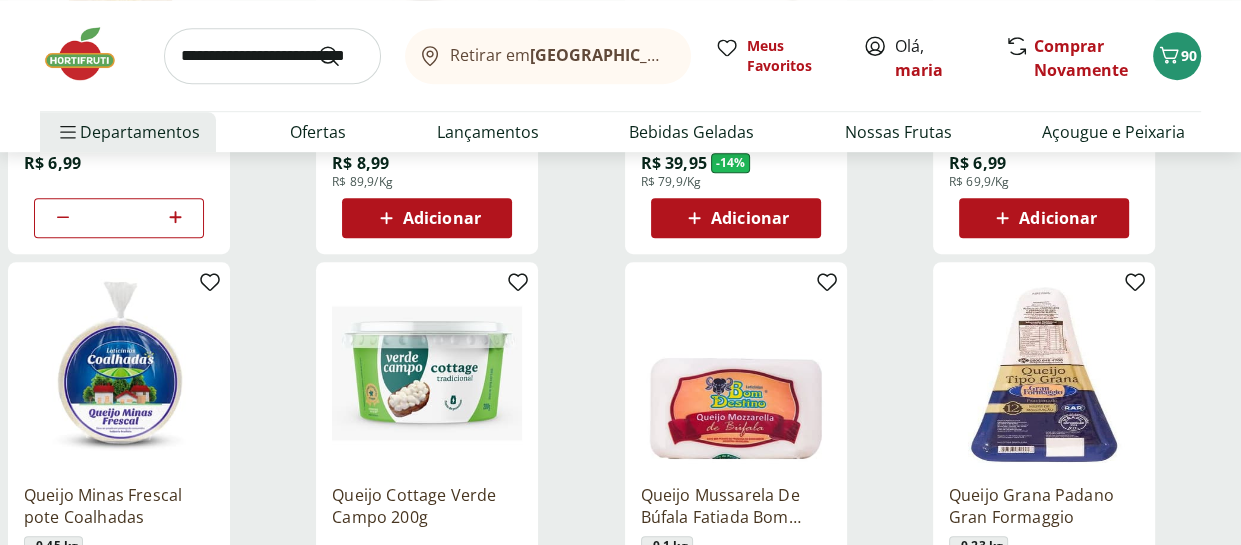 scroll, scrollTop: 1134, scrollLeft: 0, axis: vertical 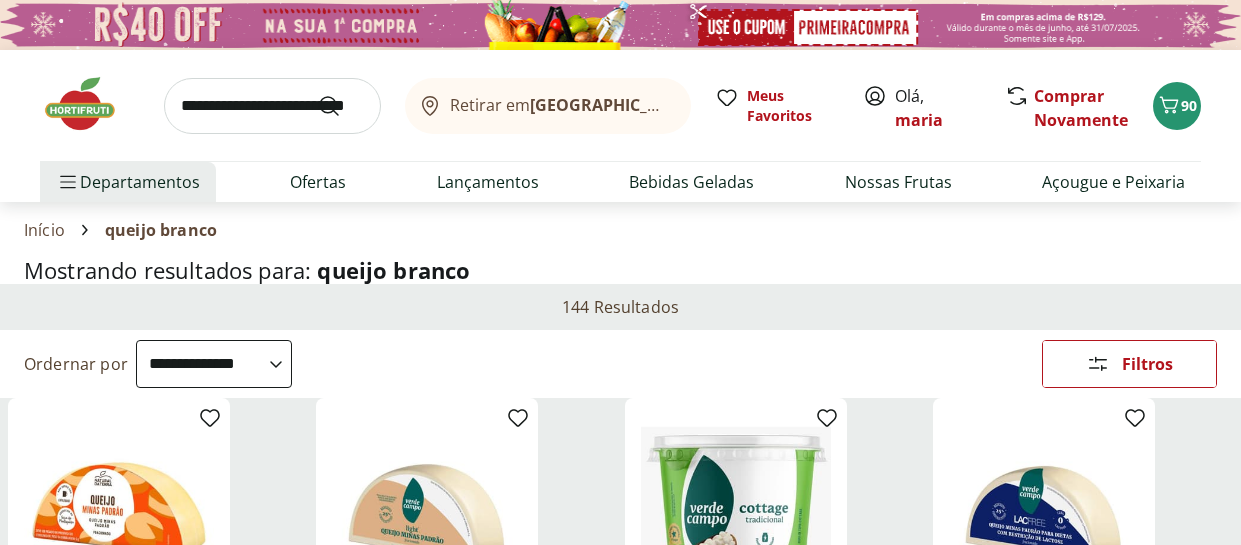 select on "**********" 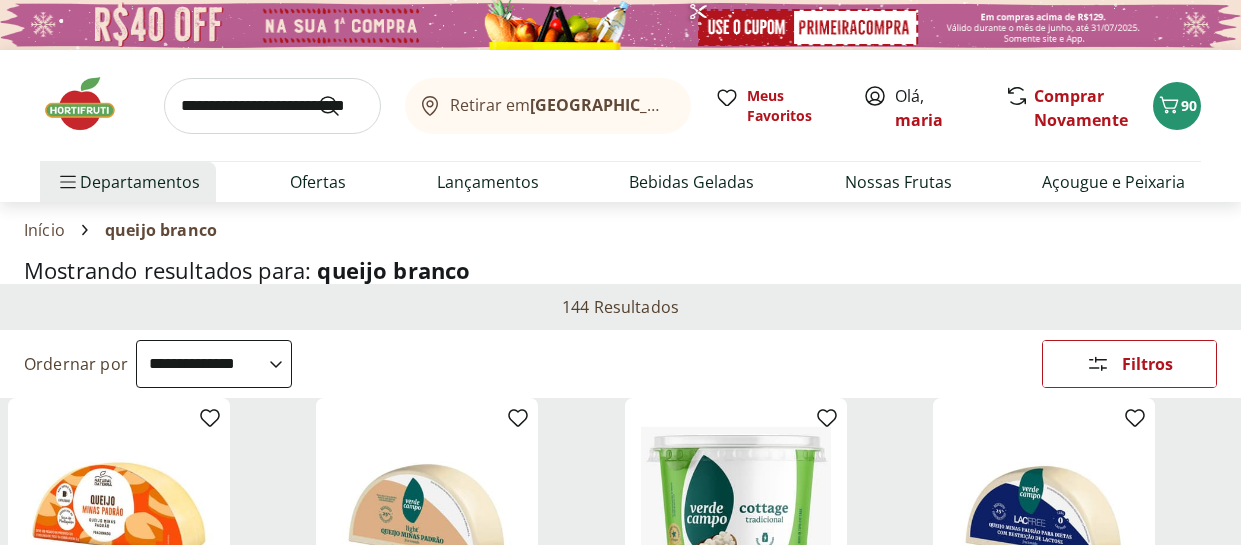 scroll, scrollTop: 1600, scrollLeft: 0, axis: vertical 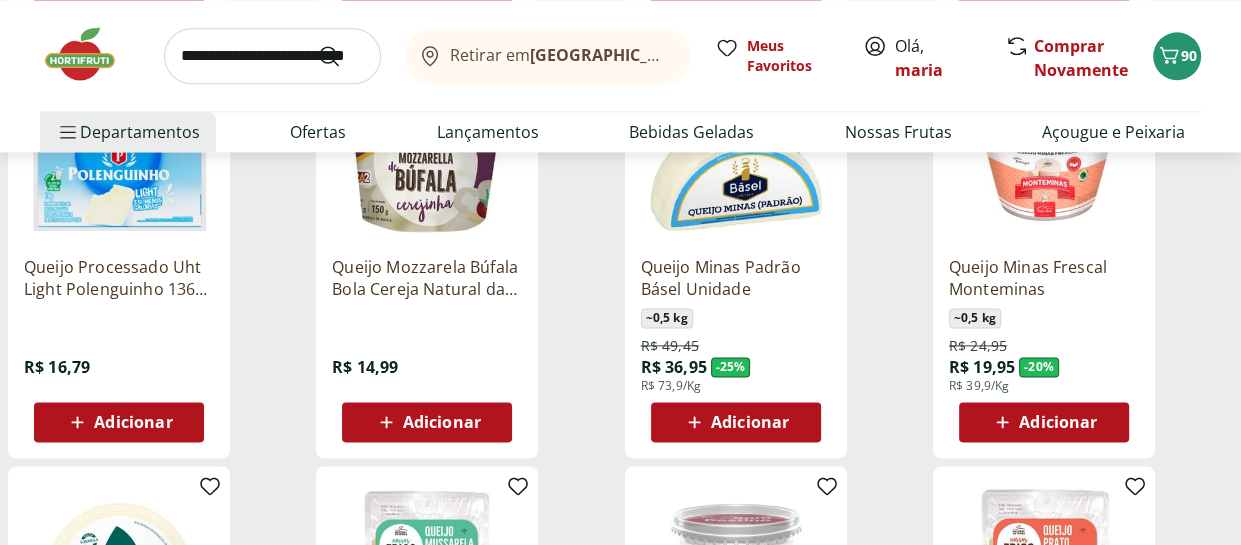 click at bounding box center [1044, 145] 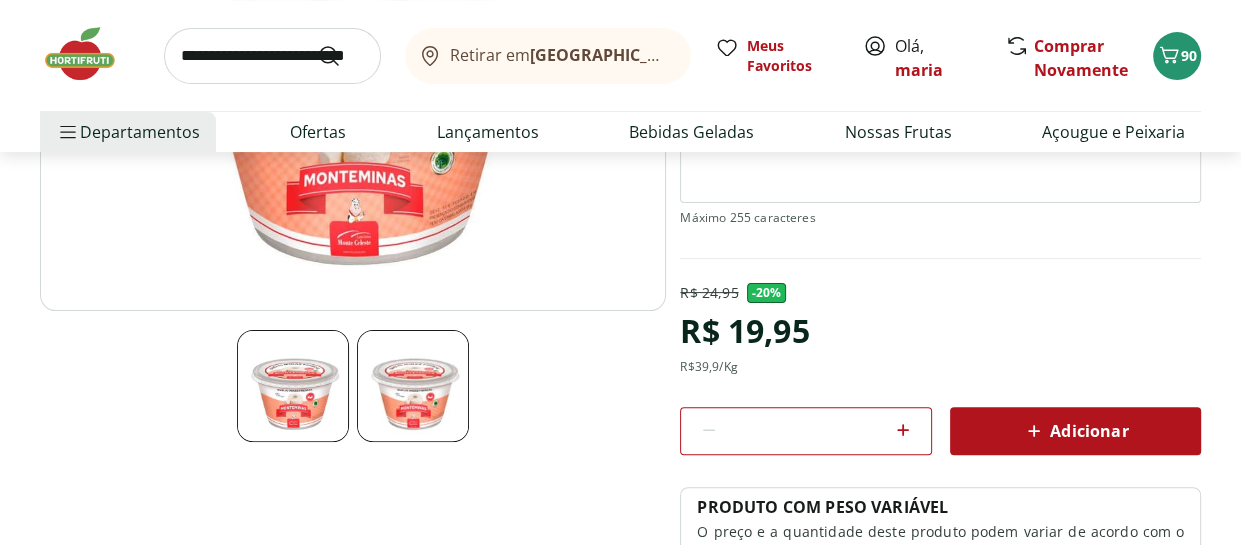 scroll, scrollTop: 400, scrollLeft: 0, axis: vertical 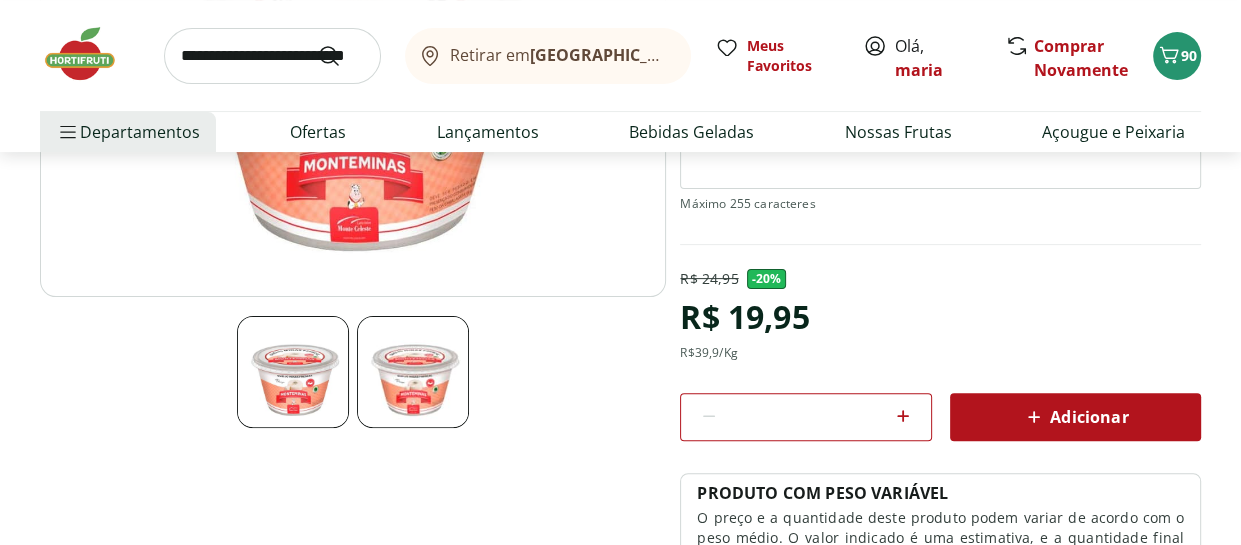click on "Adicionar" at bounding box center [1075, 417] 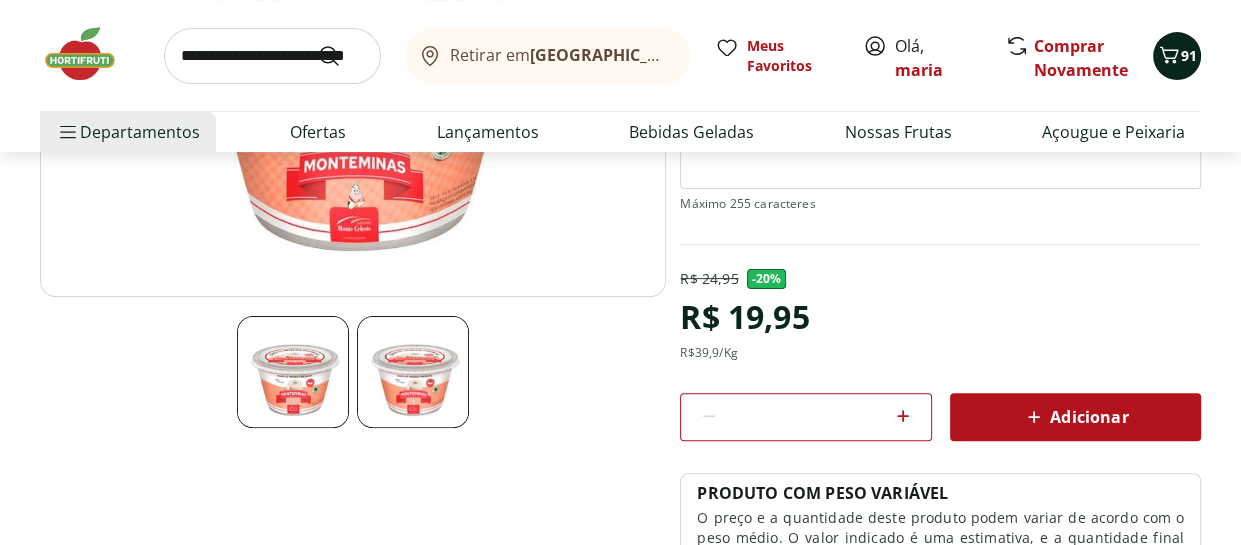 click on "91" at bounding box center [1189, 55] 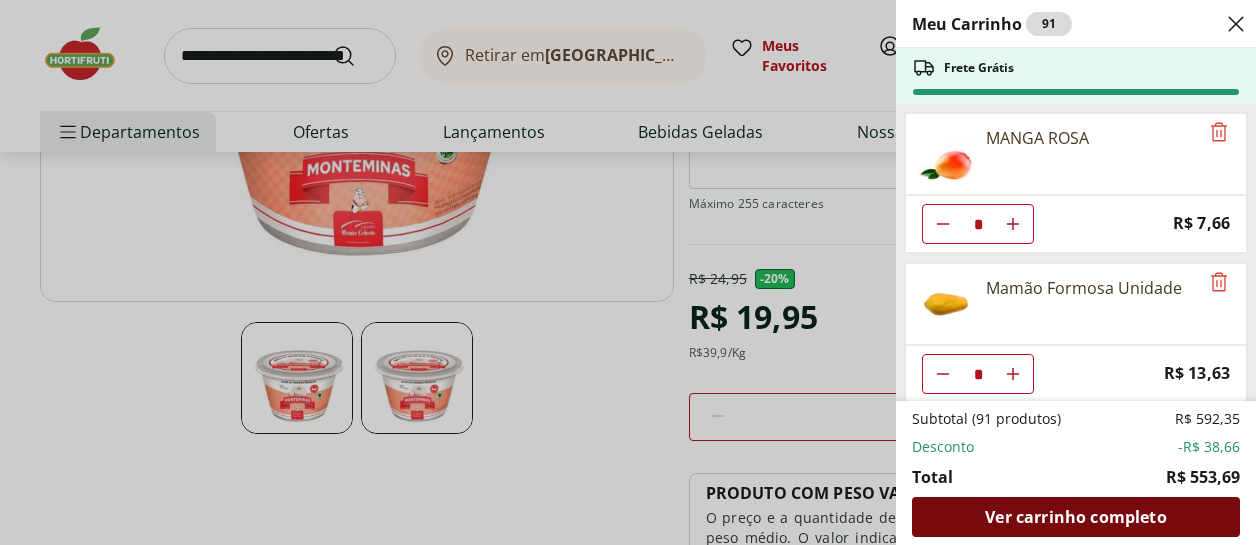 click on "Ver carrinho completo" at bounding box center (1075, 517) 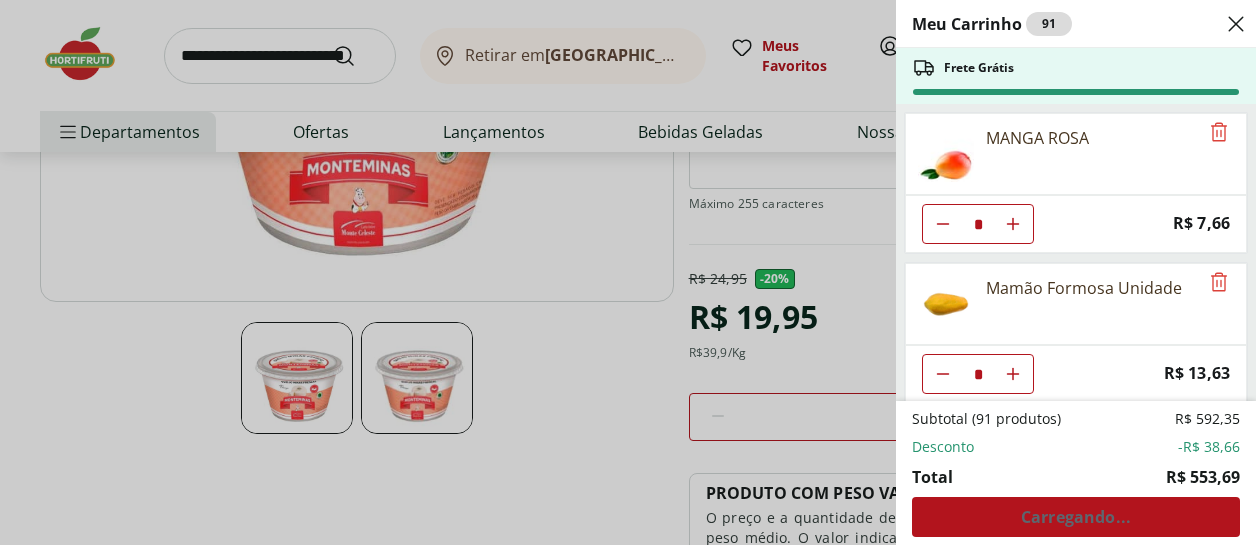 click on "Meu Carrinho 91 Frete Grátis MANGA ROSA * Price: R$ 7,66 Mamão Formosa Unidade * Price: R$ 13,63 Uva Verde sem Semente Natural da Terra 500g * Price: R$ 15,99 Morango Orgânico 250g * Price: R$ 17,99 Limão Tahity Unidade * Original price: R$ 0,58 Price: R$ 0,50 [PERSON_NAME] Unidade * Original price: R$ 2,42 Price: R$ 1,98 Laranja Pera Unidade * Original price: R$ 2,00 Price: R$ 1,75 Goiaba Vermelha Unidade * Price: R$ 2,30 Banana Prata Unidade ** Price: R$ 2,00 Pimentão Verde Unidade * Price: R$ 2,20 Alho Poró - Unidade * Price: R$ 7,49 Coentro * Price: R$ 3,99 Brócolis Verdura - Unidade * Price: R$ 10,99 Batata Inglesa * Price: R$ 1,09 Alface Crespa * Price: R$ 3,99 Hortelã * Price: R$ 5,49 Tomate Italiano * Price: R$ 1,13 Alho Nacional Unidade * Original price: R$ 1,98 Price: R$ 1,80 Pepino Japonês Unidade * Price: R$ 2,34 Manjericão Hasegawa * Price: R$ 5,99 Café Pilão Tradicional Almofada 500G * Original price: R$ 43,99 Price: R$ 36,99 * Original price: R$ 11,99 * * *" at bounding box center [628, 272] 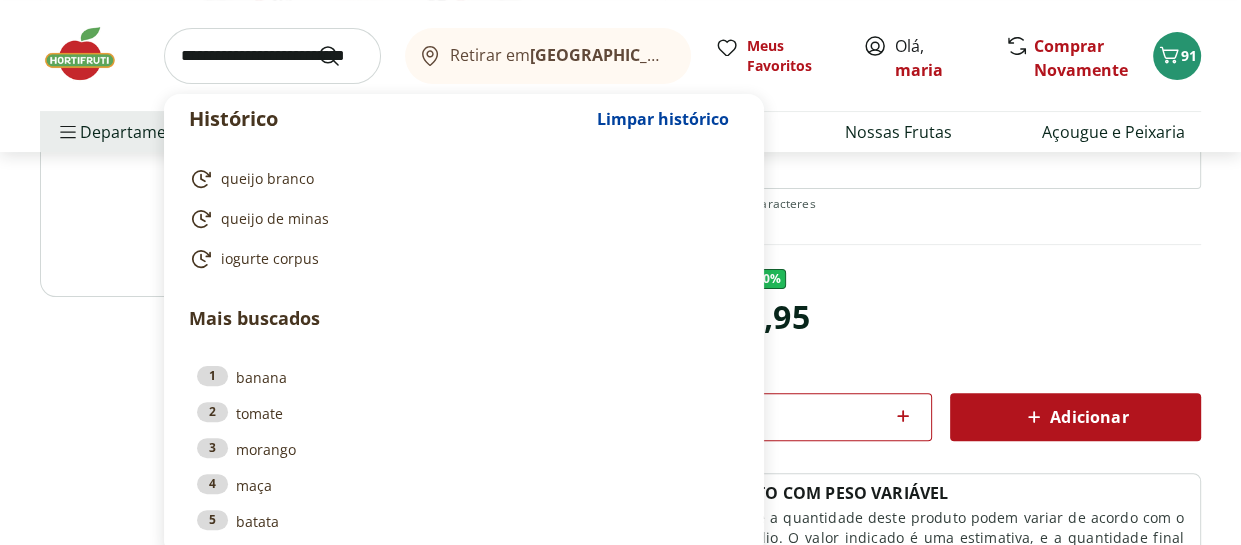 click at bounding box center [272, 56] 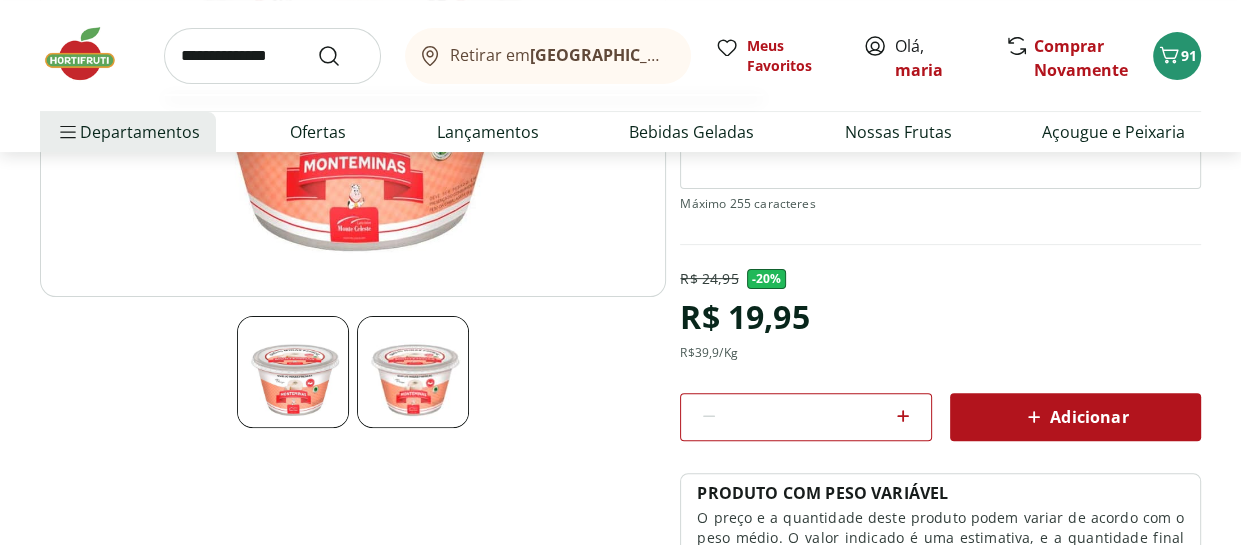 type on "**********" 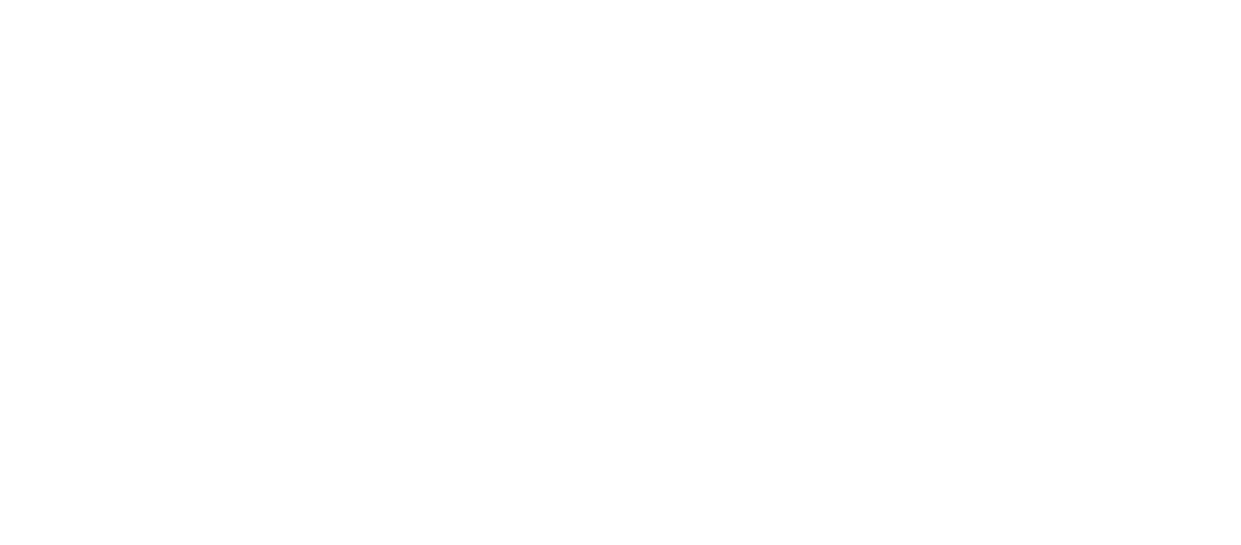 scroll, scrollTop: 0, scrollLeft: 0, axis: both 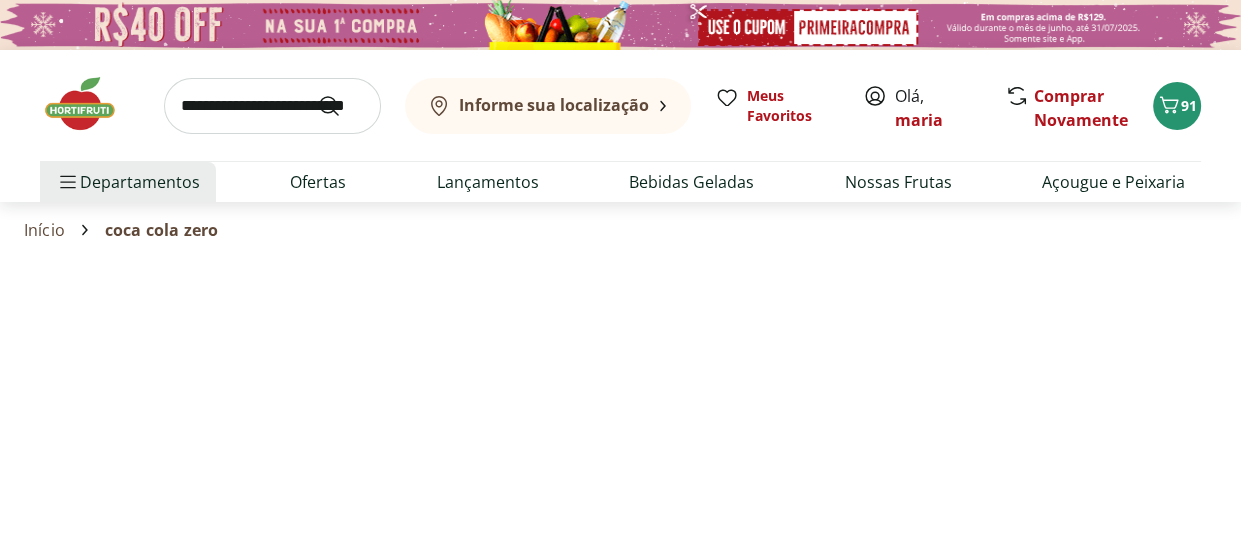 select on "**********" 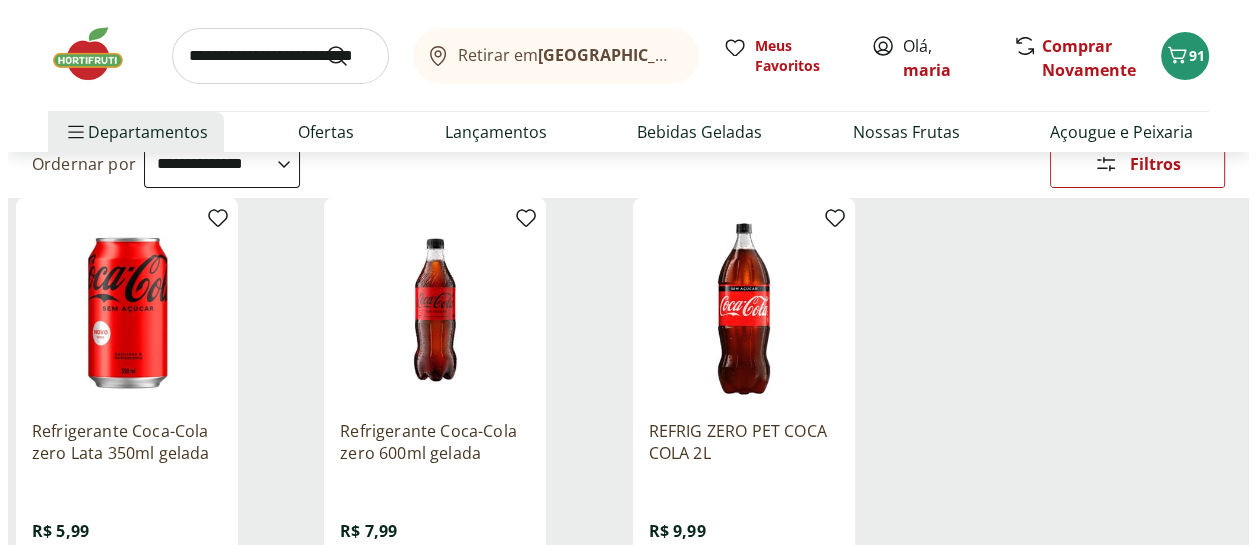 scroll, scrollTop: 0, scrollLeft: 0, axis: both 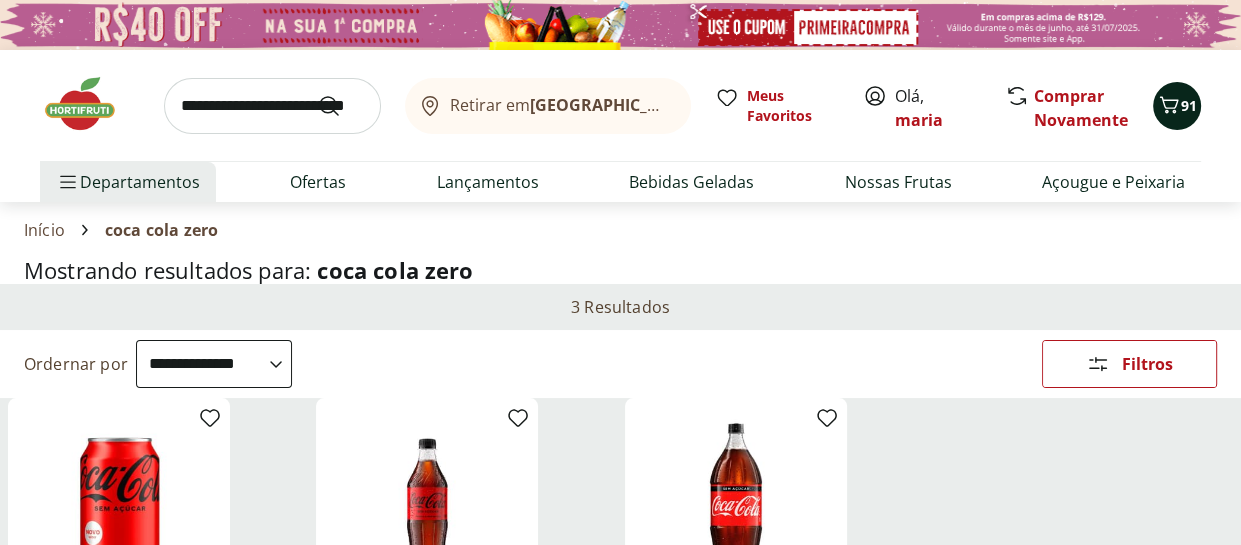click 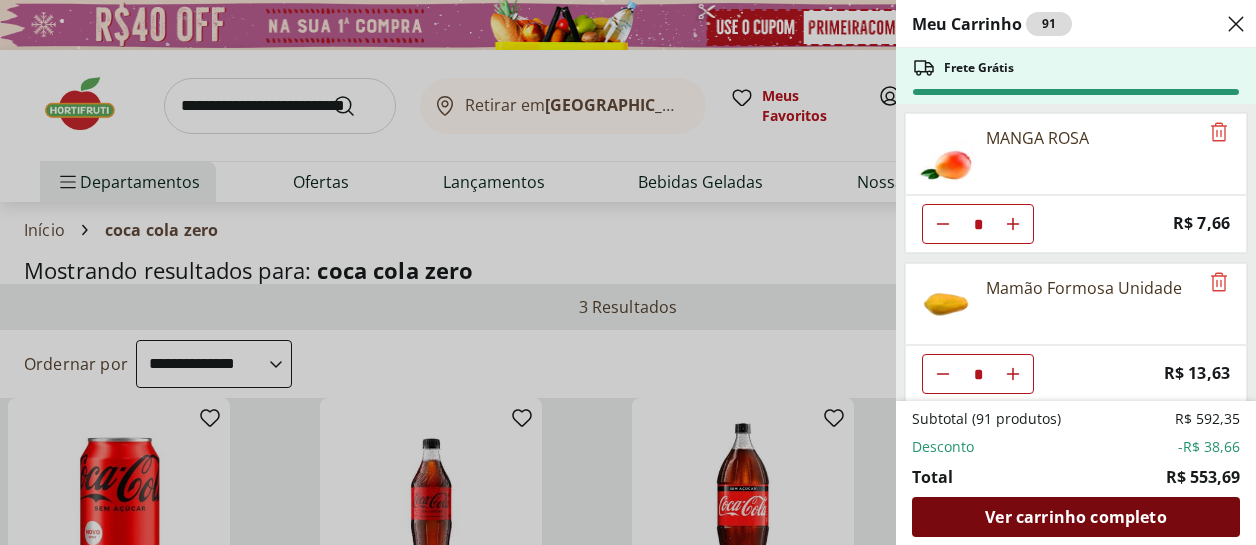 click on "Ver carrinho completo" at bounding box center [1075, 517] 